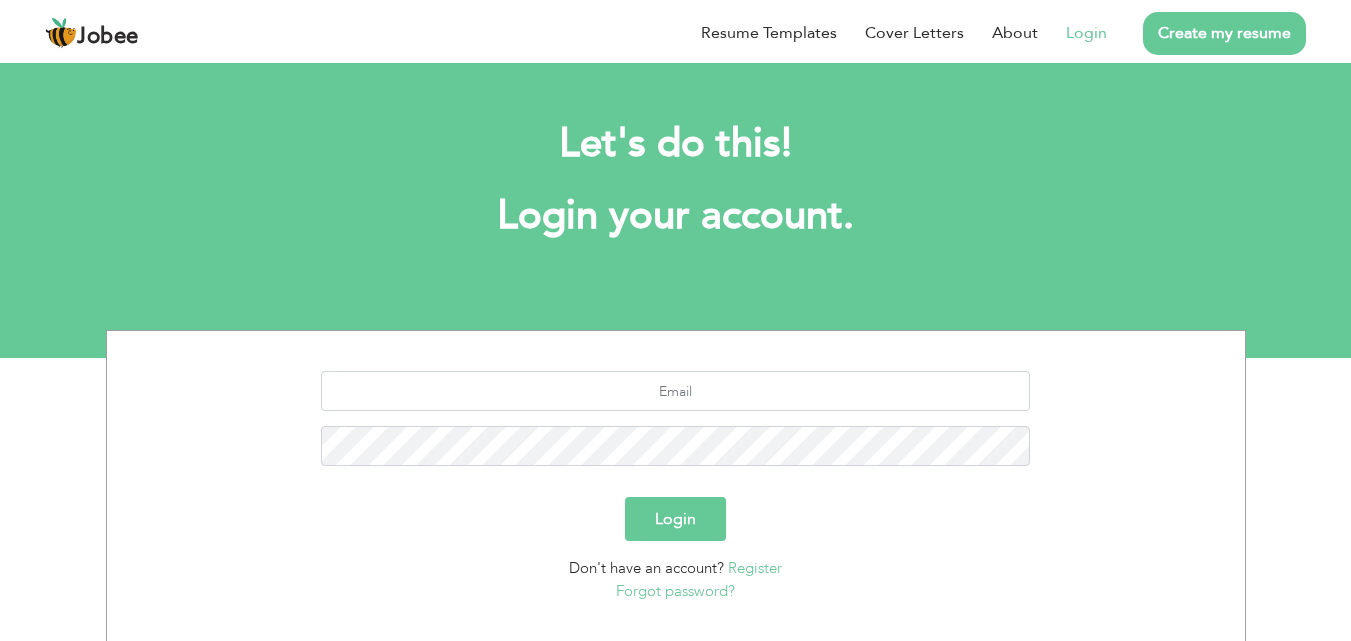 scroll, scrollTop: 0, scrollLeft: 0, axis: both 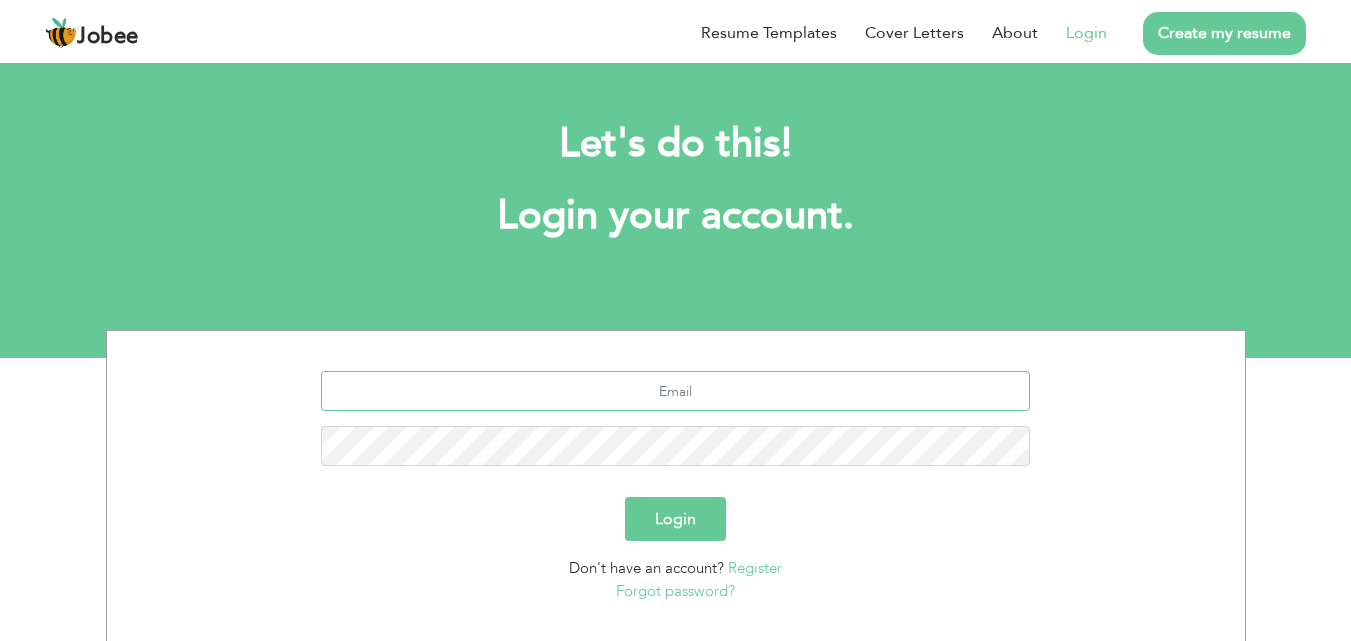 type on "[EMAIL_ADDRESS][DOMAIN_NAME]" 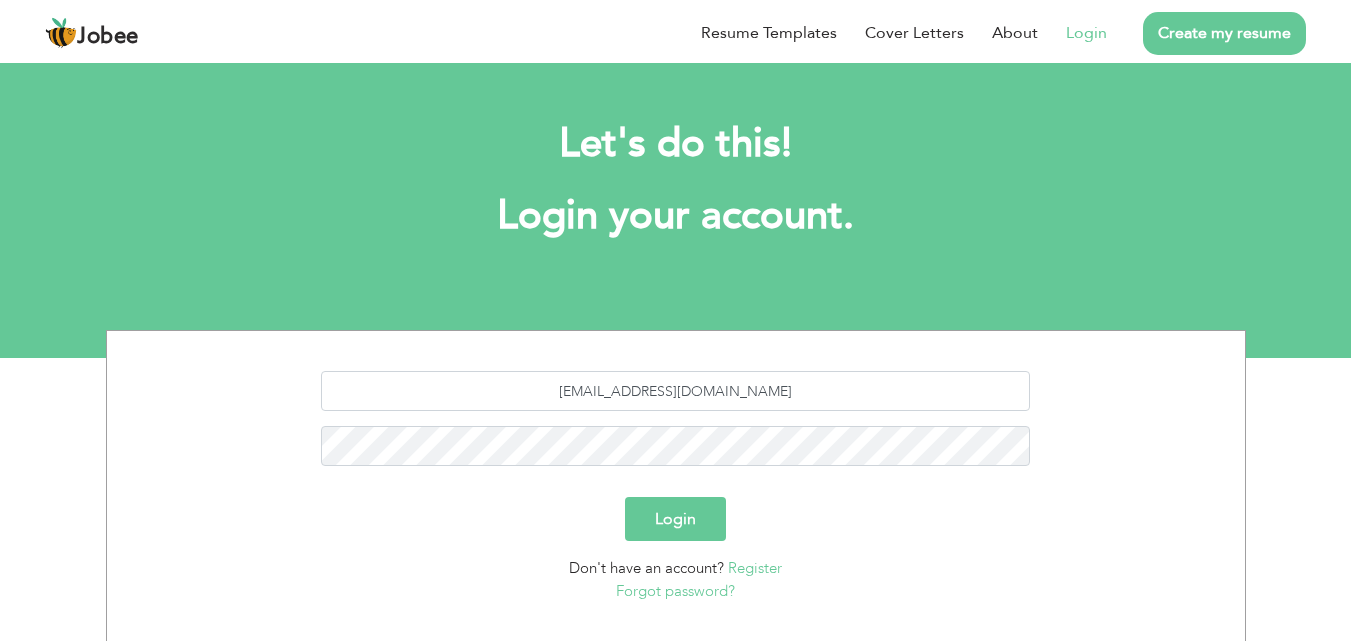 click on "Register" at bounding box center (755, 568) 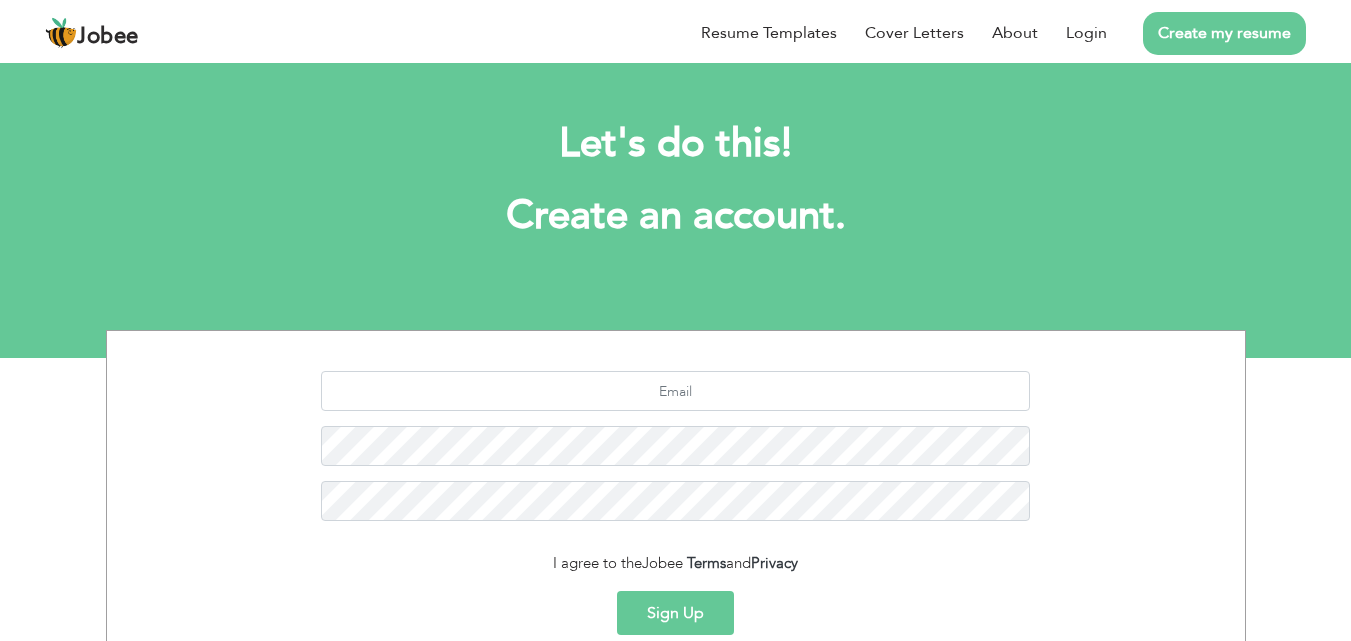 scroll, scrollTop: 0, scrollLeft: 0, axis: both 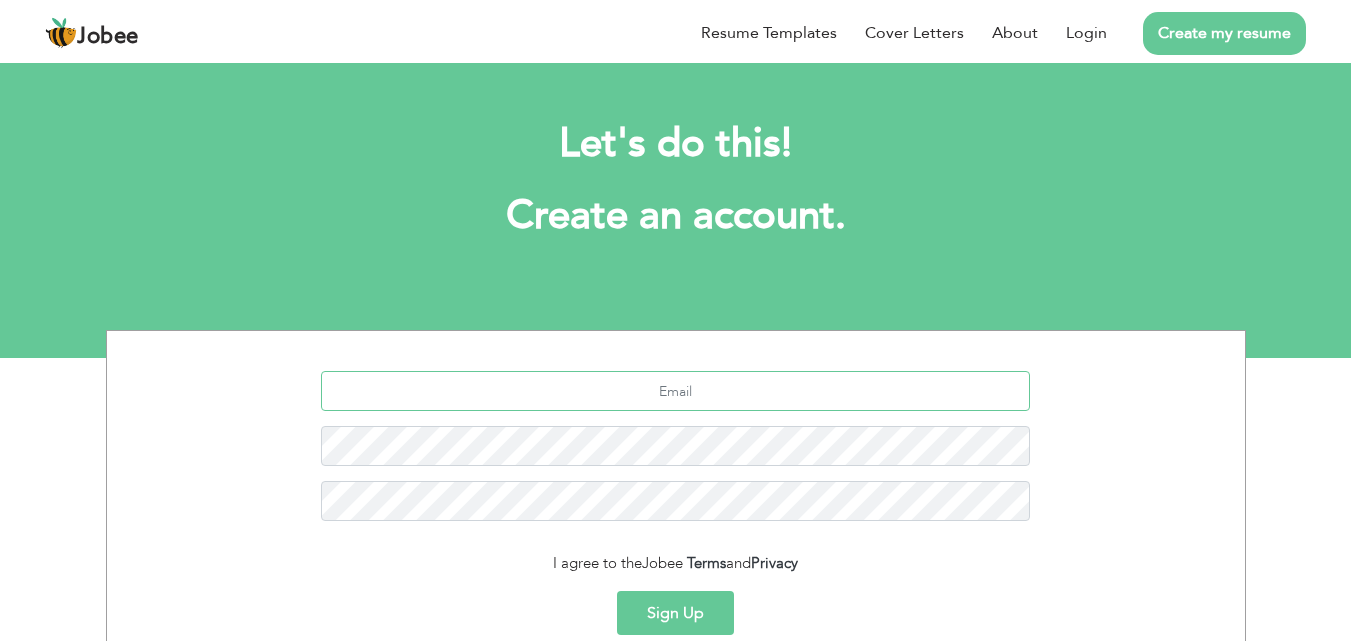 type on "[EMAIL_ADDRESS][DOMAIN_NAME]" 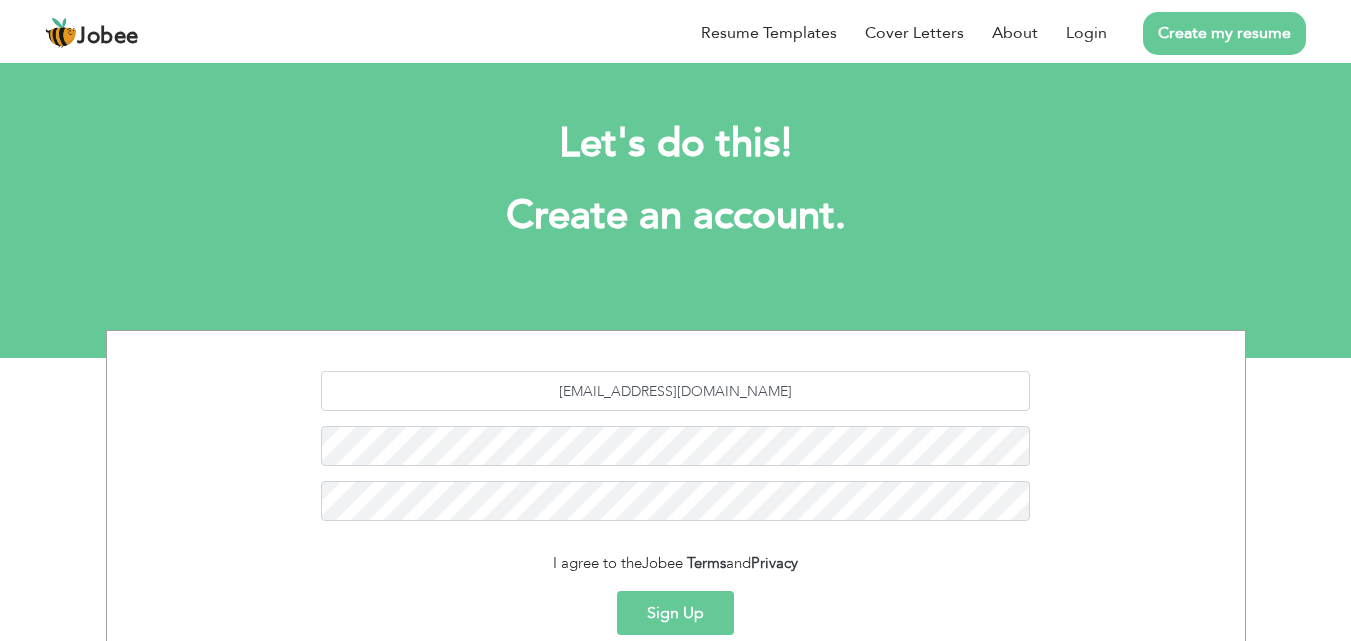 click on "Sign Up" at bounding box center (675, 613) 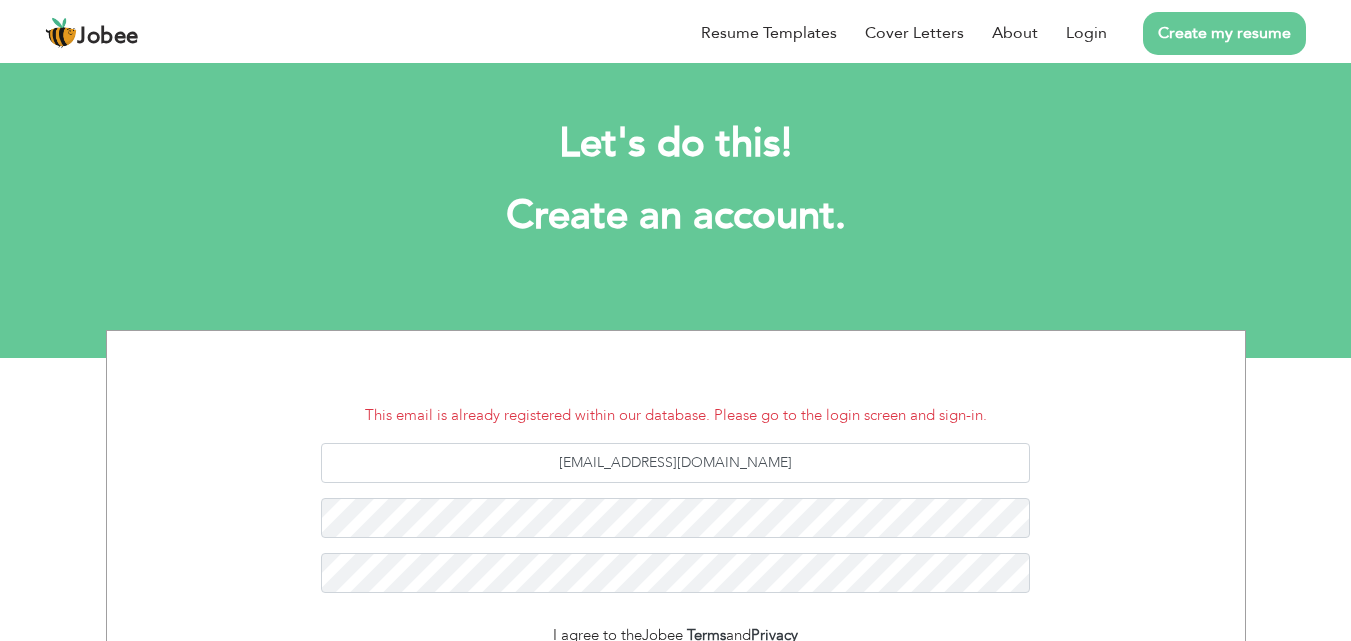scroll, scrollTop: 0, scrollLeft: 0, axis: both 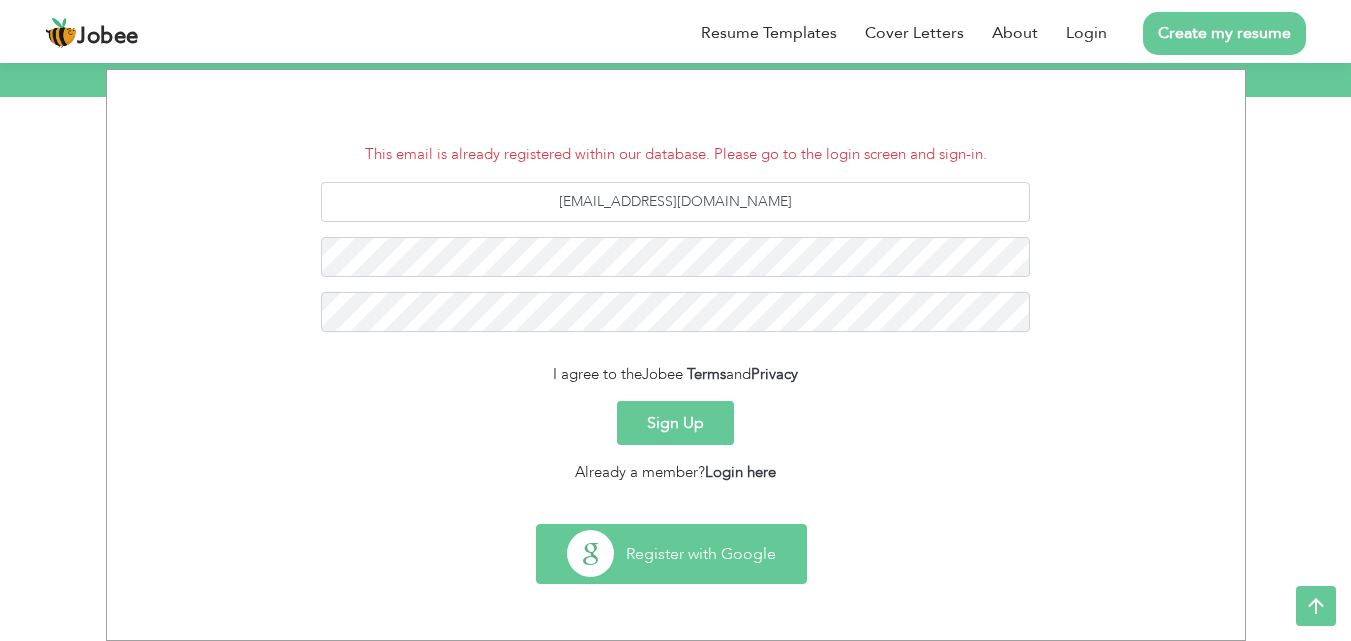 click on "Register with Google" at bounding box center (671, 554) 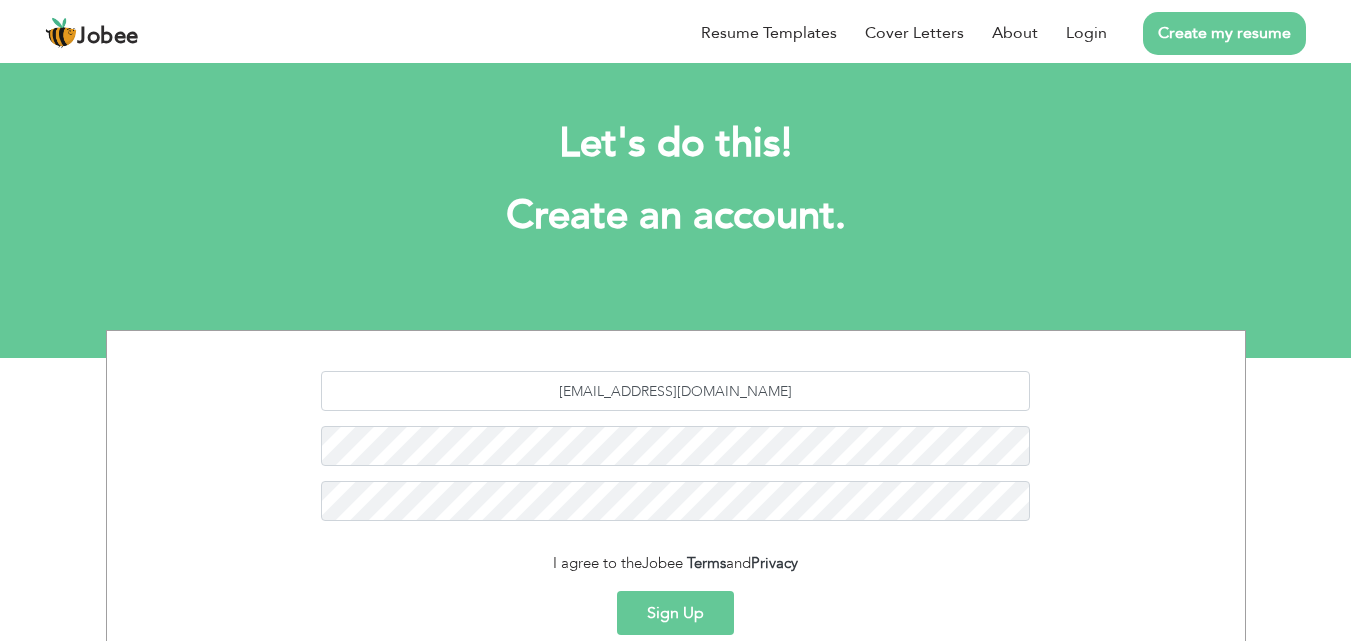 scroll, scrollTop: 0, scrollLeft: 0, axis: both 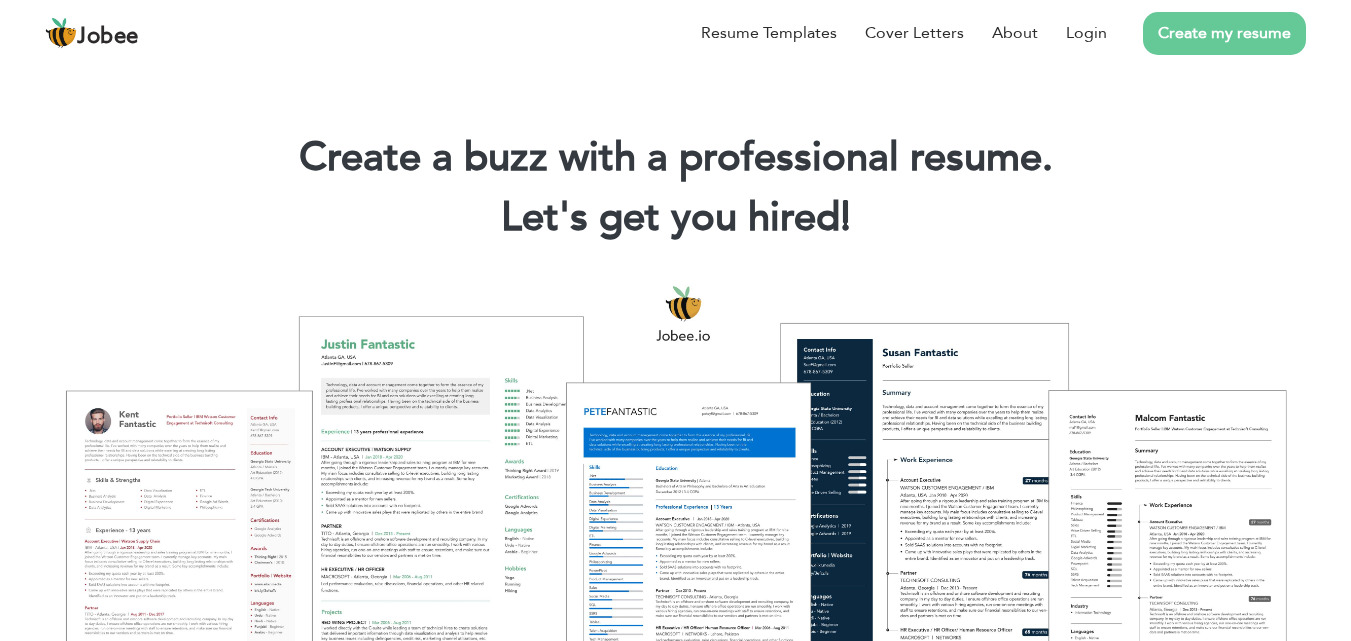 click on "Create my resume" at bounding box center [1224, 33] 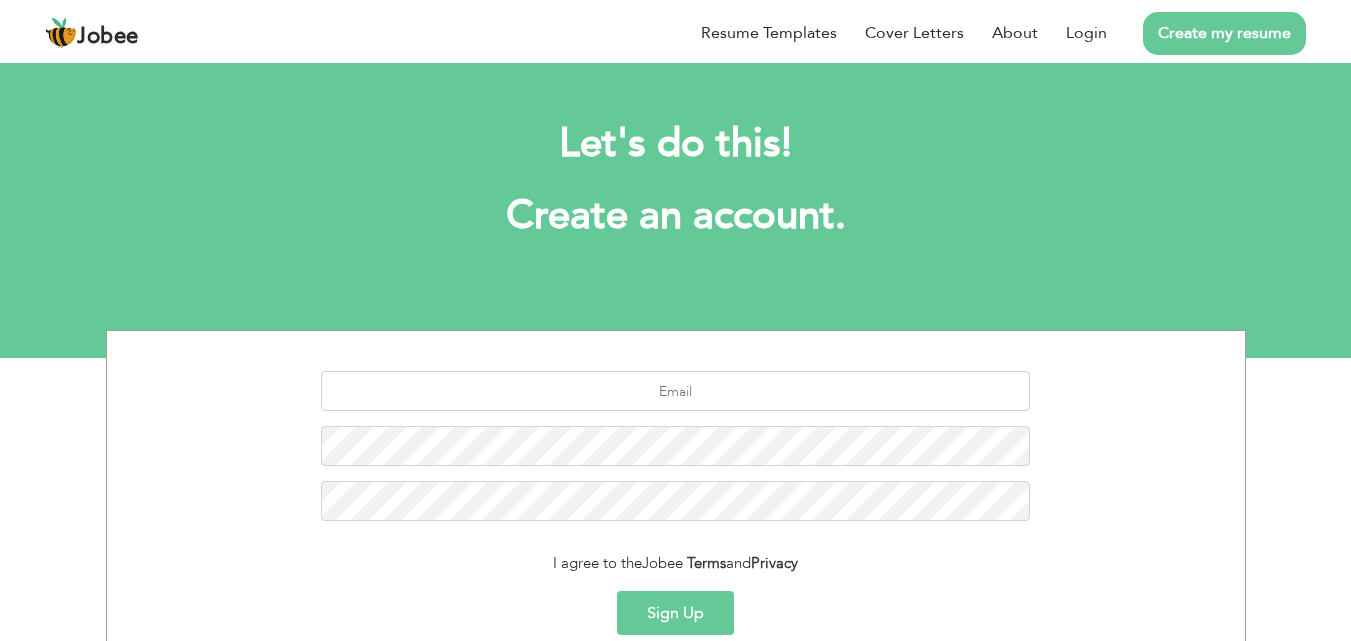 scroll, scrollTop: 0, scrollLeft: 0, axis: both 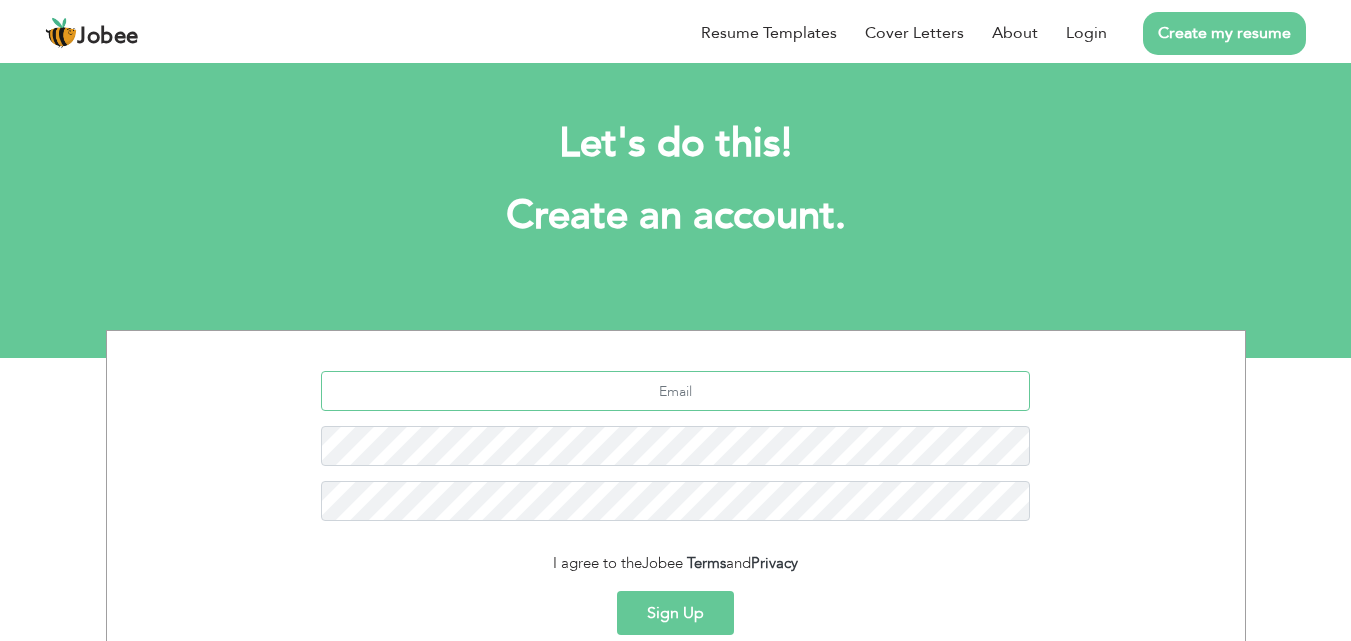 click at bounding box center (675, 391) 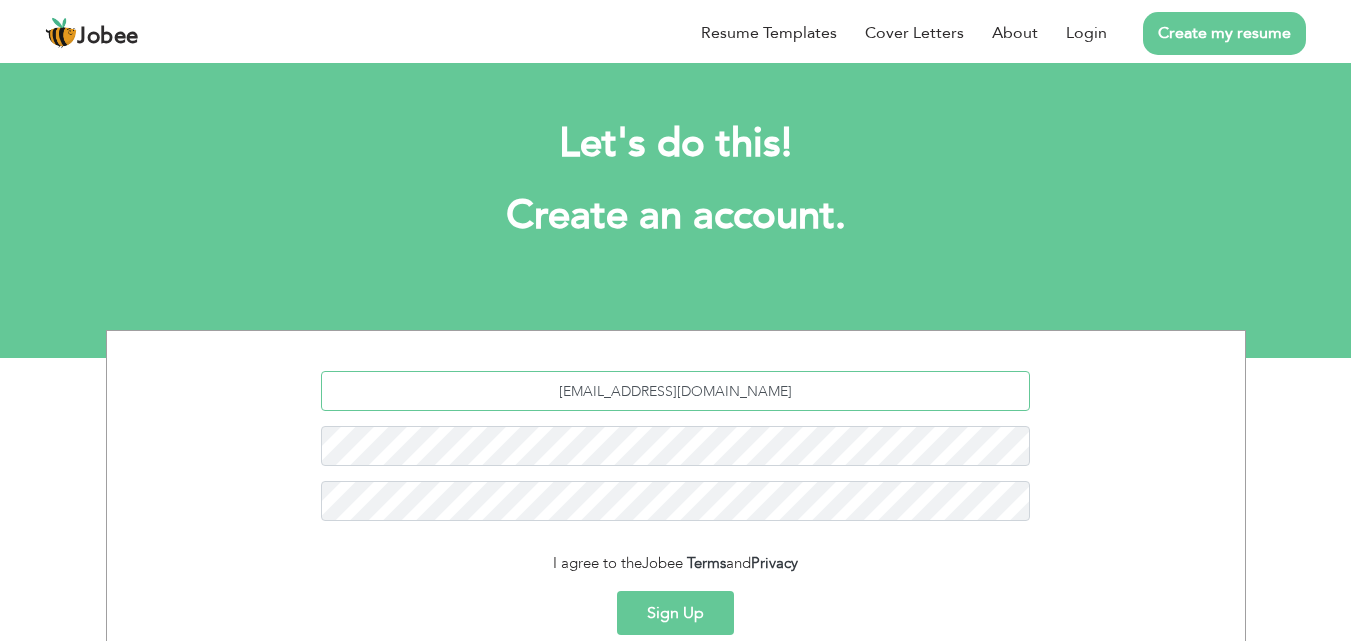 type on "[EMAIL_ADDRESS][DOMAIN_NAME]" 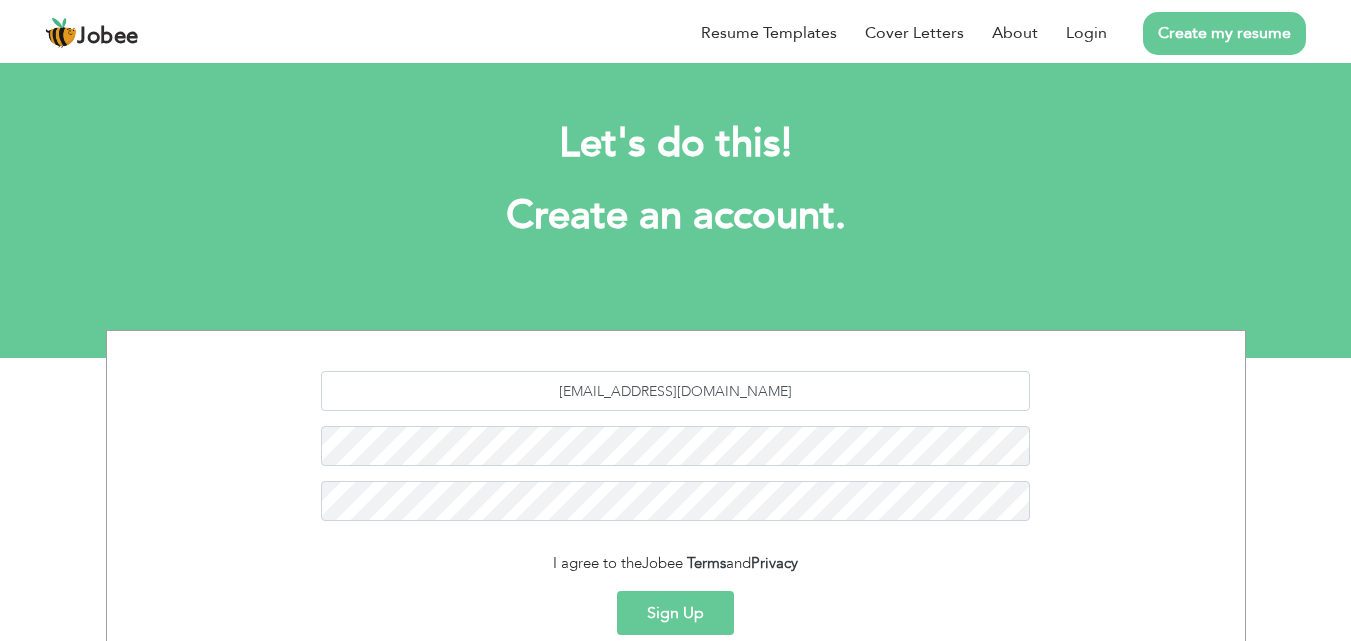 click on "Sign Up" at bounding box center (675, 613) 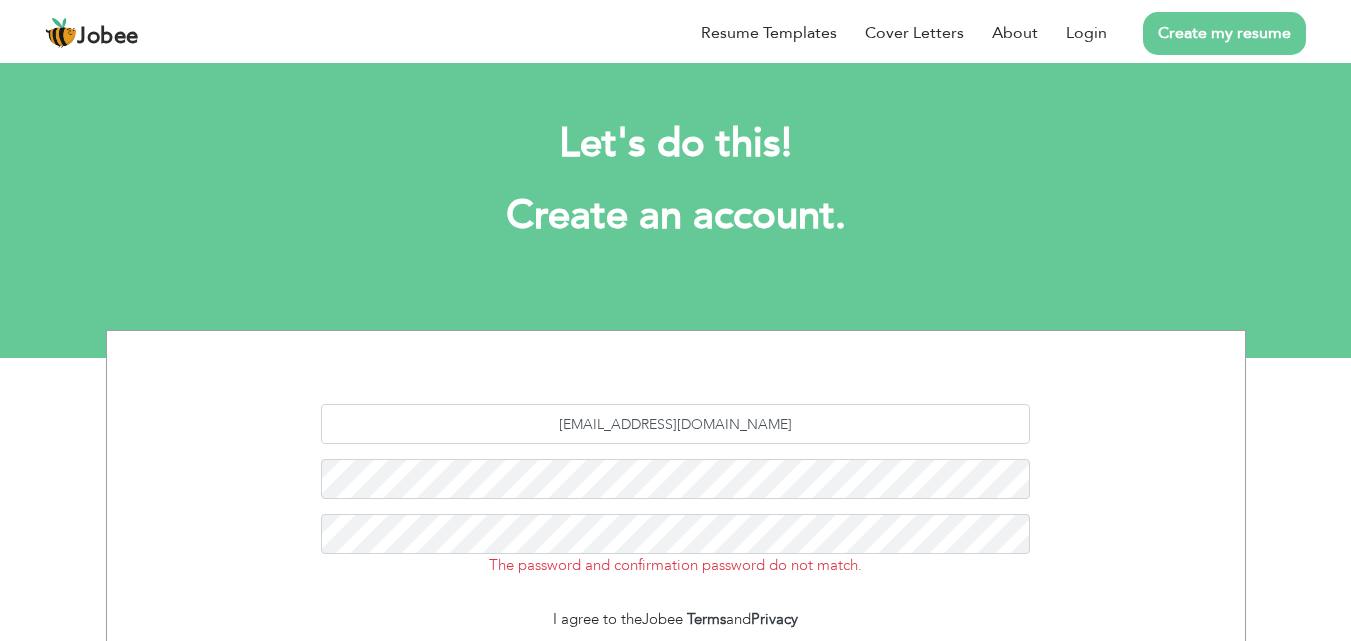 click on "[EMAIL_ADDRESS][DOMAIN_NAME]" at bounding box center [675, 424] 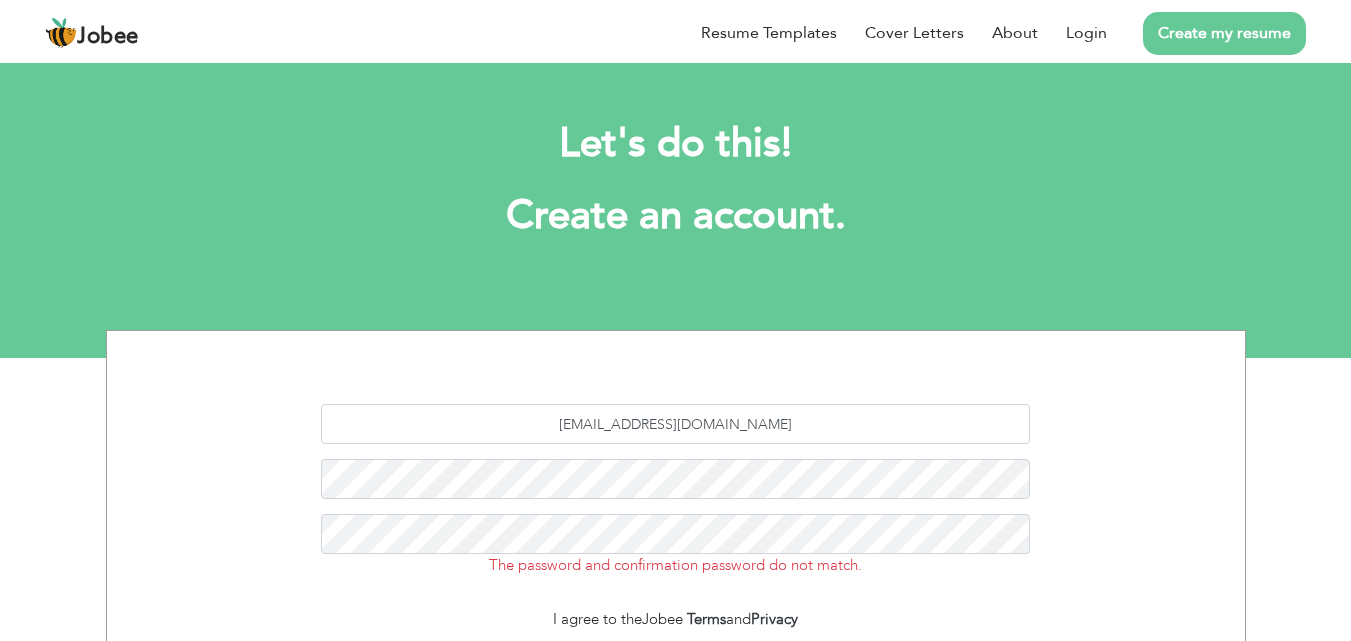 click on "Create an account." at bounding box center (676, 216) 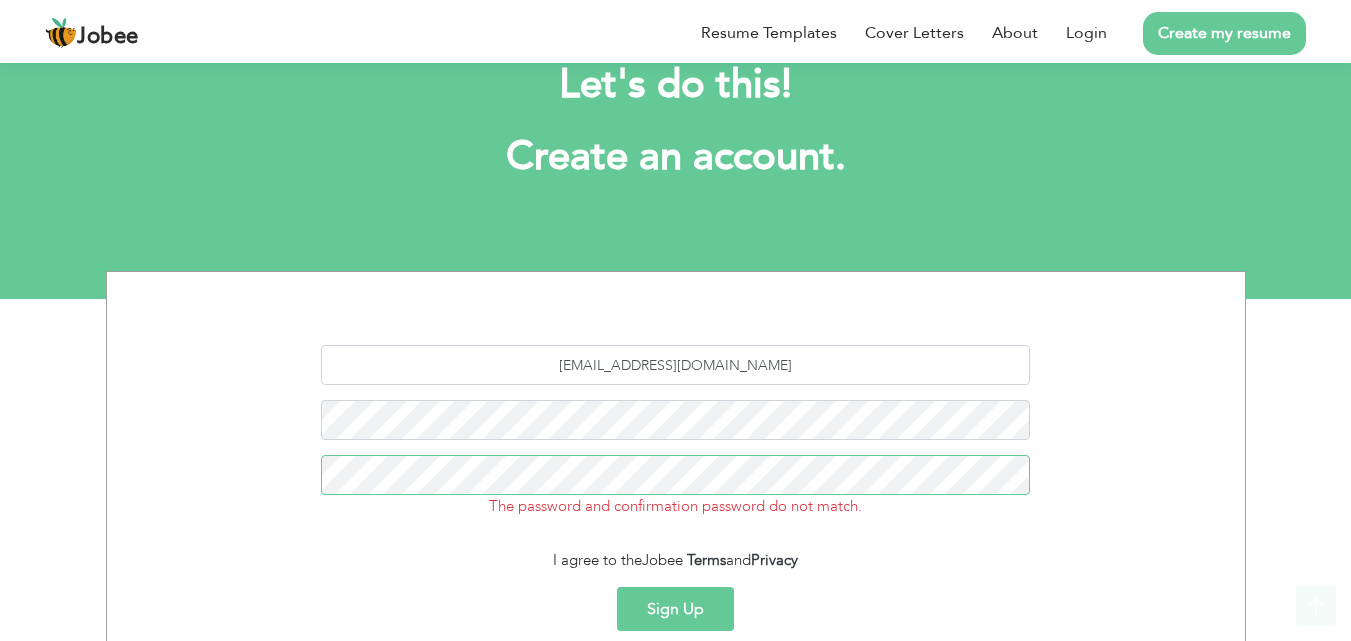 scroll, scrollTop: 125, scrollLeft: 0, axis: vertical 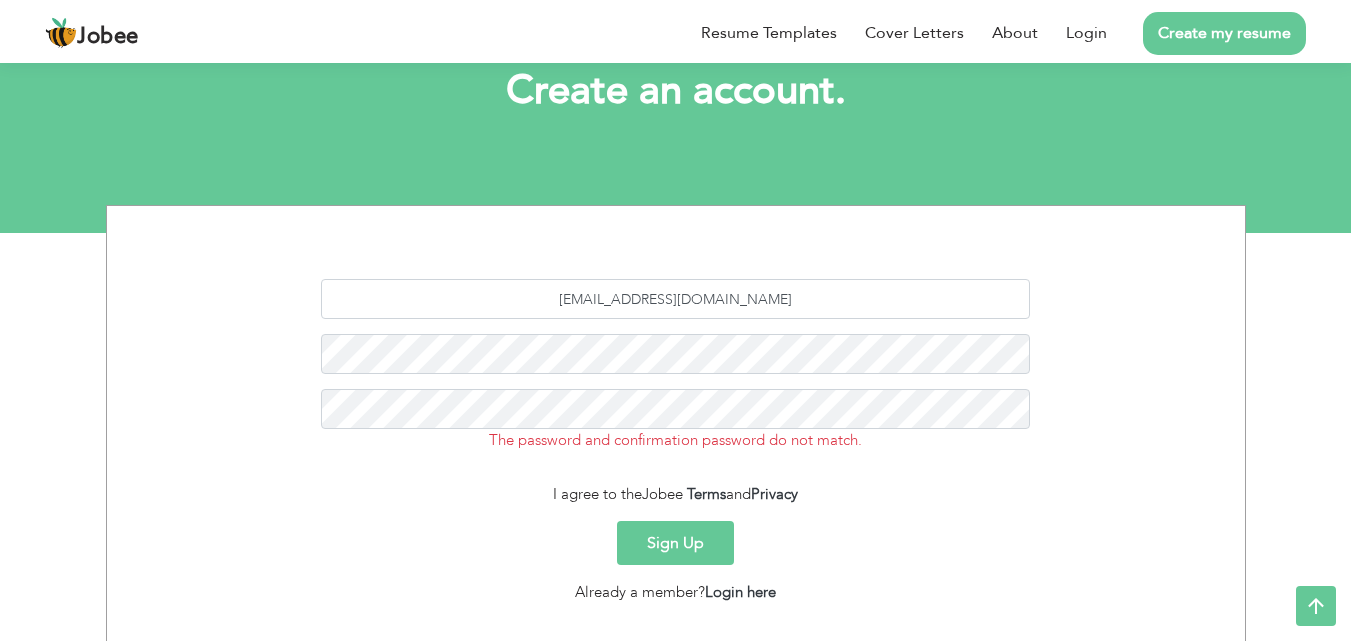 click on "Sign Up" at bounding box center [675, 543] 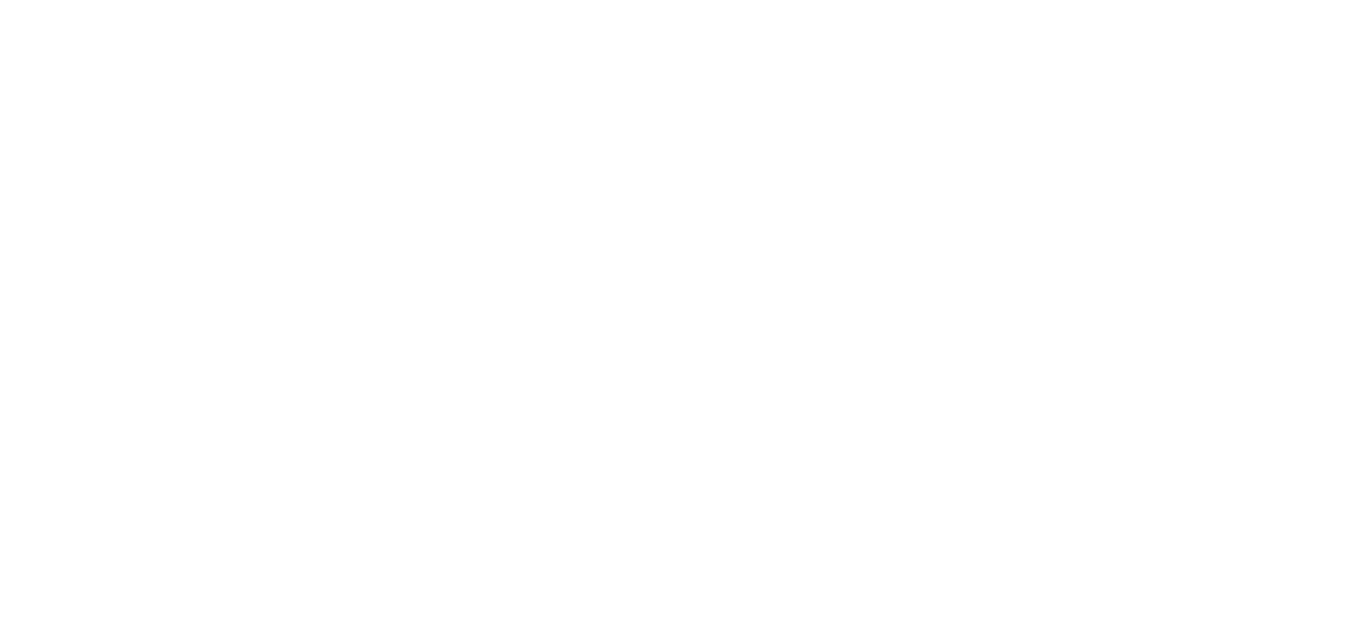 scroll, scrollTop: 0, scrollLeft: 0, axis: both 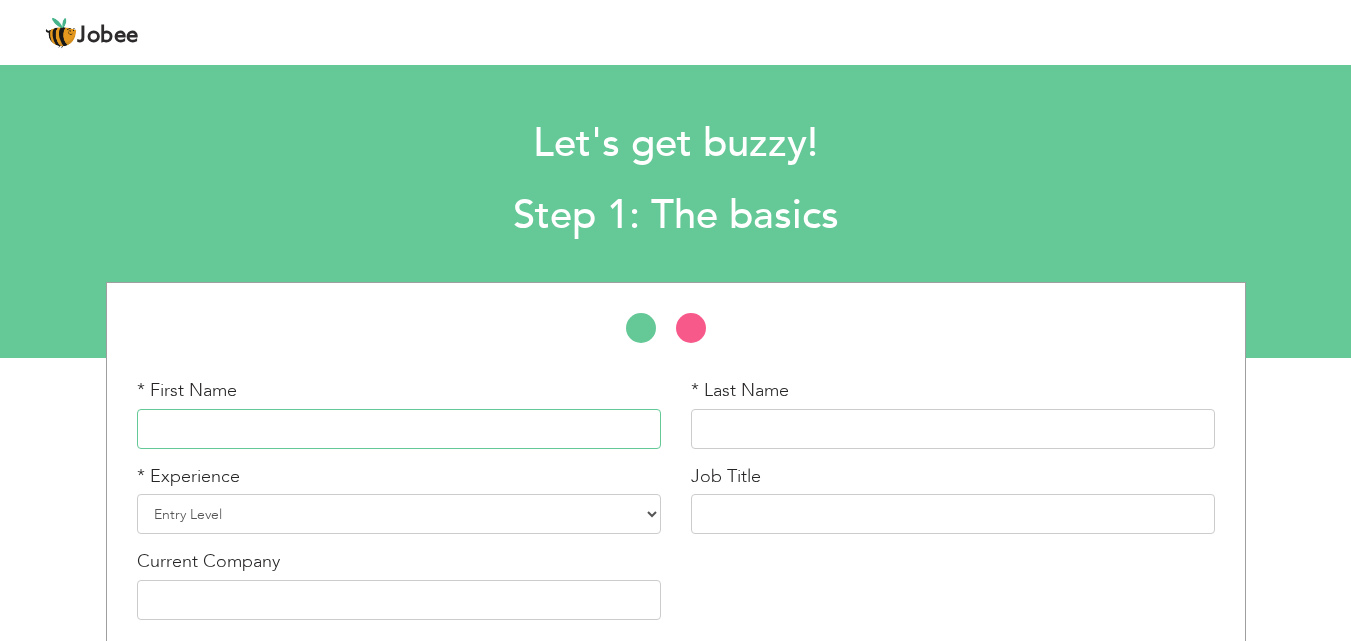 click at bounding box center [399, 429] 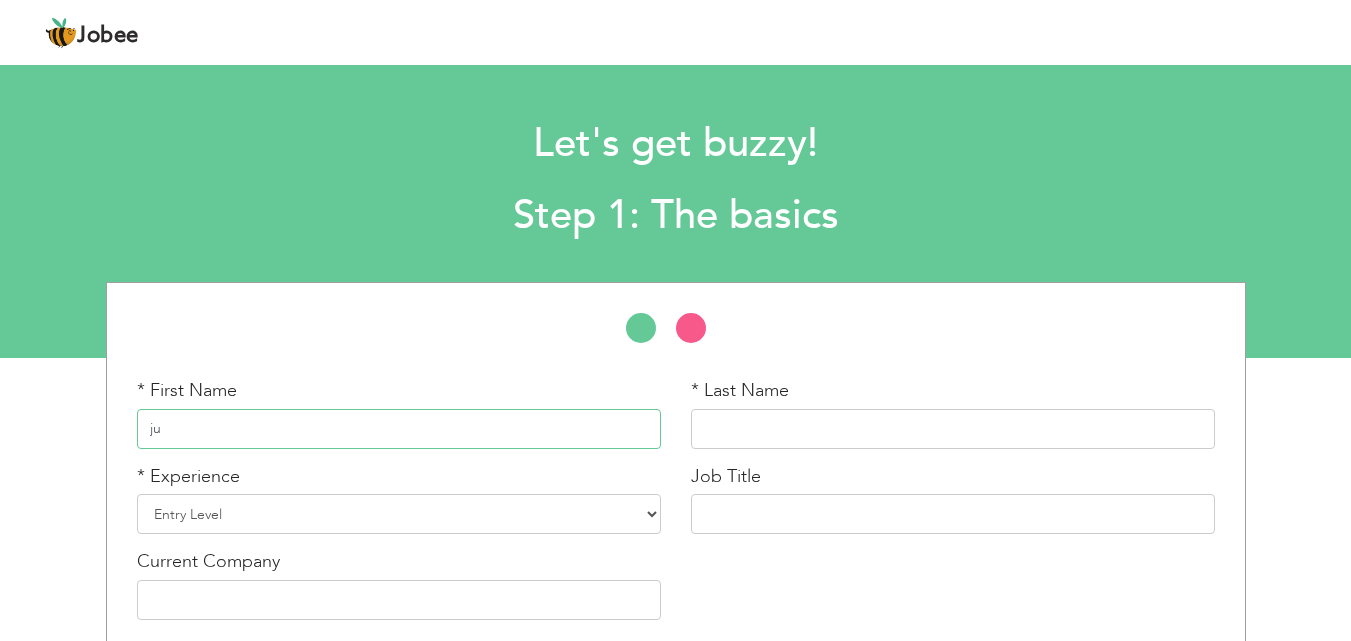 type on "j" 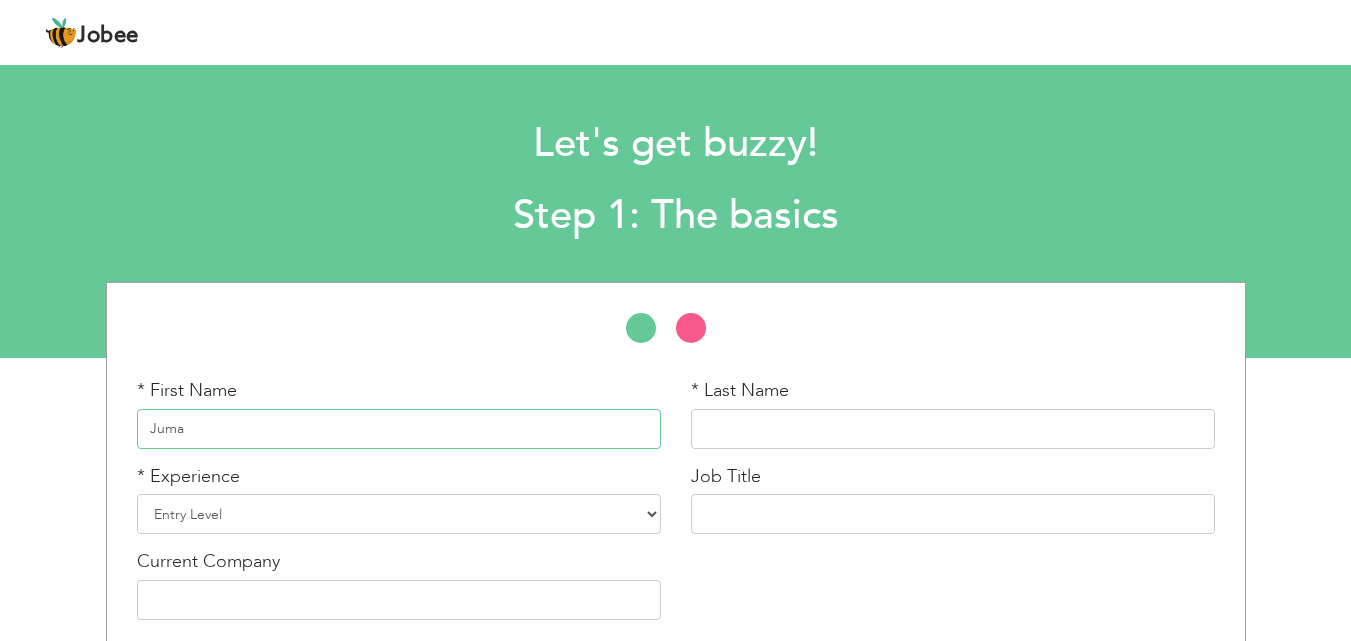 type on "Juma" 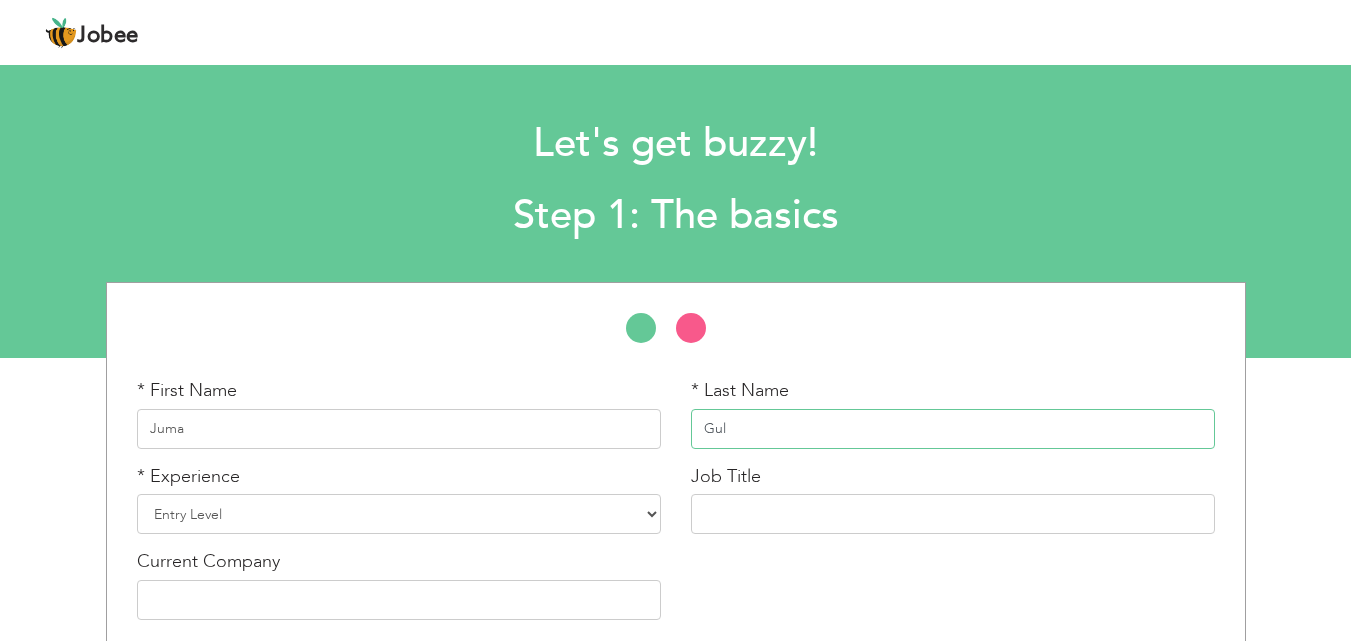 type on "Gul" 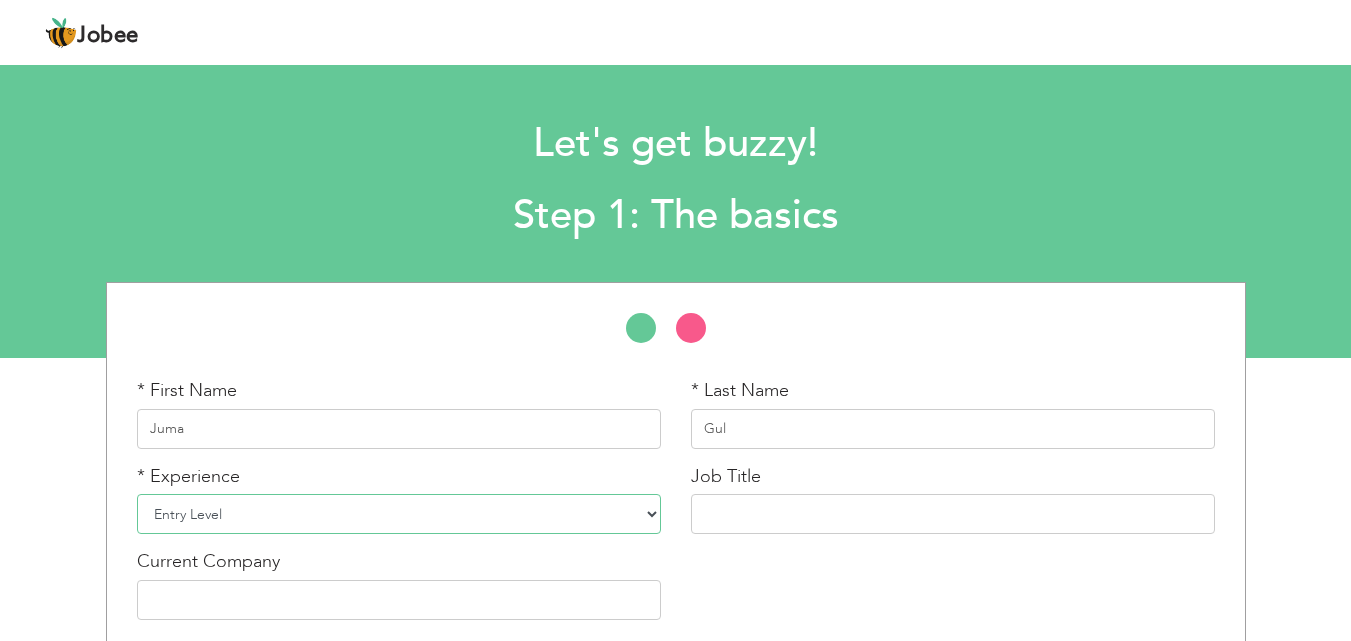 click on "Entry Level
Less than 1 Year
1 Year
2 Years
3 Years
4 Years
5 Years
6 Years
7 Years
8 Years
9 Years
10 Years
11 Years
12 Years
13 Years
14 Years
15 Years
16 Years
17 Years
18 Years
19 Years
20 Years
21 Years
22 Years
23 Years
24 Years
25 Years
26 Years
27 Years
28 Years
29 Years
30 Years
31 Years
32 Years
33 Years
34 Years
35 Years
More than 35 Years" at bounding box center (399, 514) 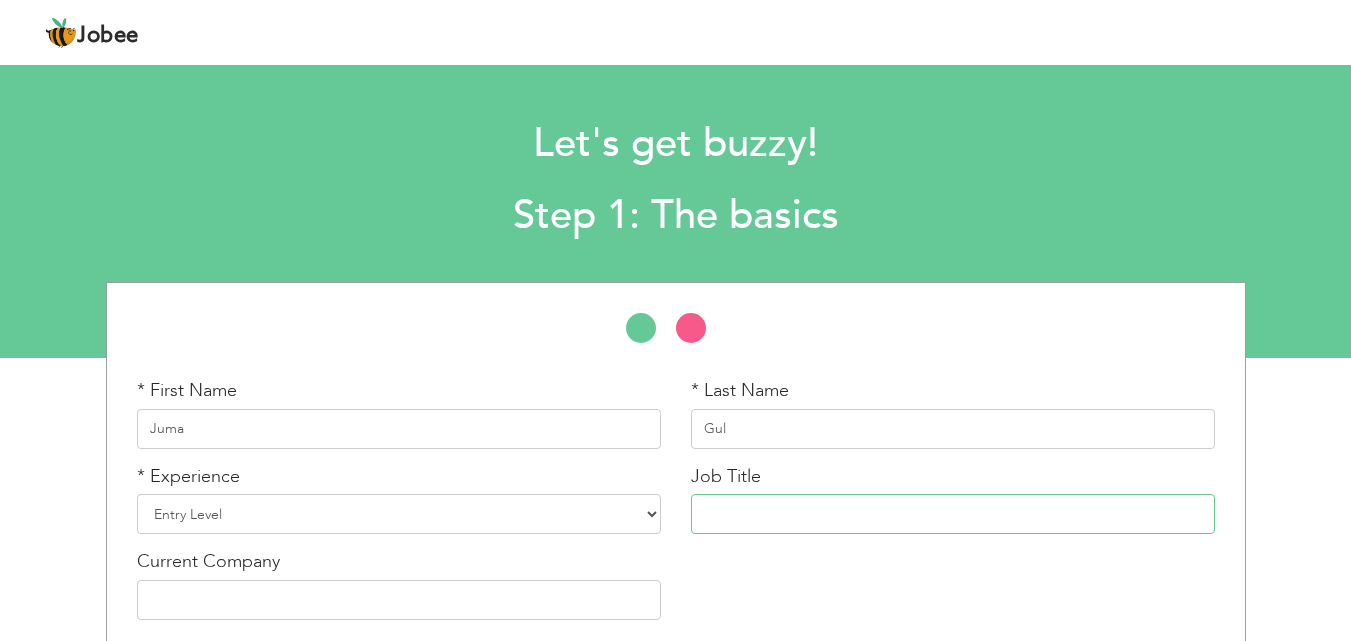 click at bounding box center (953, 514) 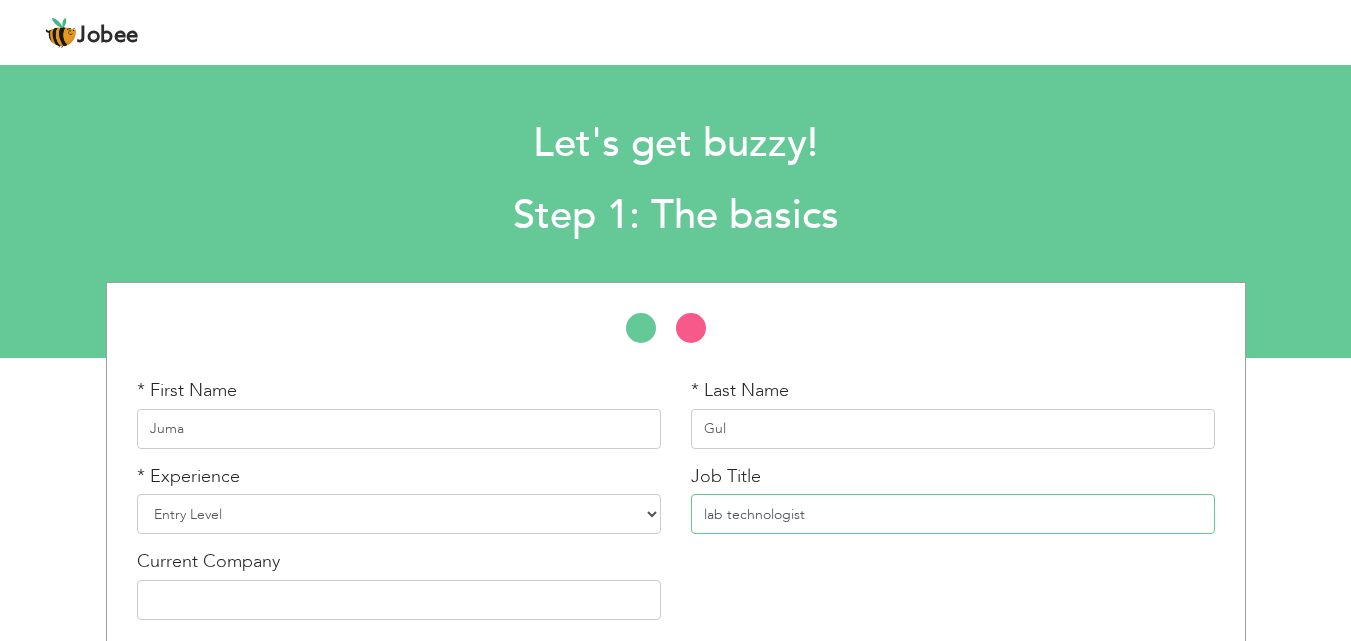 click on "lab technologist" at bounding box center [953, 514] 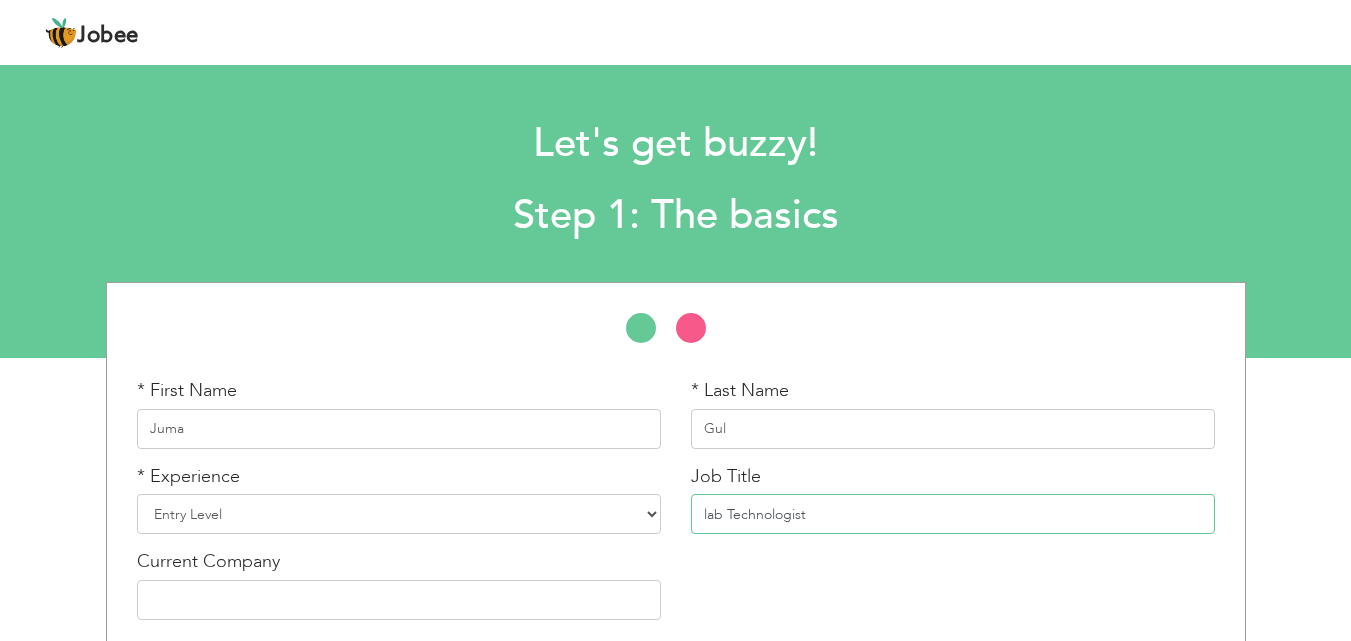 click on "lab Technologist" at bounding box center [953, 514] 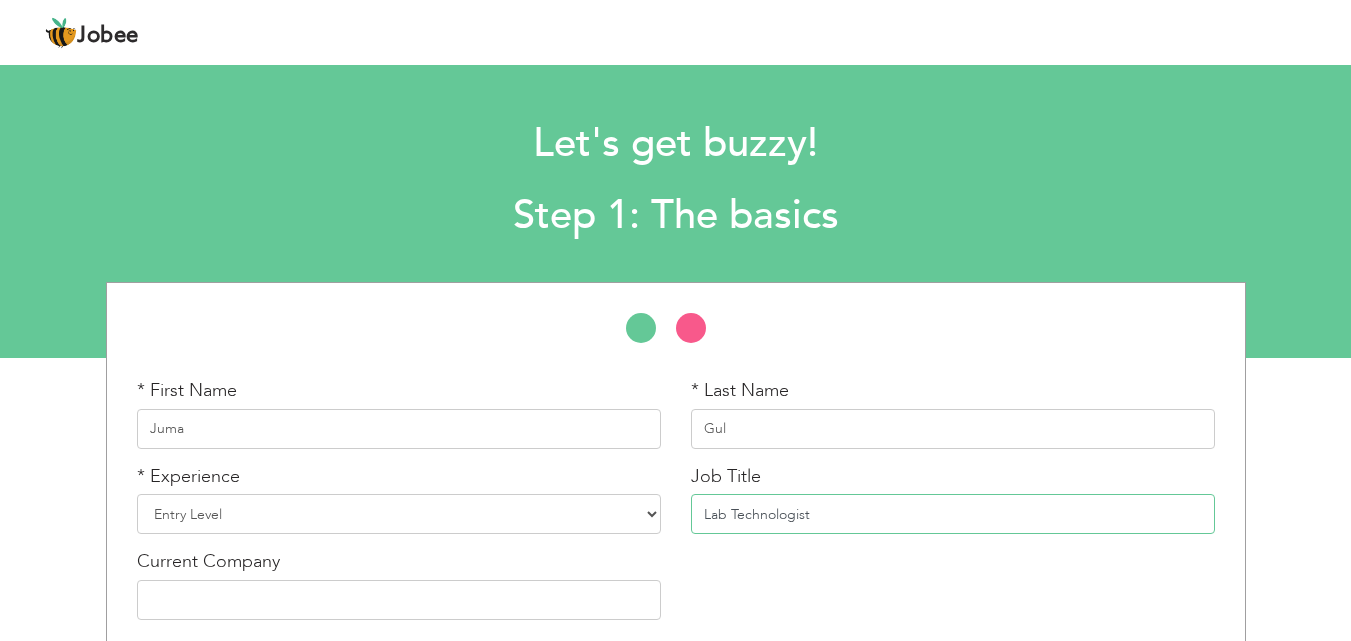 type on "Lab Technologist" 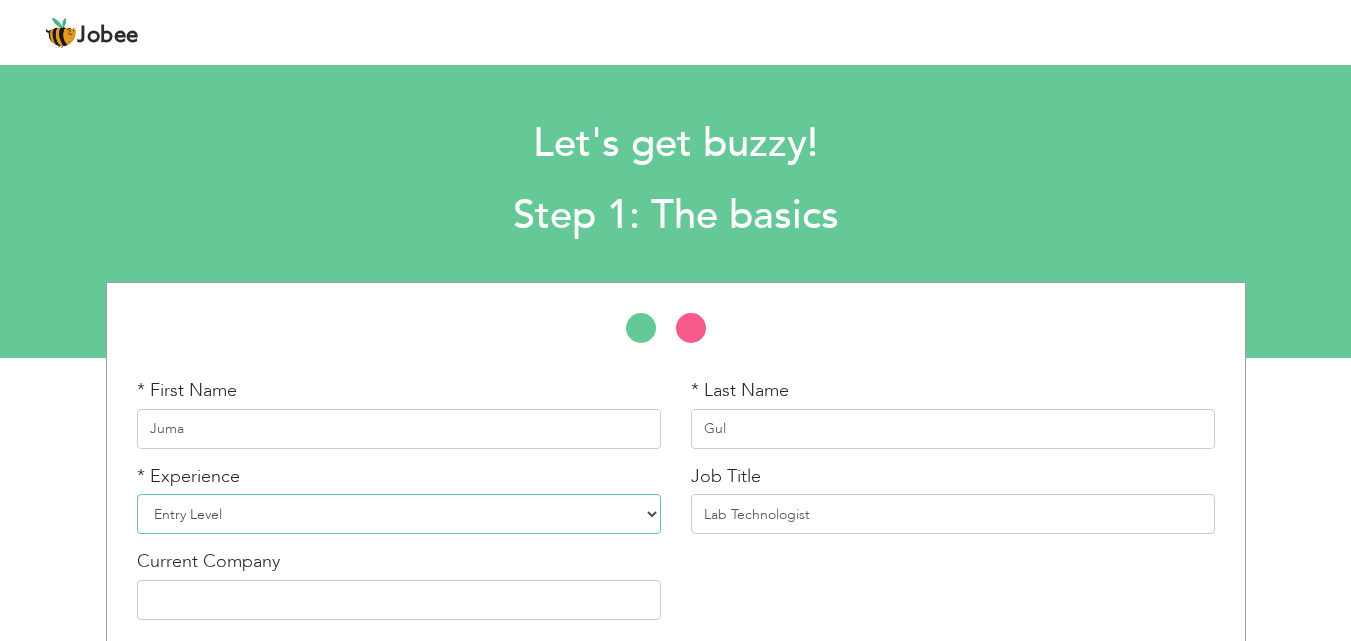 click on "Entry Level
Less than 1 Year
1 Year
2 Years
3 Years
4 Years
5 Years
6 Years
7 Years
8 Years
9 Years
10 Years
11 Years
12 Years
13 Years
14 Years
15 Years
16 Years
17 Years
18 Years
19 Years
20 Years
21 Years
22 Years
23 Years
24 Years
25 Years
26 Years
27 Years
28 Years
29 Years
30 Years
31 Years
32 Years
33 Years
34 Years
35 Years
More than 35 Years" at bounding box center [399, 514] 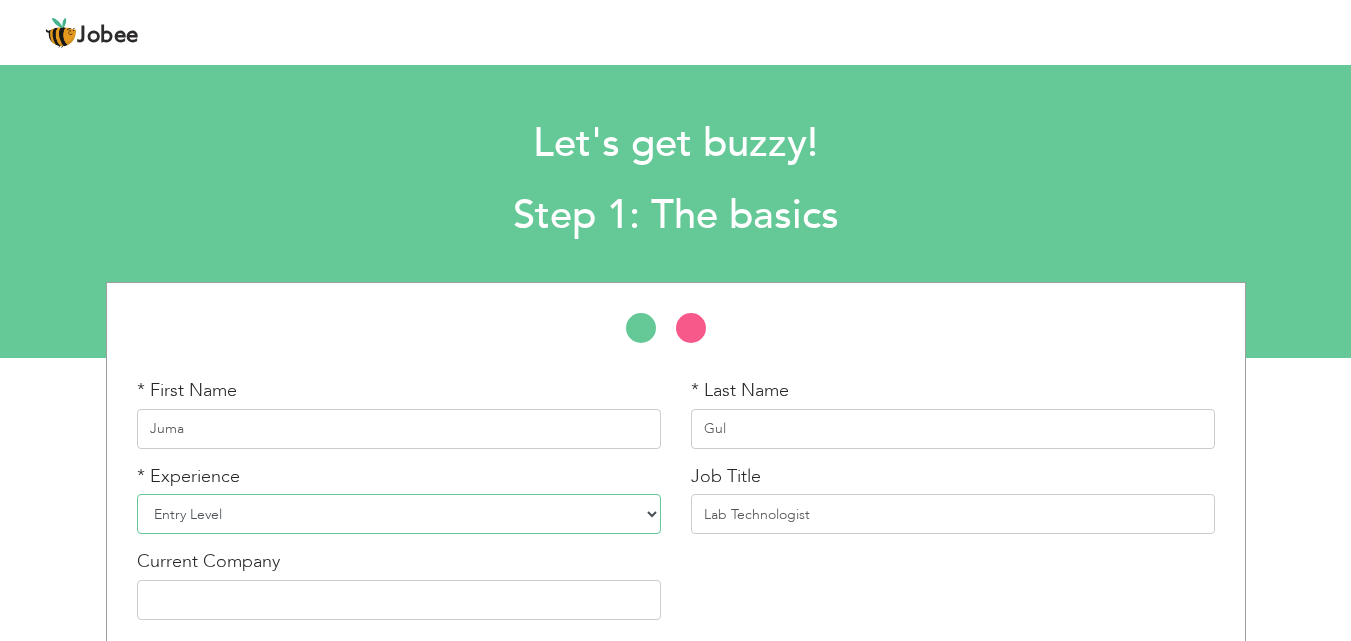 select on "3" 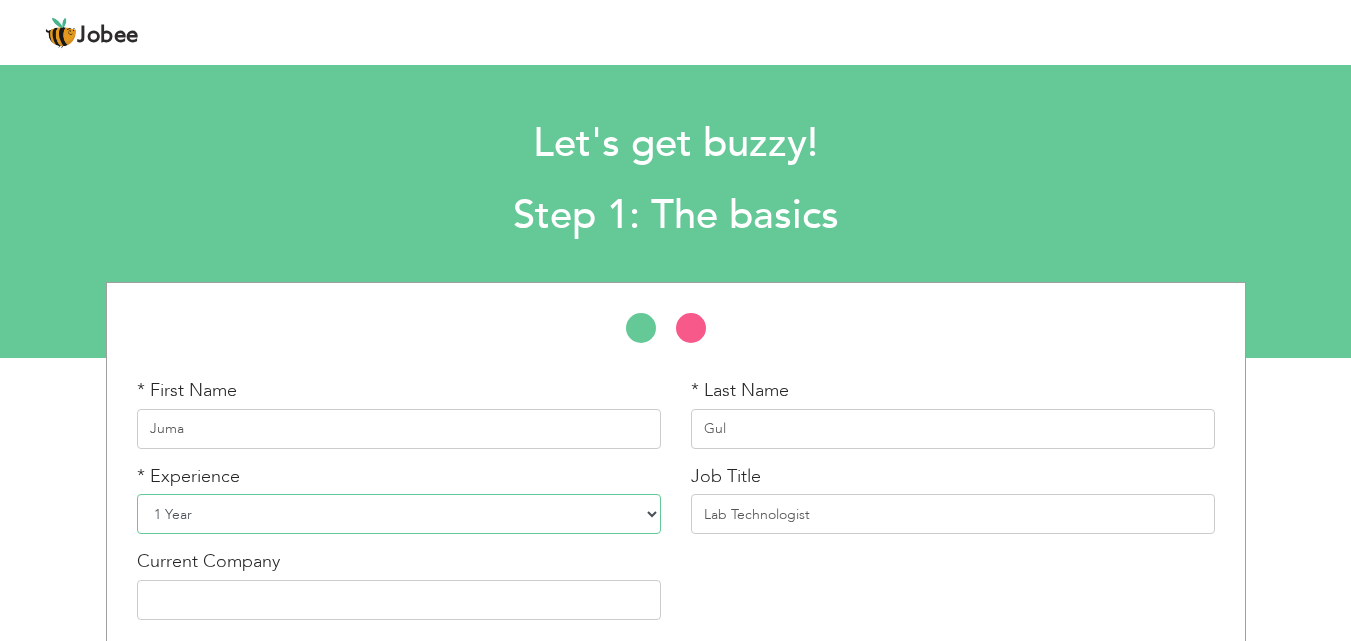 click on "Entry Level
Less than 1 Year
1 Year
2 Years
3 Years
4 Years
5 Years
6 Years
7 Years
8 Years
9 Years
10 Years
11 Years
12 Years
13 Years
14 Years
15 Years
16 Years
17 Years
18 Years
19 Years
20 Years
21 Years
22 Years
23 Years
24 Years
25 Years
26 Years
27 Years
28 Years
29 Years
30 Years
31 Years
32 Years
33 Years
34 Years
35 Years
More than 35 Years" at bounding box center [399, 514] 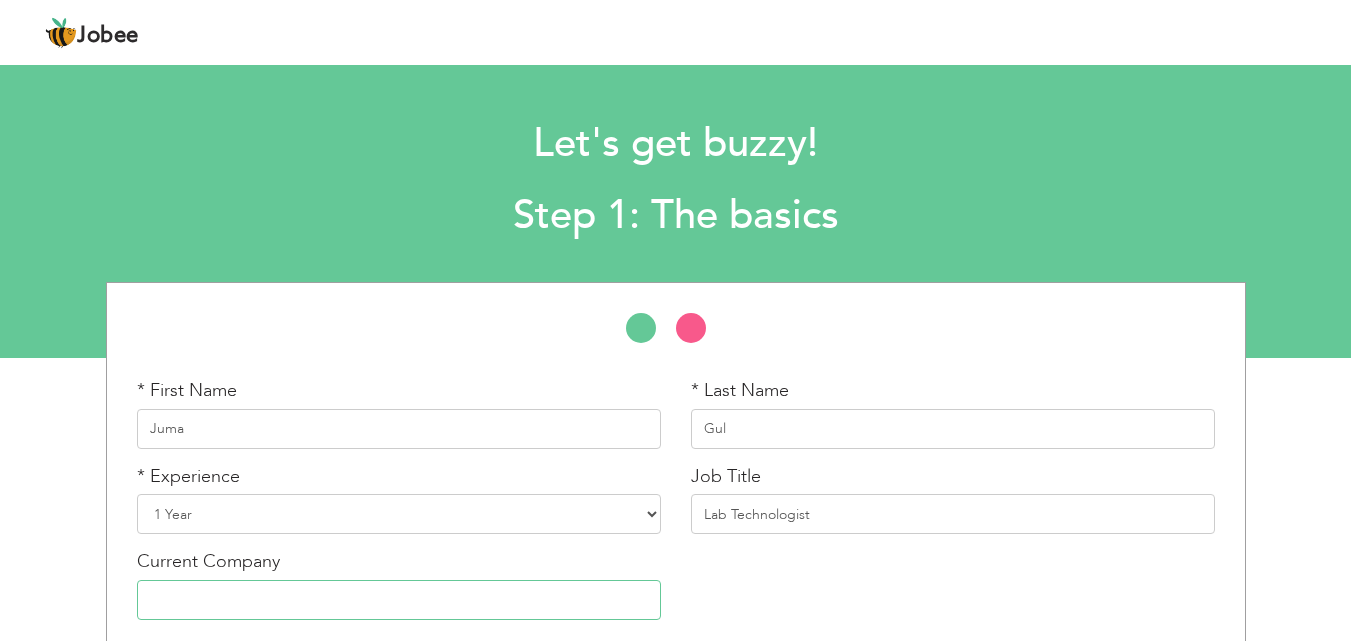 click at bounding box center (399, 600) 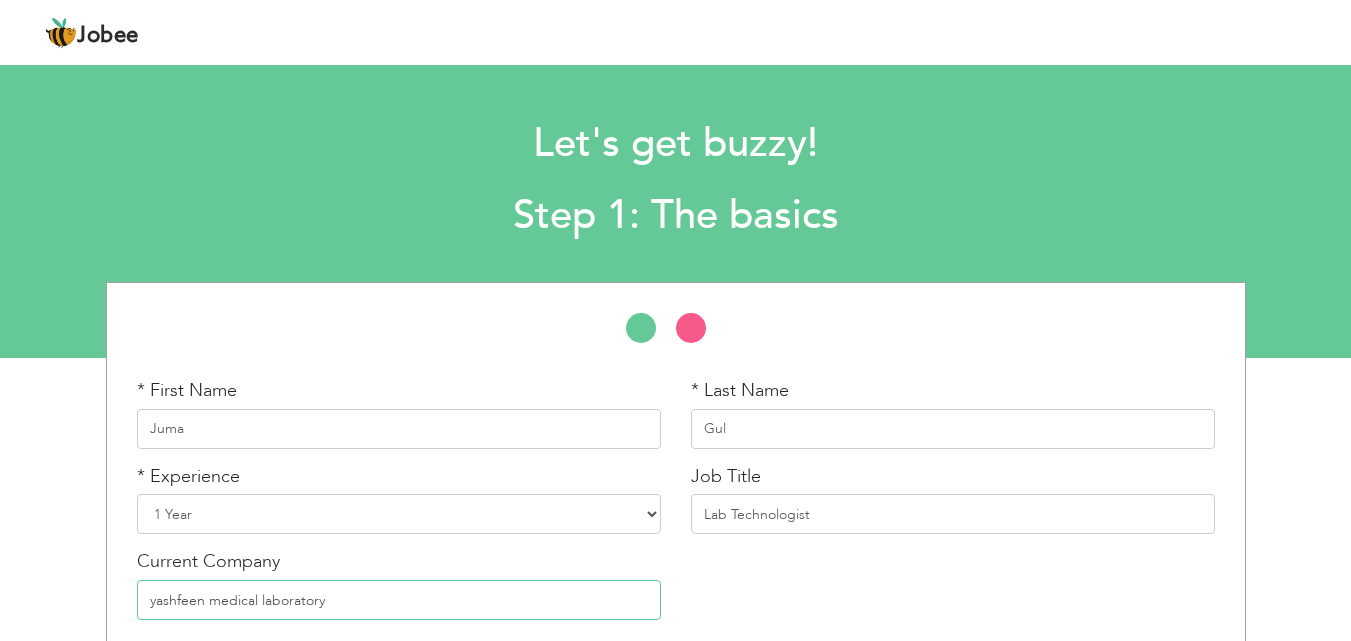 click on "yashfeen medical laboratory" at bounding box center [399, 600] 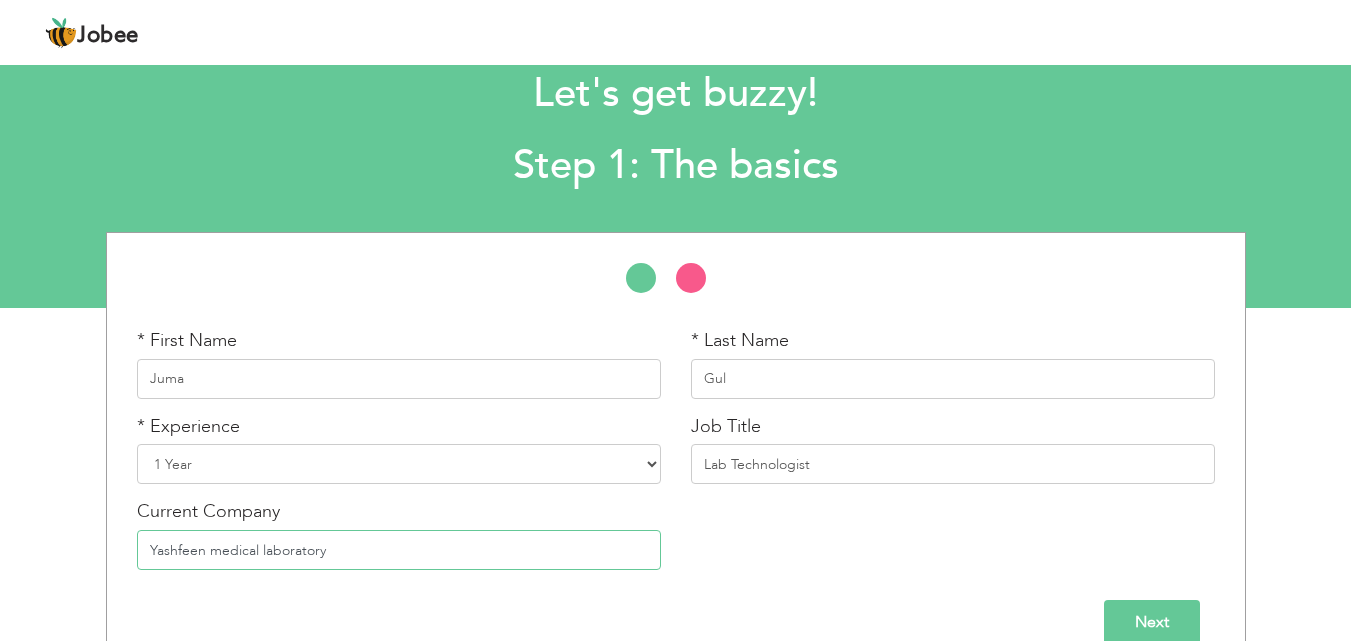 scroll, scrollTop: 85, scrollLeft: 0, axis: vertical 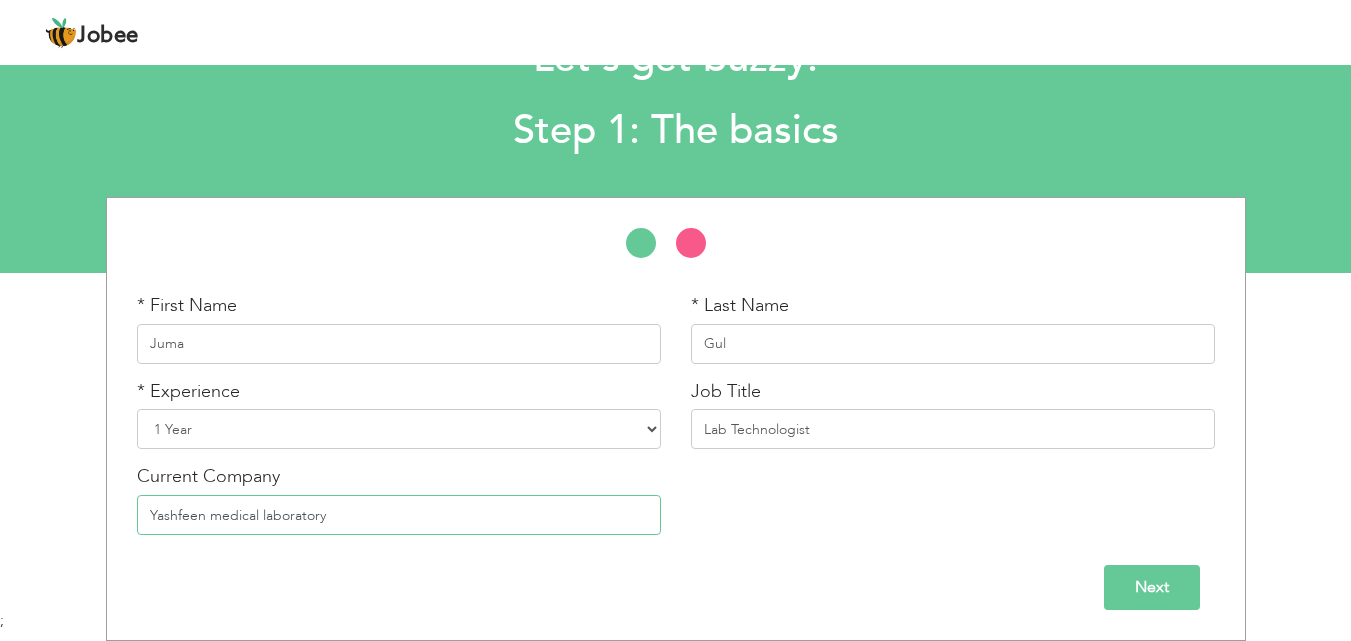 type on "Yashfeen medical laboratory" 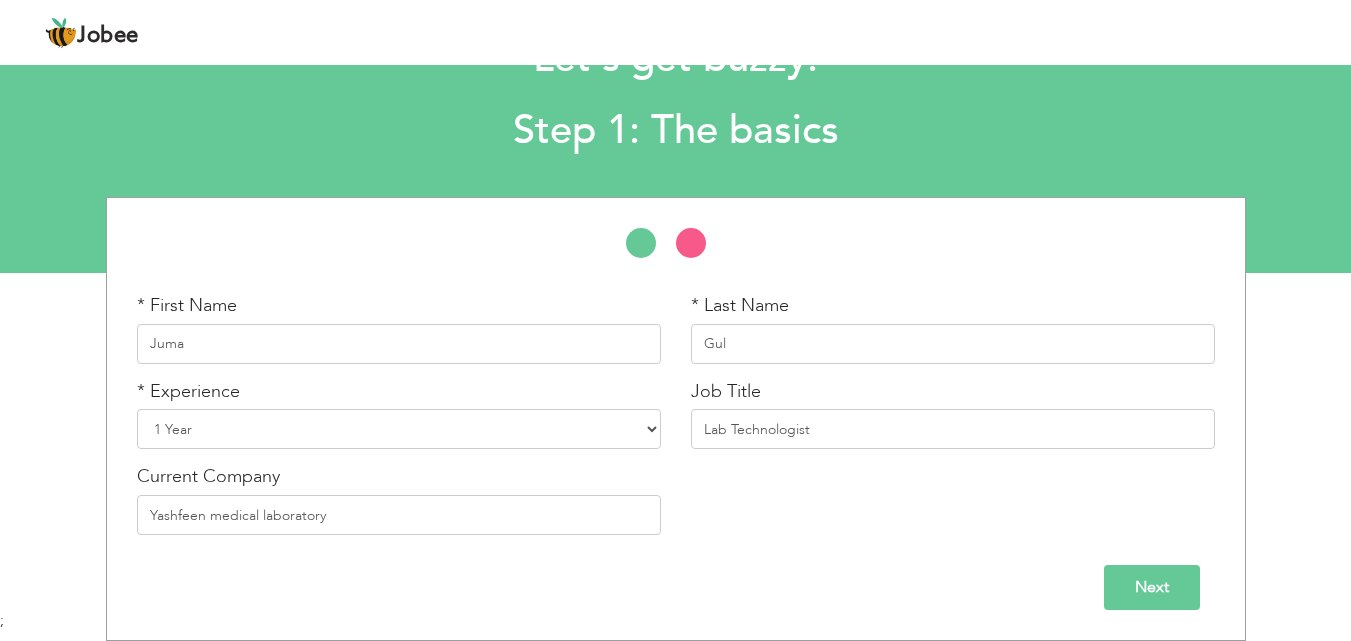 click on "Next" at bounding box center [1152, 587] 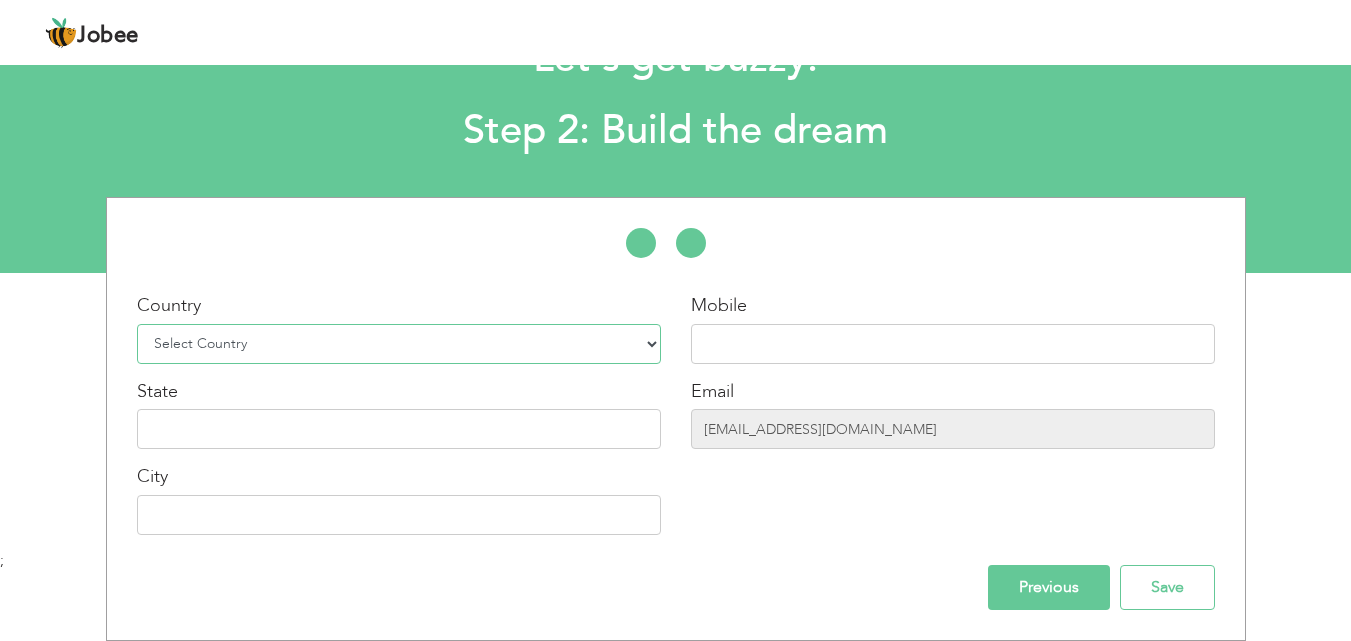 click on "Select Country
Afghanistan
Albania
Algeria
American Samoa
Andorra
Angola
Anguilla
Antarctica
Antigua and Barbuda
Argentina
Armenia
Aruba
Australia
Austria
Azerbaijan
Bahamas
Bahrain
Bangladesh
Barbados
Belarus
Belgium
Belize
Benin
Bermuda
Bhutan
Bolivia
Bosnia-Herzegovina
Botswana
Bouvet Island
Brazil
British Indian Ocean Territory
Brunei Darussalam
Bulgaria
Burkina Faso
Burundi
Cambodia
Cameroon
Canada
Cape Verde
Cayman Islands
Central African Republic
Chad
Chile
China
Christmas Island
Cocos (Keeling) Islands
Colombia
Comoros
Congo
Congo, Dem. Republic
Cook Islands
Costa Rica
Croatia
Cuba
Cyprus
Czech Rep
Denmark
Djibouti
Dominica
Dominican Republic
Ecuador
Egypt
El Salvador
Equatorial Guinea
Eritrea
Estonia
Ethiopia
European Union
Falkland Islands (Malvinas)
Faroe Islands
Fiji
Finland
France
French Guiana
French Southern Territories
Gabon
Gambia
Georgia" at bounding box center (399, 344) 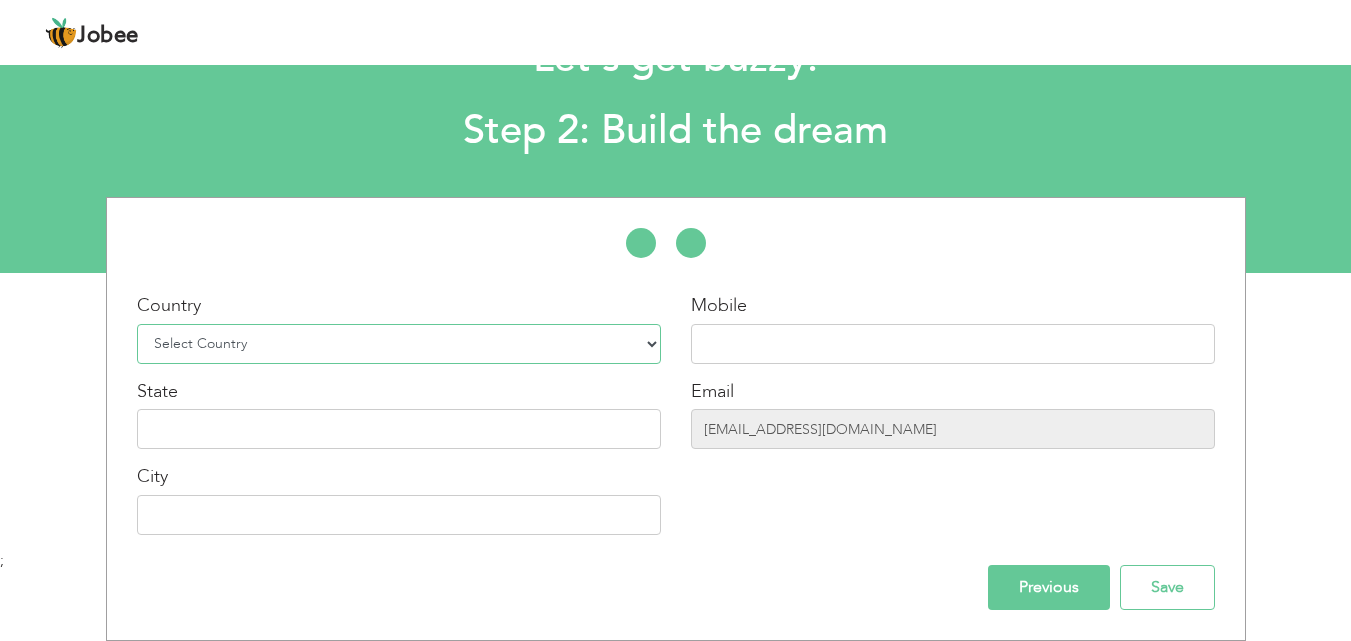 select on "166" 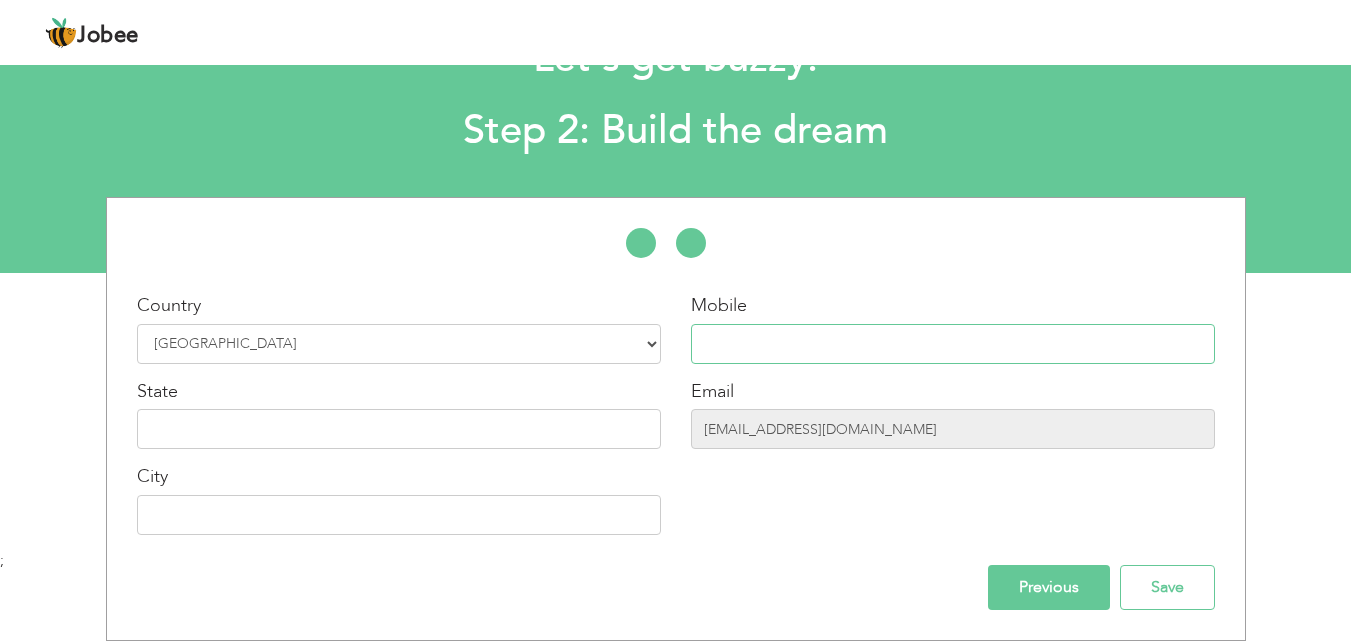 click at bounding box center [953, 344] 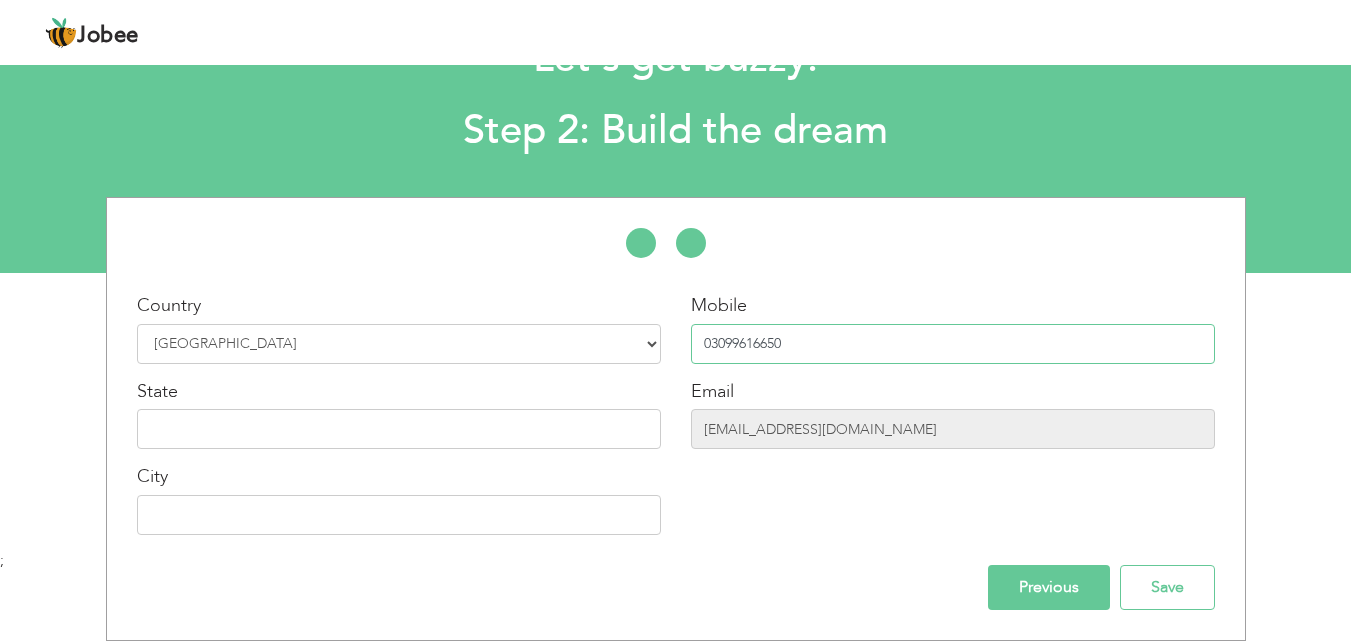 type on "03099616650" 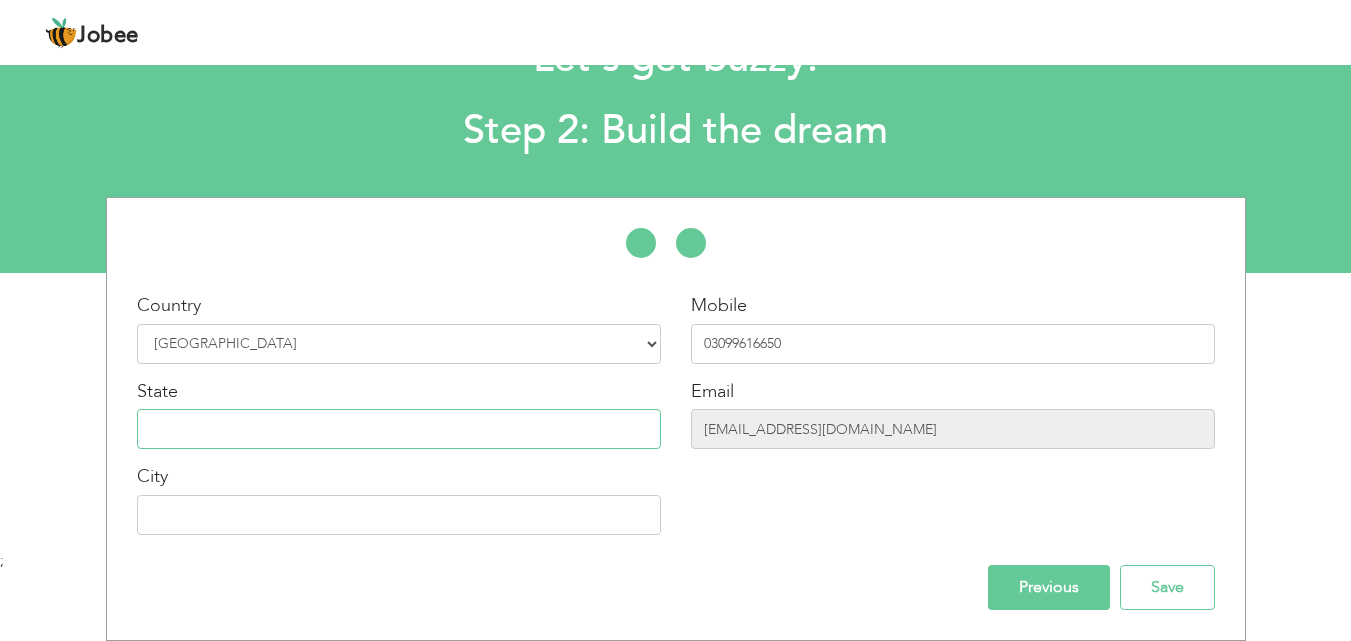 click at bounding box center [399, 429] 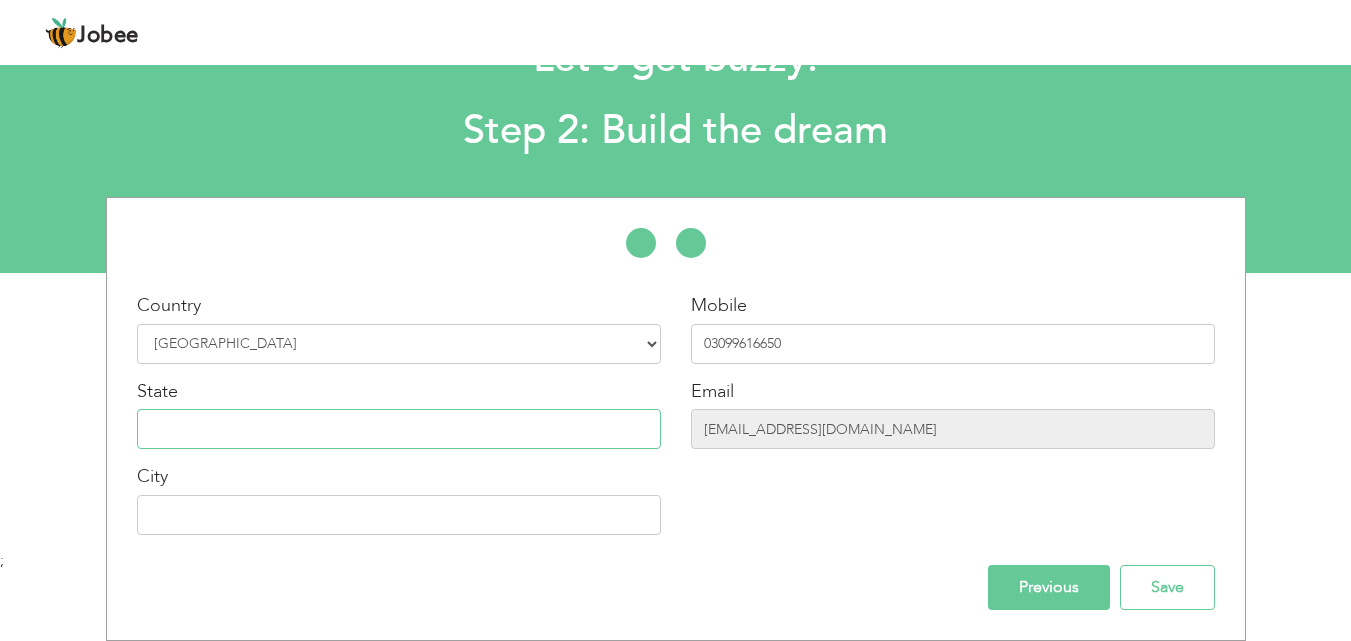 type on "KPK" 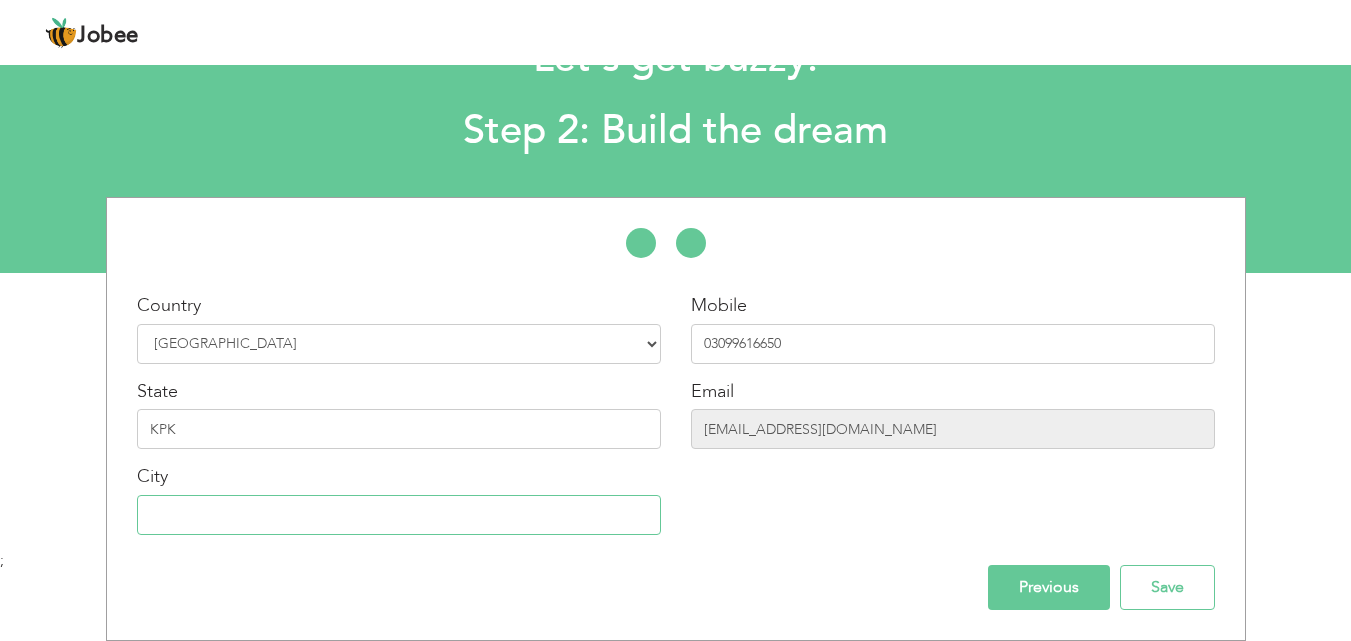 click at bounding box center [399, 515] 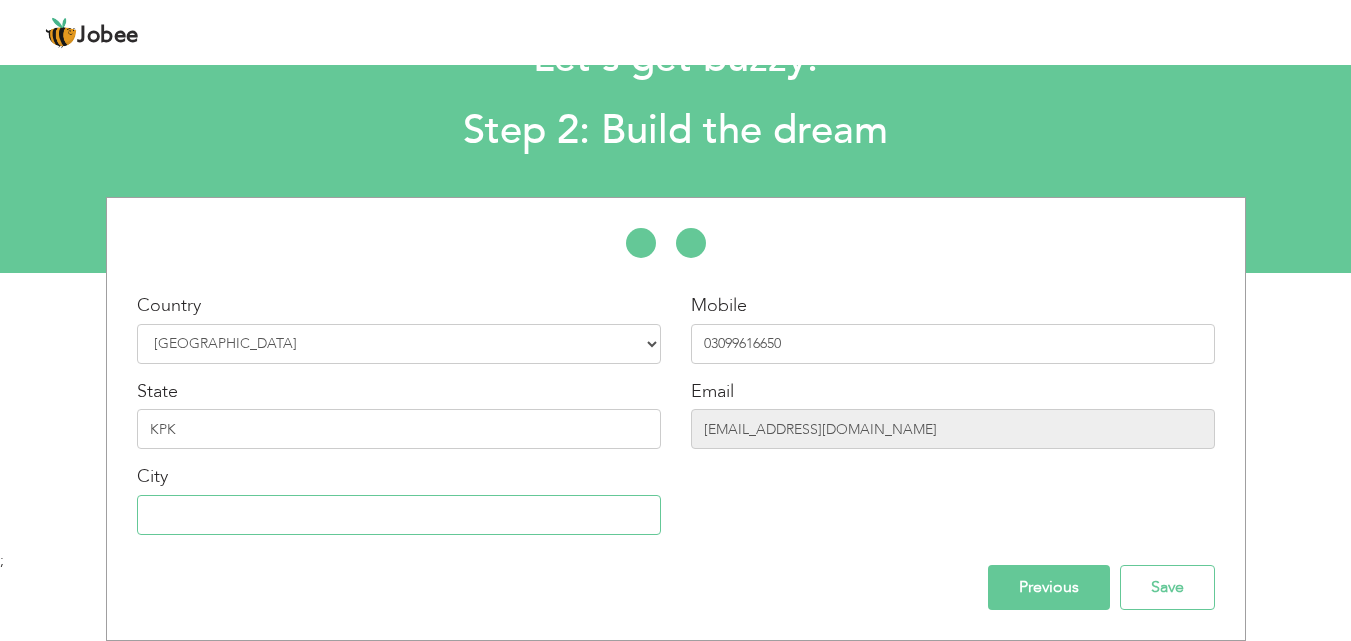 type on "Nowshera" 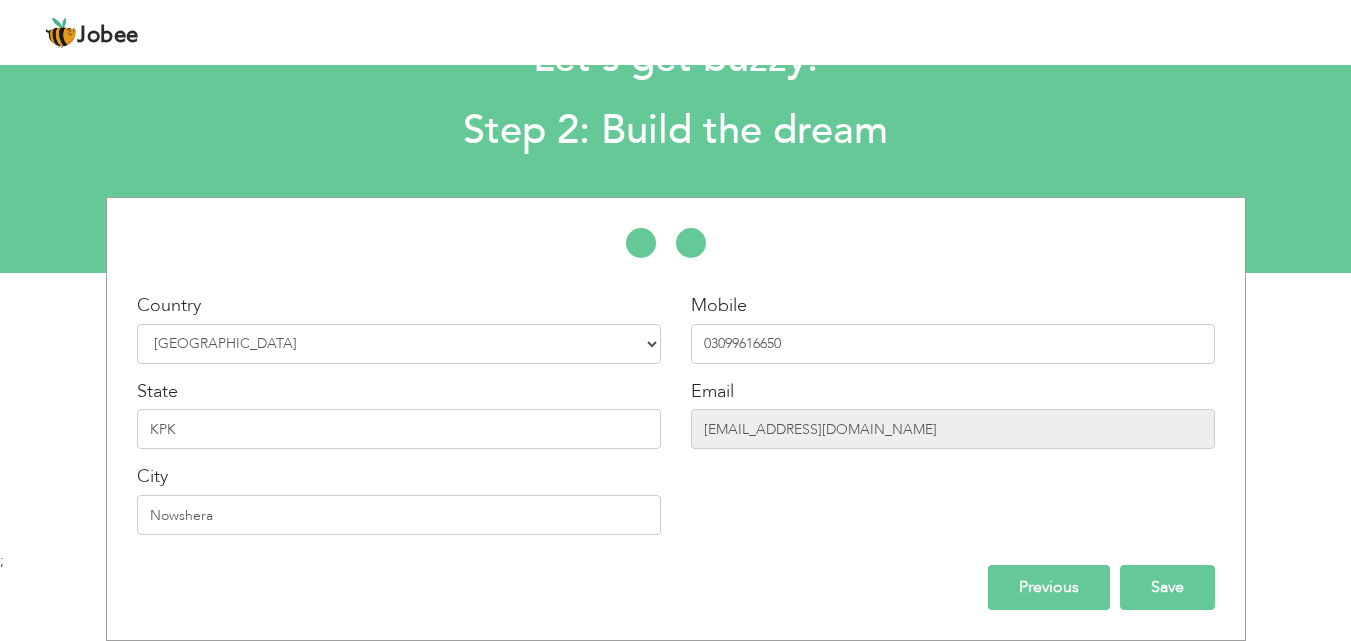 click on "Save" at bounding box center [1167, 587] 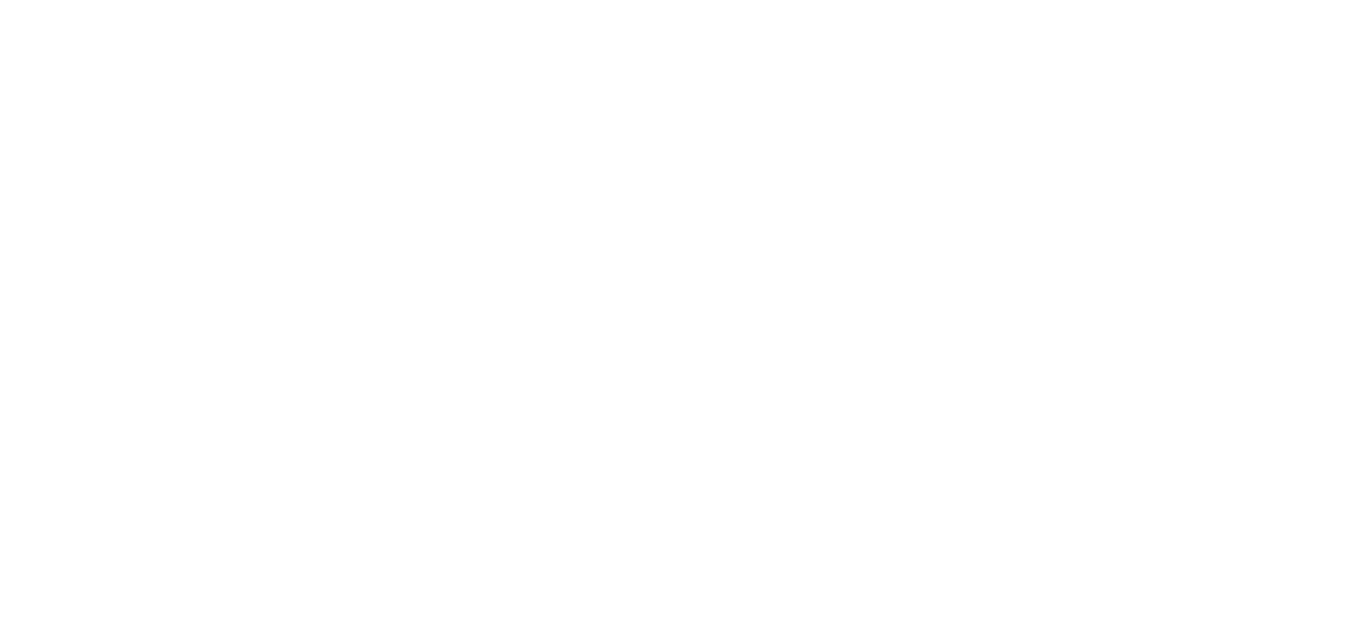 scroll, scrollTop: 0, scrollLeft: 0, axis: both 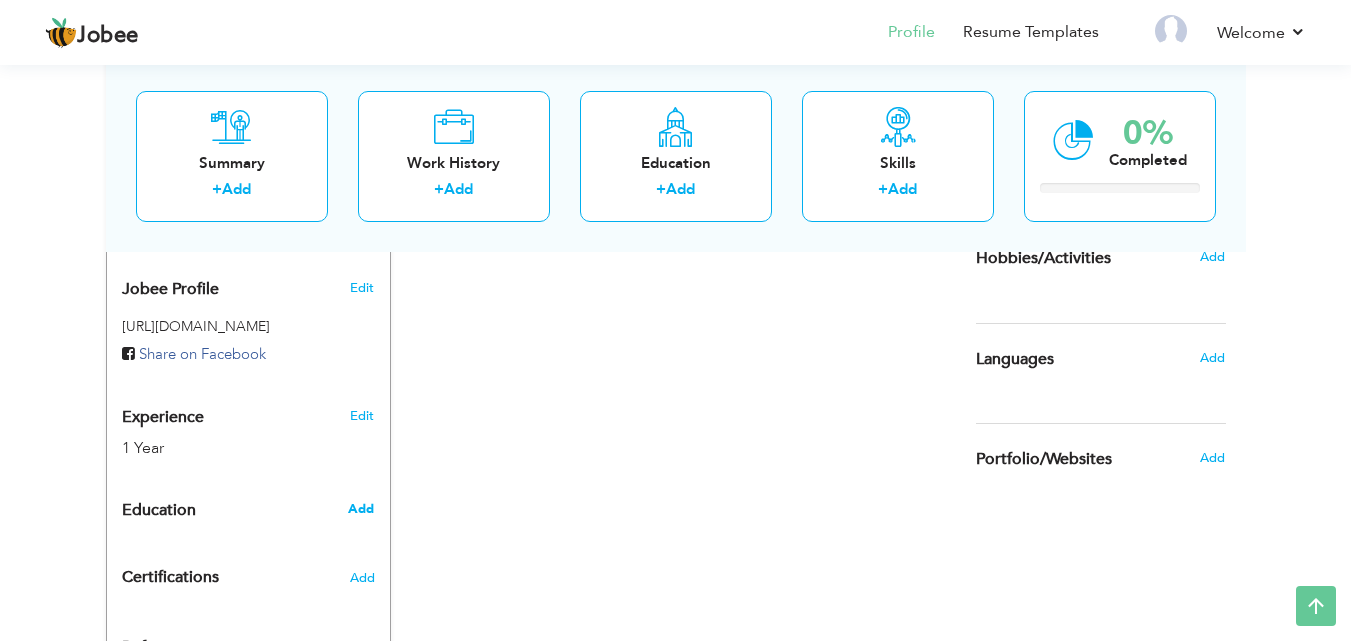 click on "Add" at bounding box center (361, 509) 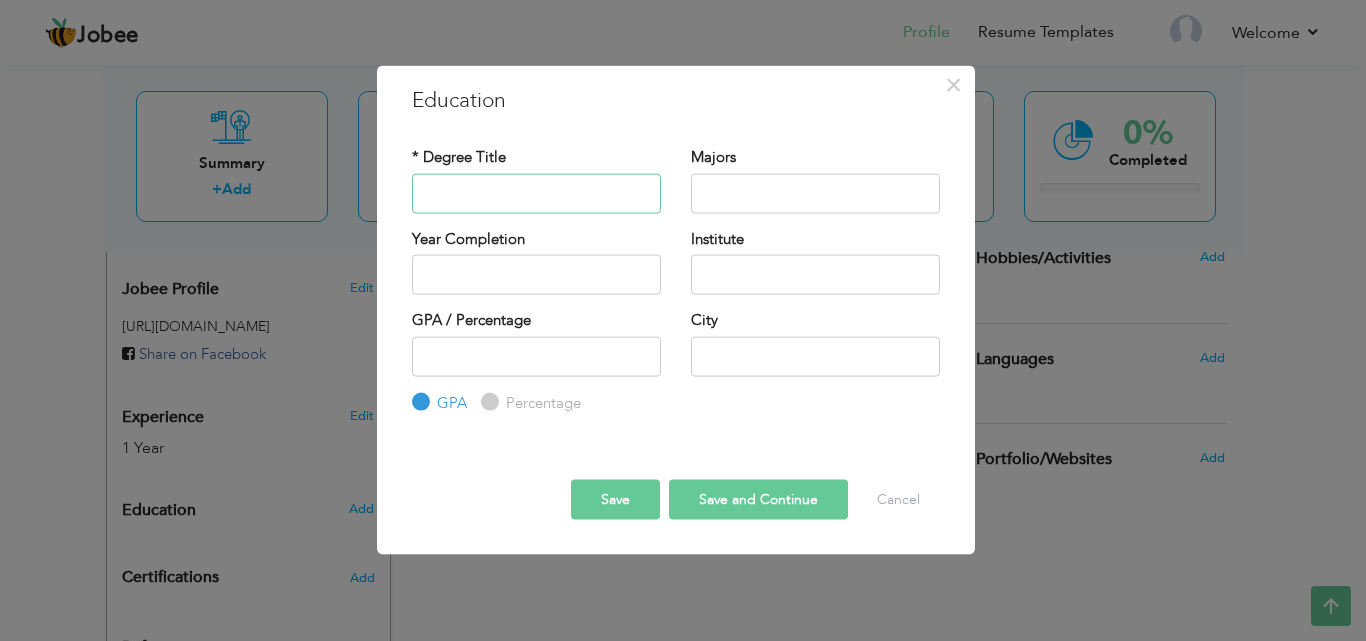 click at bounding box center [536, 193] 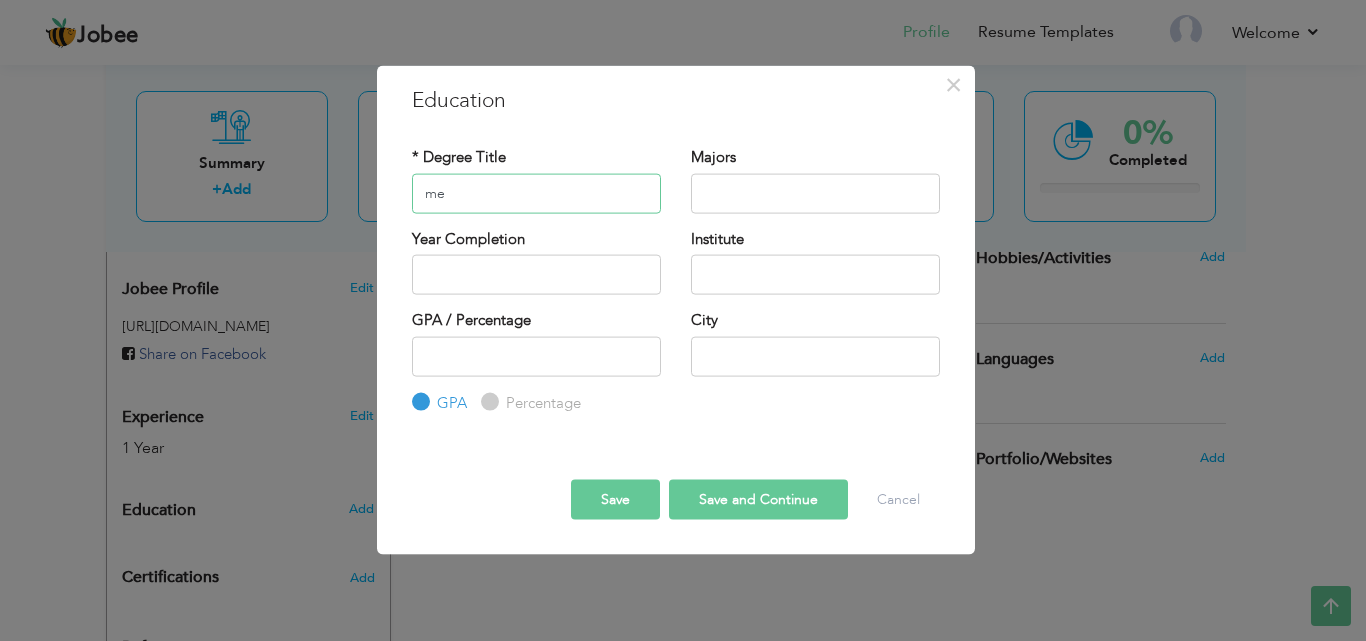 type on "m" 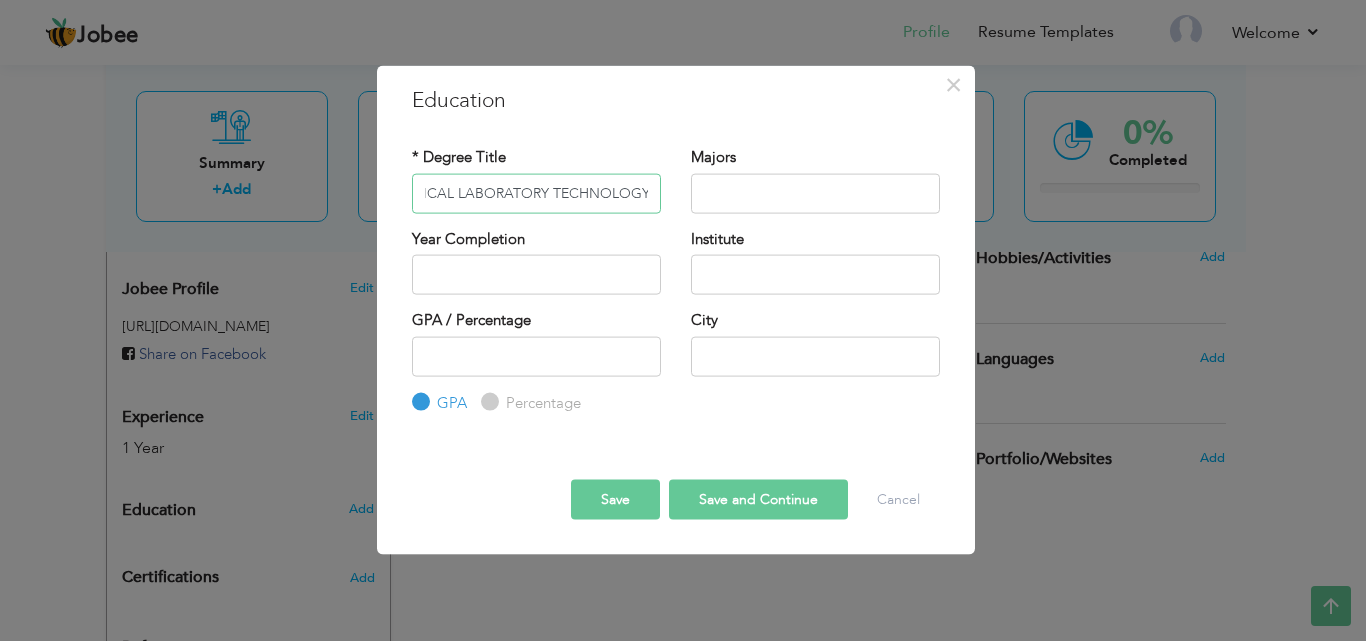 scroll, scrollTop: 0, scrollLeft: 36, axis: horizontal 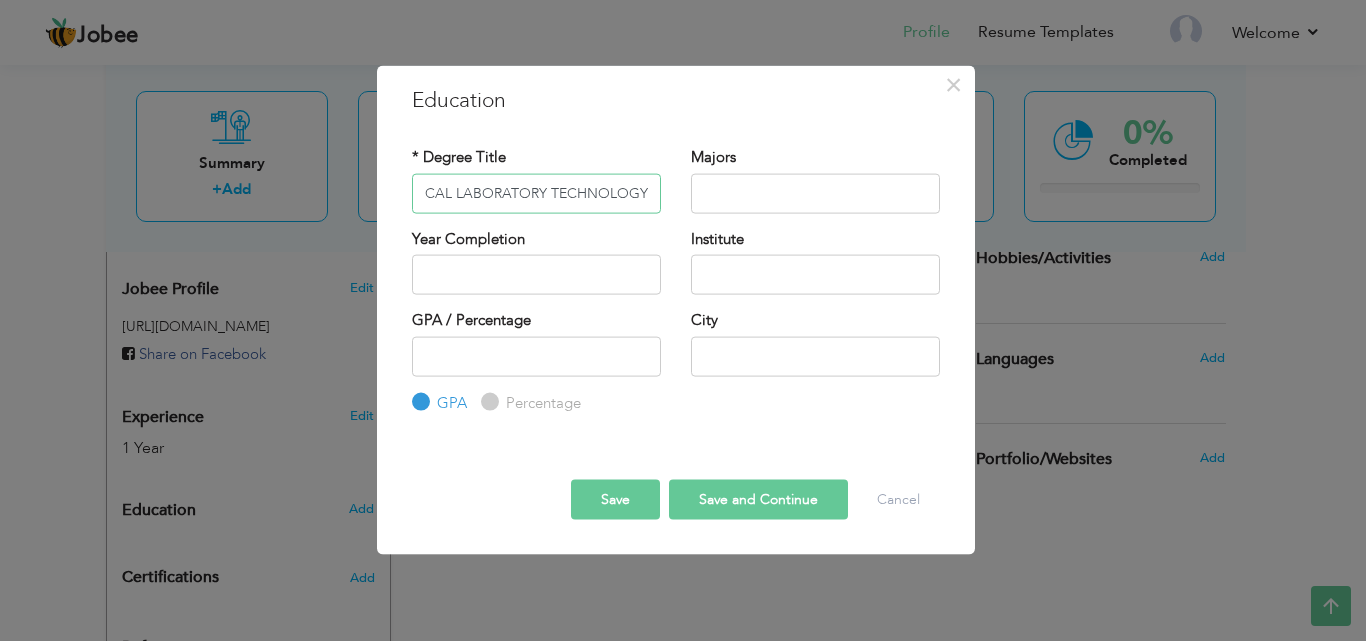 type on "MEDICAL LABORATORY TECHNOLOGY" 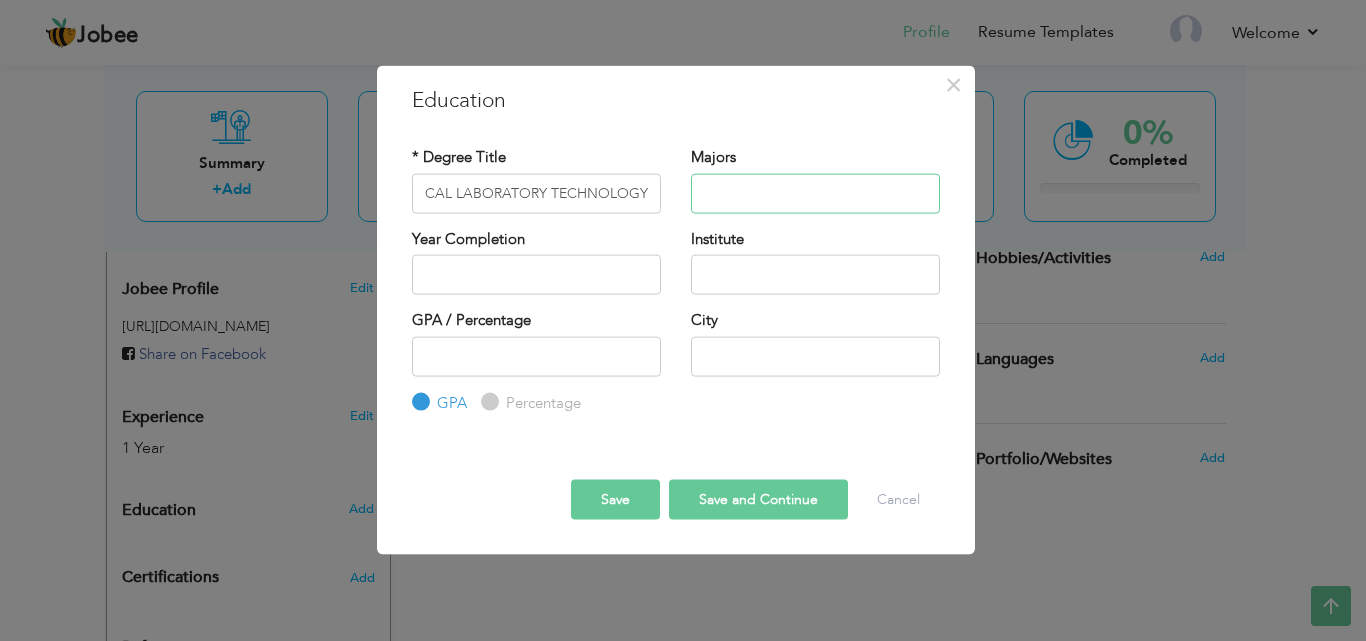 scroll, scrollTop: 0, scrollLeft: 0, axis: both 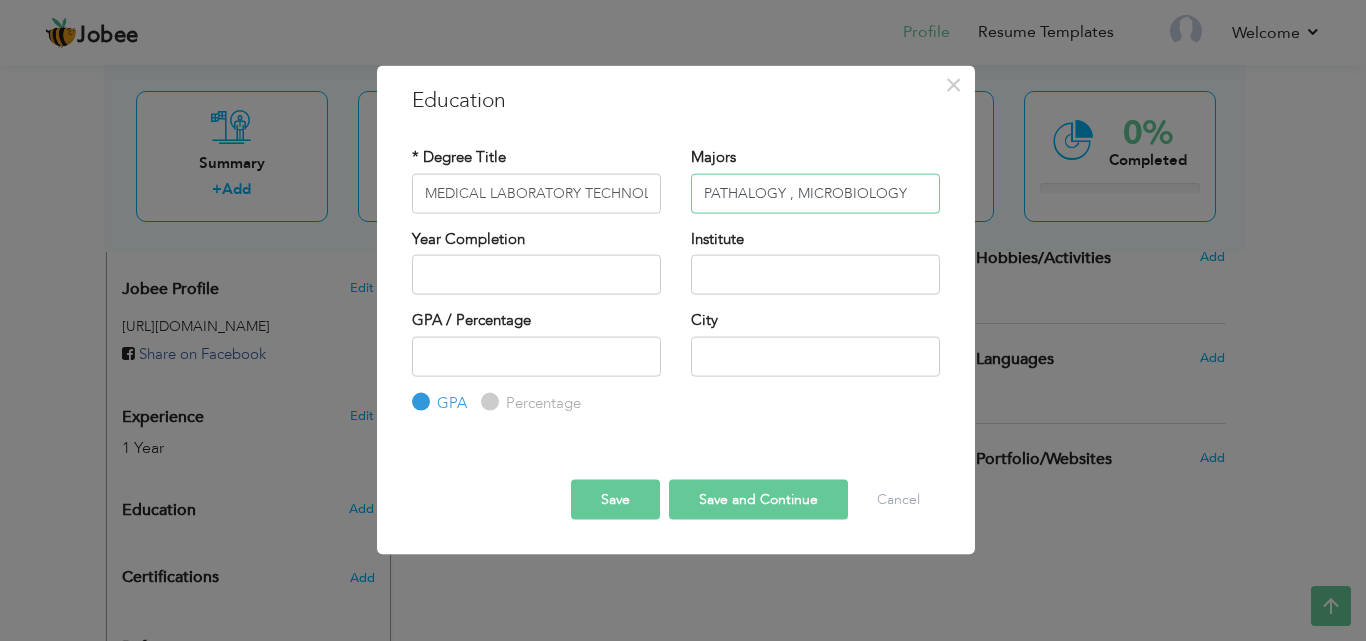 type on "PATHALOGY , MICROBIOLOGY" 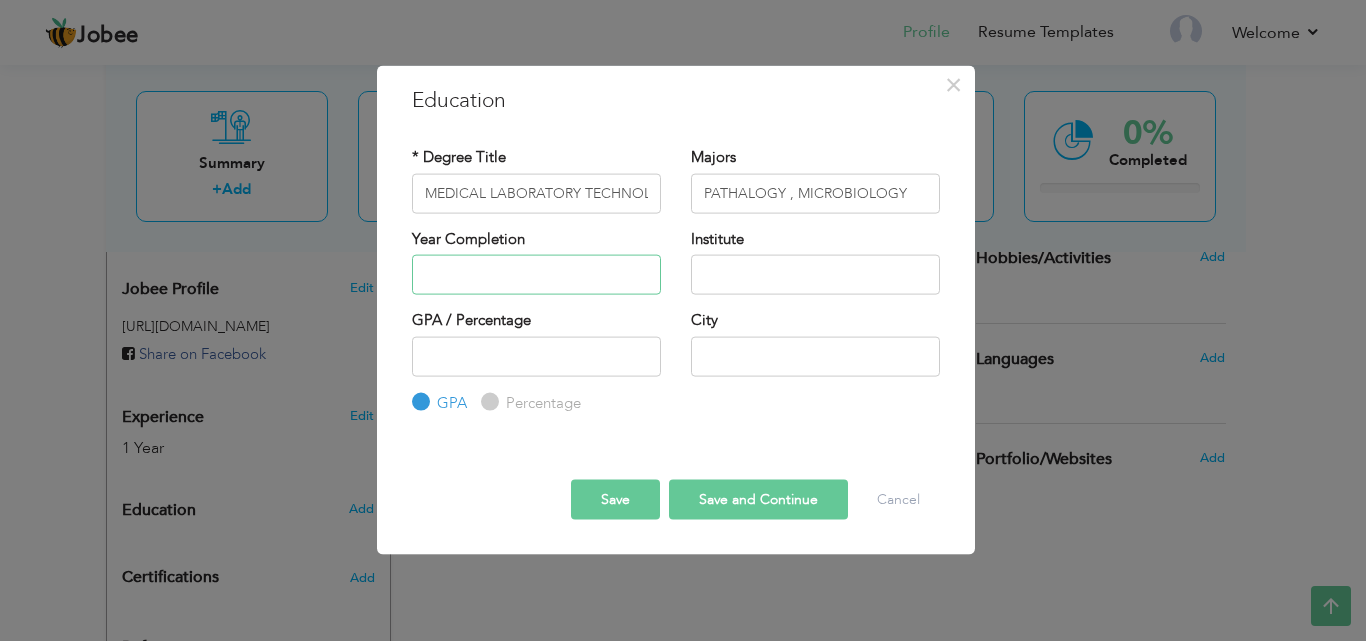 type on "2025" 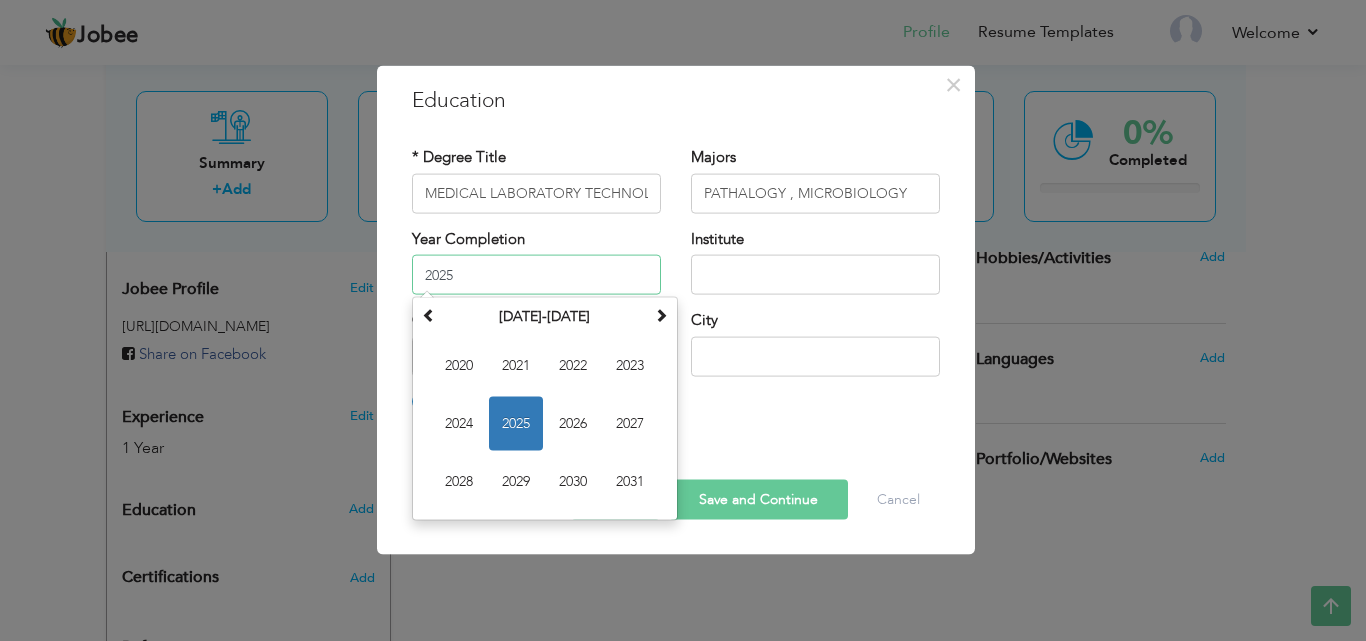 click on "2025" at bounding box center (516, 424) 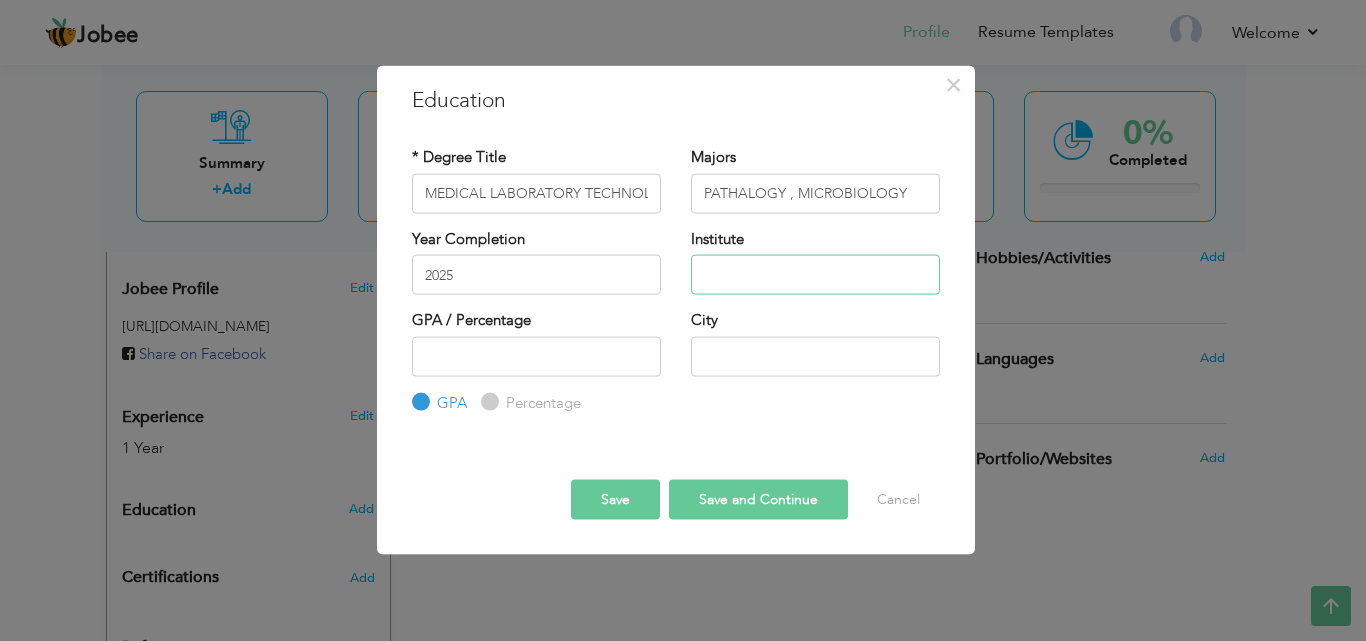 click at bounding box center [815, 275] 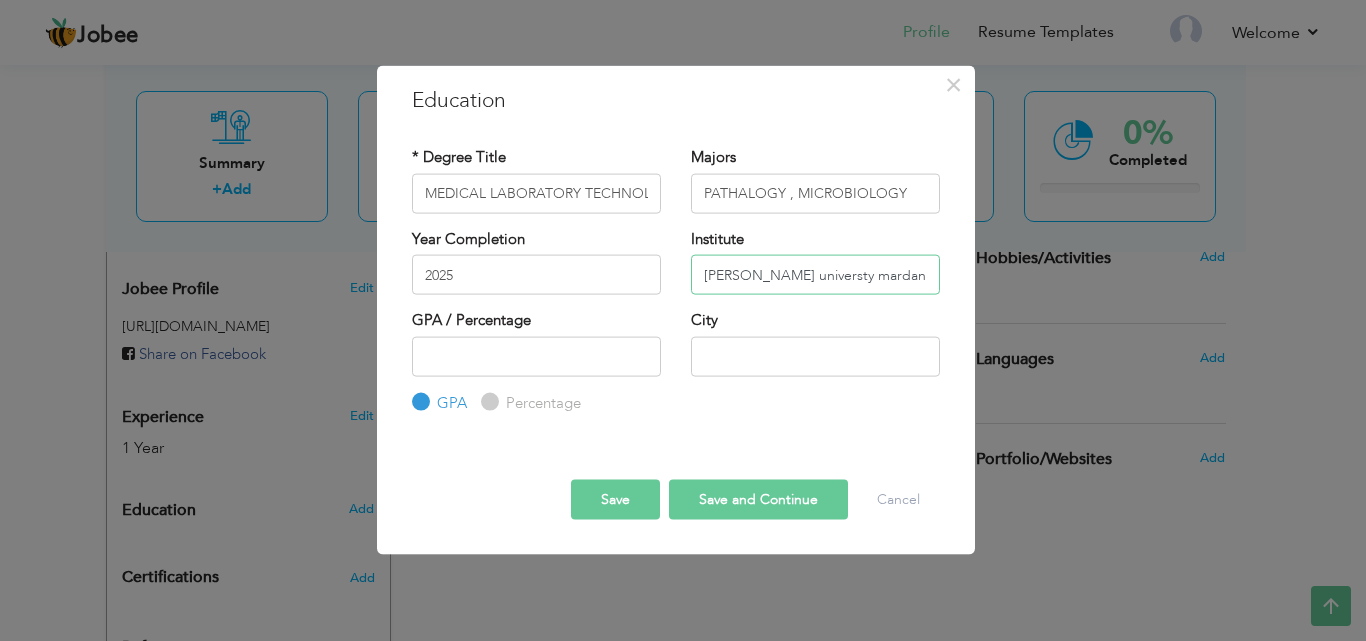 click on "Abdul Wali khan universty mardan" at bounding box center [815, 275] 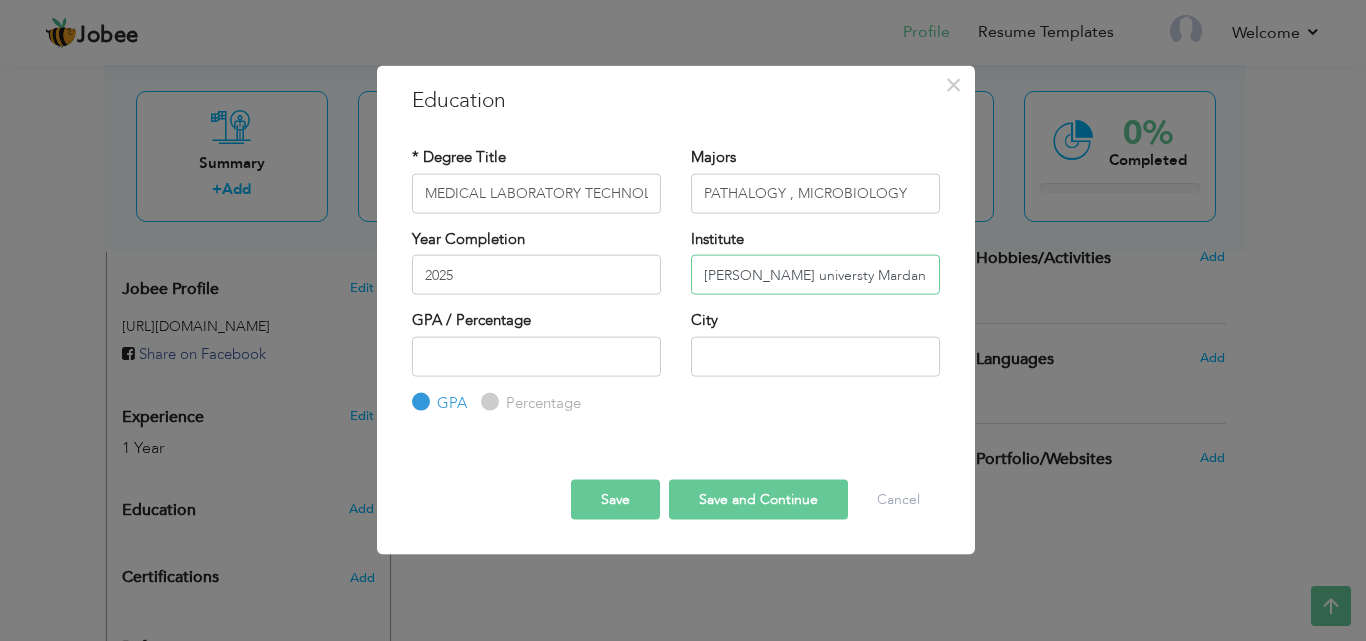 click on "Abdul Wali khan universty Mardan" at bounding box center [815, 275] 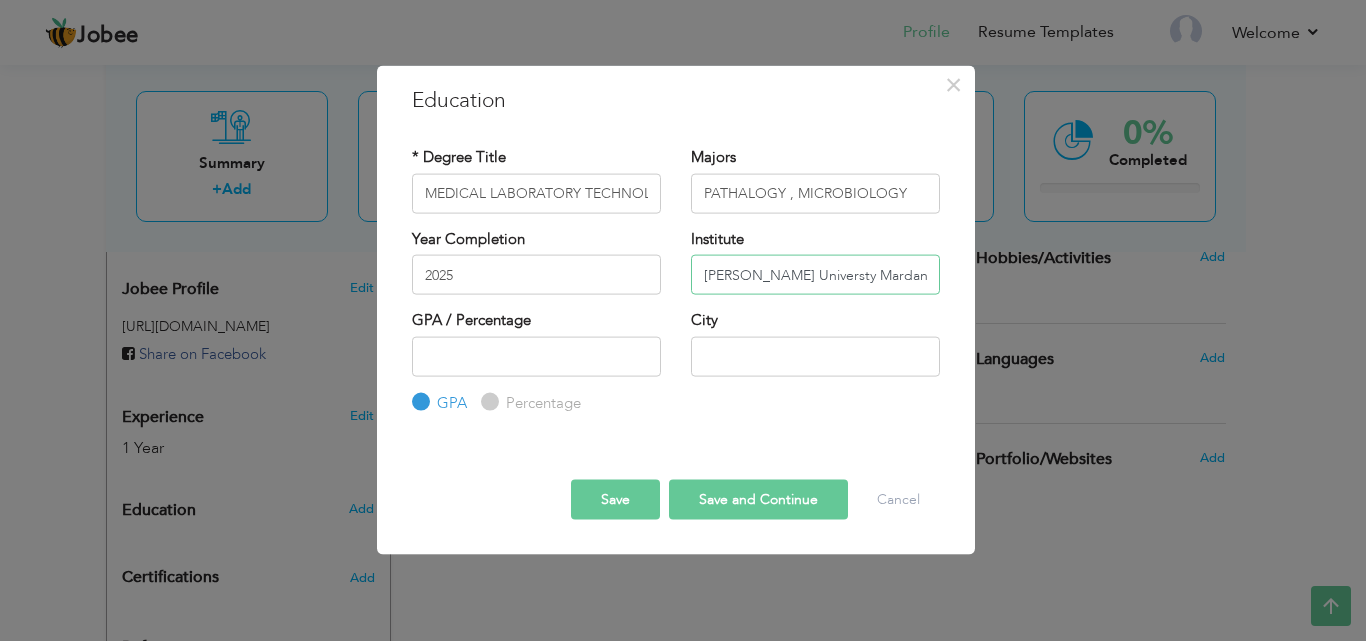click on "Abdul Wali khan Universty Mardan" at bounding box center [815, 275] 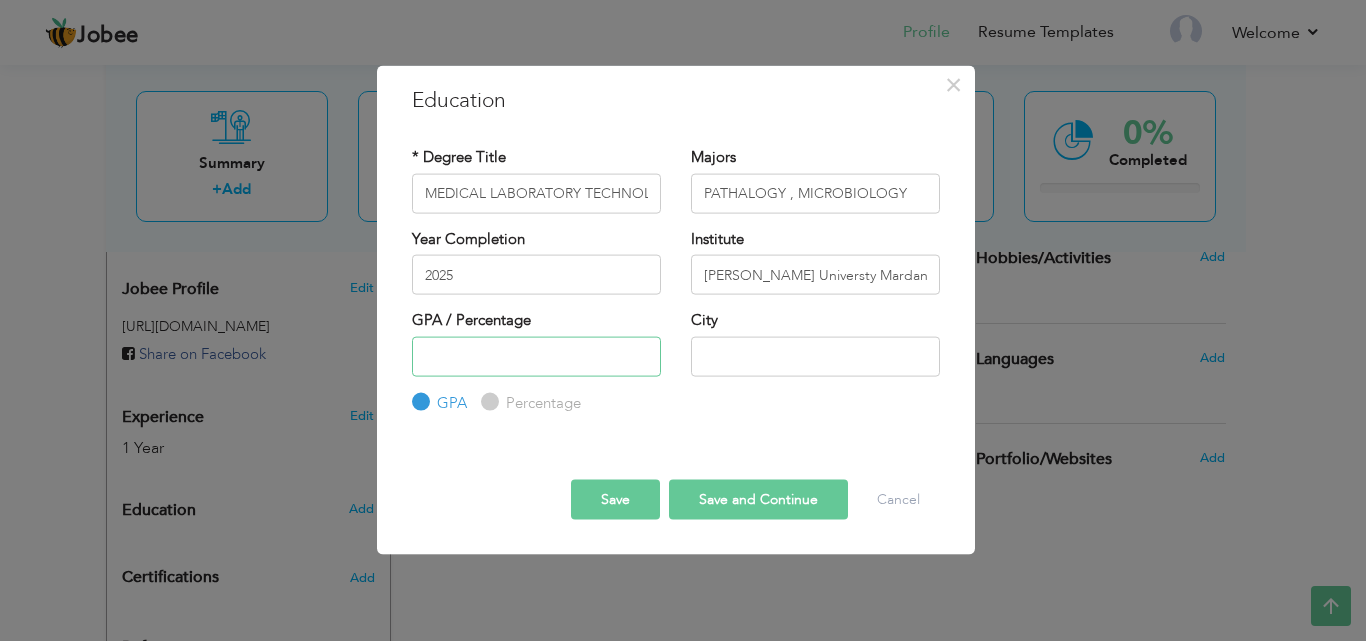 click at bounding box center [536, 356] 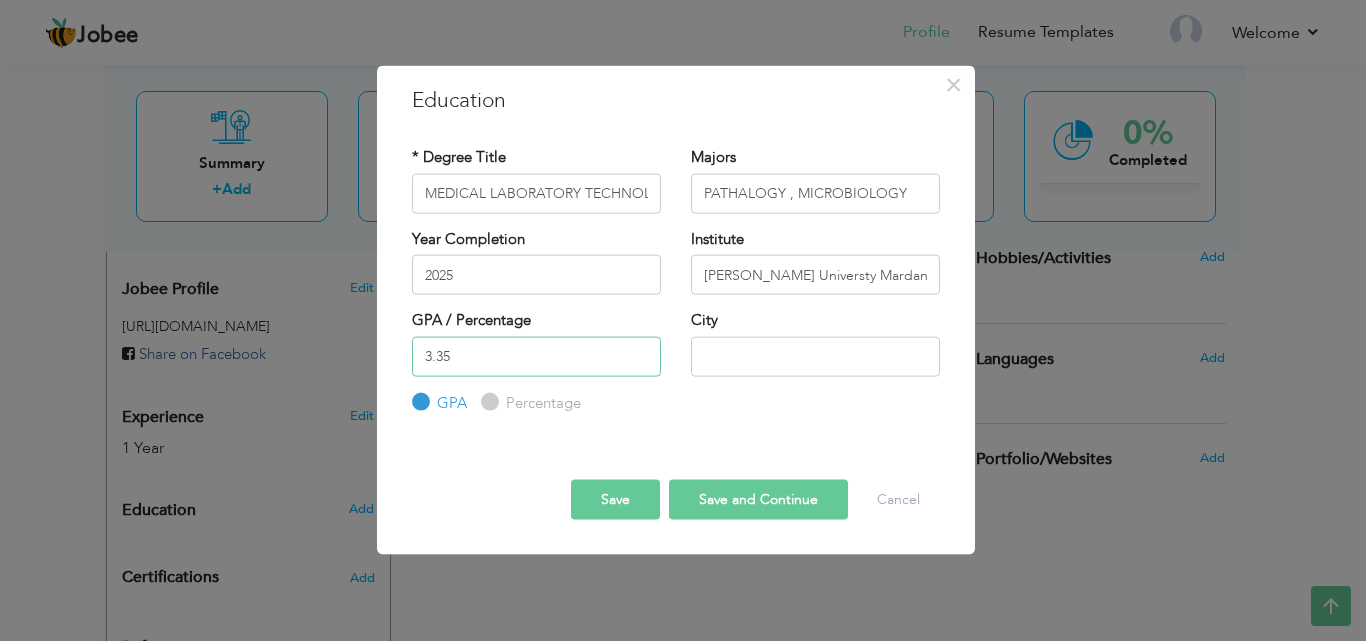 type on "3.35" 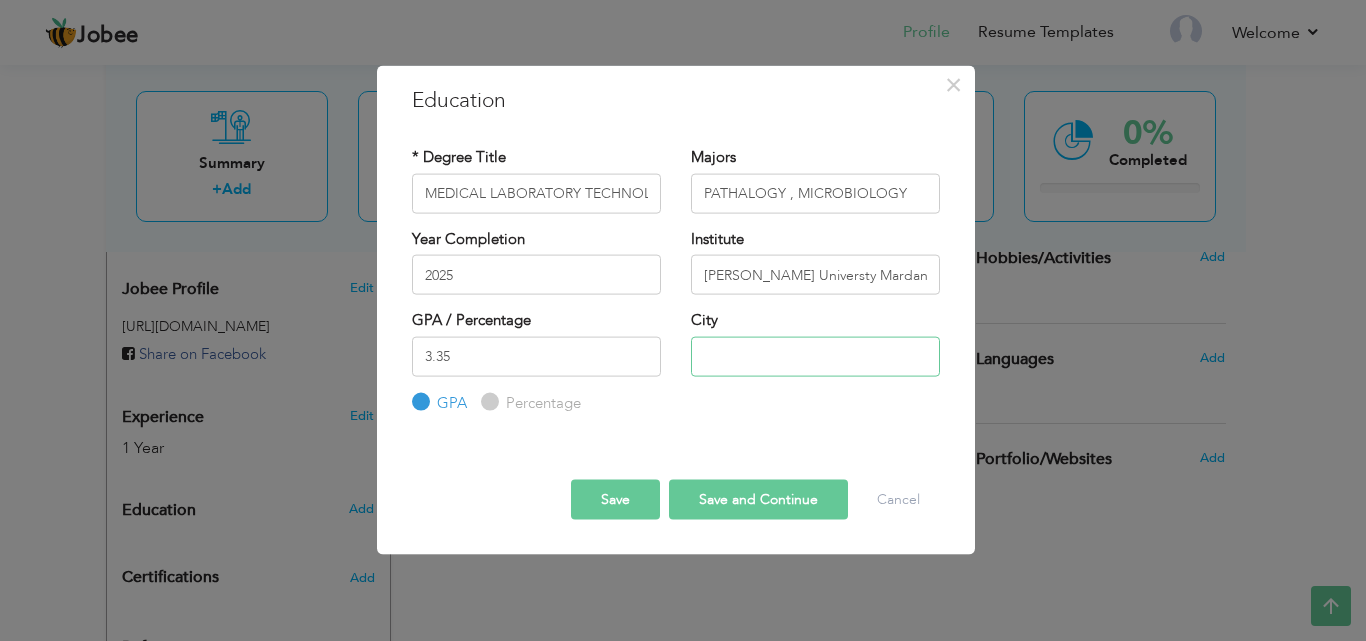 click at bounding box center (815, 356) 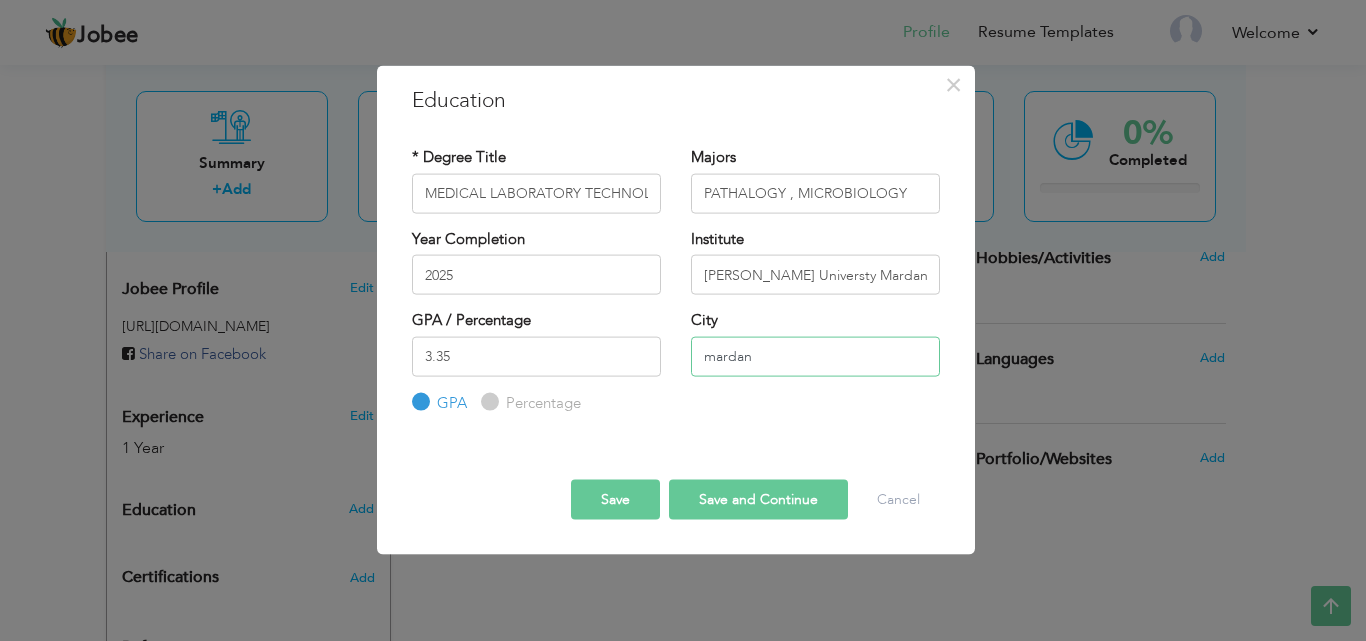 click on "mardan" at bounding box center [815, 356] 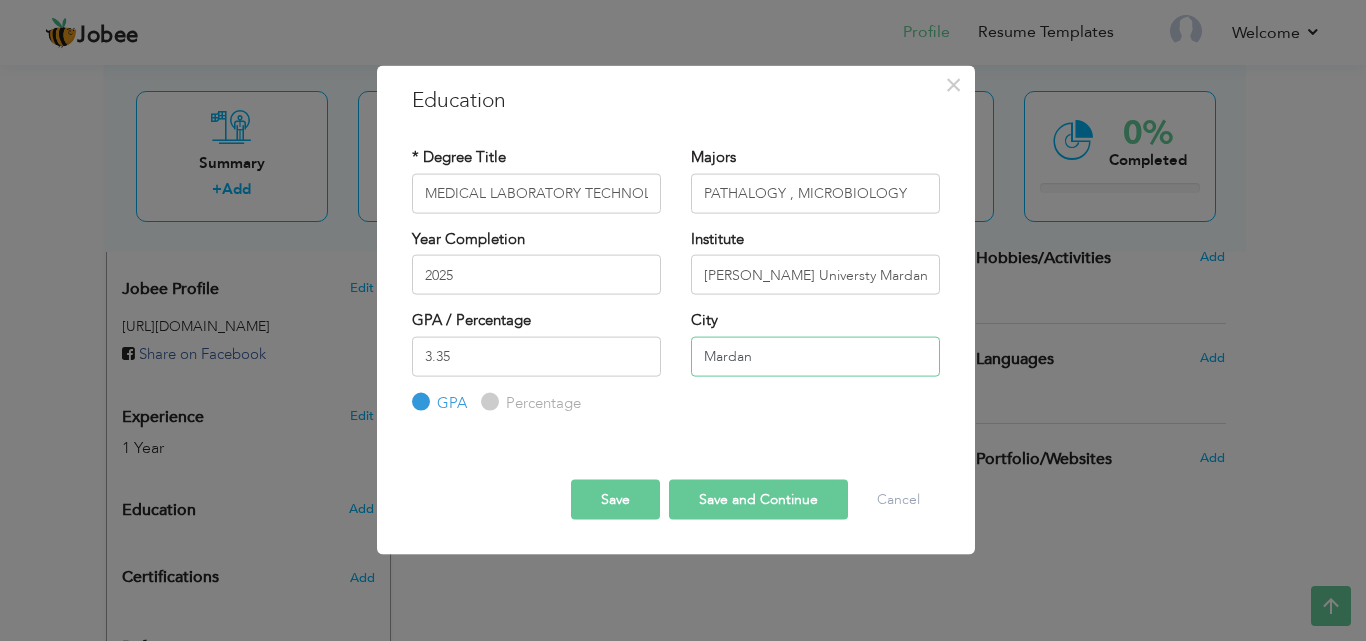 type on "Mardan" 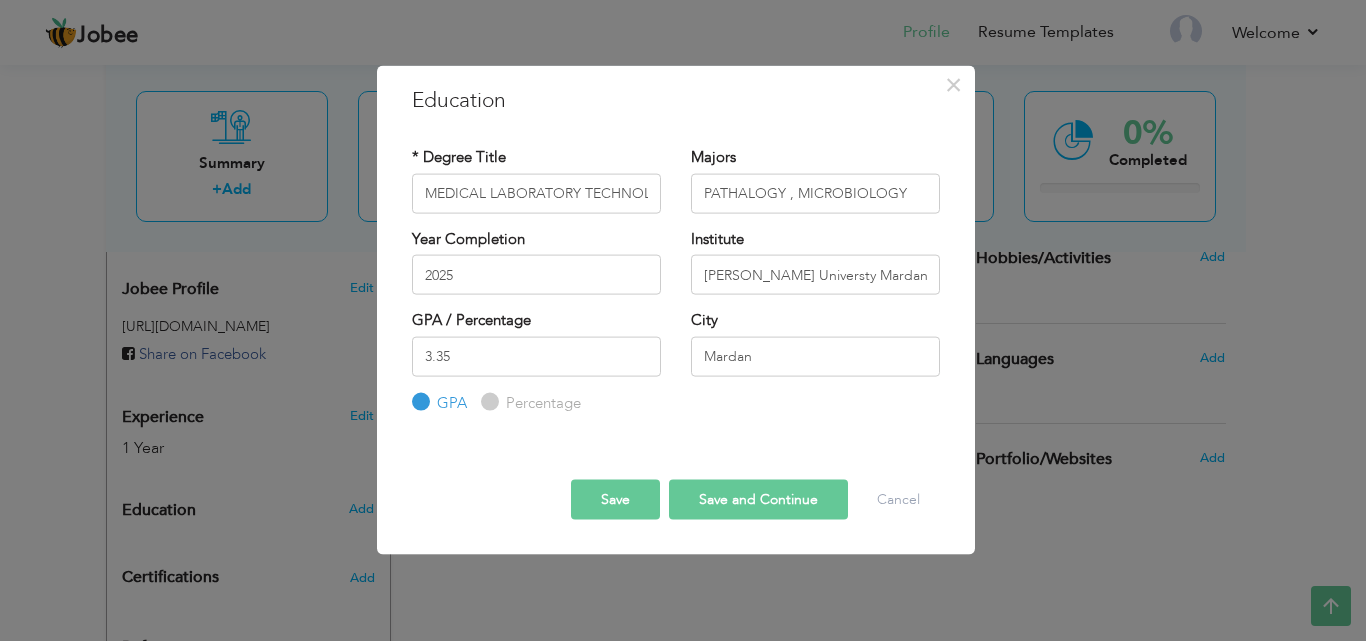 click on "Save and Continue" at bounding box center (758, 500) 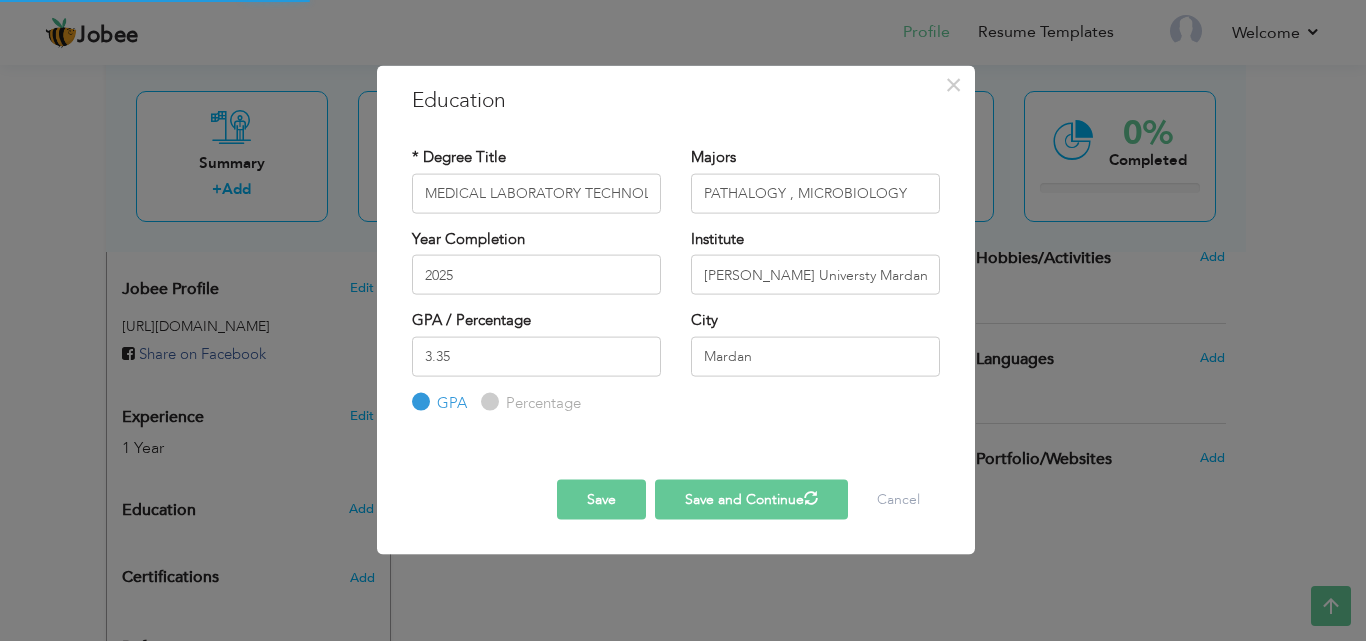 type 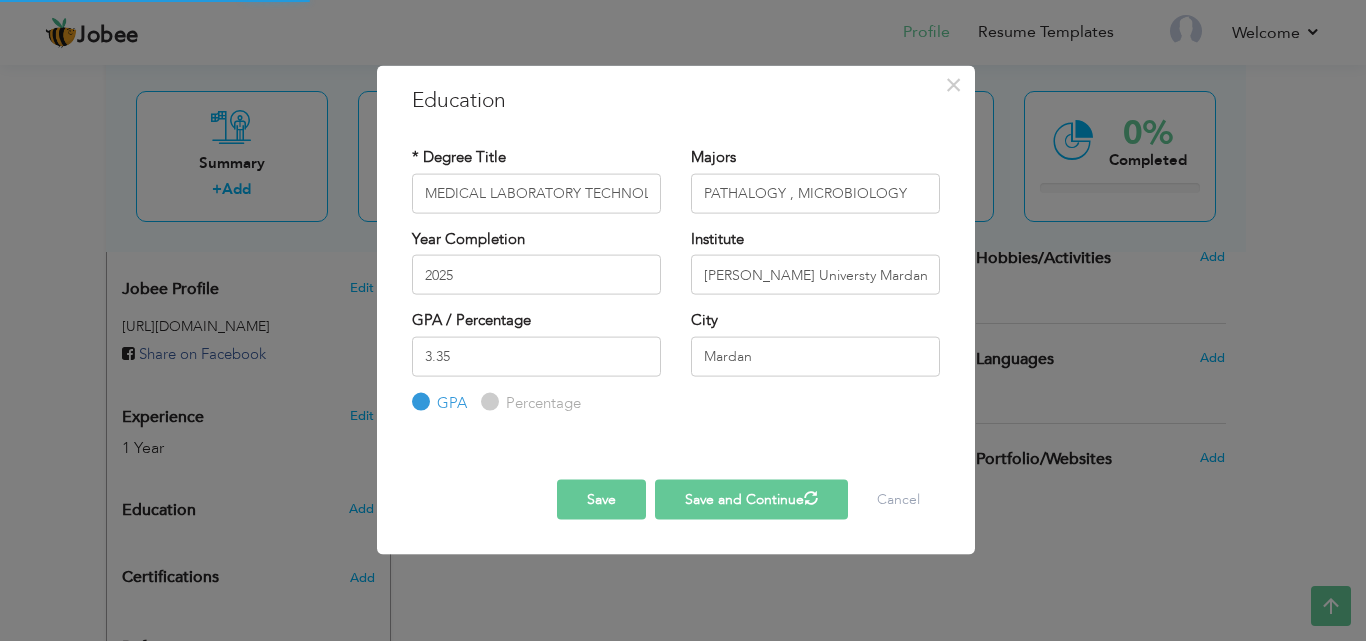 type 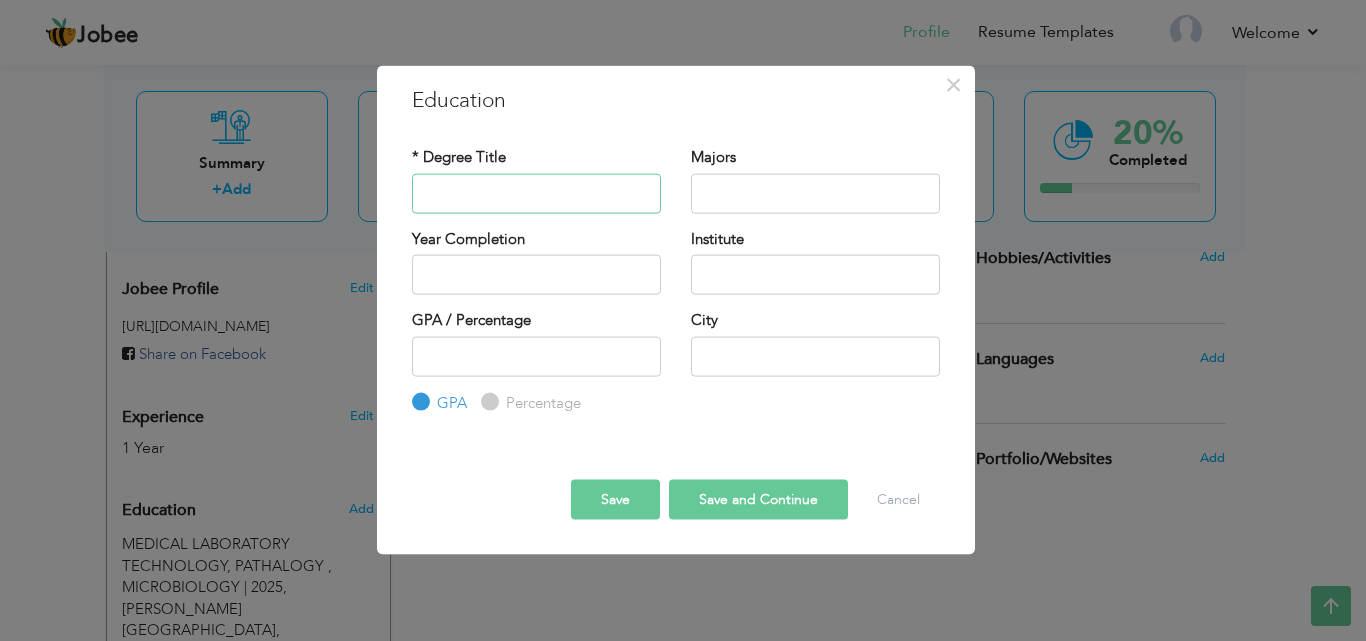 click at bounding box center [536, 193] 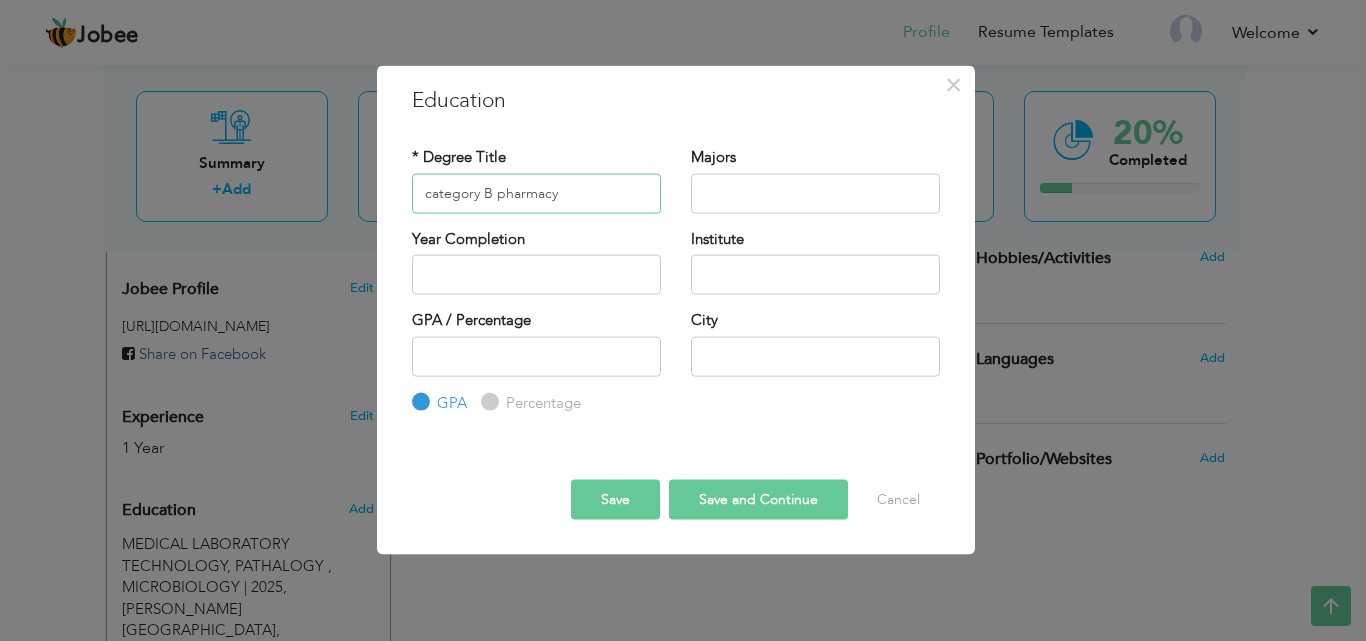 click on "category B pharmacy" at bounding box center (536, 193) 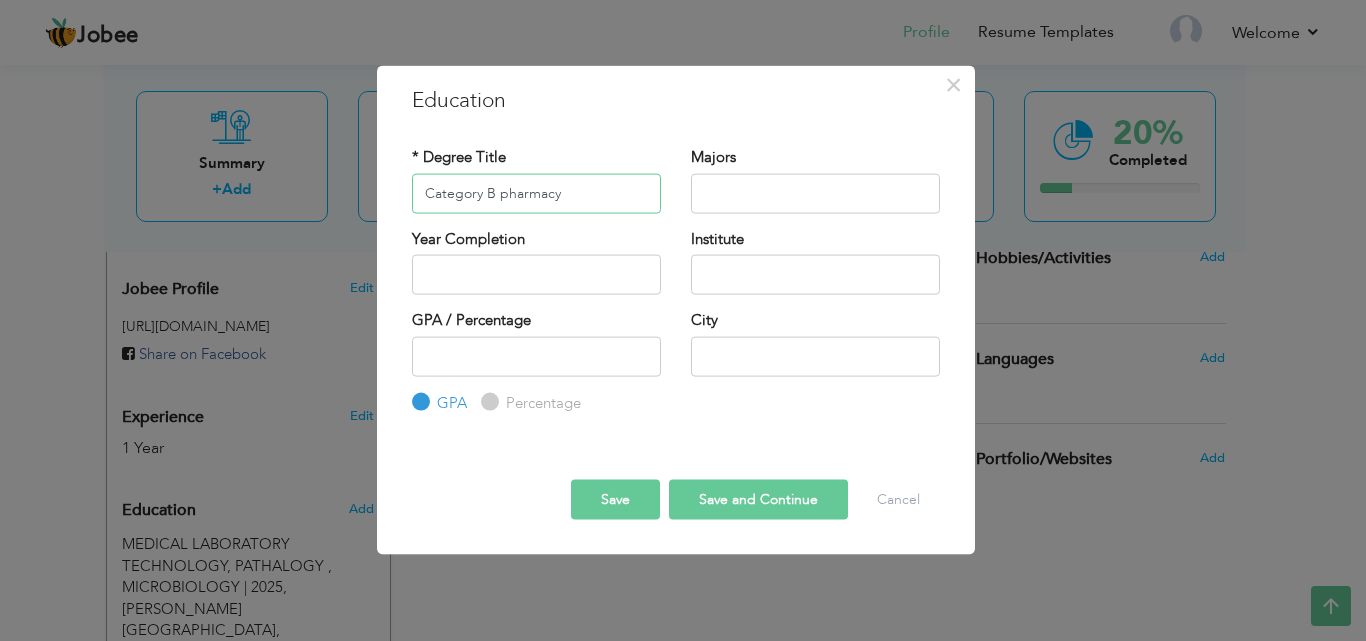 type on "Category B pharmacy" 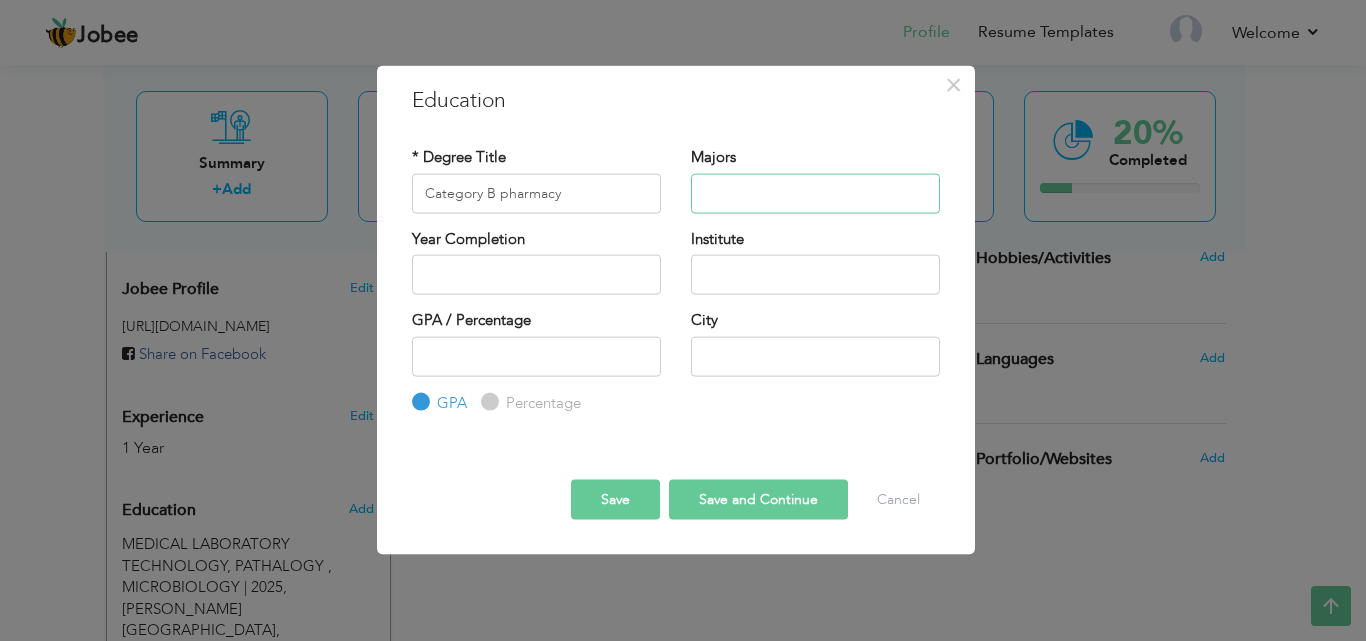 click at bounding box center (815, 193) 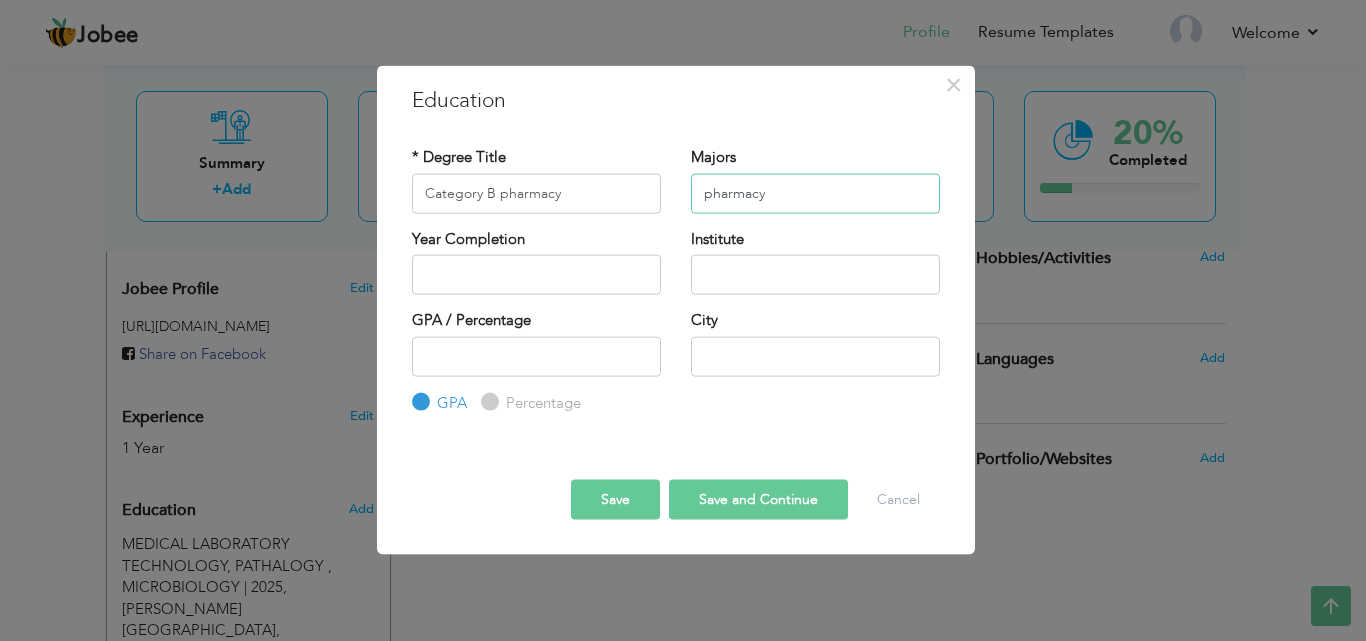 click on "pharmacy" at bounding box center (815, 193) 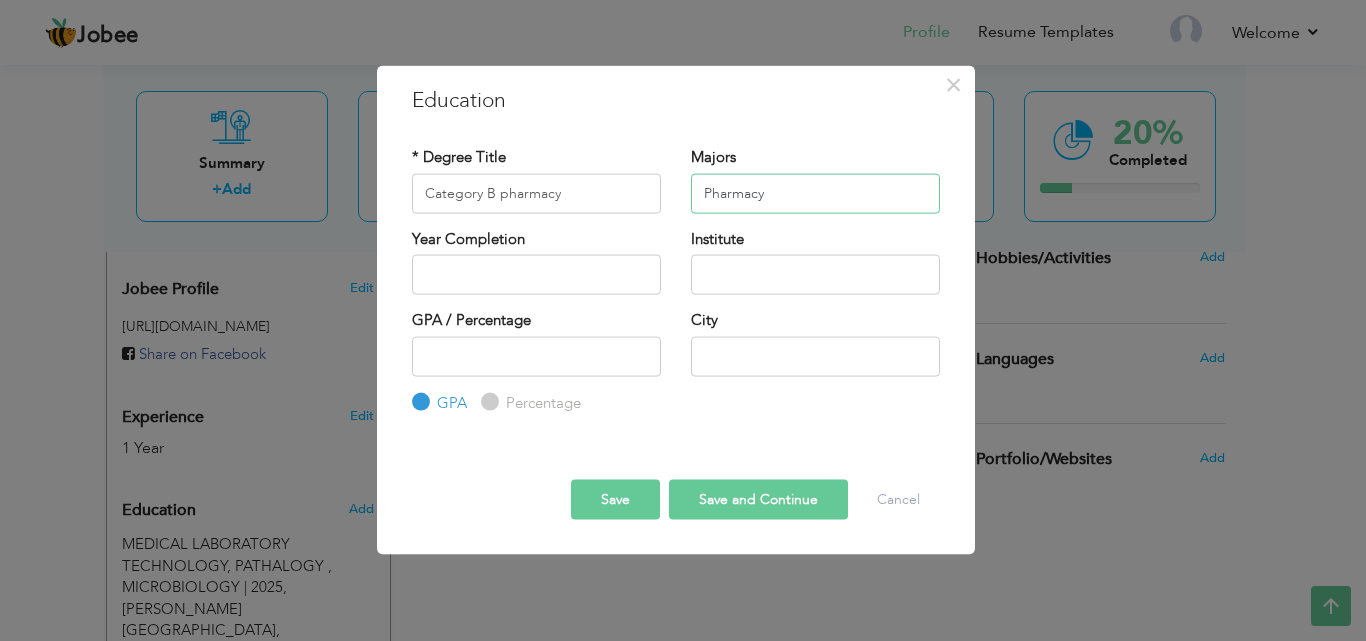 type on "Pharmacy" 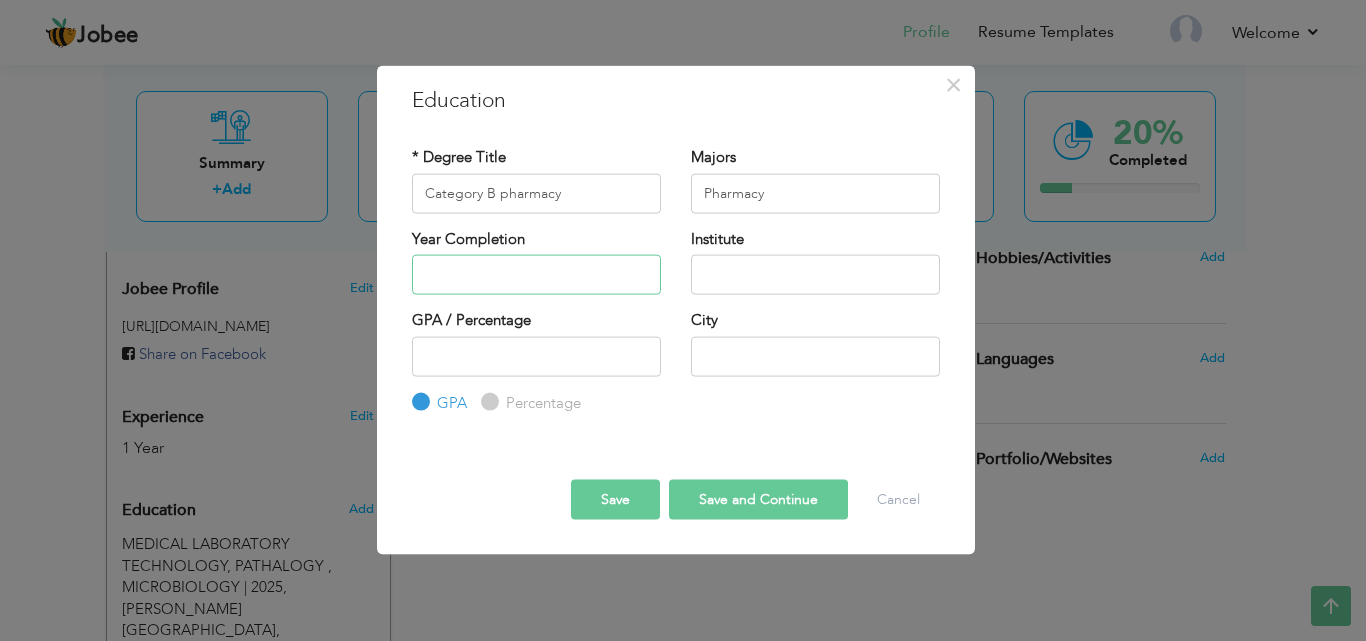 click at bounding box center [536, 275] 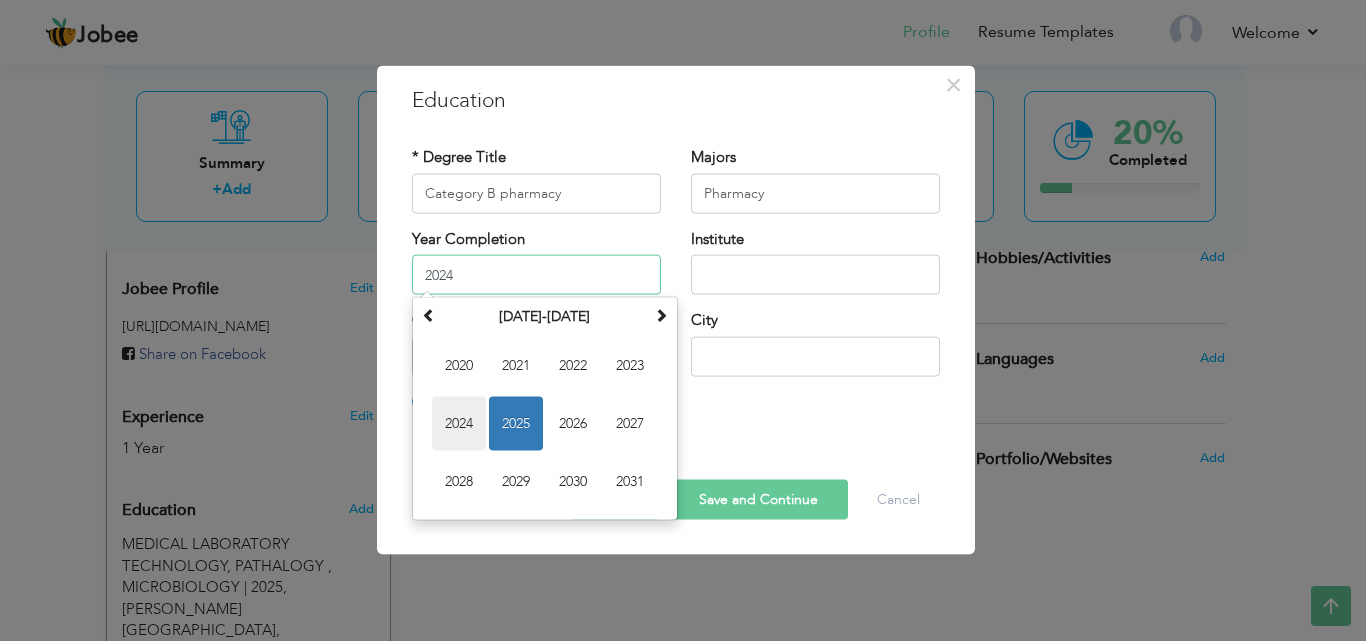 click on "2024" at bounding box center [459, 424] 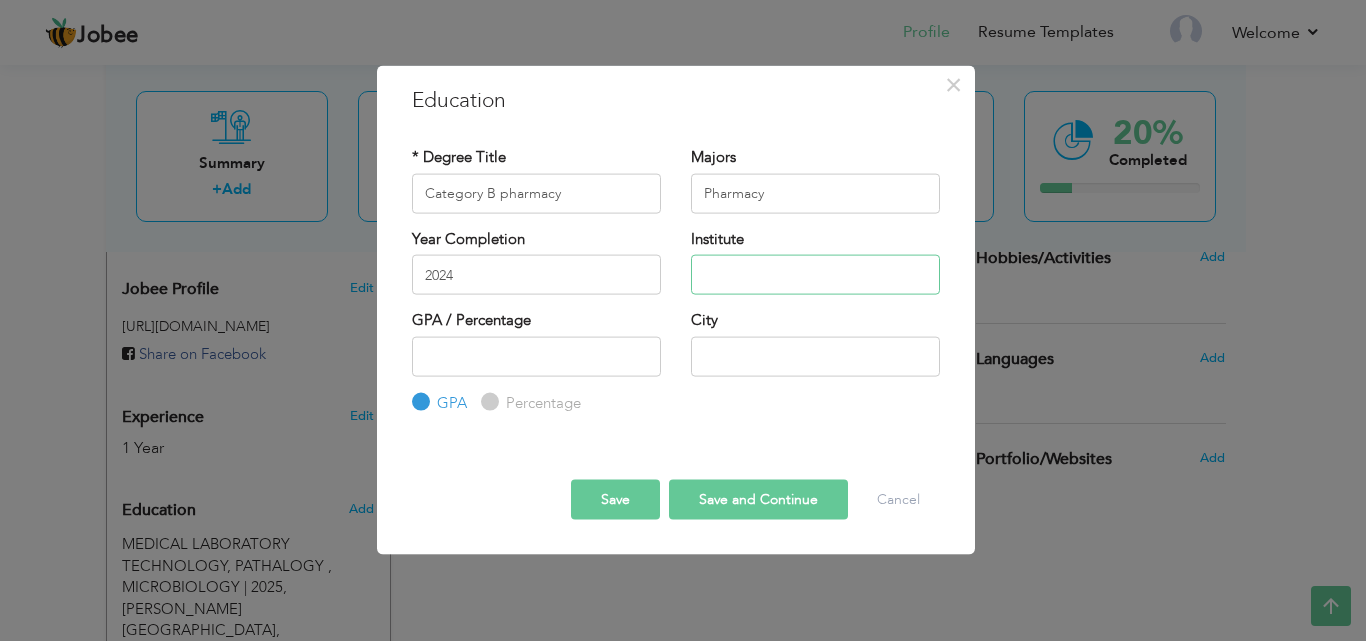 click at bounding box center [815, 275] 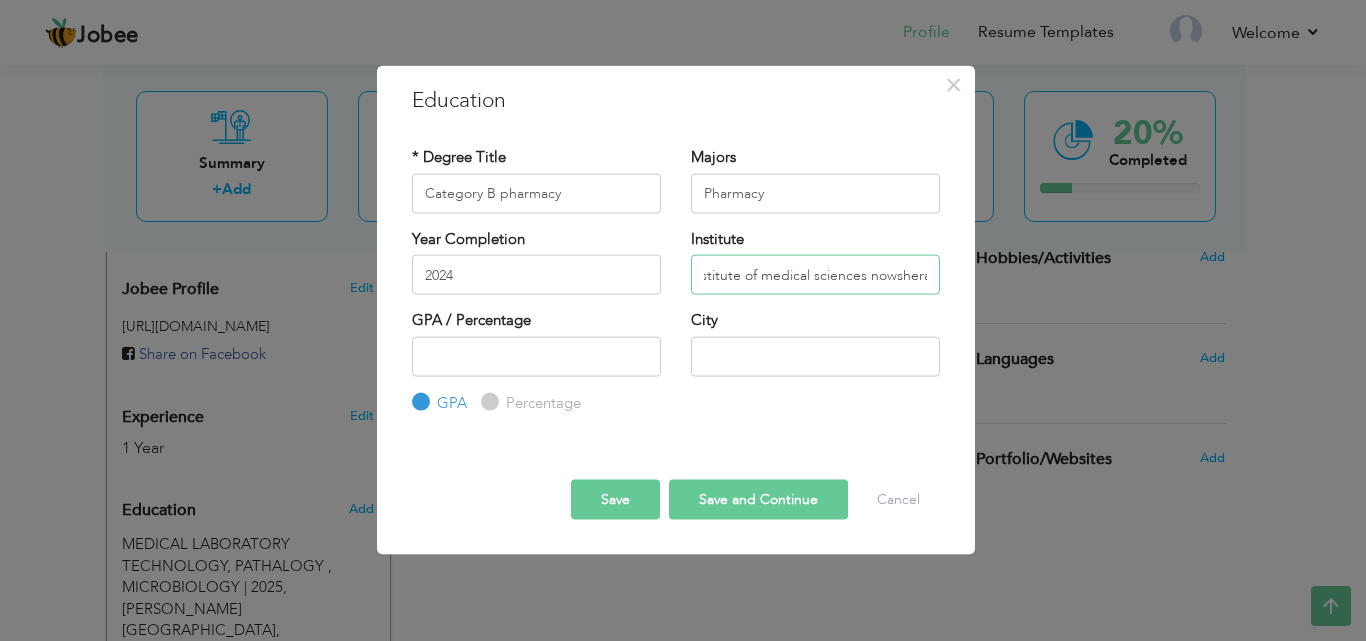 scroll, scrollTop: 0, scrollLeft: 70, axis: horizontal 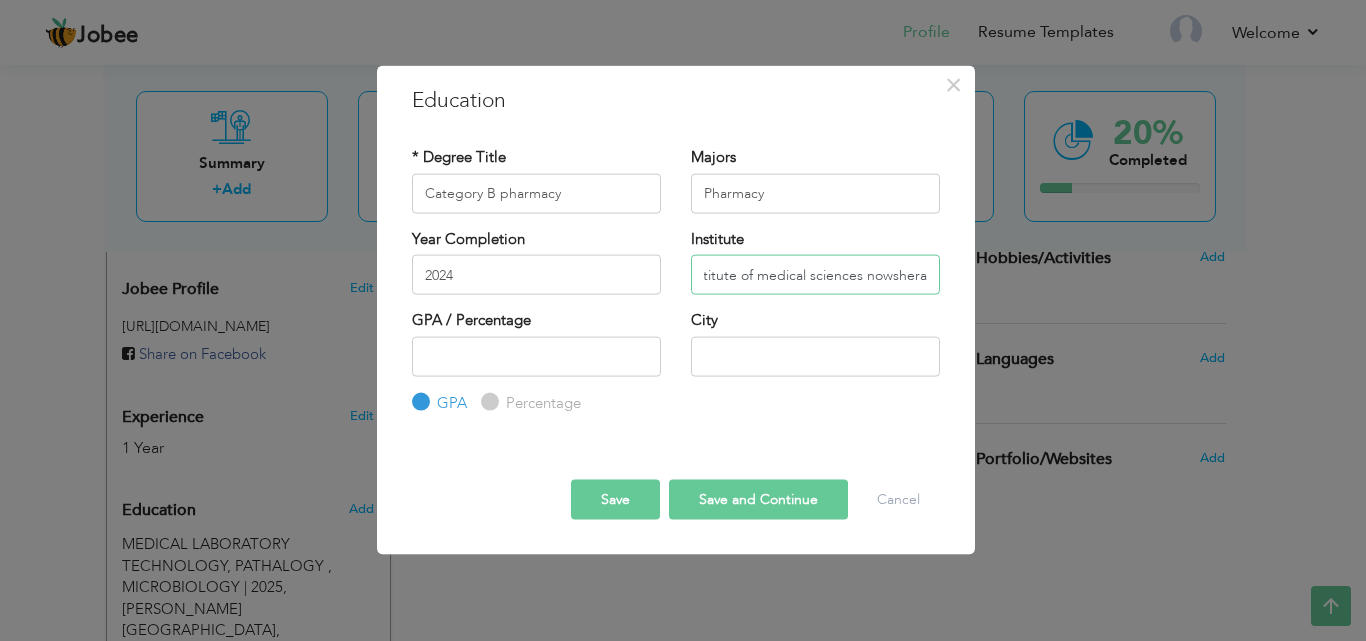 type on "kamyab institute of medical sciences nowshera" 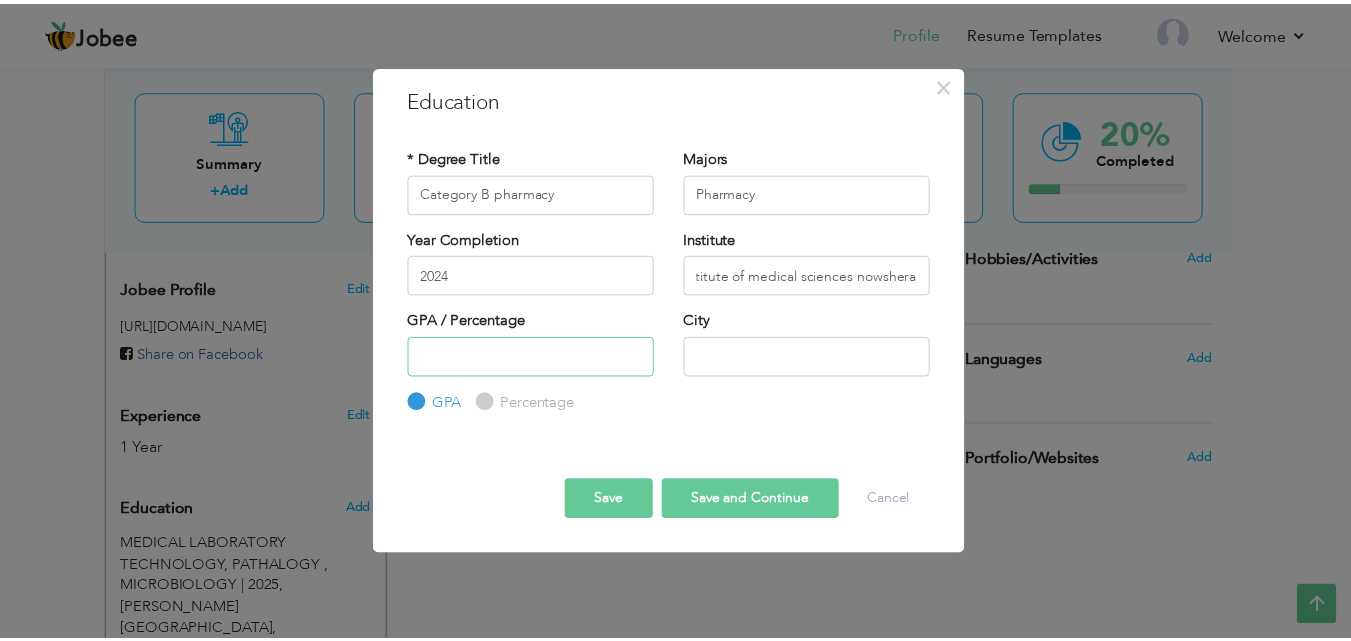 scroll, scrollTop: 0, scrollLeft: 0, axis: both 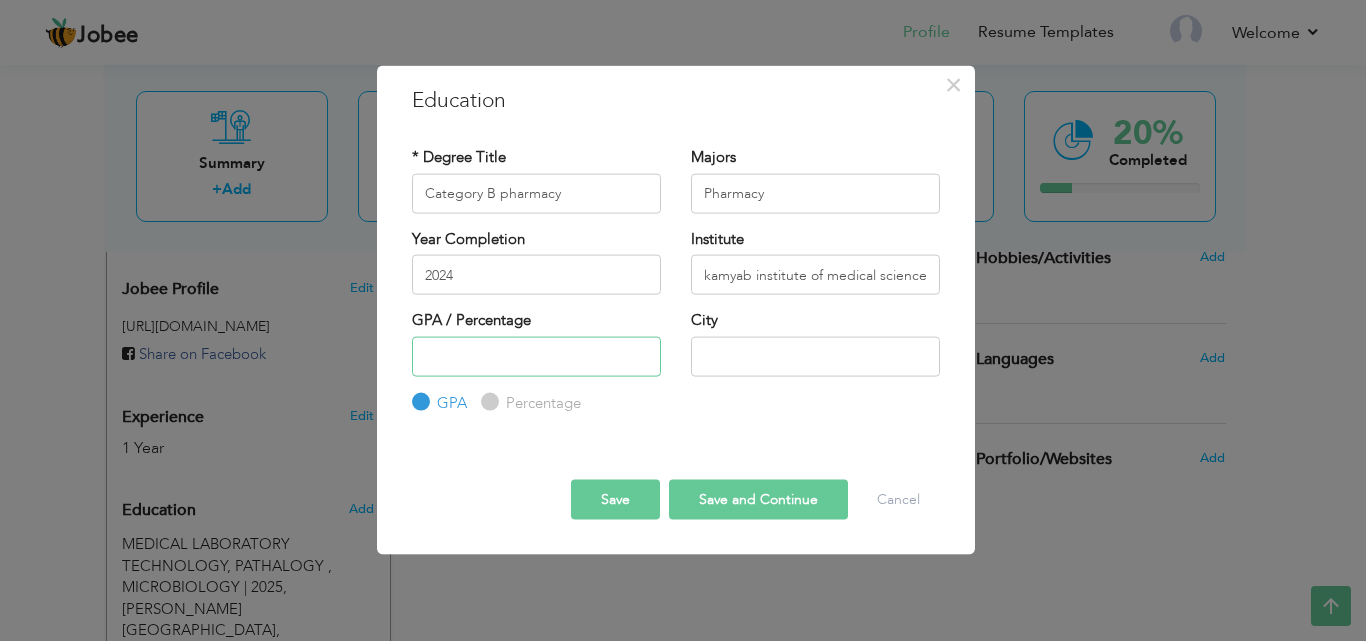 click at bounding box center [536, 356] 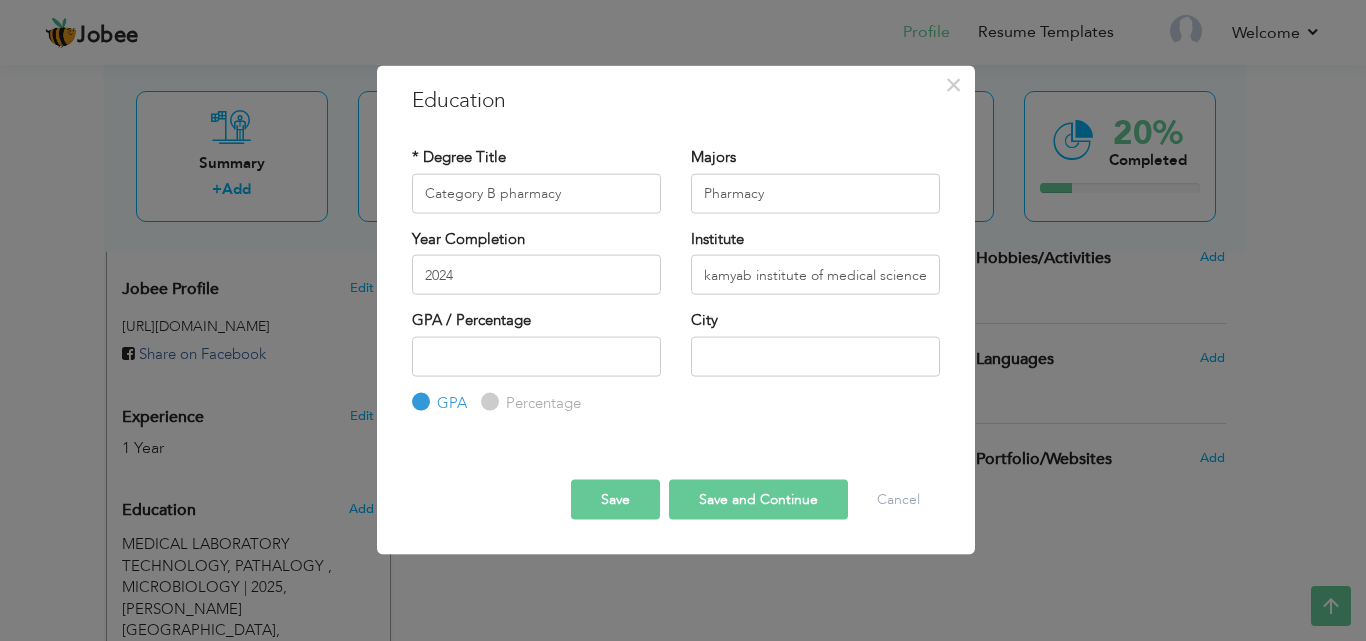 click on "Percentage" at bounding box center [487, 402] 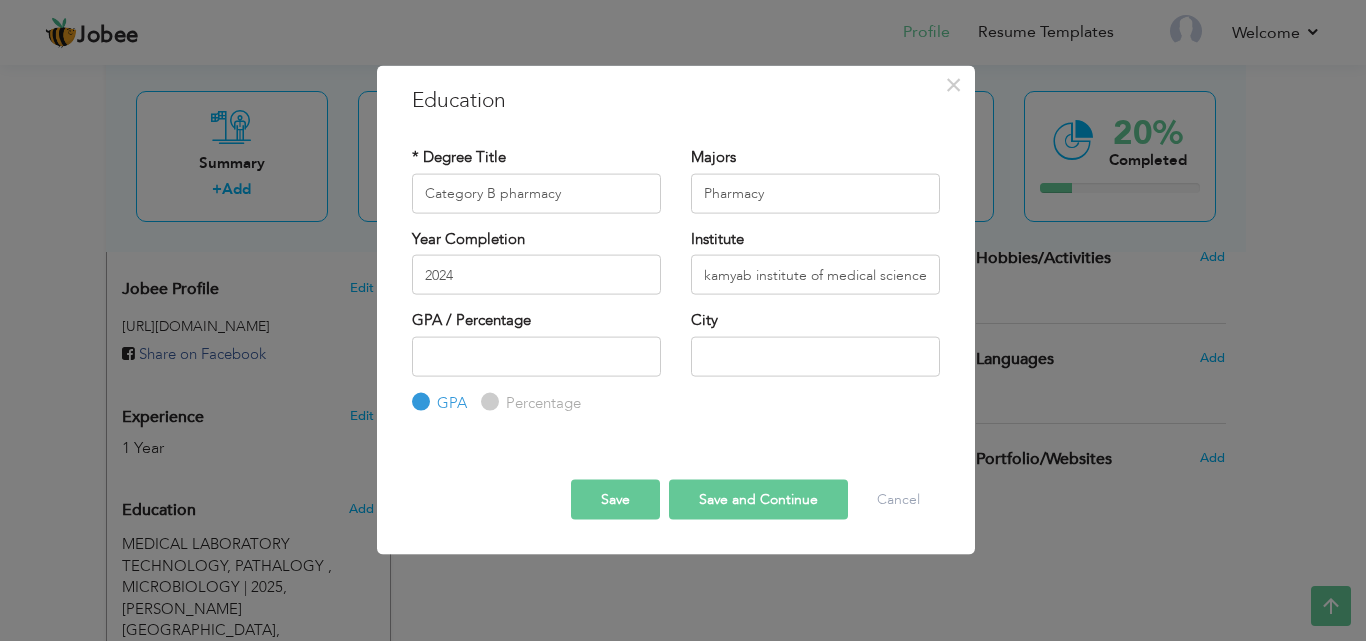 radio on "true" 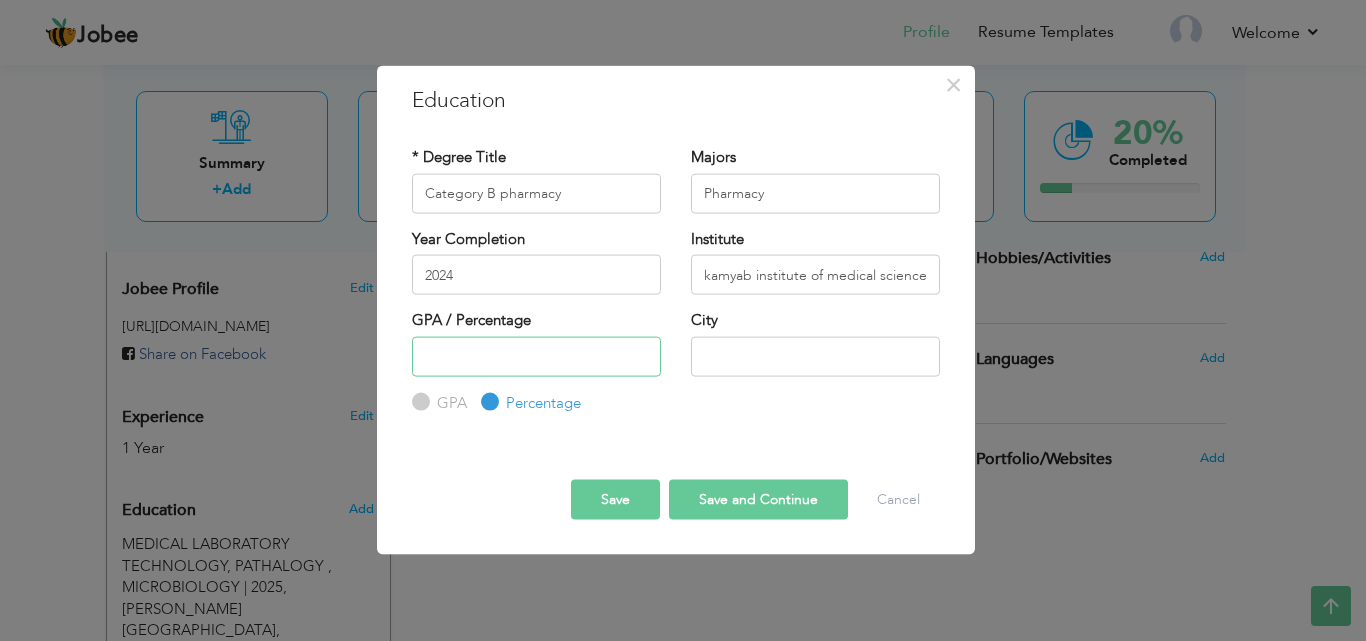 click at bounding box center (536, 356) 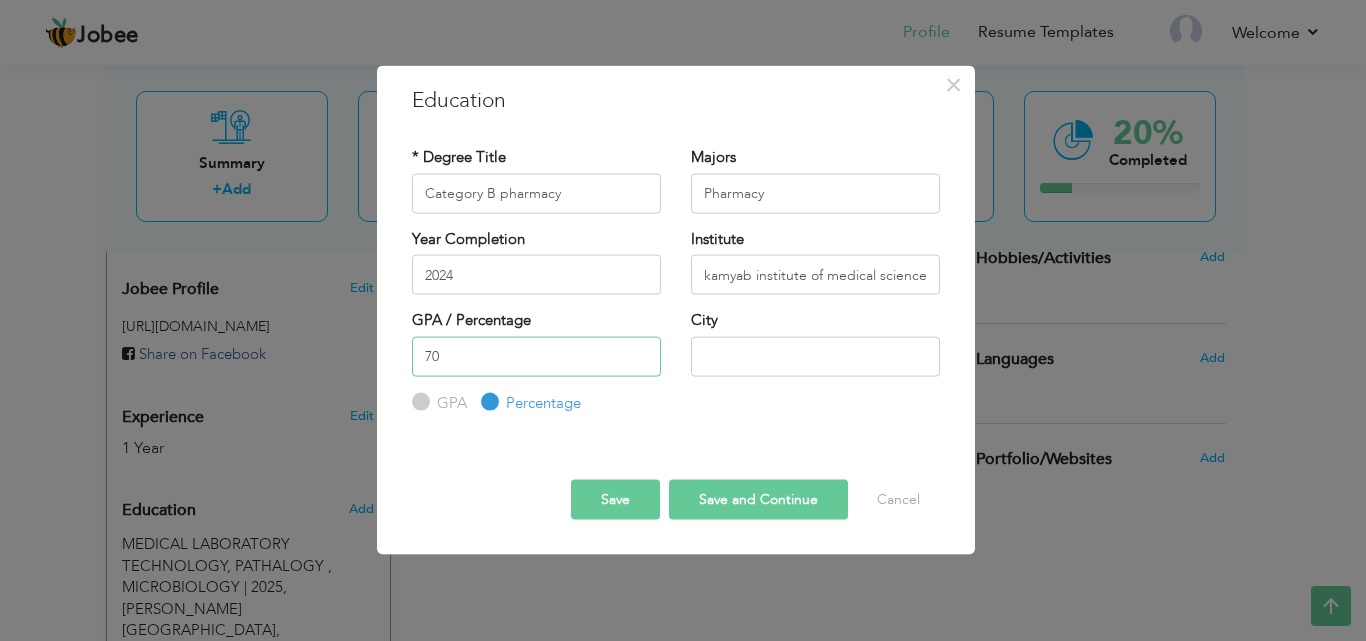 type on "70" 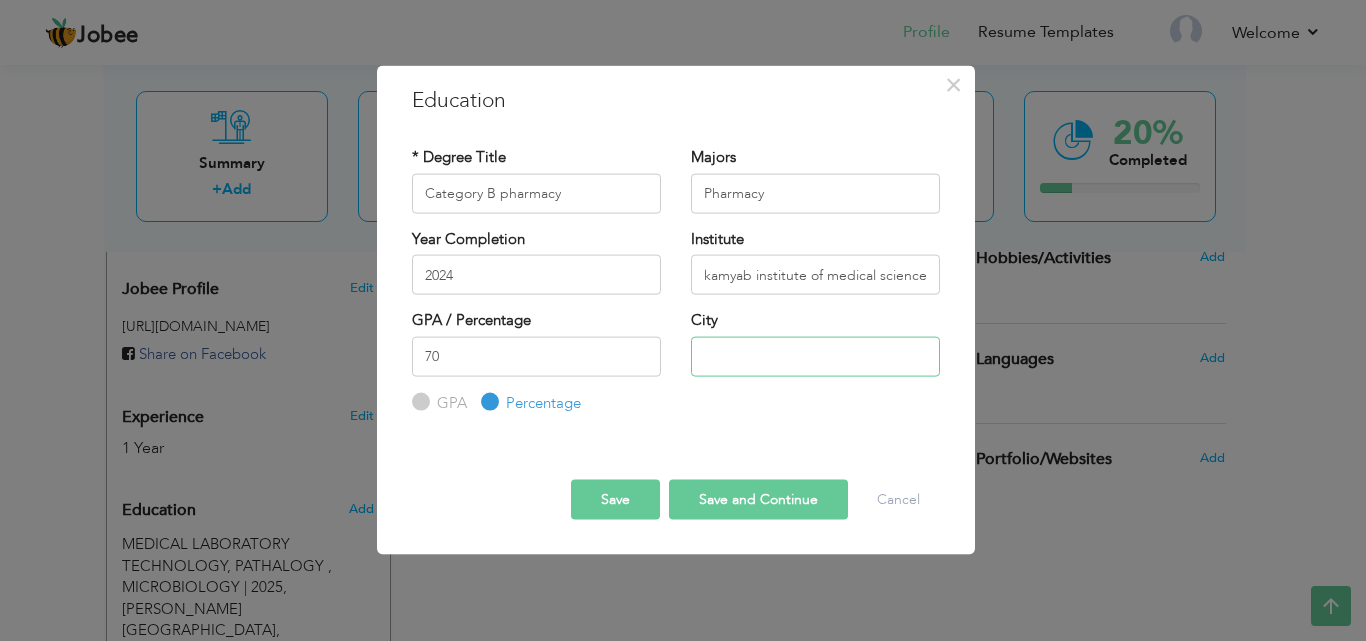 click at bounding box center [815, 356] 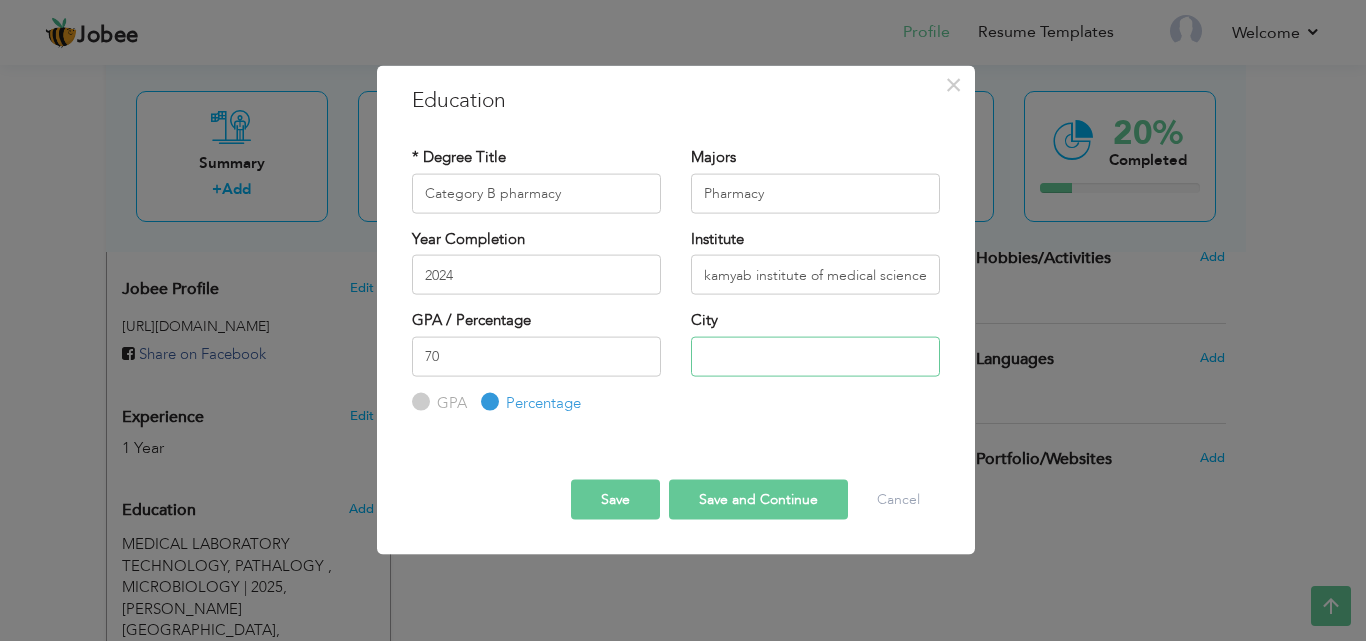 type on "Nowshera" 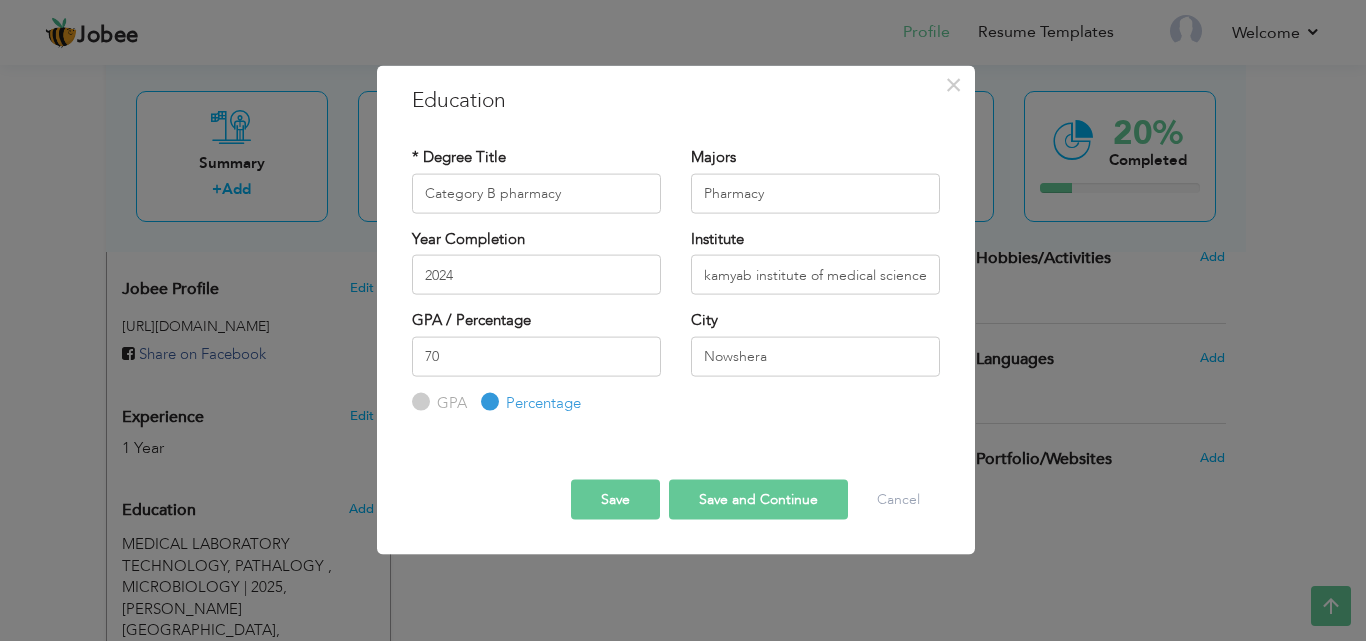 click on "Save and Continue" at bounding box center [758, 500] 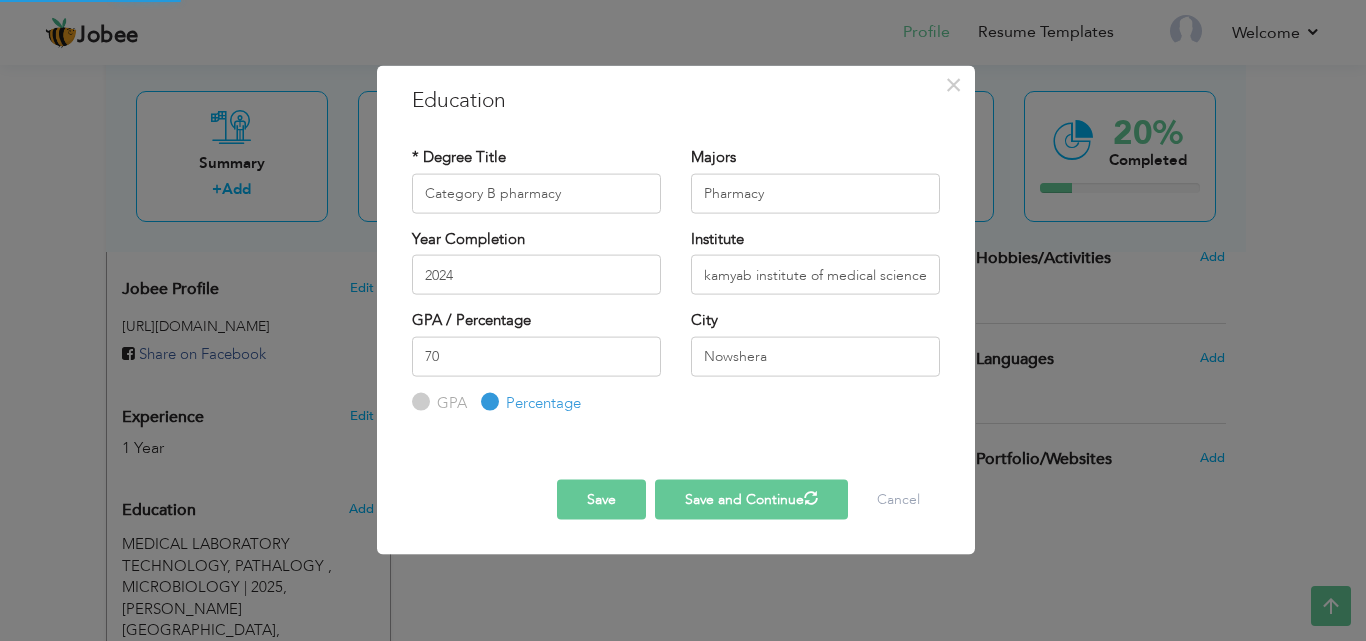 type 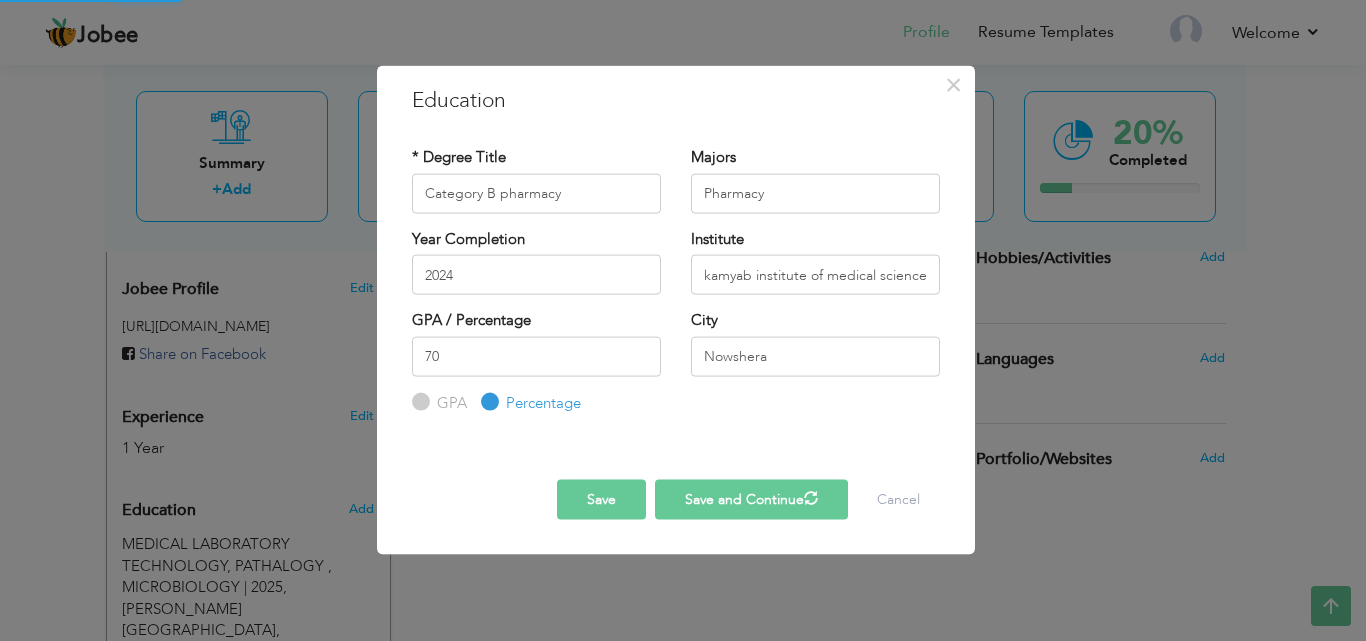 type 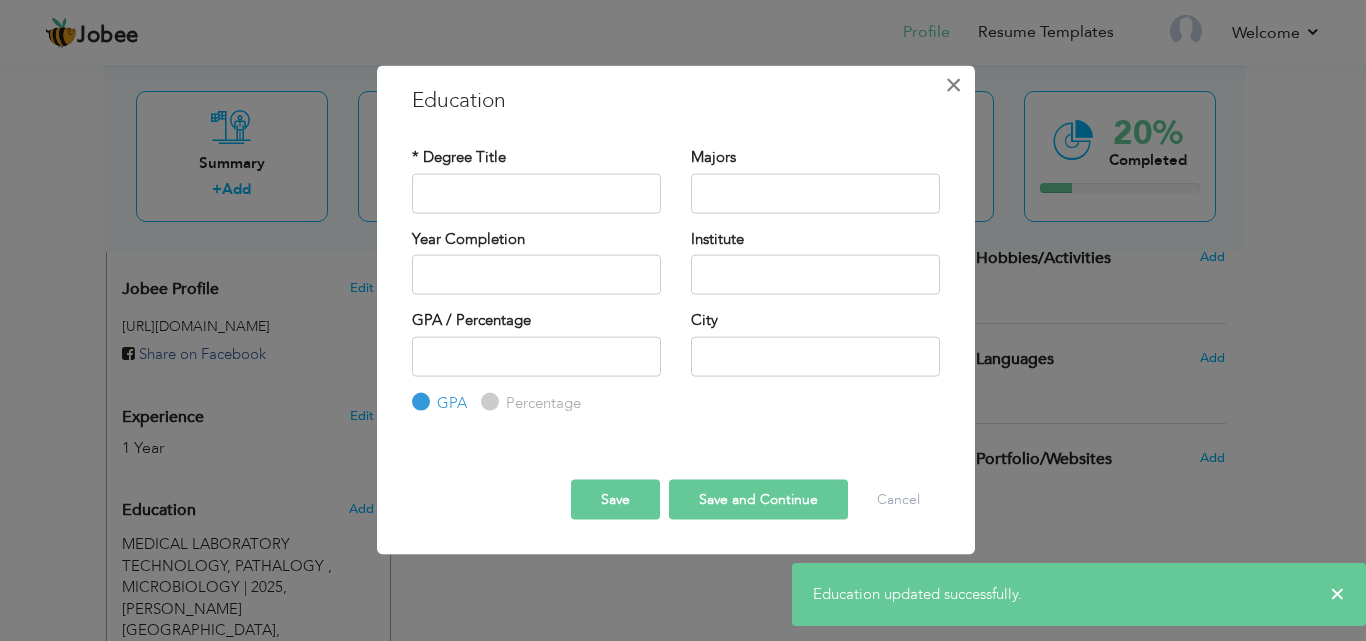 click on "×" at bounding box center (953, 84) 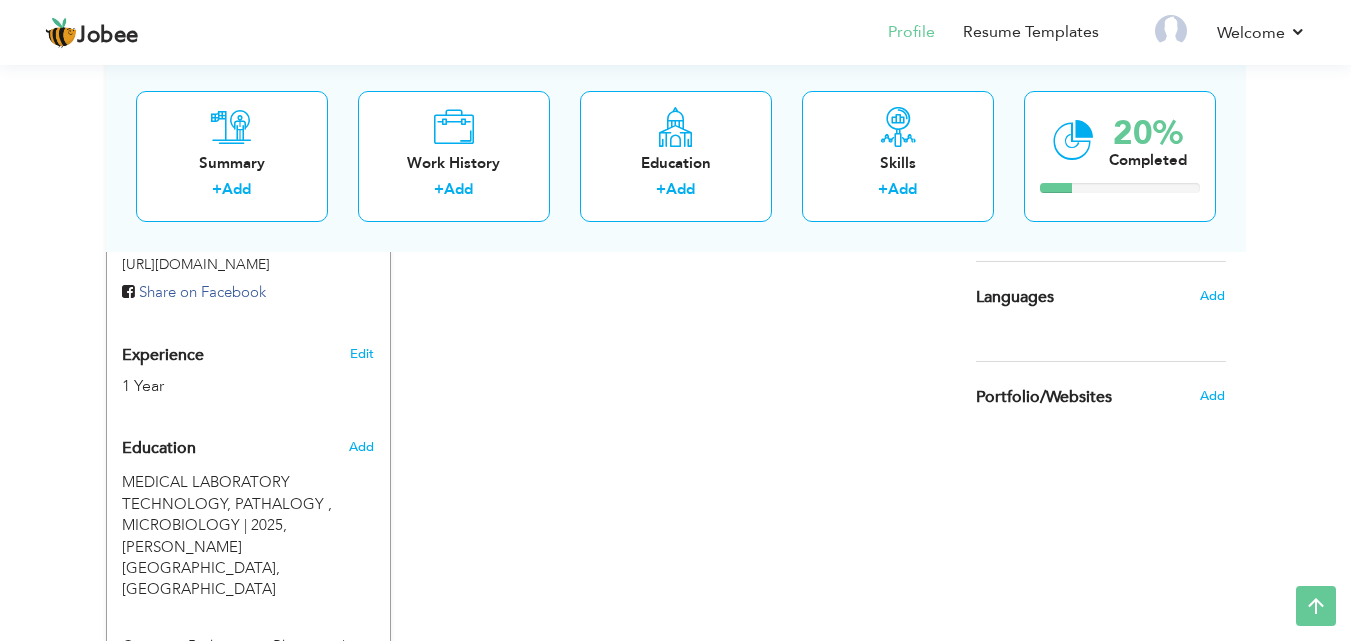 scroll, scrollTop: 681, scrollLeft: 0, axis: vertical 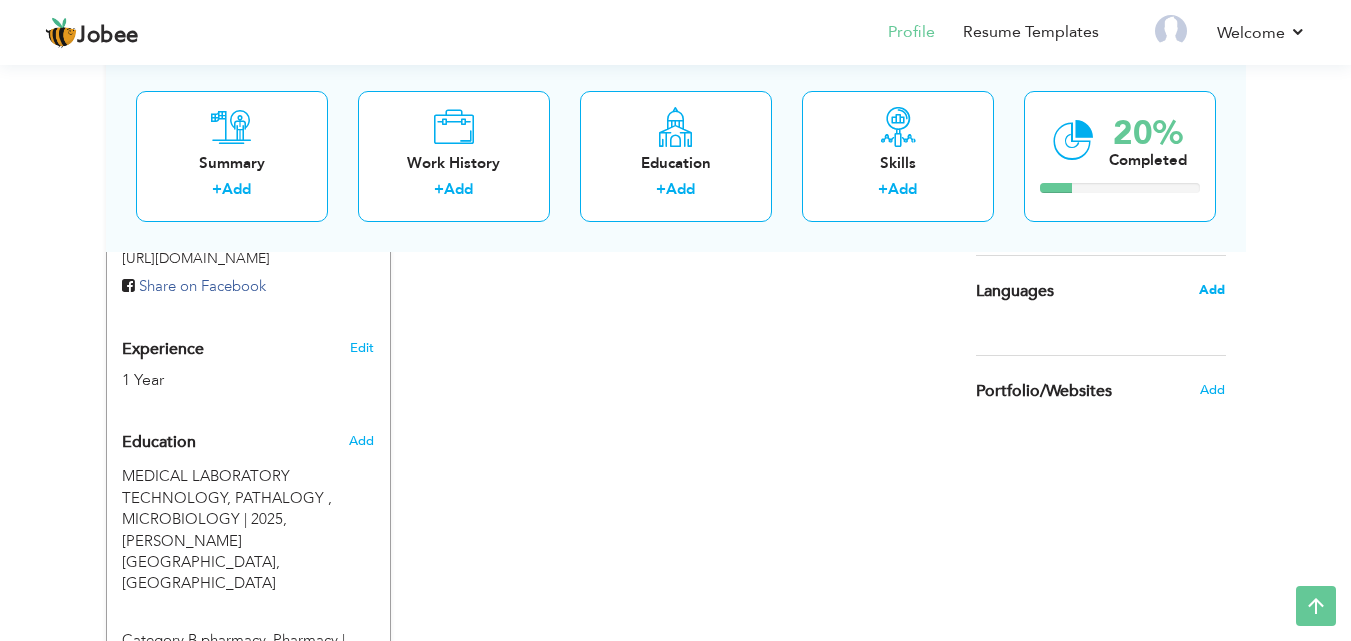 click on "Add" at bounding box center (1212, 290) 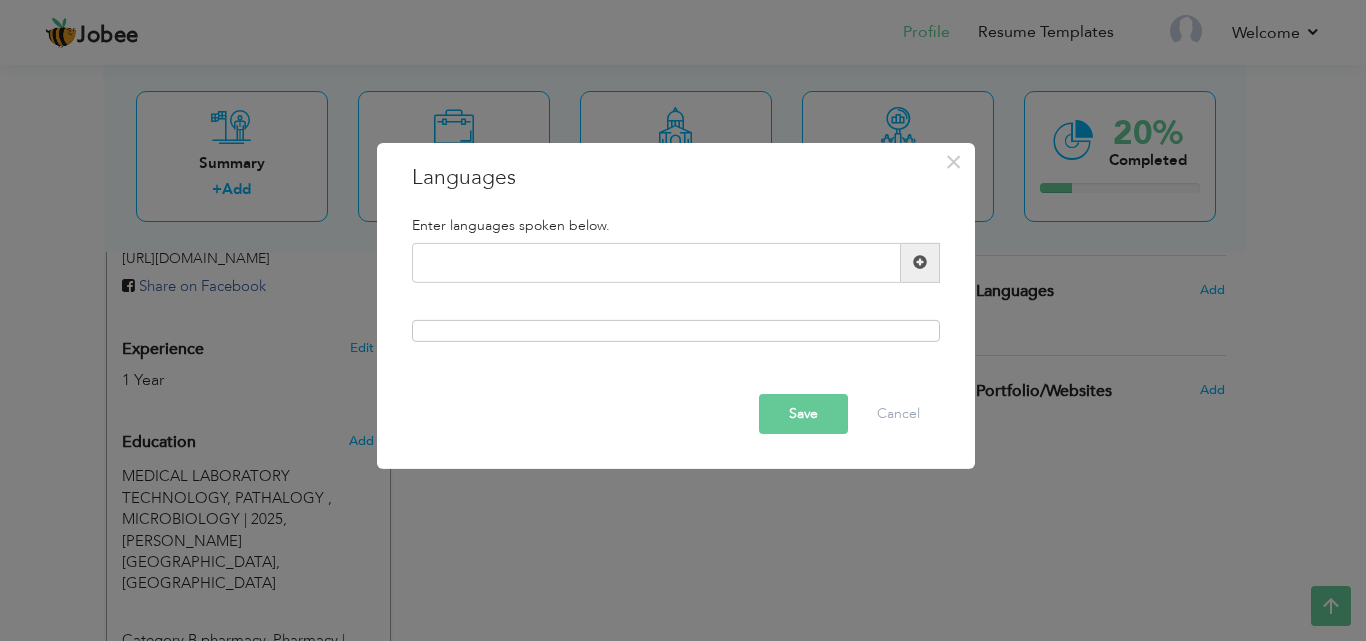 click at bounding box center [920, 263] 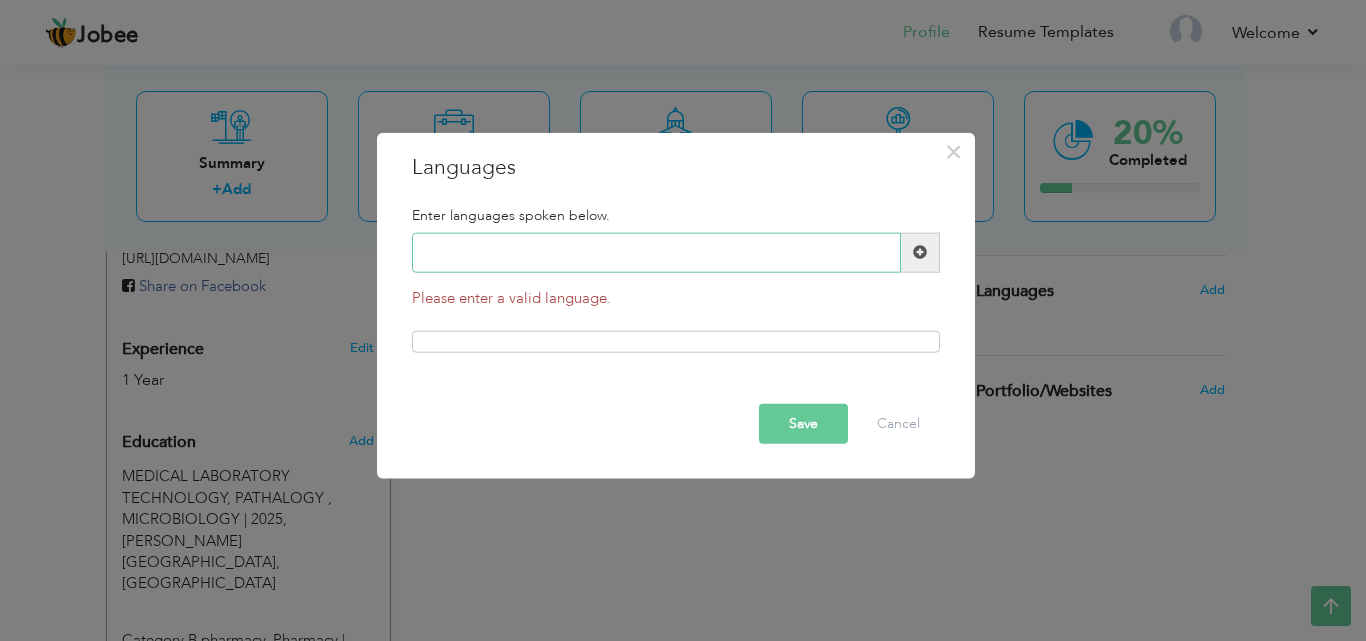 click at bounding box center [656, 253] 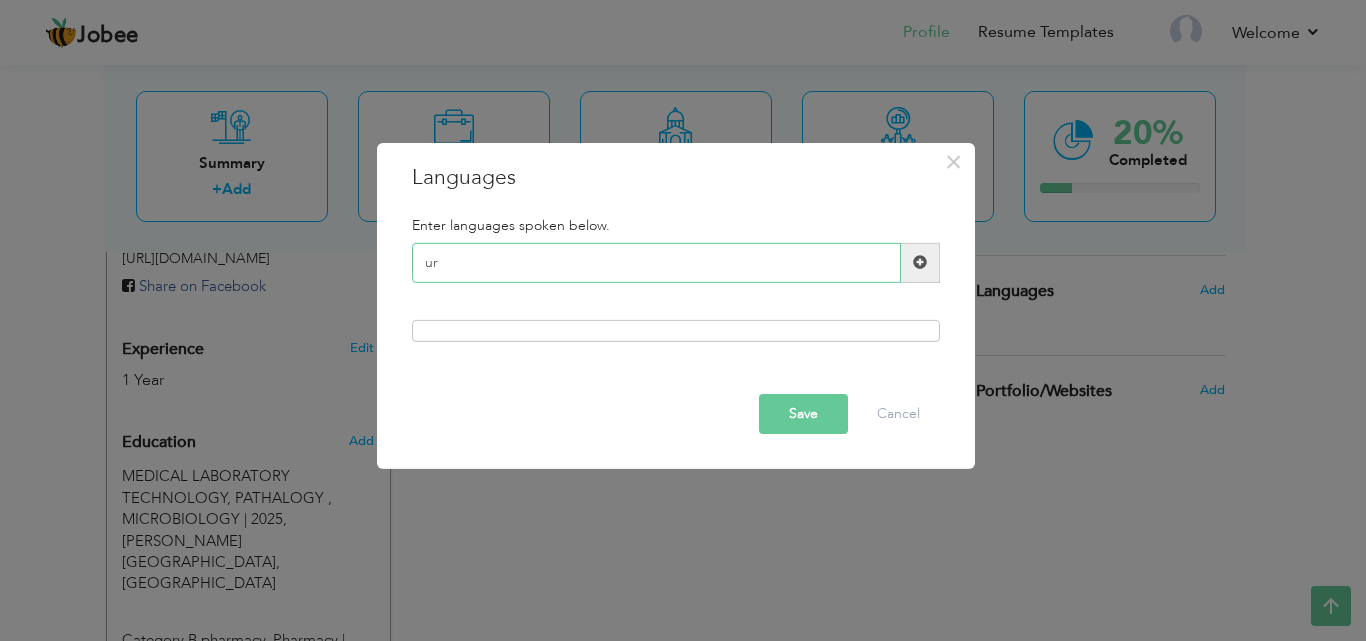 type on "u" 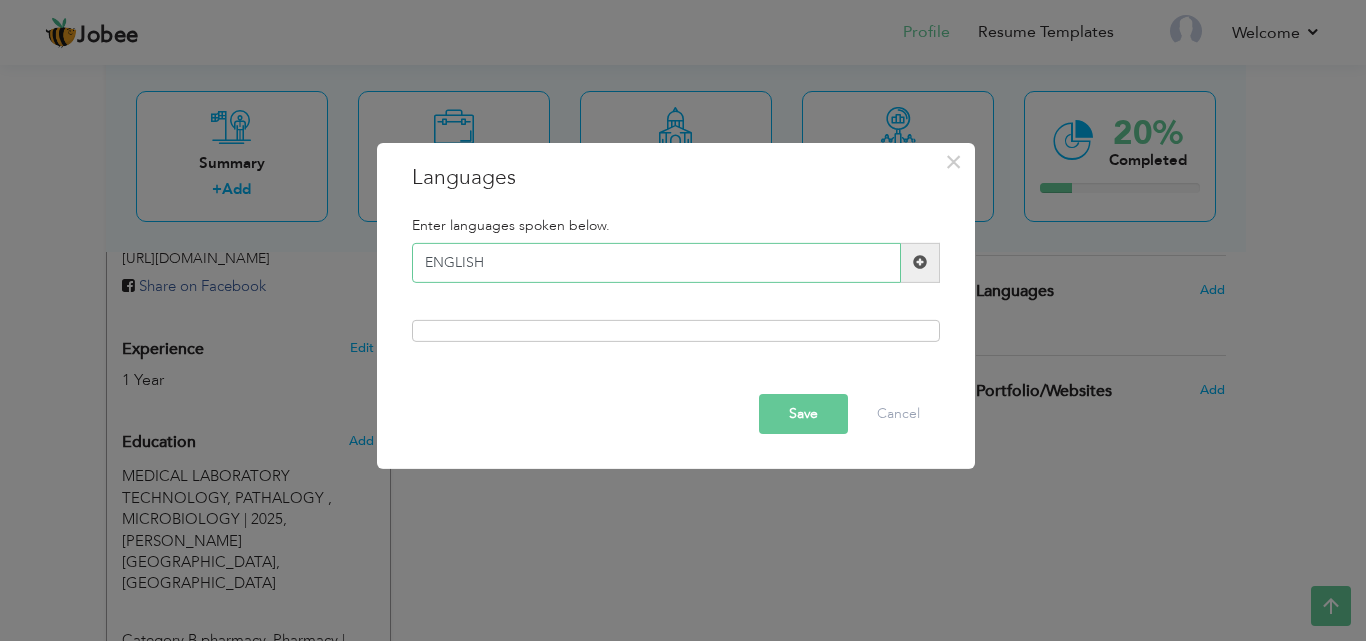 type on "ENGLISH" 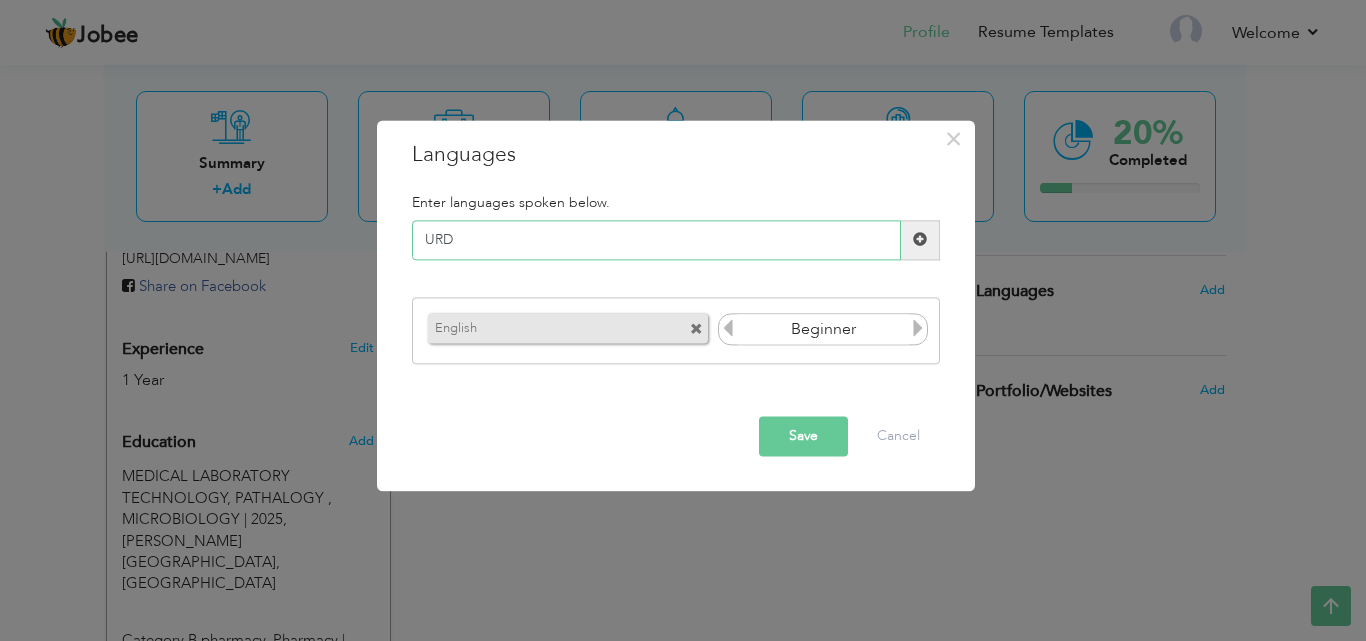 type on "URDU" 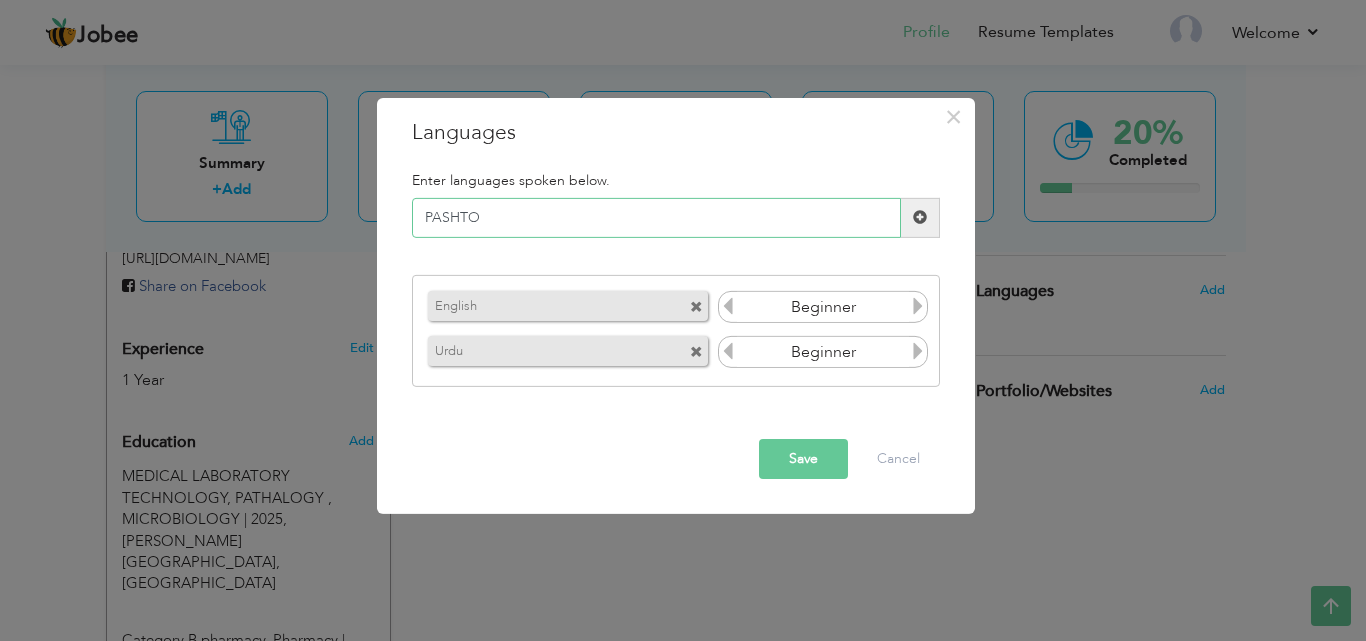 type on "PASHTO" 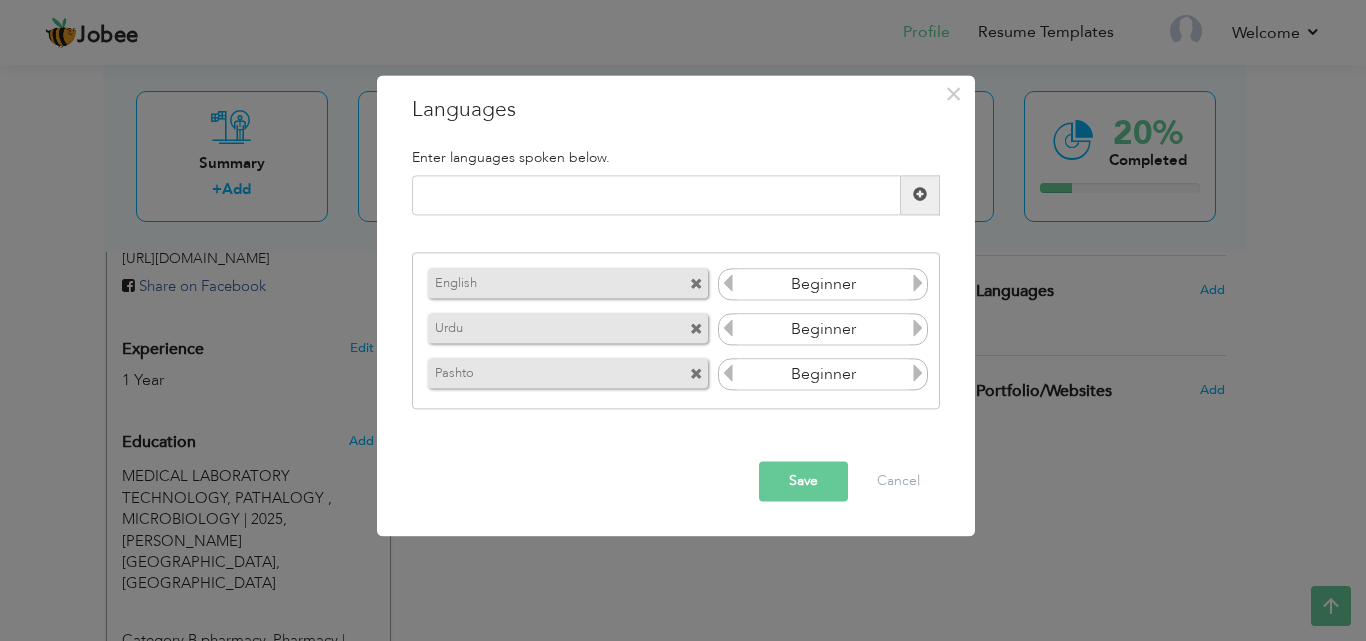 click on "Beginner" at bounding box center [823, 285] 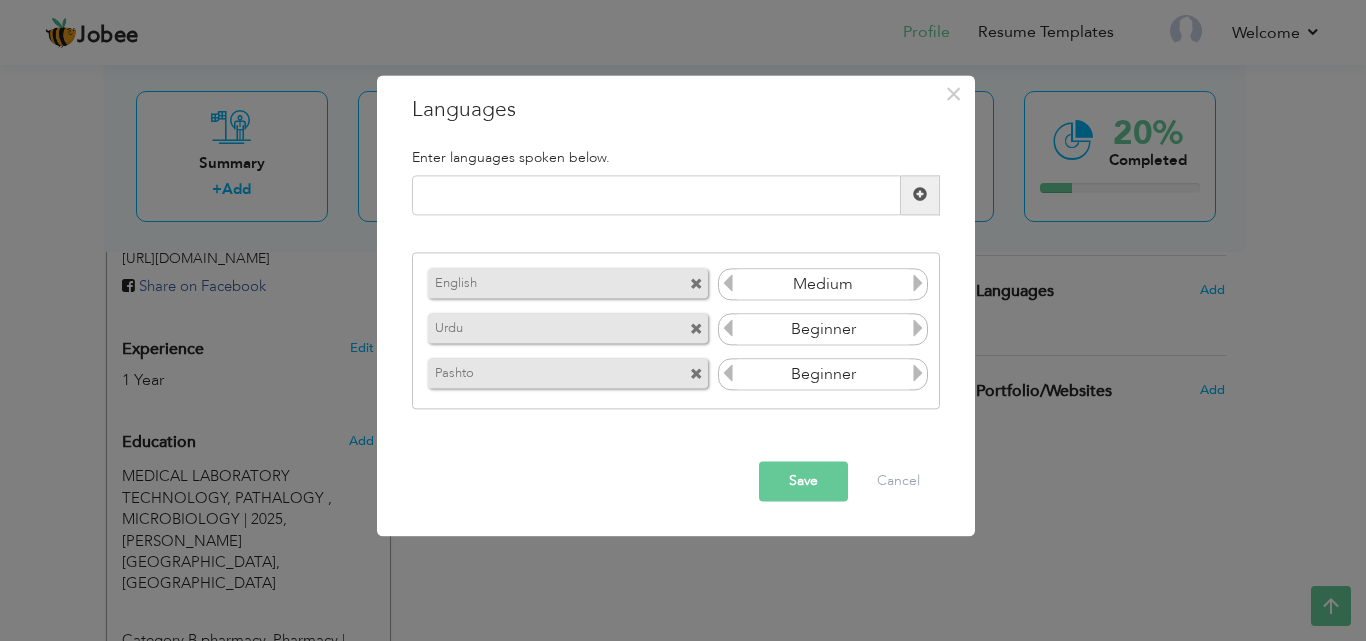 click at bounding box center [918, 284] 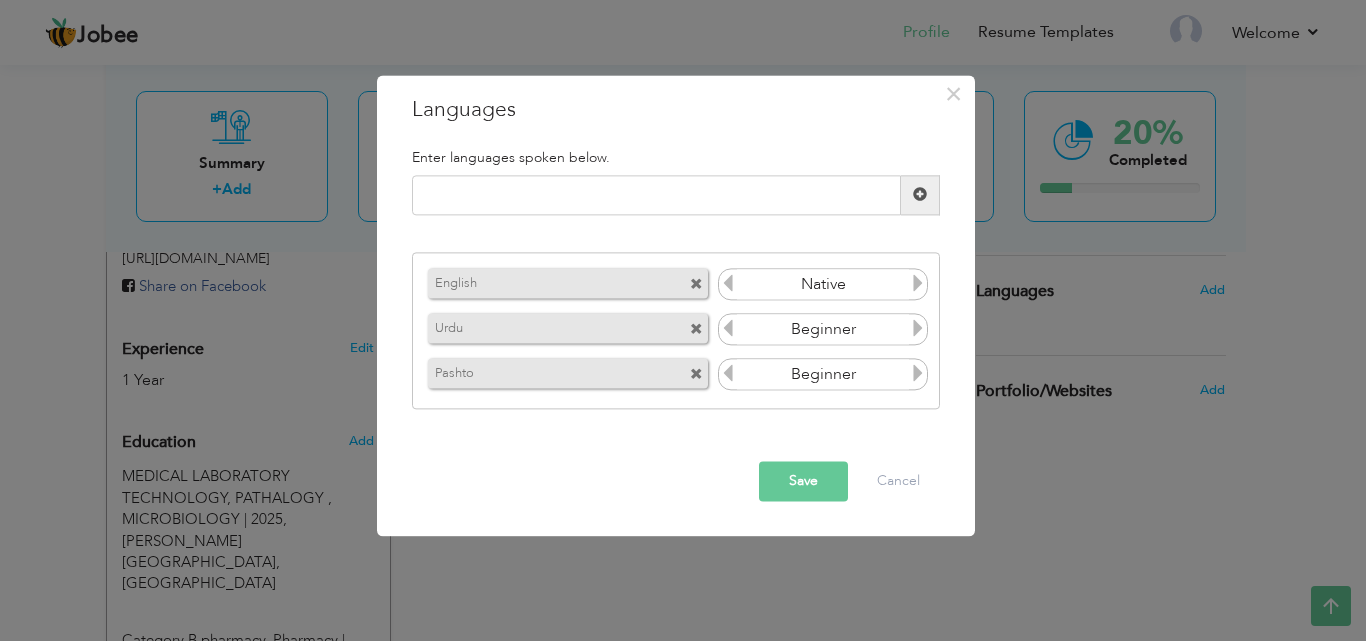 click at bounding box center [728, 284] 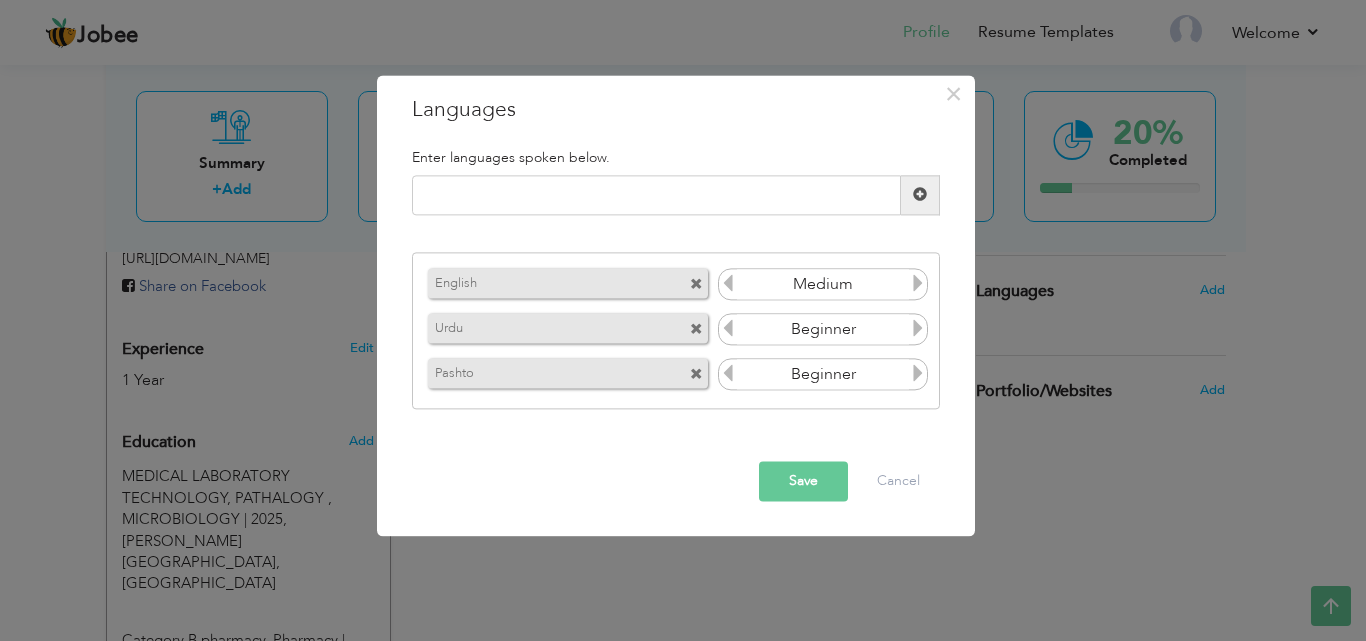 click at bounding box center [918, 329] 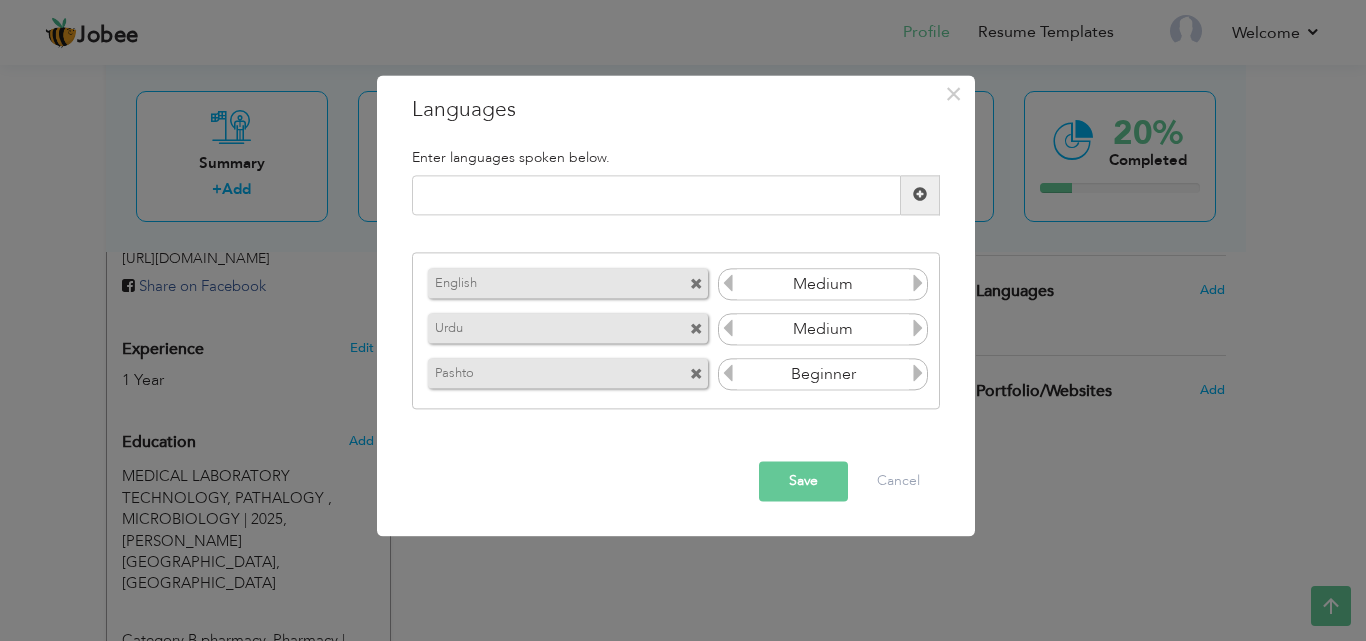 click at bounding box center (918, 374) 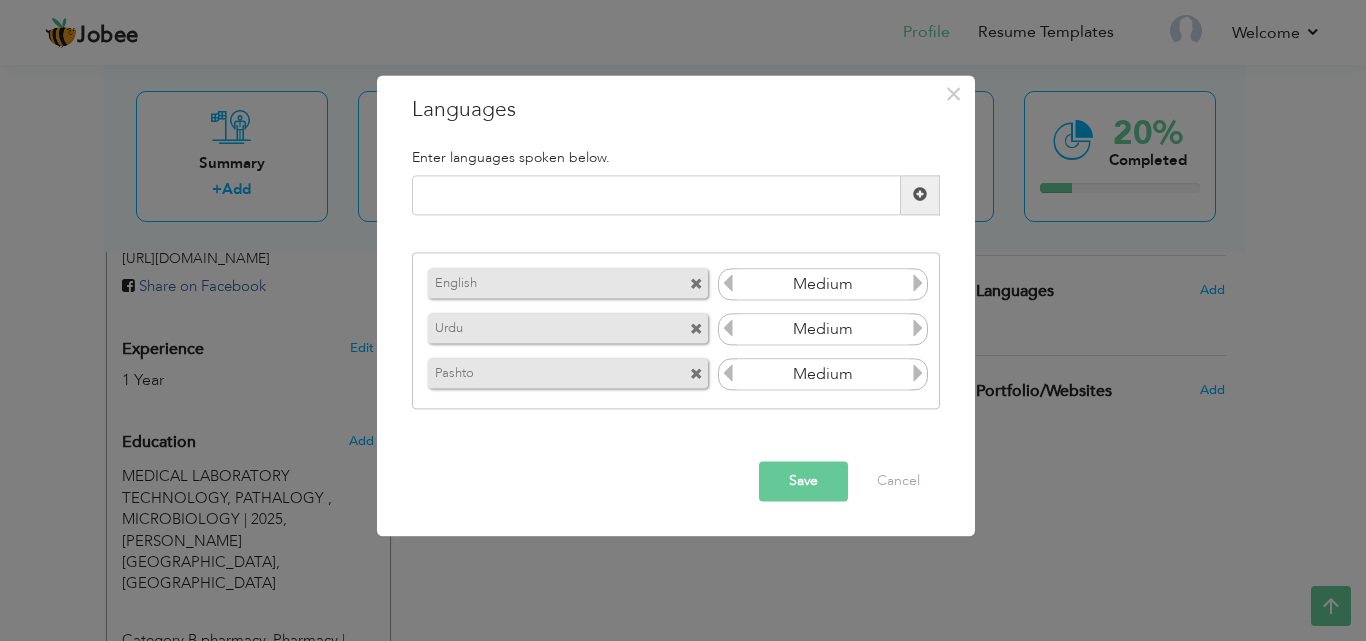 click at bounding box center (918, 374) 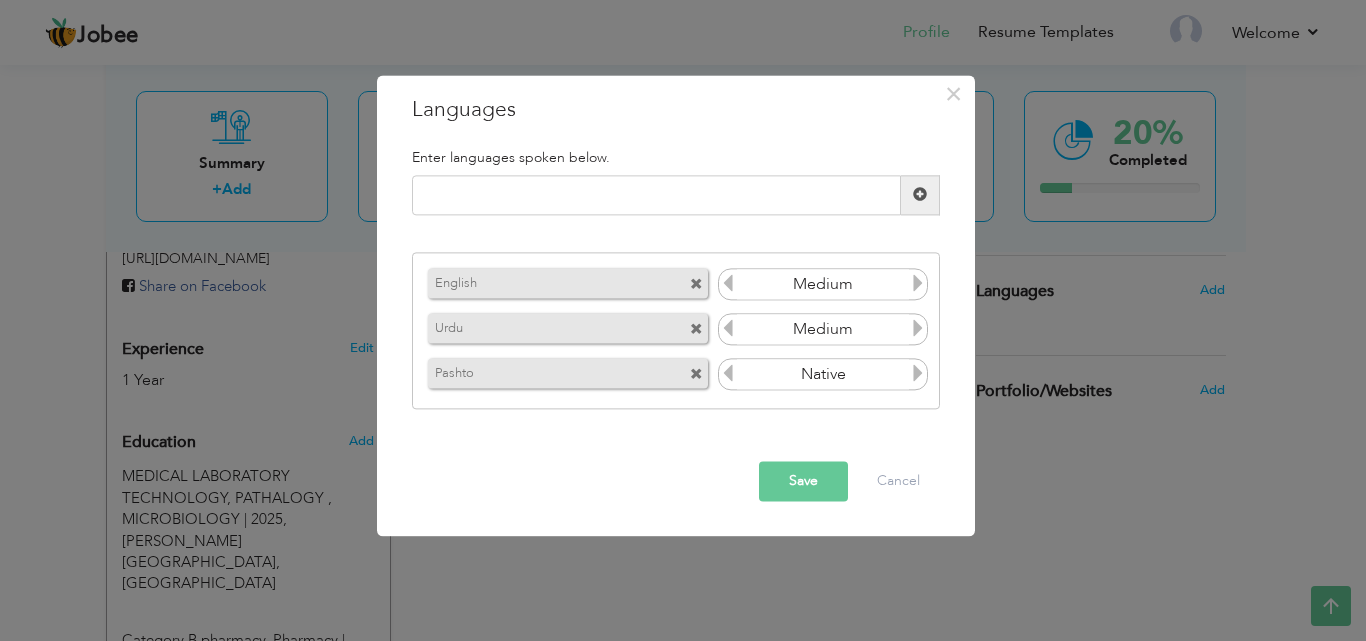 click on "Save" at bounding box center [803, 481] 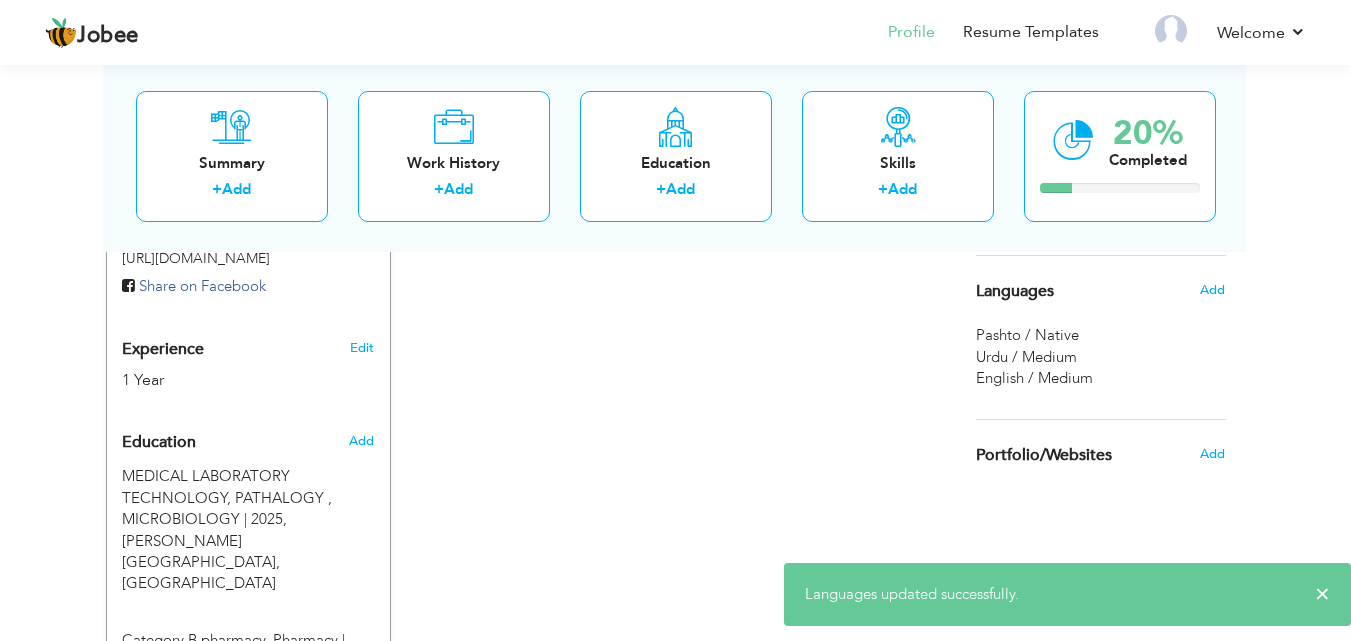 drag, startPoint x: 1165, startPoint y: 452, endPoint x: 1230, endPoint y: 357, distance: 115.10864 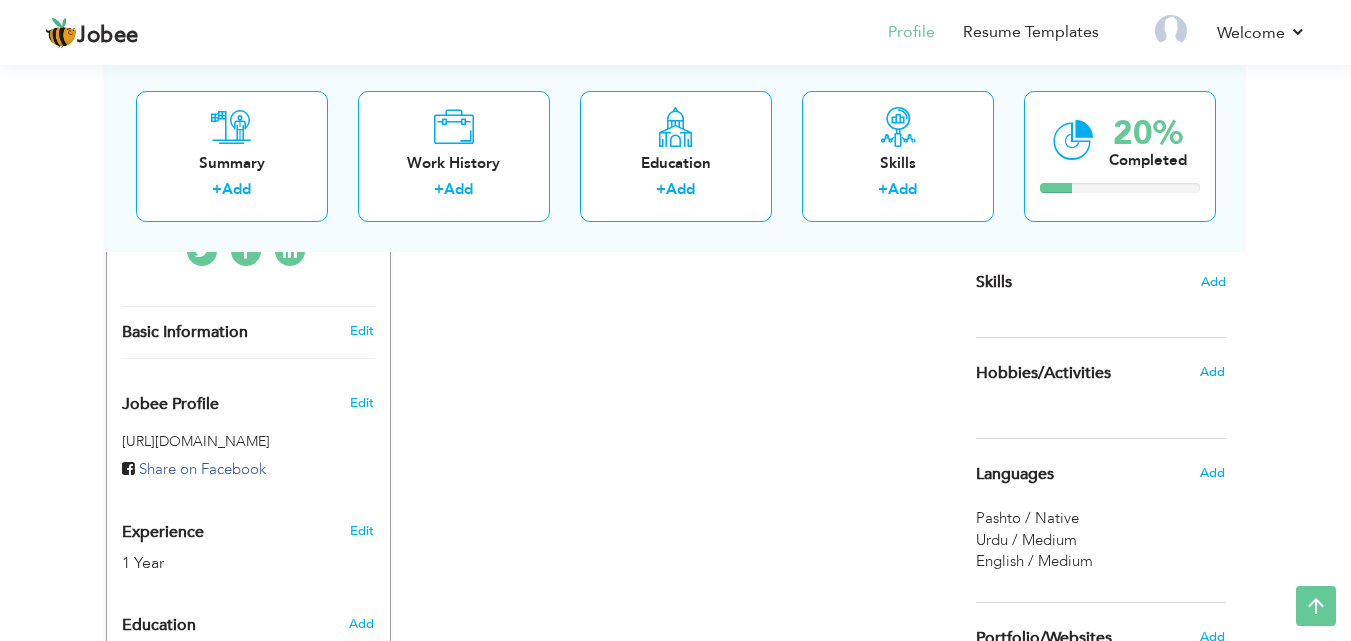 scroll, scrollTop: 493, scrollLeft: 0, axis: vertical 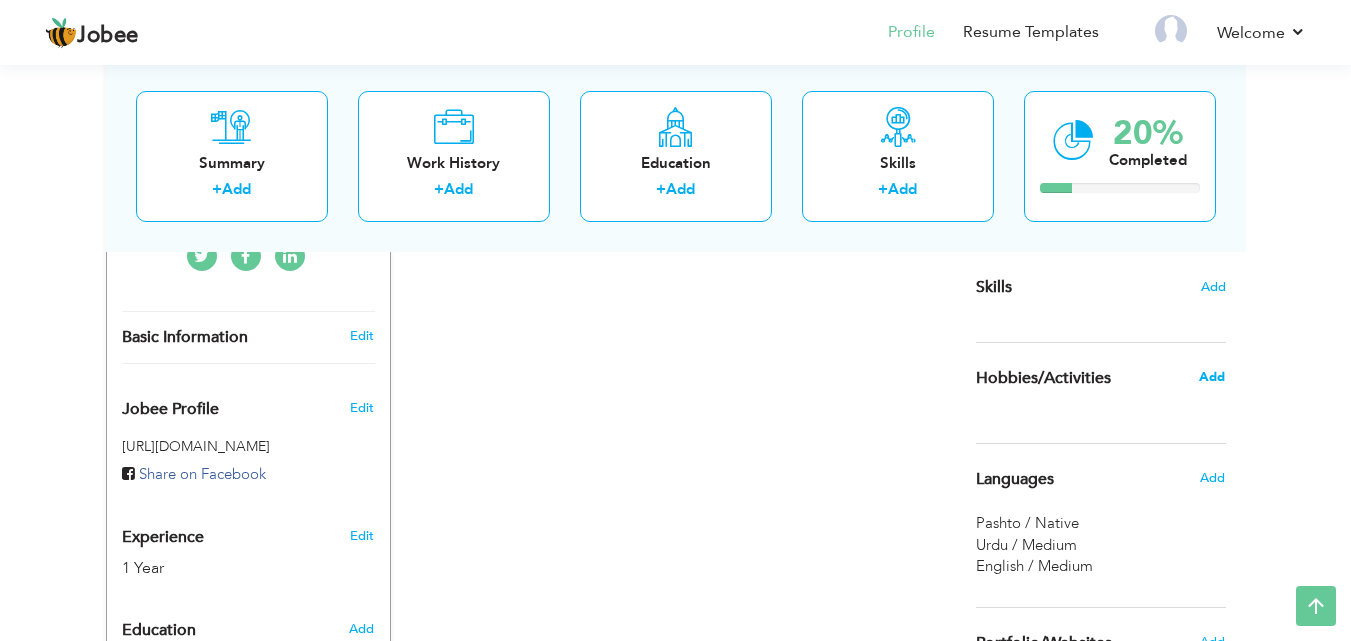 click on "Add" at bounding box center (1212, 377) 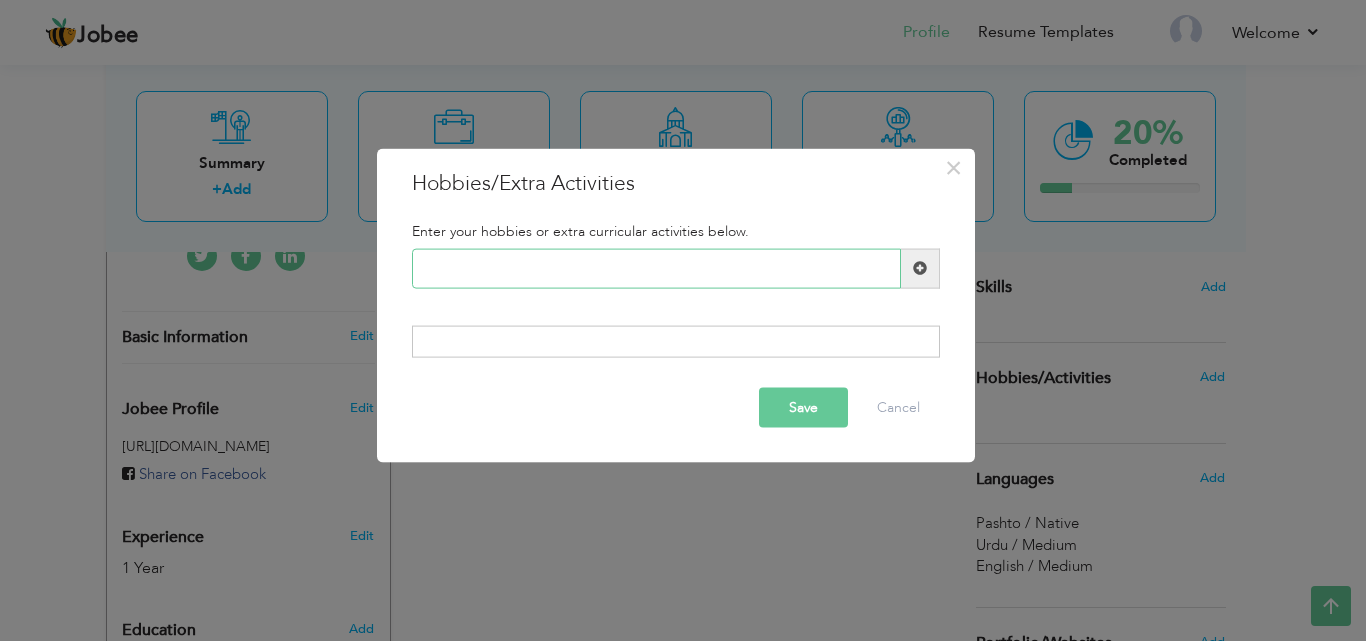 click at bounding box center (656, 268) 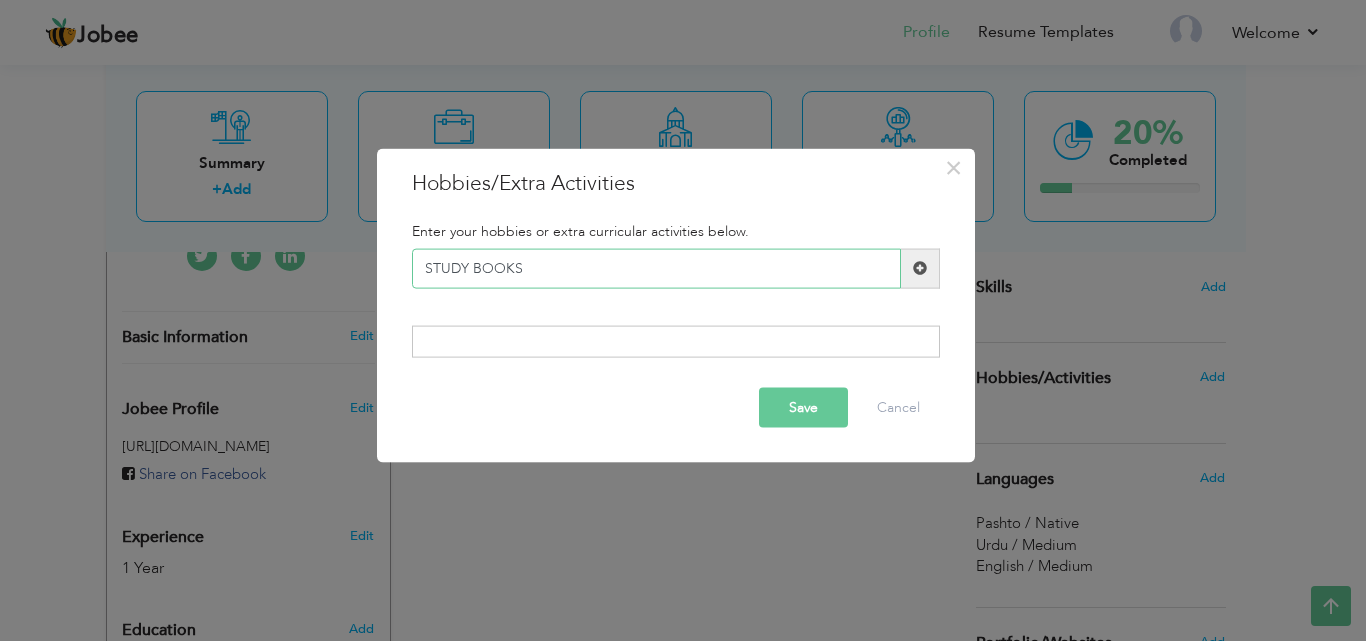 type on "STUDY BOOKS" 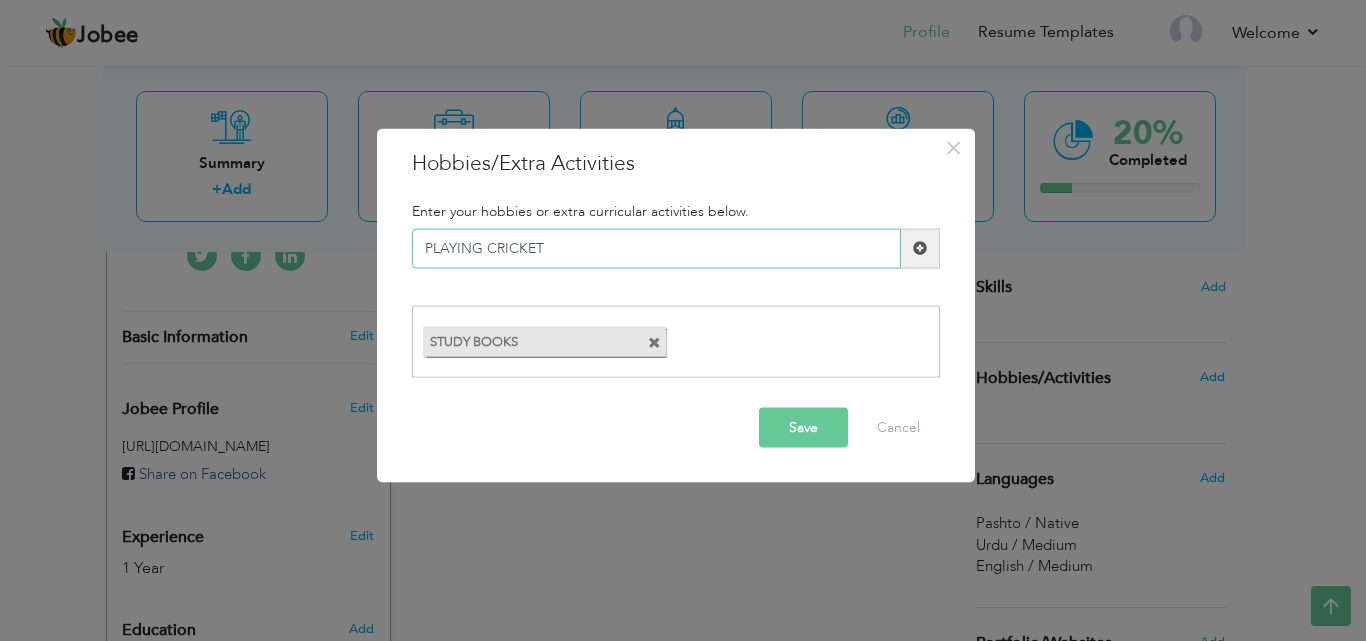 type on "PLAYING CRICKET" 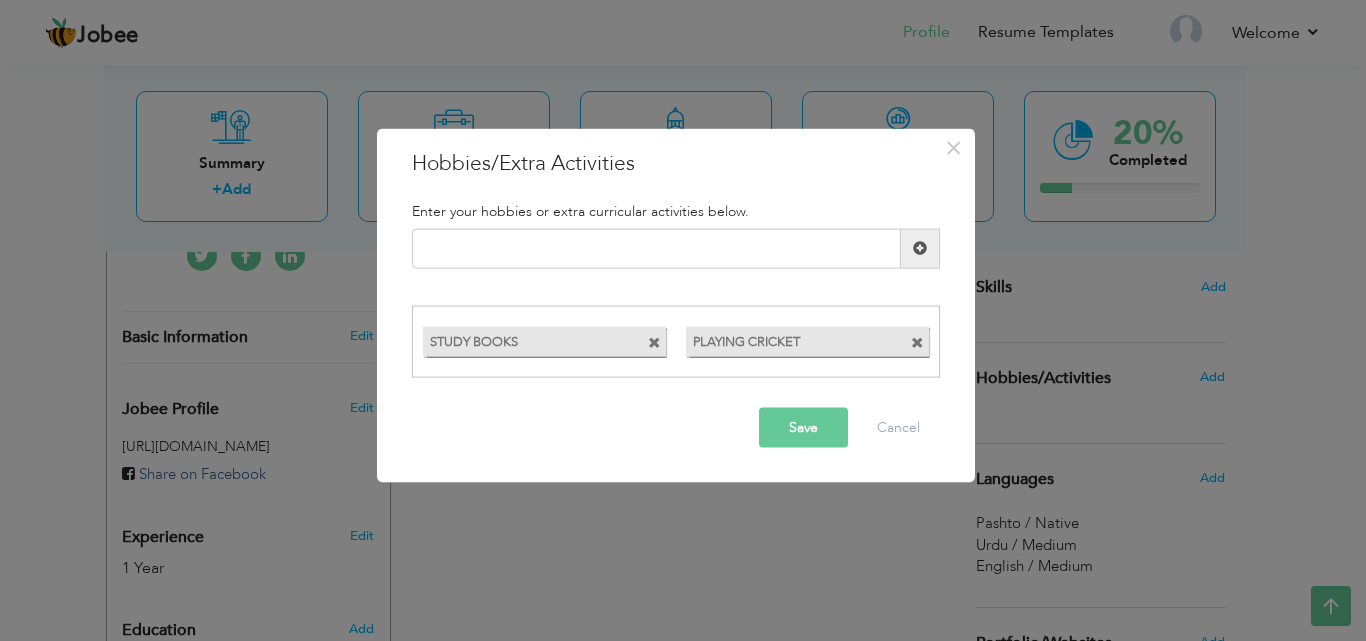 click on "Save" at bounding box center [803, 428] 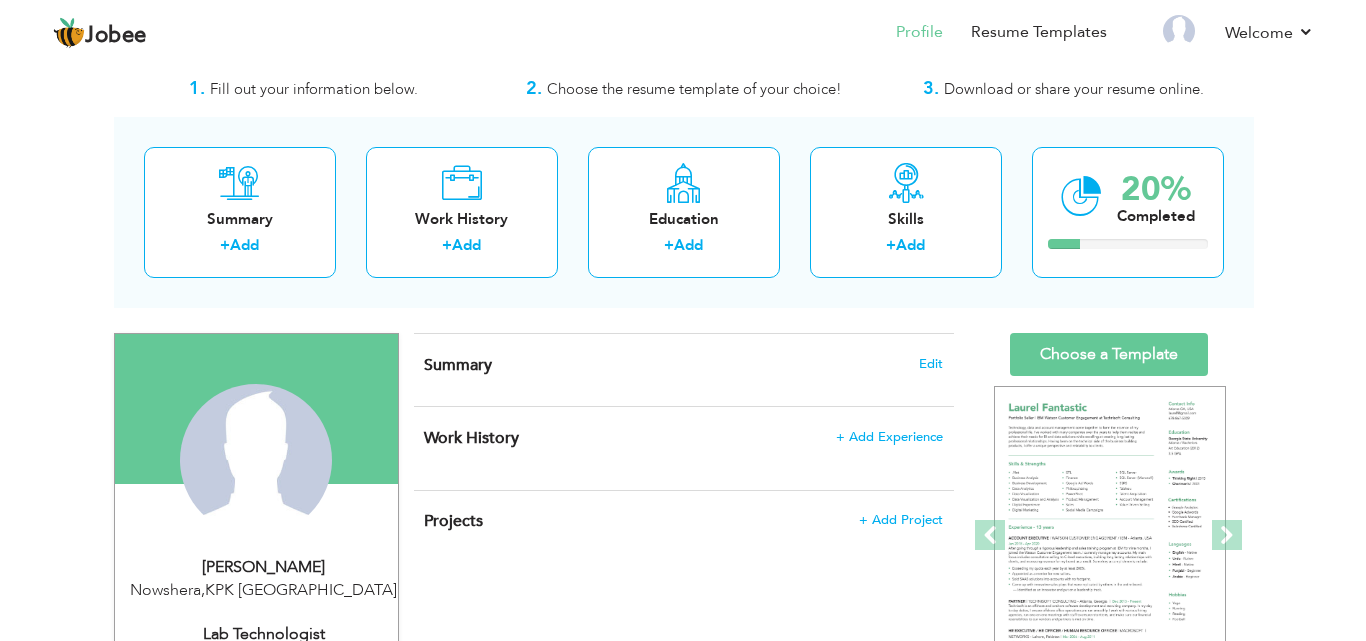 scroll, scrollTop: 41, scrollLeft: 0, axis: vertical 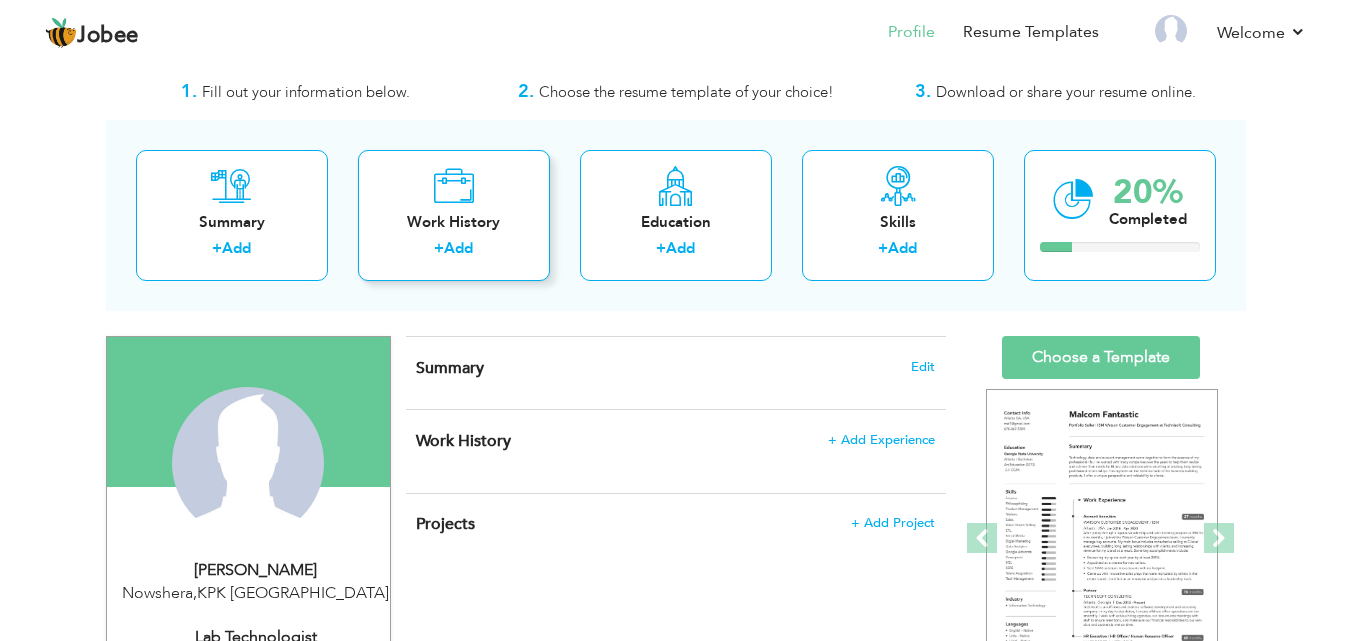 click on "Work History
+  Add" at bounding box center (454, 215) 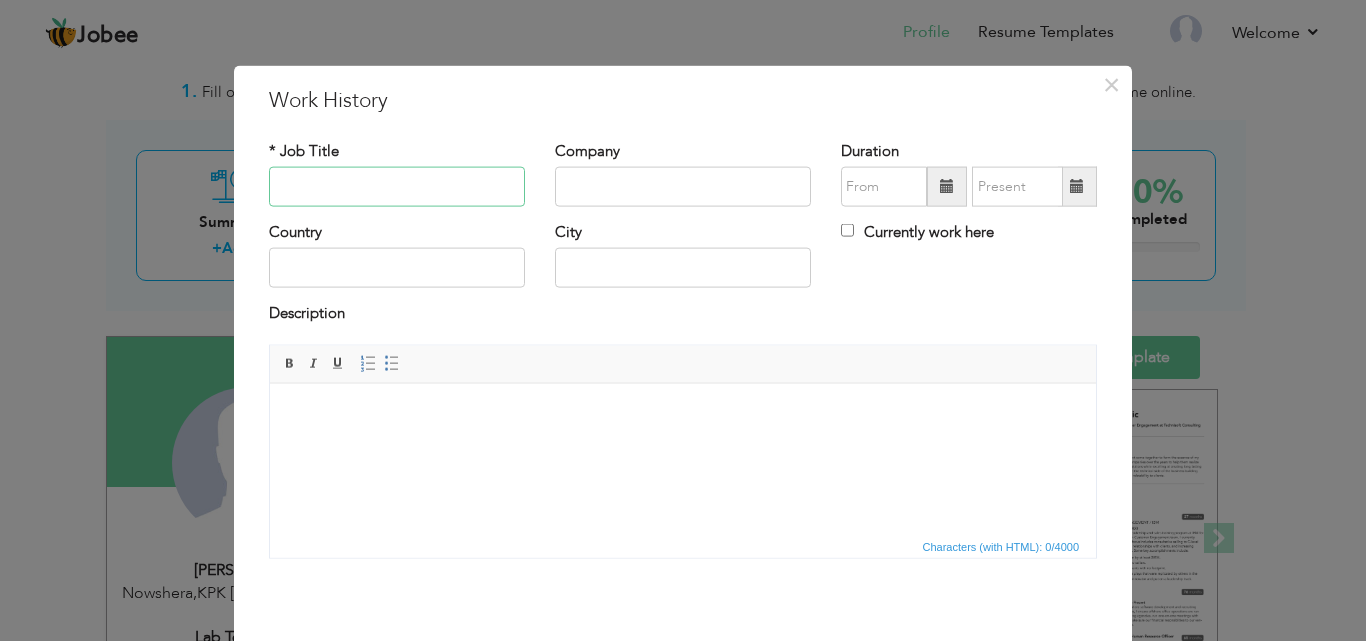 click at bounding box center (397, 187) 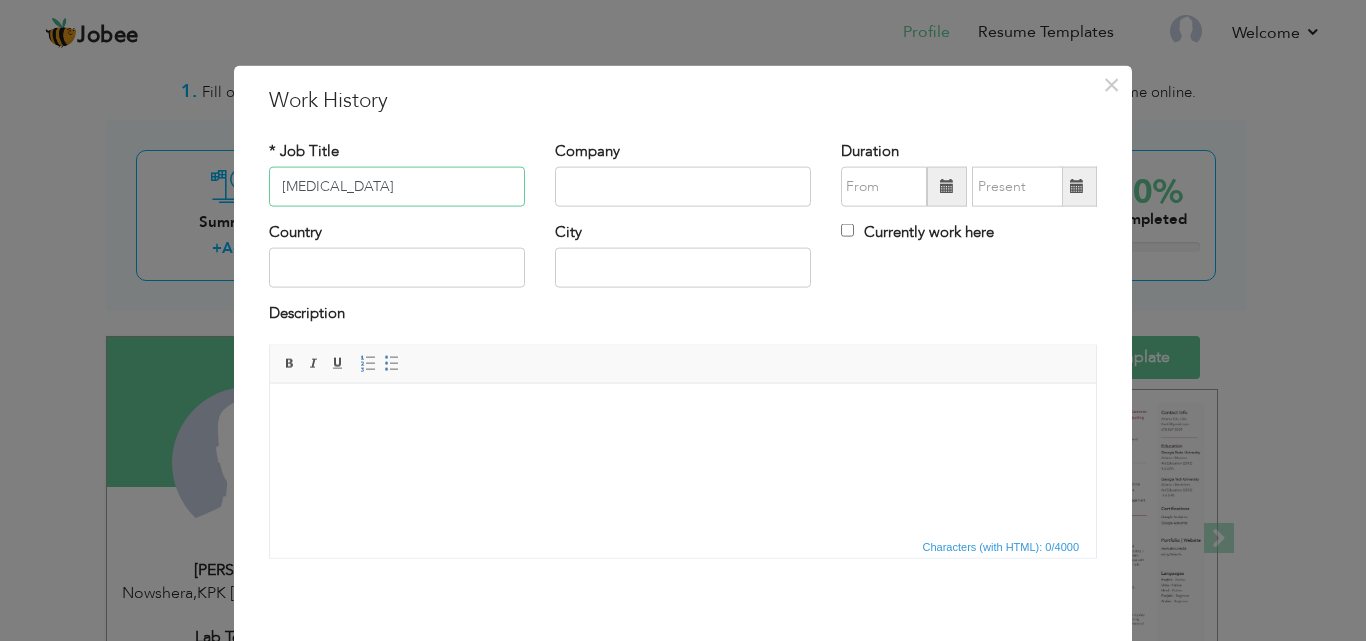 type on "[MEDICAL_DATA]" 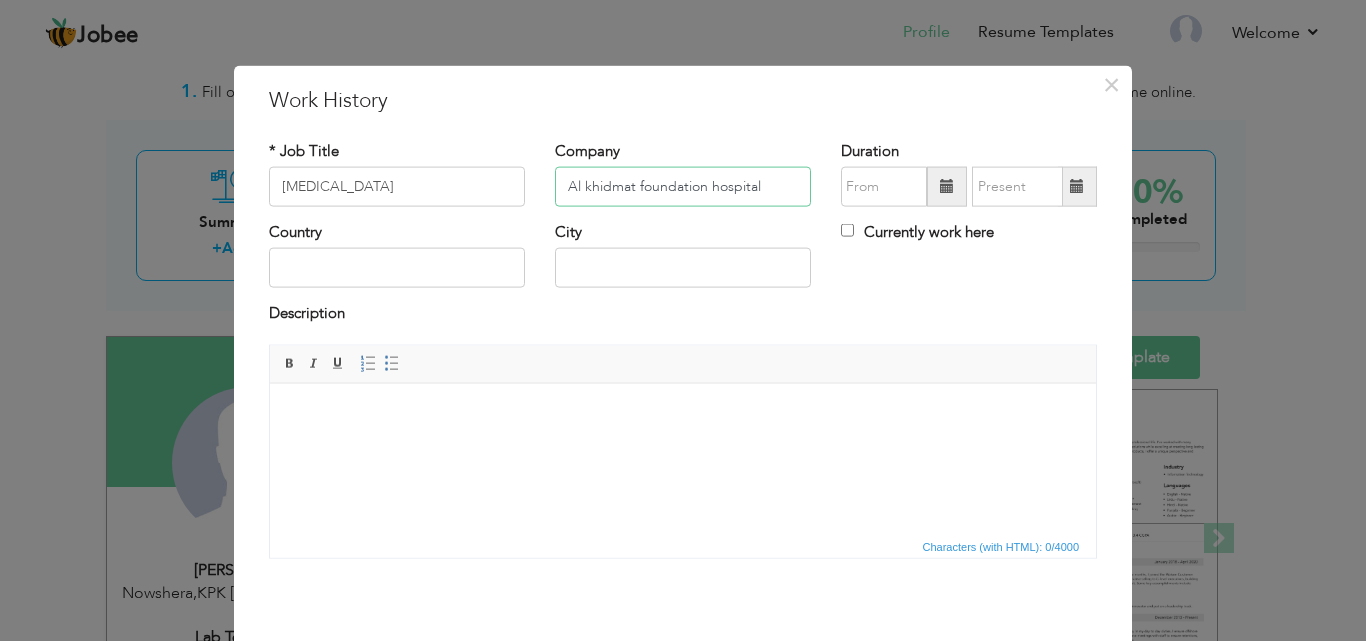 drag, startPoint x: 702, startPoint y: 188, endPoint x: 633, endPoint y: 180, distance: 69.46222 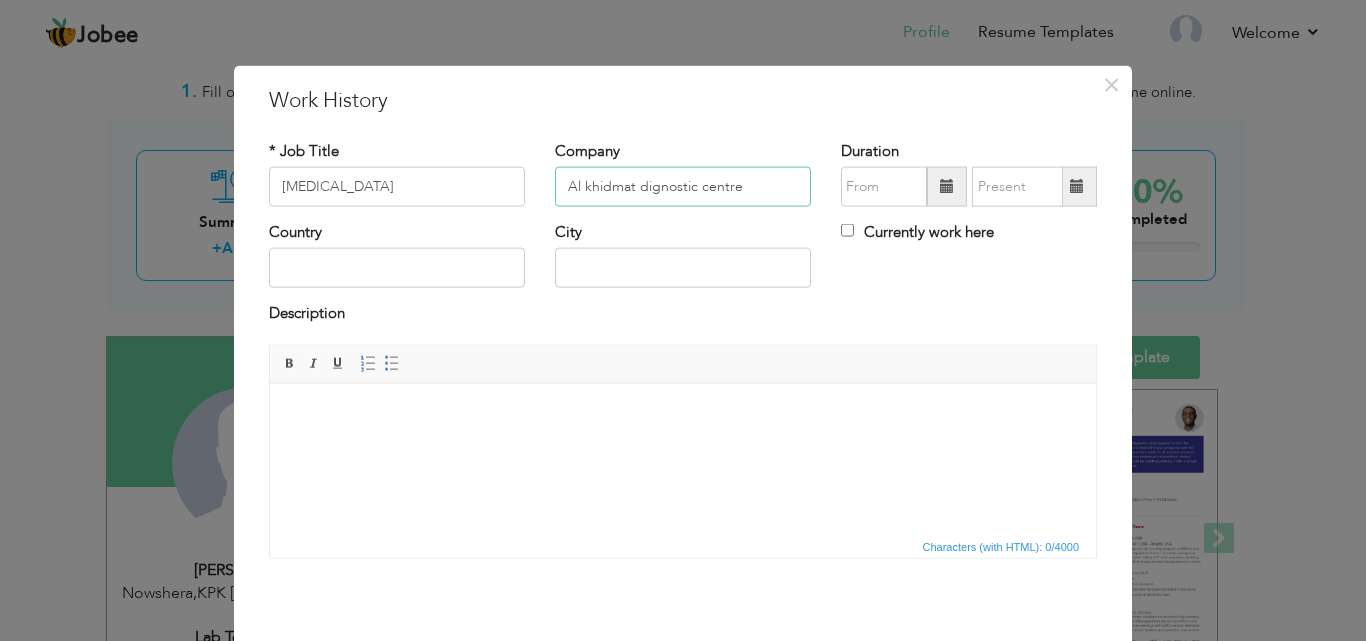 type on "Al khidmat dignostic centre" 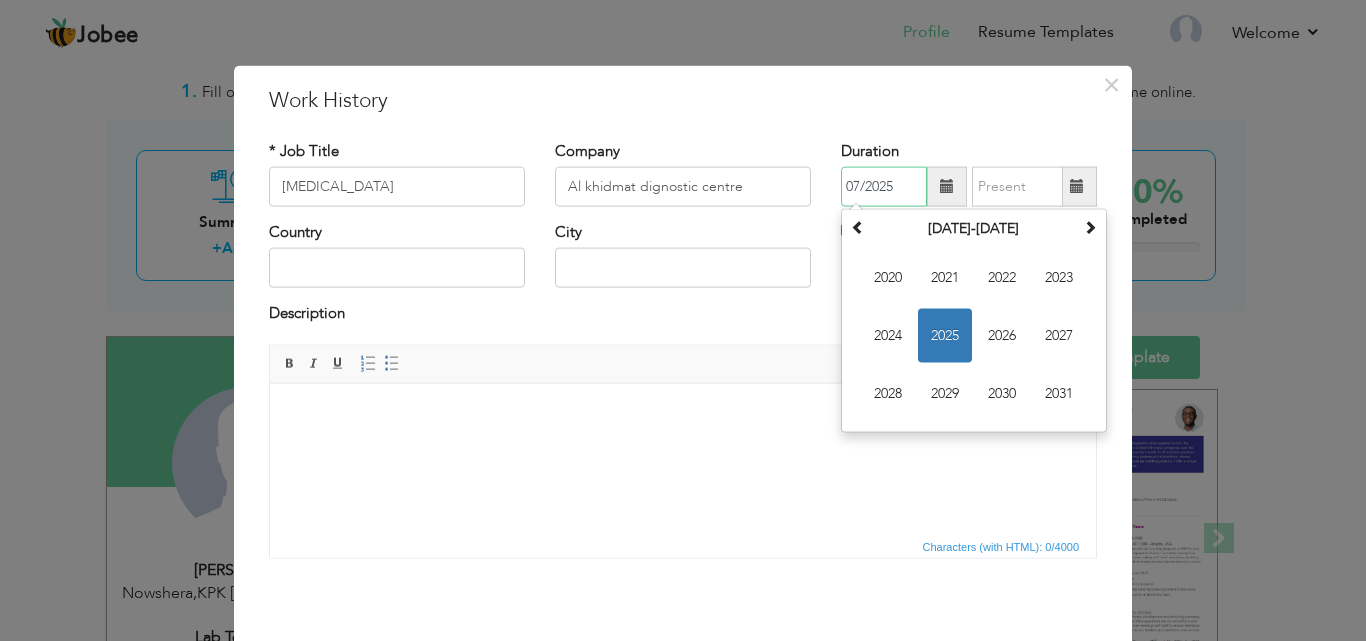 click on "07/2025" at bounding box center [884, 187] 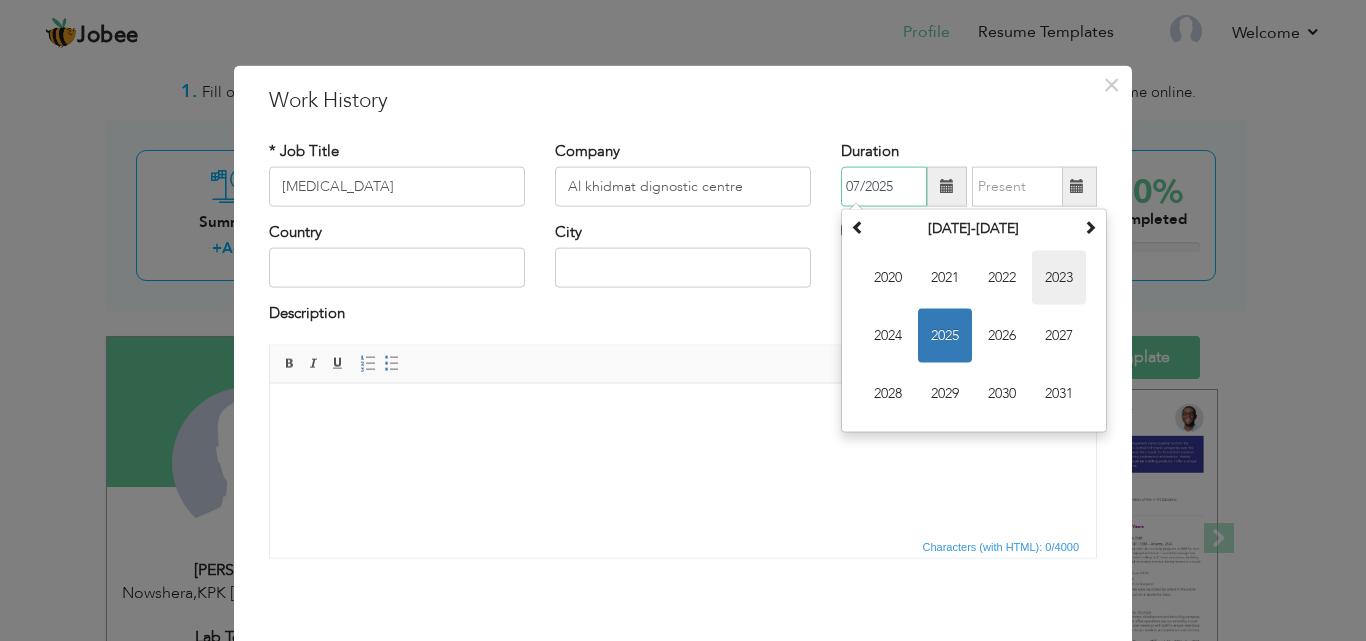 click on "2023" at bounding box center [1059, 278] 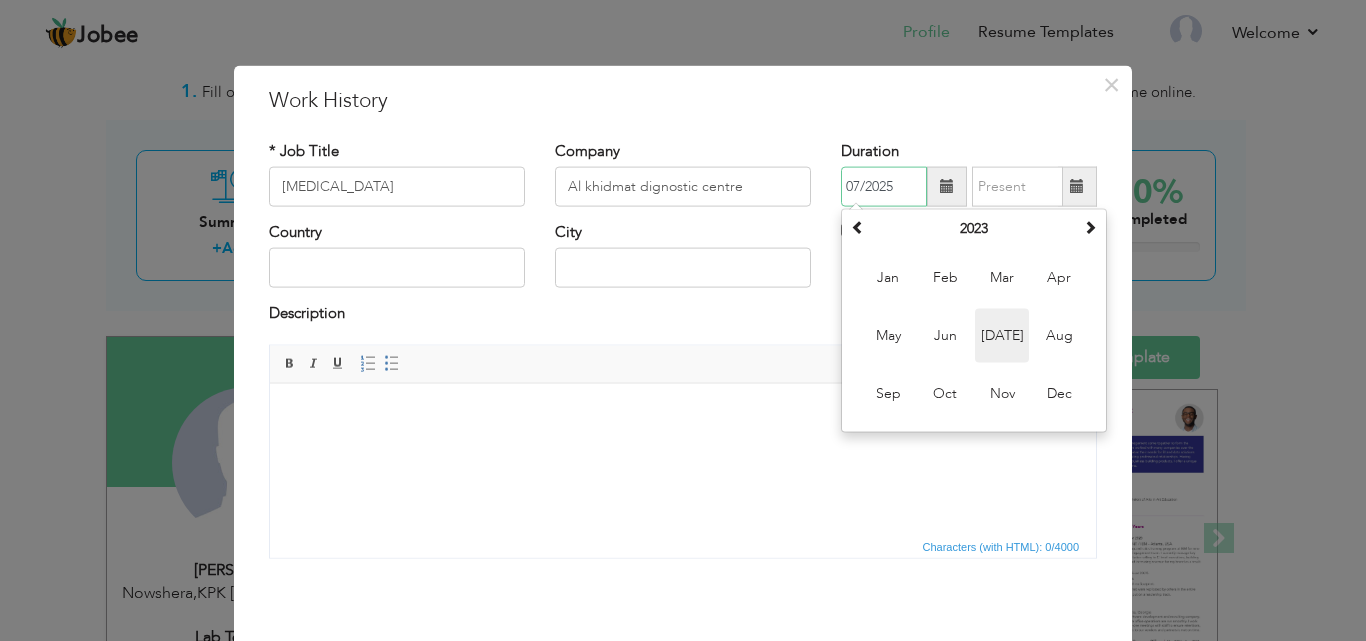 click on "Jul" at bounding box center (1002, 336) 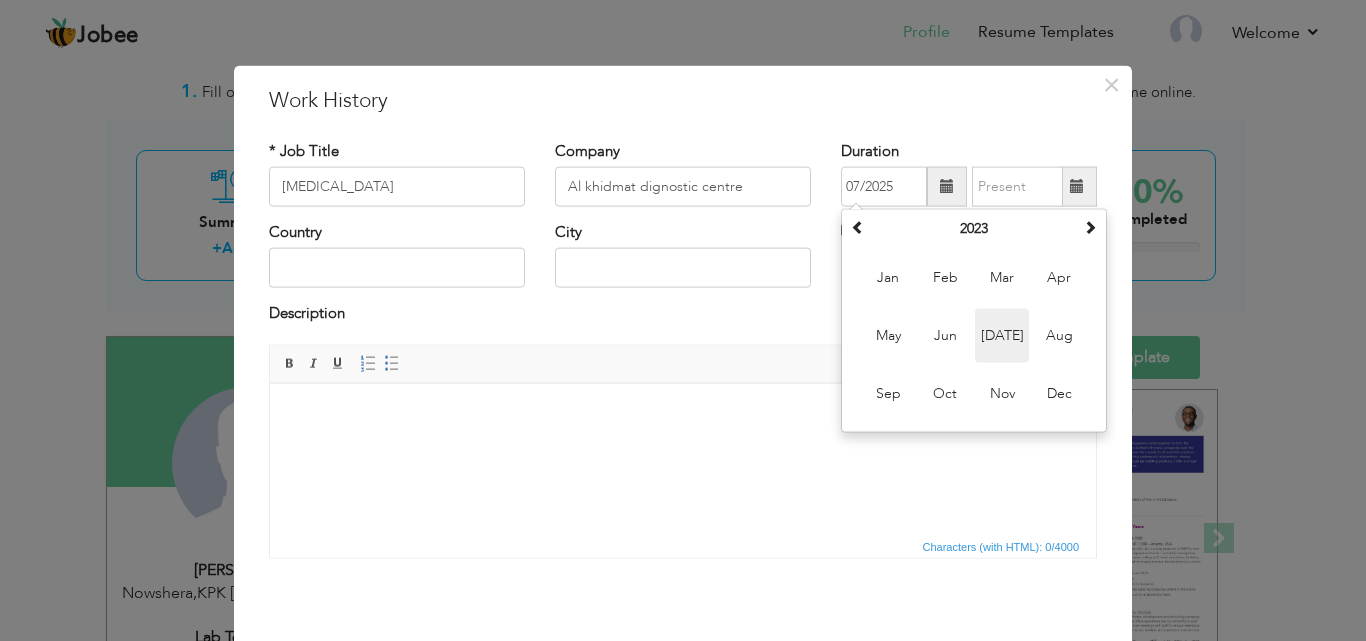 type on "07/2023" 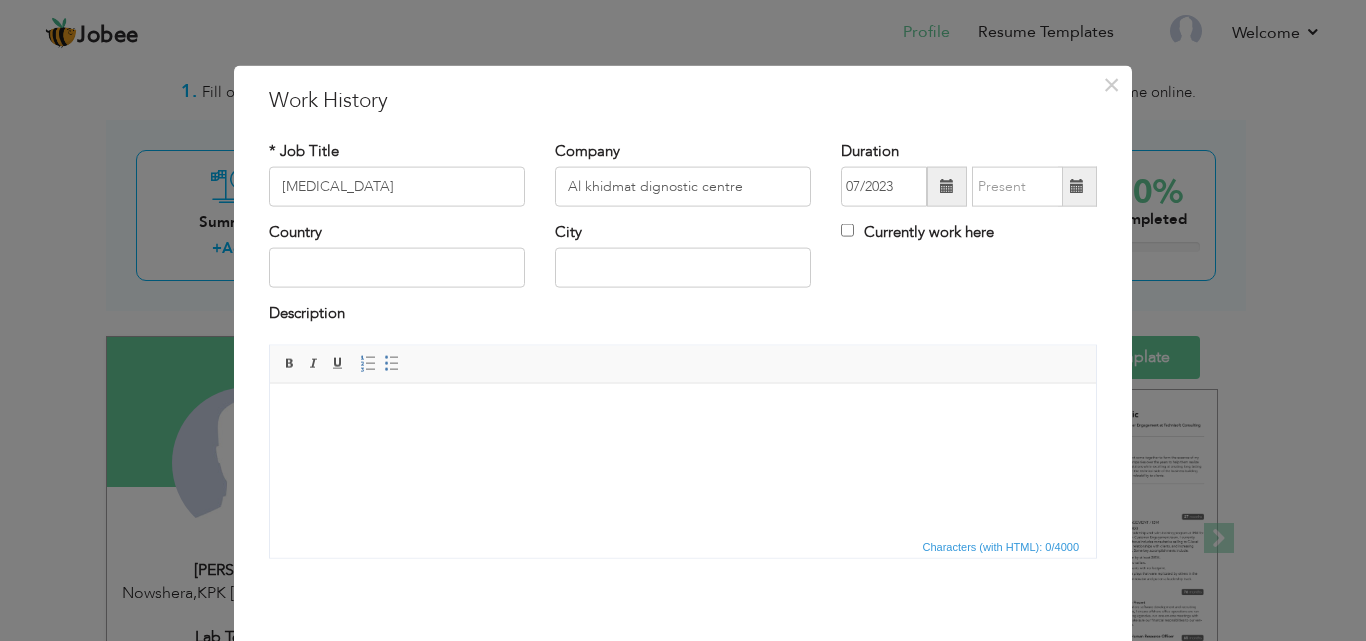 click at bounding box center (1077, 186) 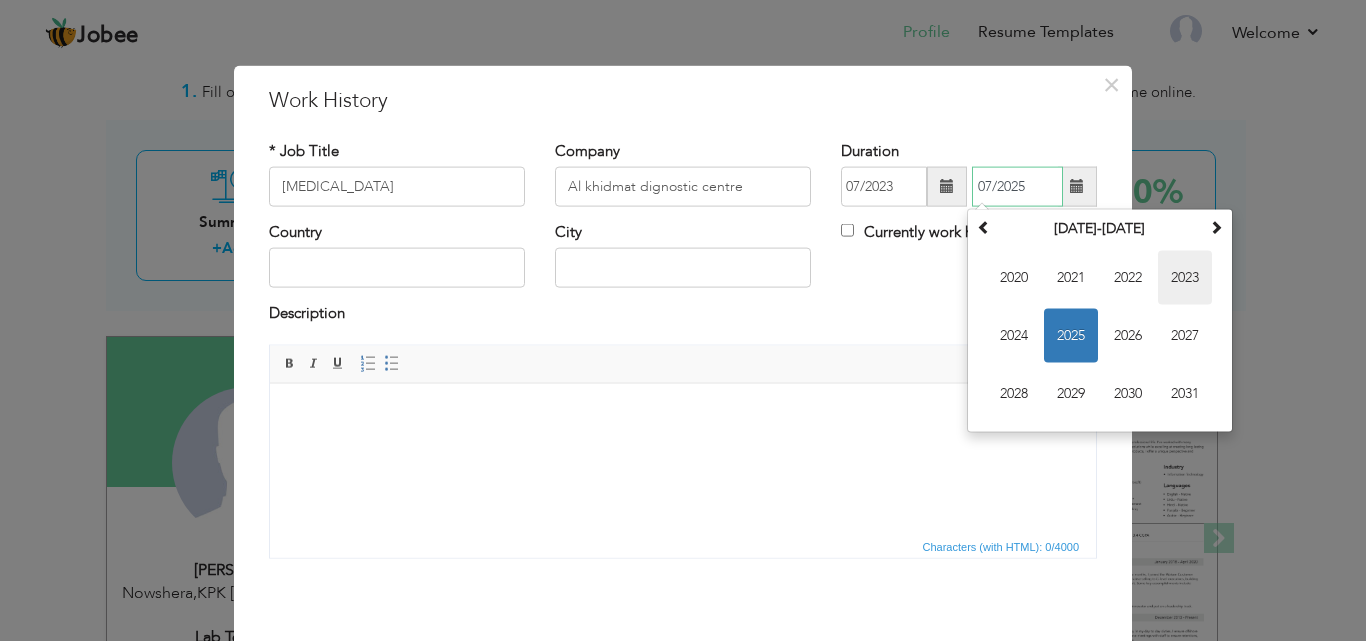 click on "2023" at bounding box center (1185, 278) 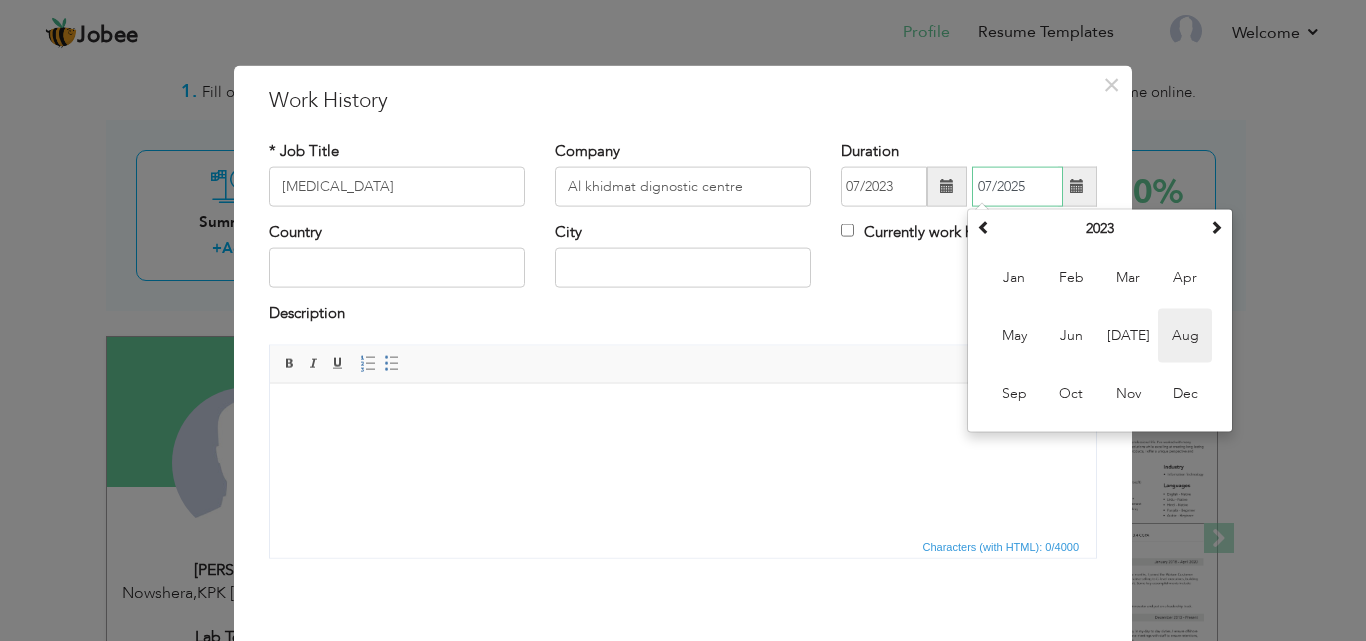 click on "Aug" at bounding box center [1185, 336] 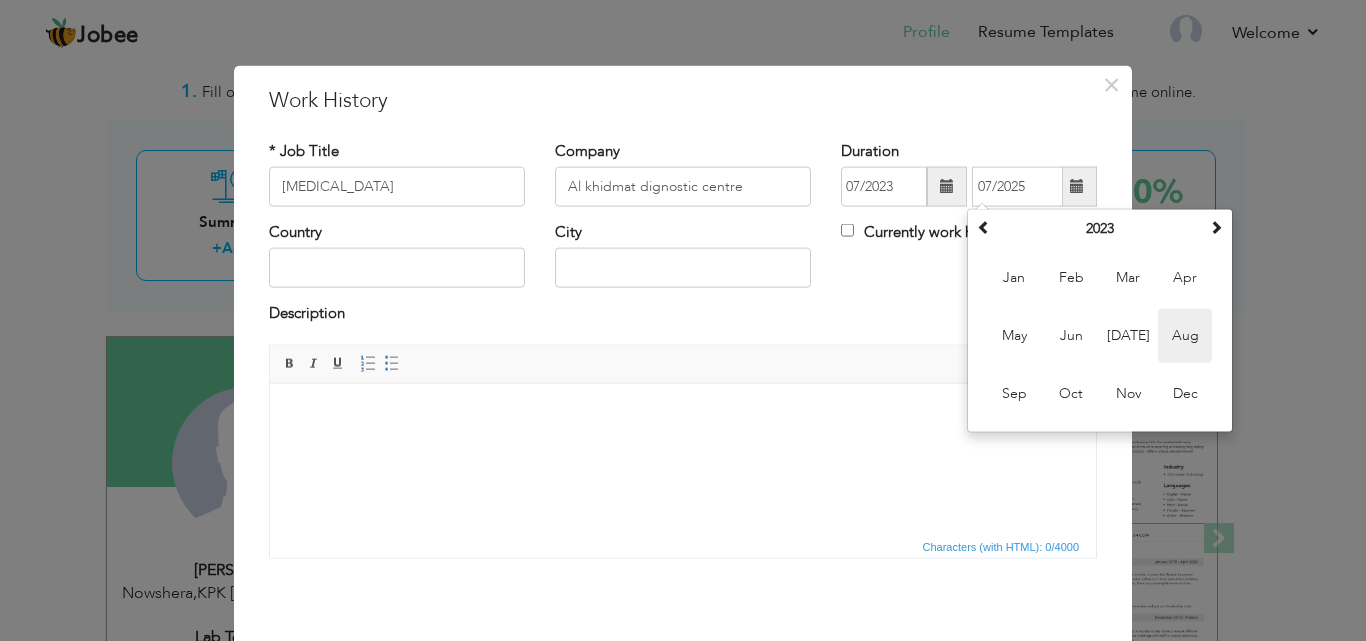 type on "08/2023" 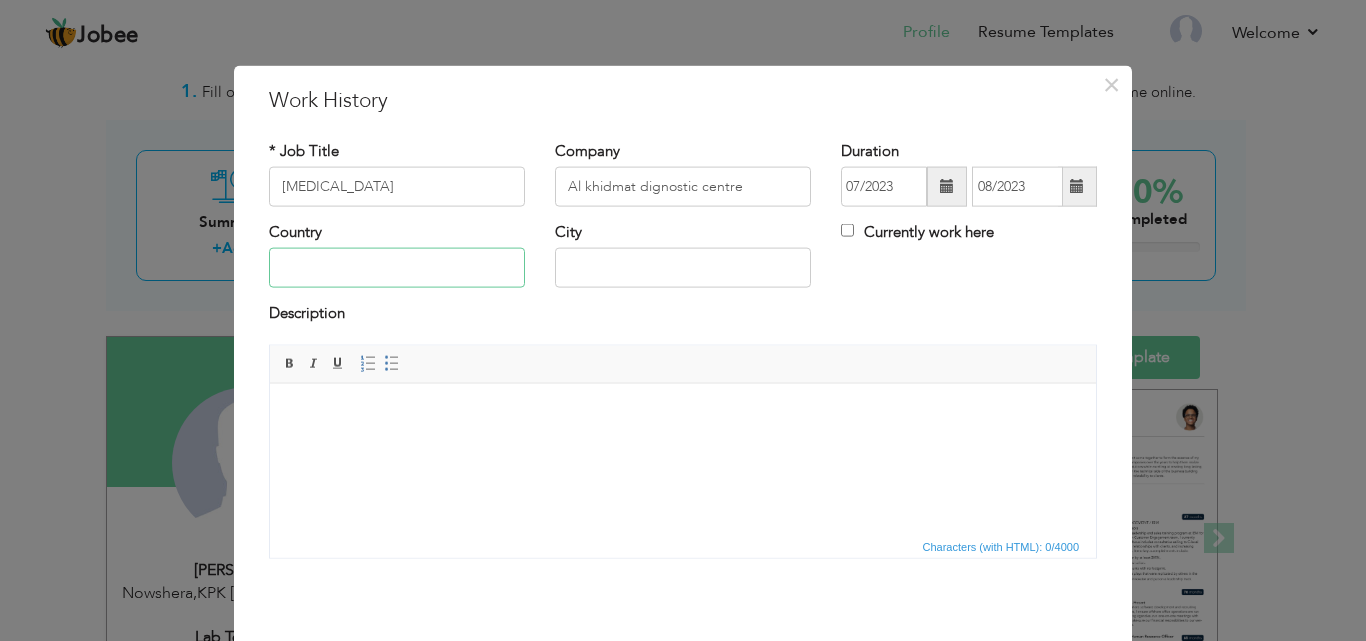 click at bounding box center (397, 268) 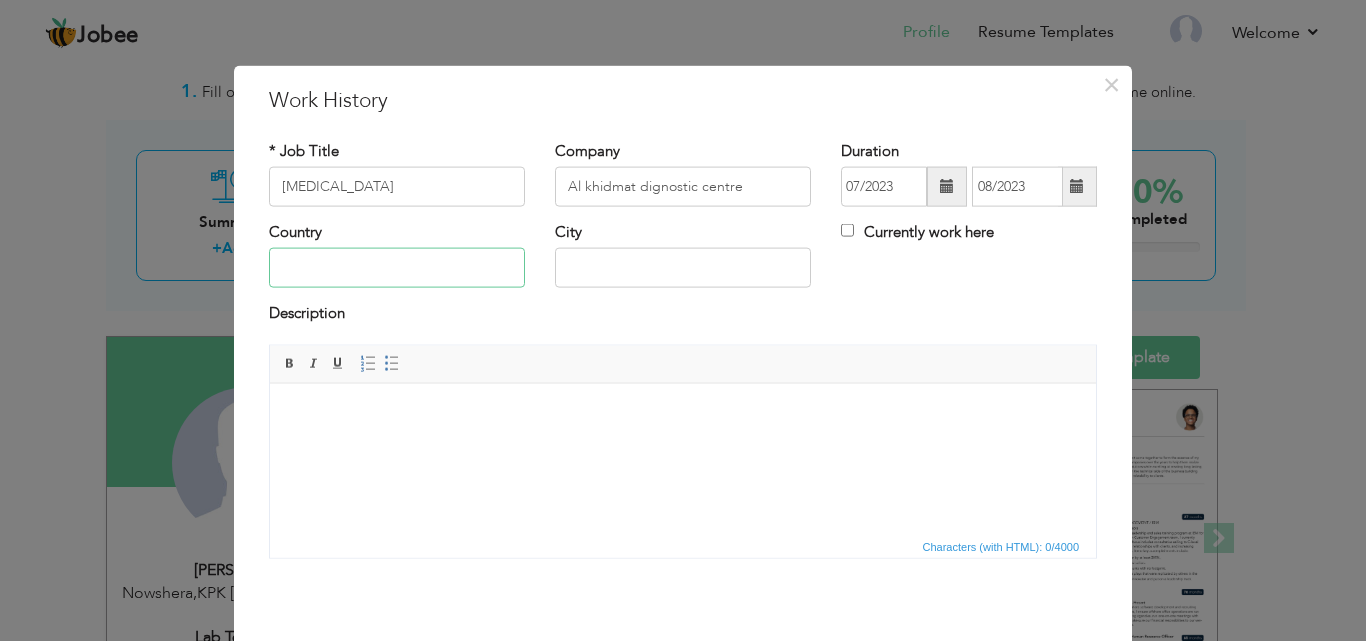 type on "[GEOGRAPHIC_DATA]" 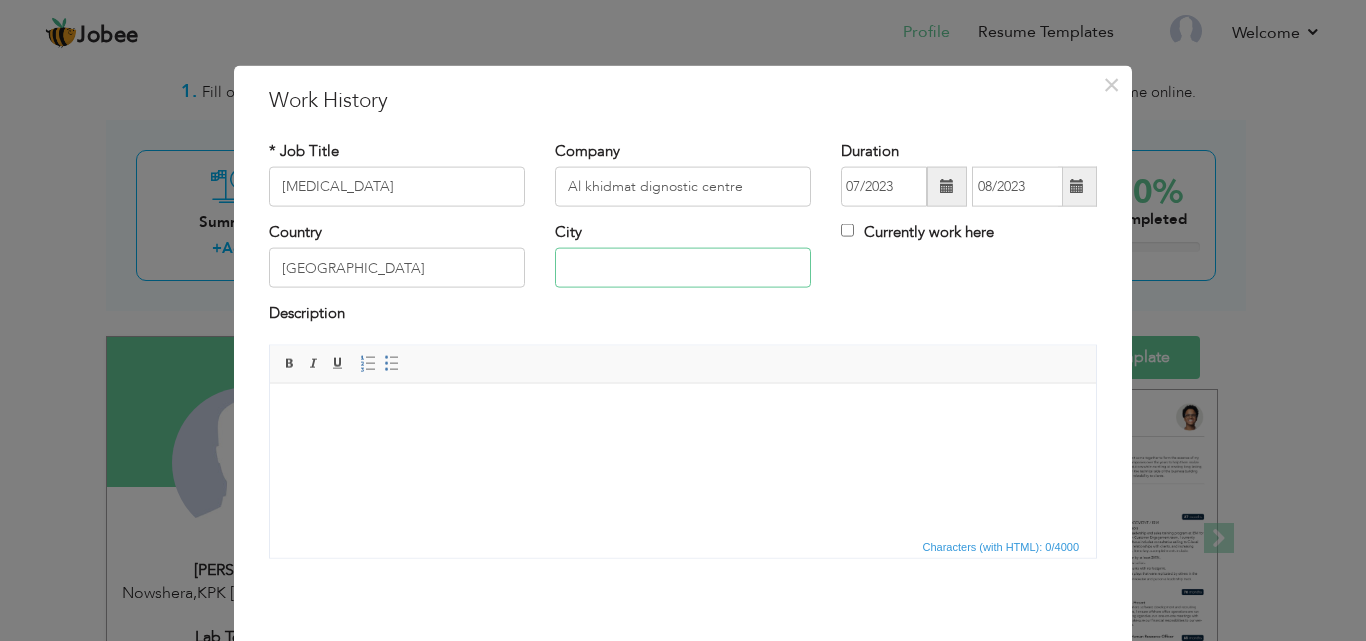 type on "Nowshera" 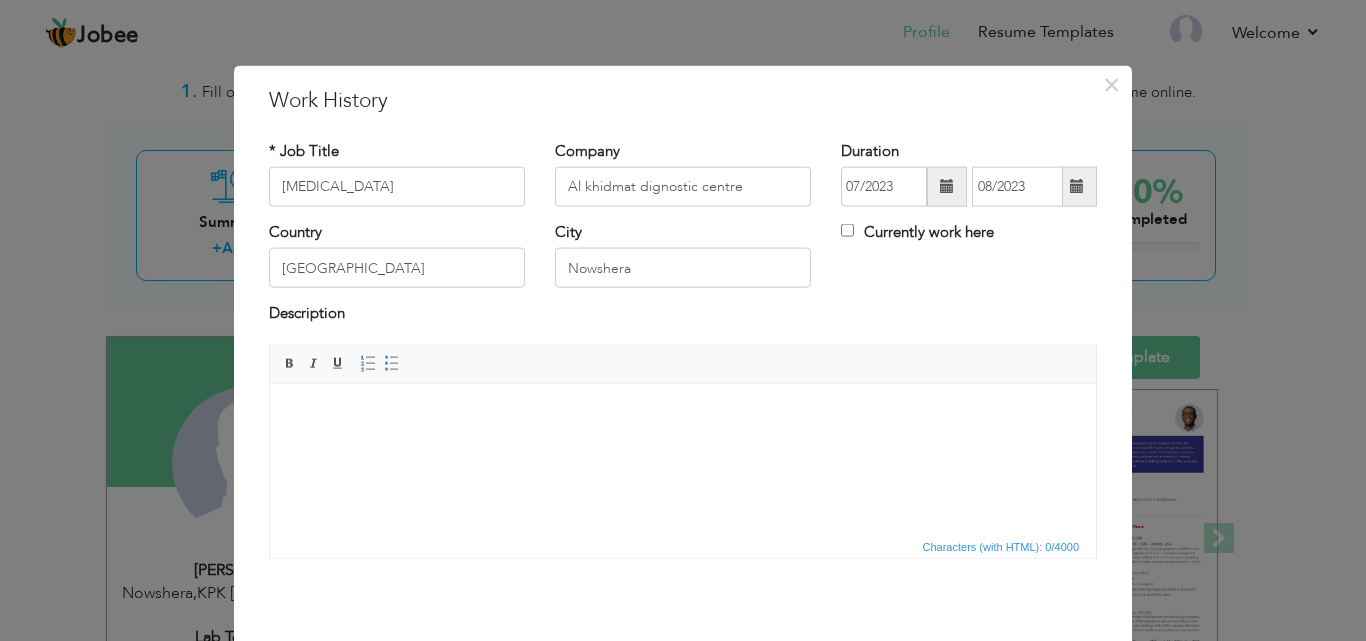 click at bounding box center [683, 413] 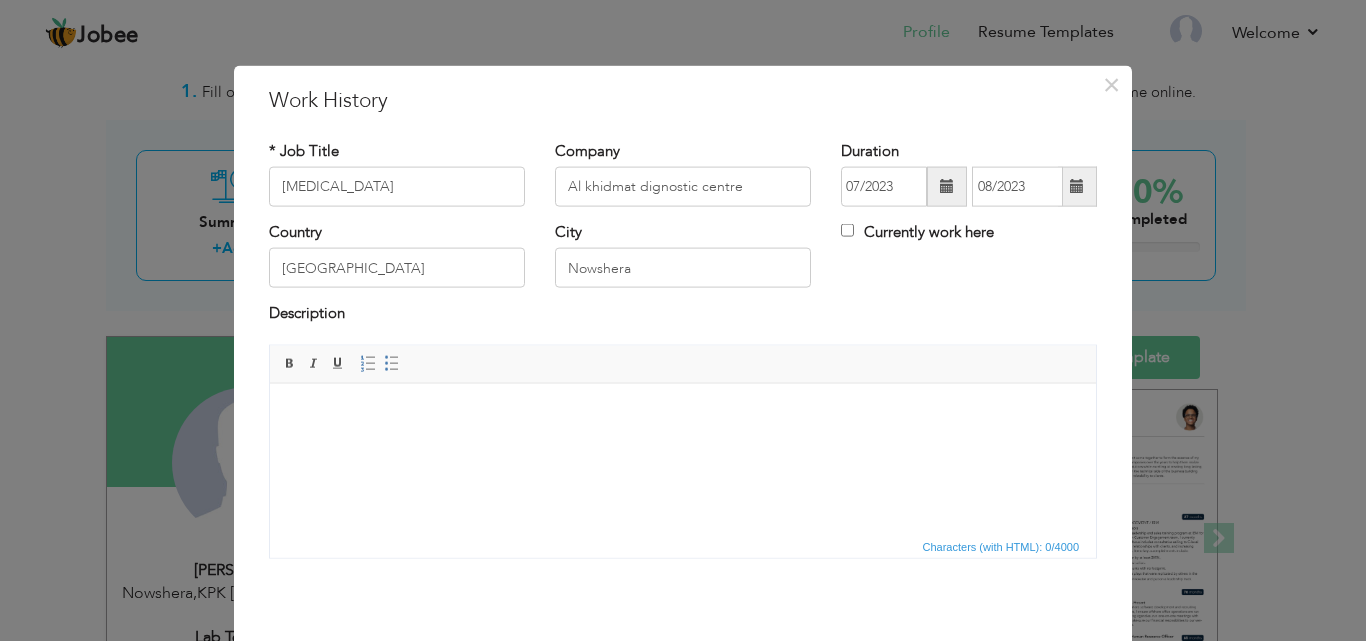 click at bounding box center [683, 413] 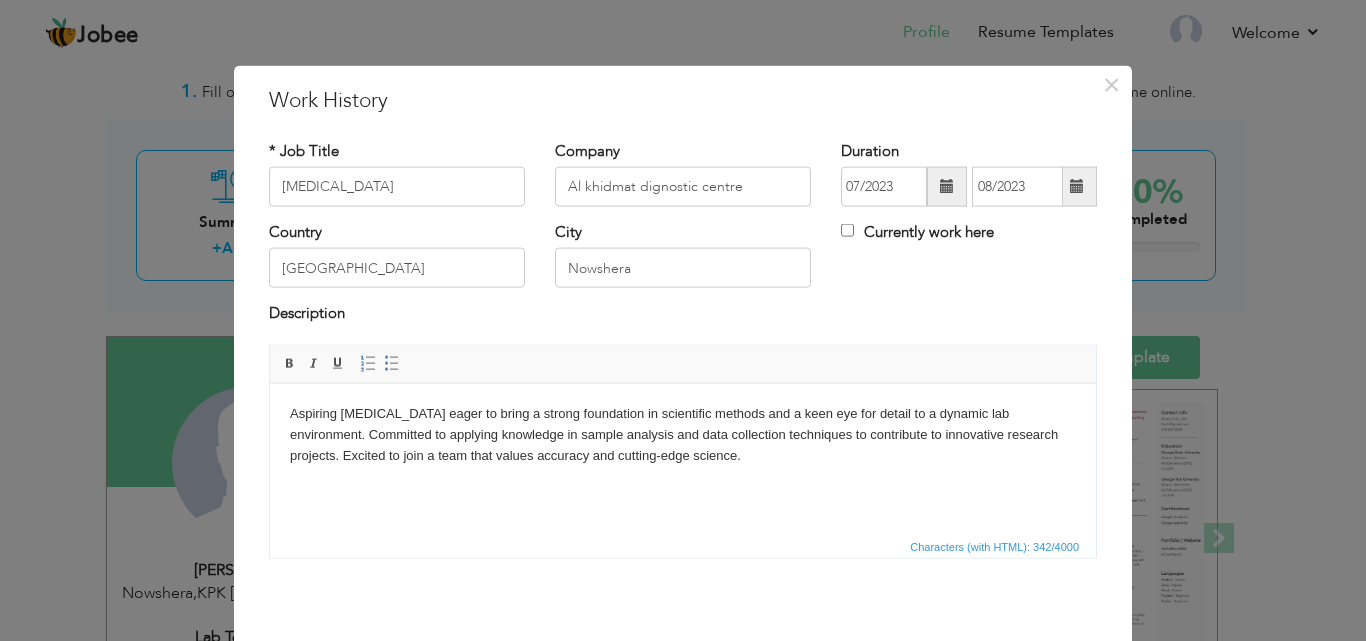 type 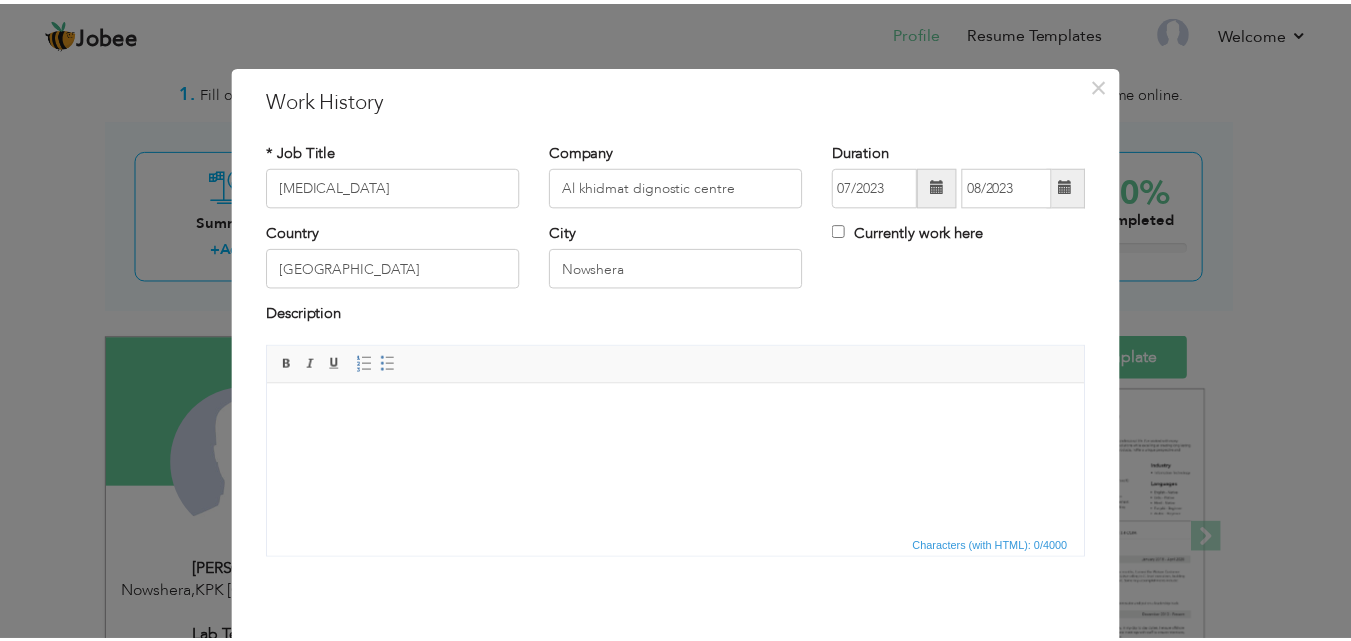 scroll, scrollTop: 79, scrollLeft: 0, axis: vertical 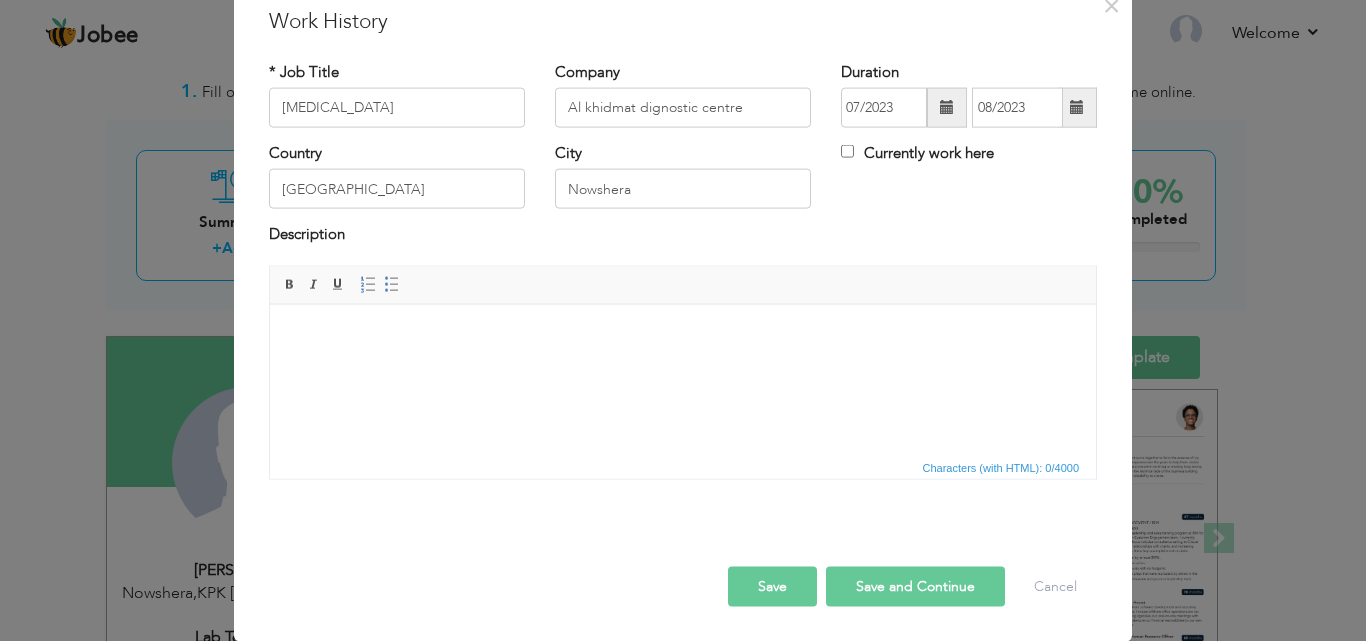 click on "Save and Continue" at bounding box center [915, 586] 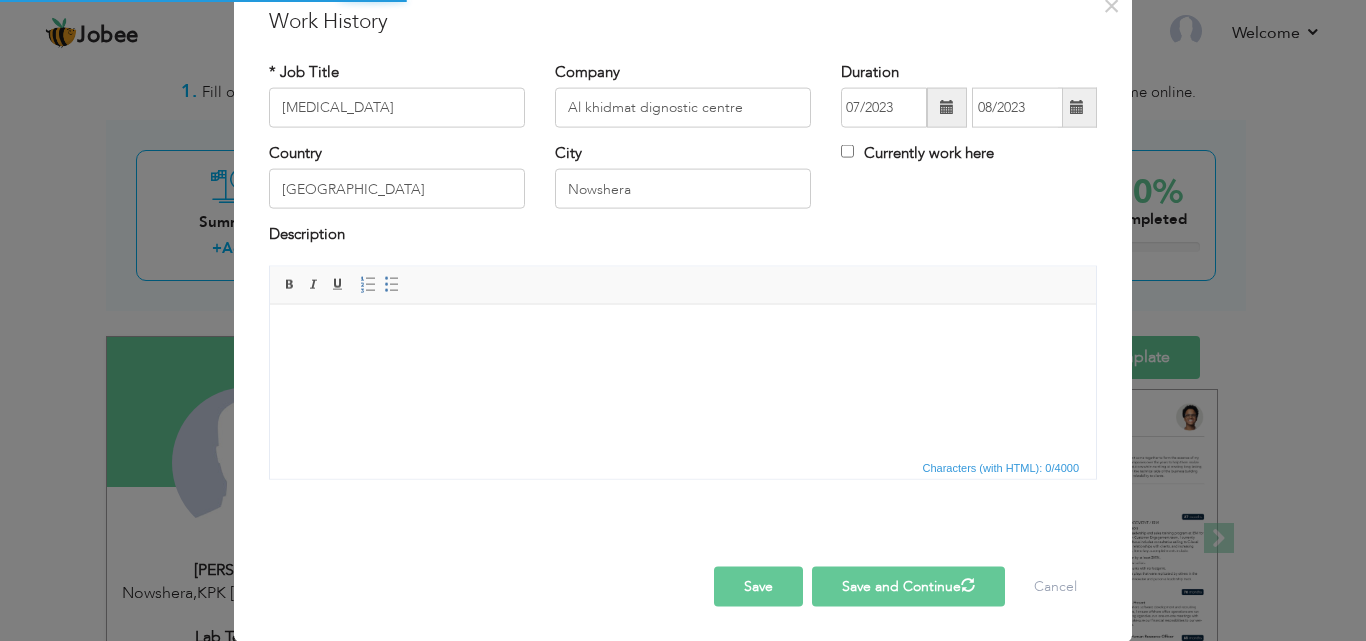 type 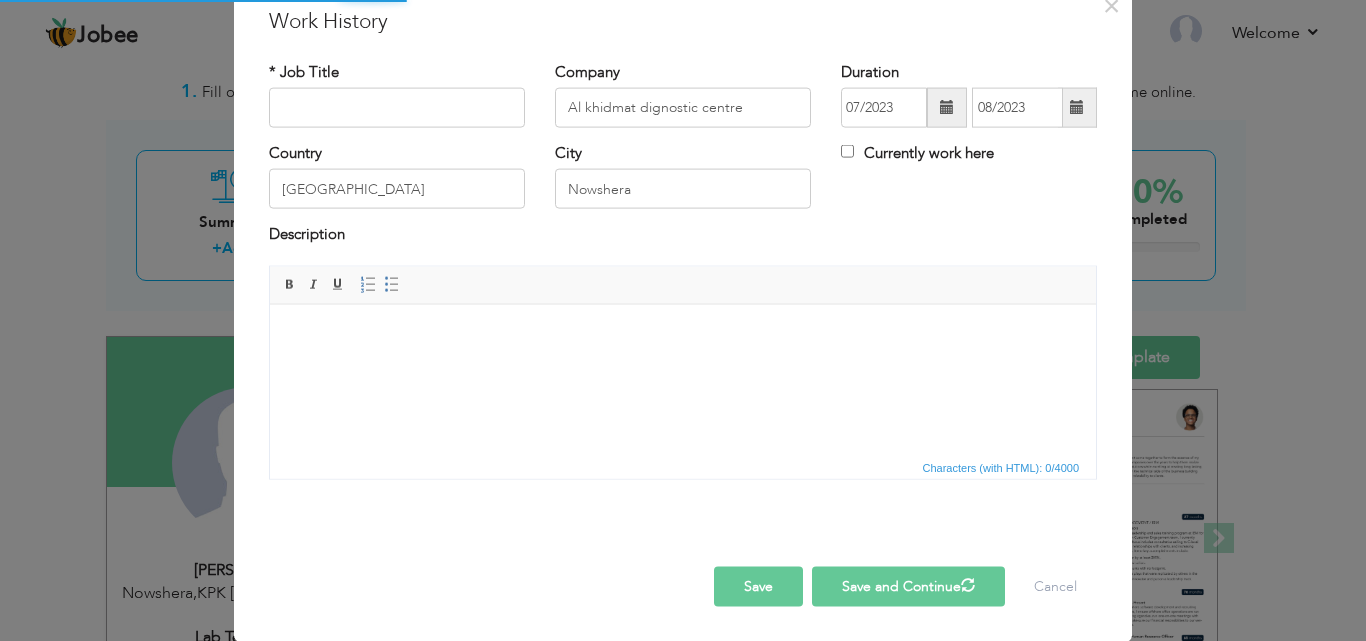 type 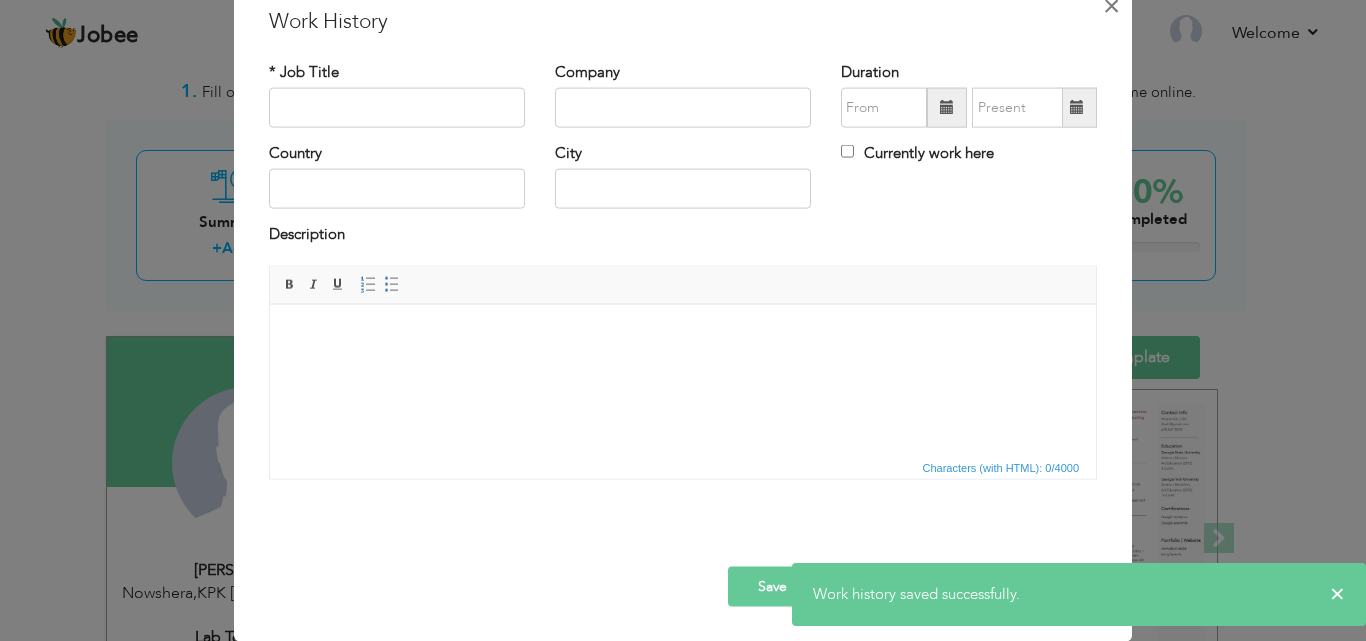 click on "×" at bounding box center [1111, 5] 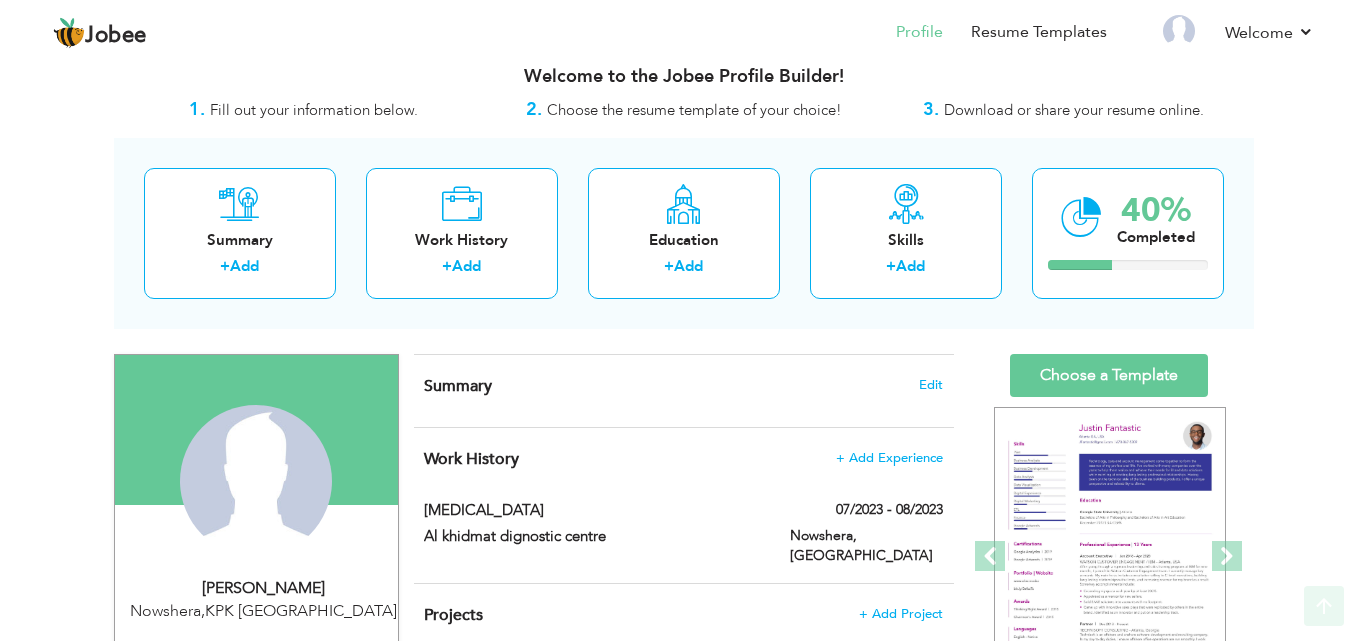 scroll, scrollTop: 0, scrollLeft: 0, axis: both 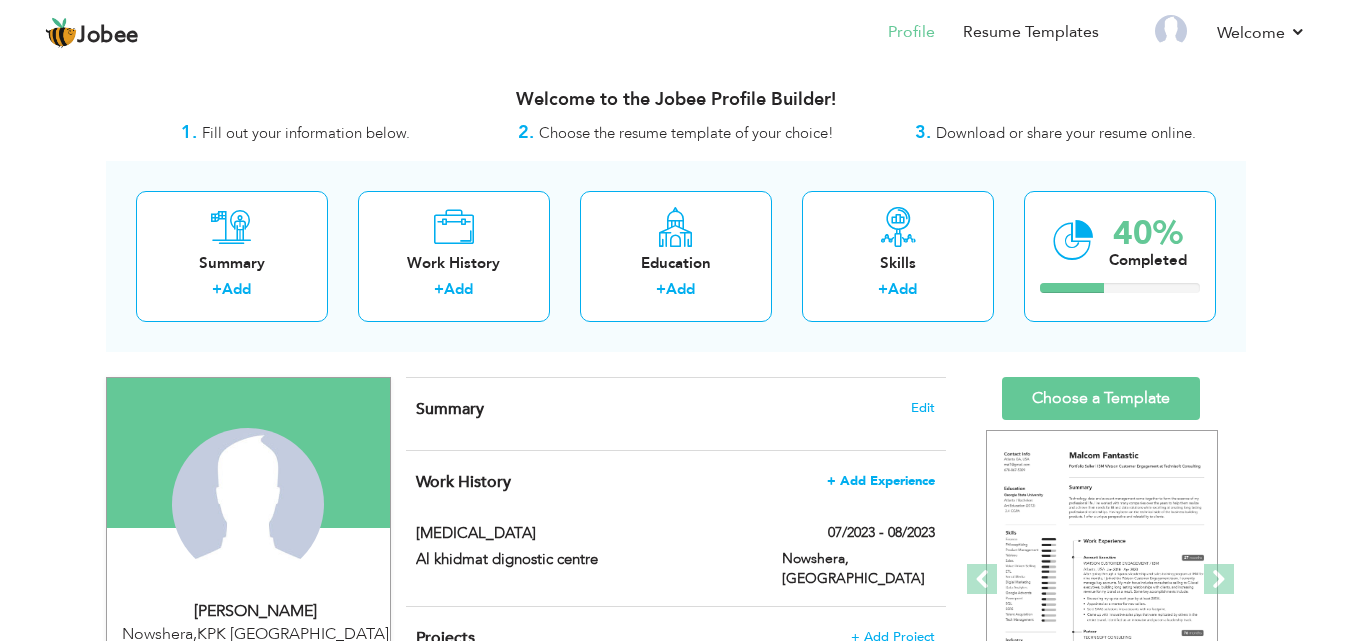 click on "+ Add Experience" at bounding box center [881, 481] 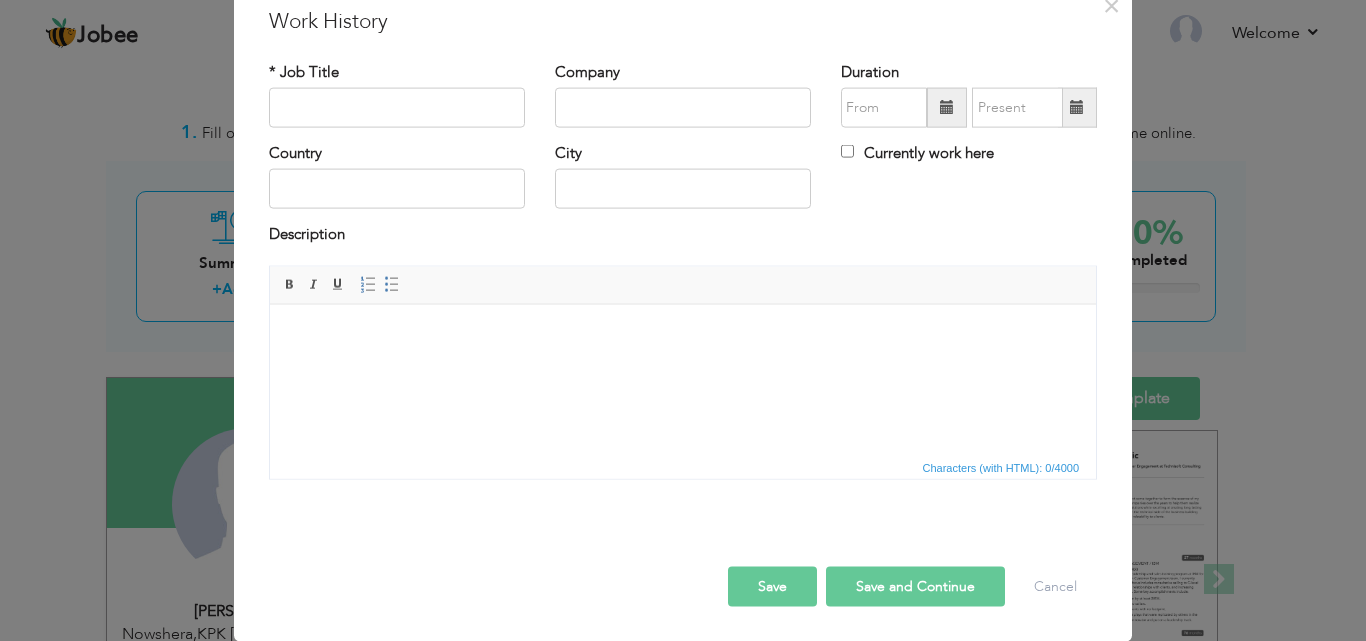 scroll, scrollTop: 0, scrollLeft: 0, axis: both 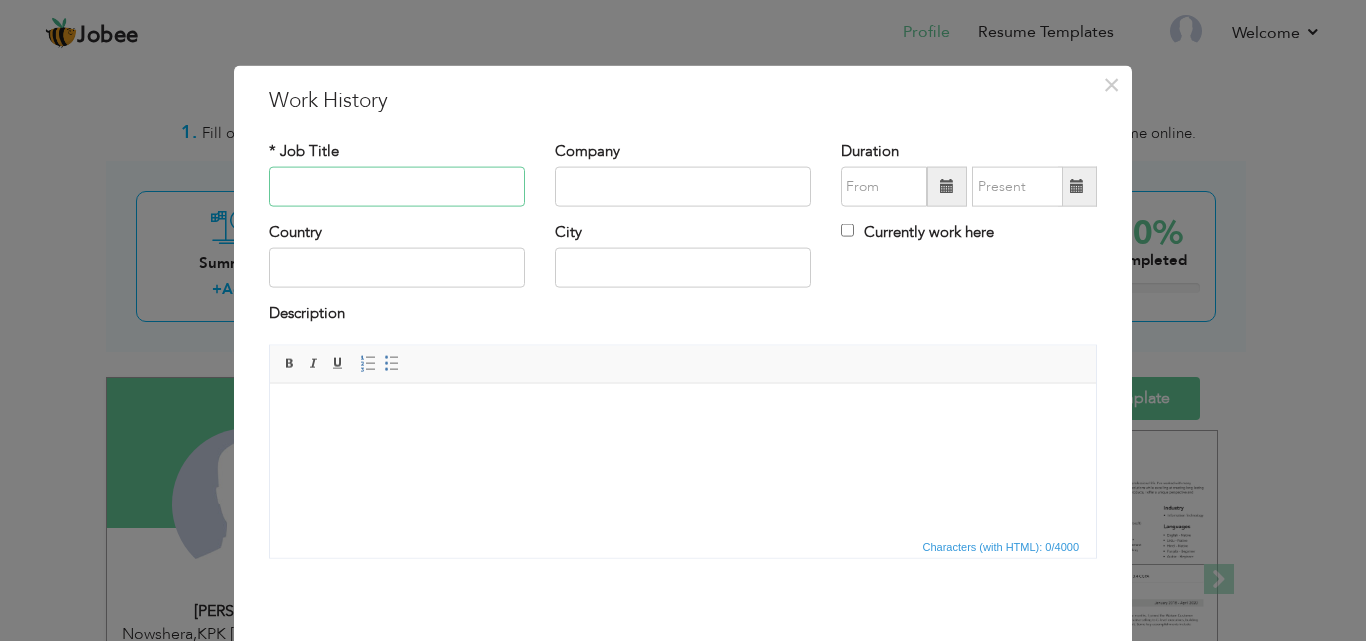 click at bounding box center (397, 187) 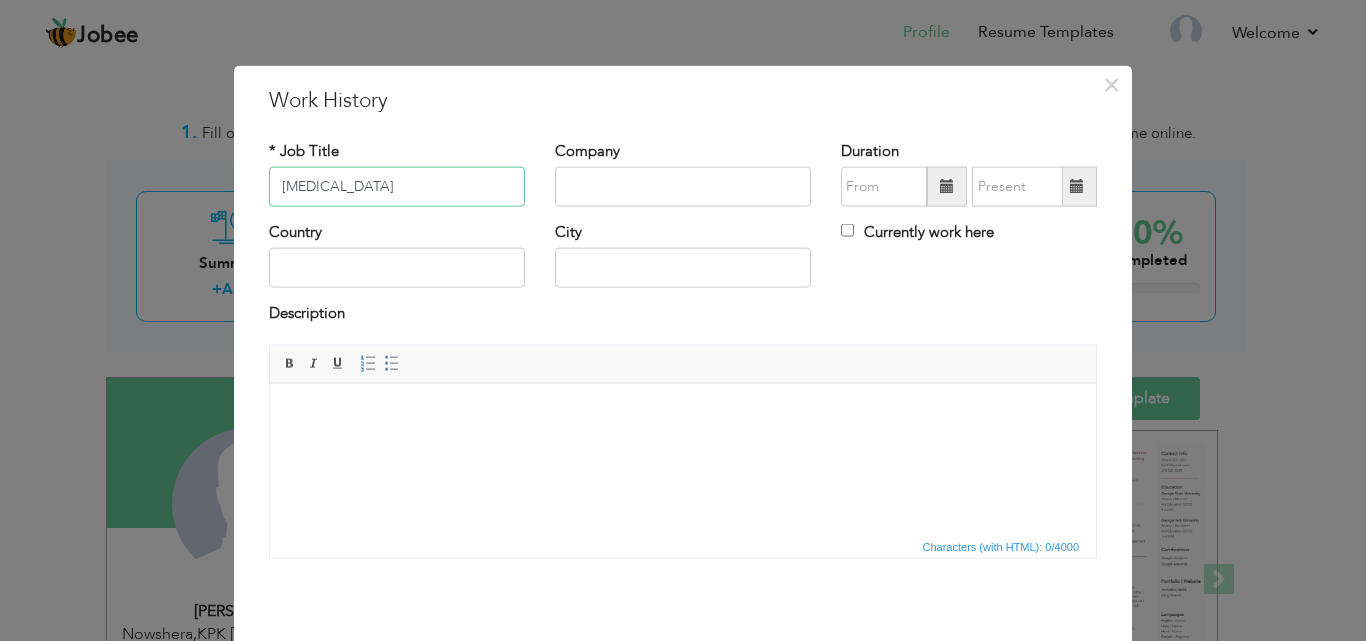 type on "[MEDICAL_DATA]" 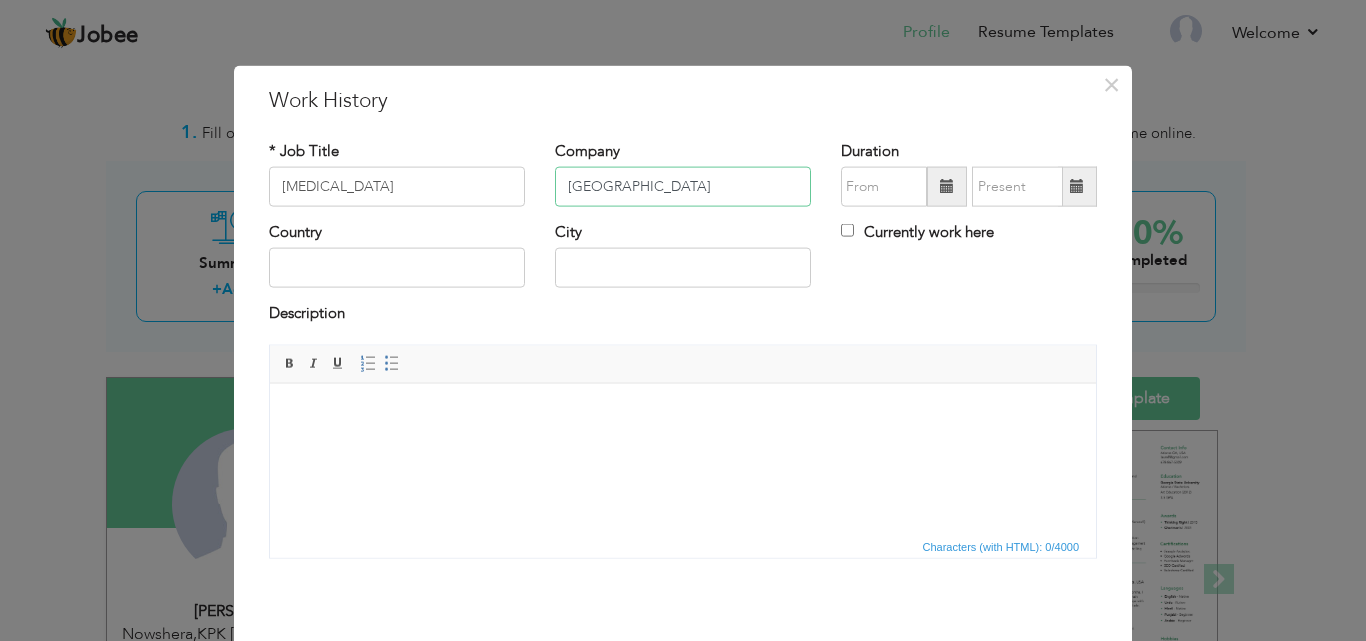 type on "[GEOGRAPHIC_DATA]" 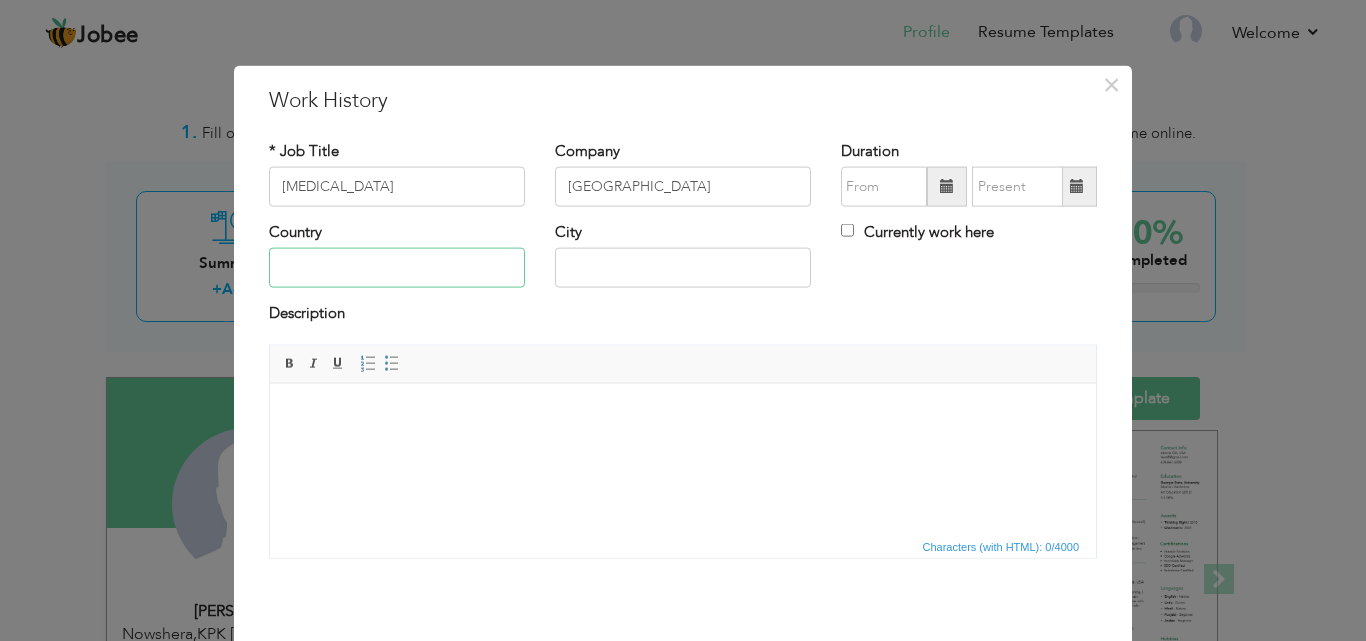 click at bounding box center [397, 268] 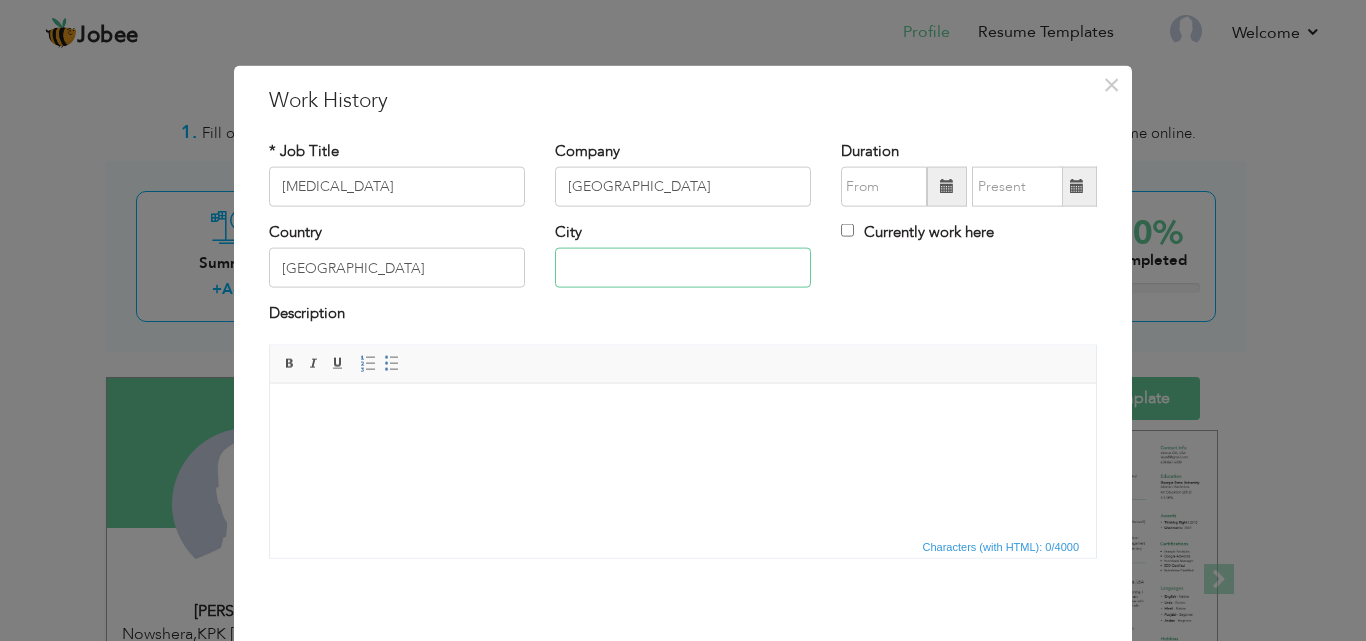 type on "Nowshera" 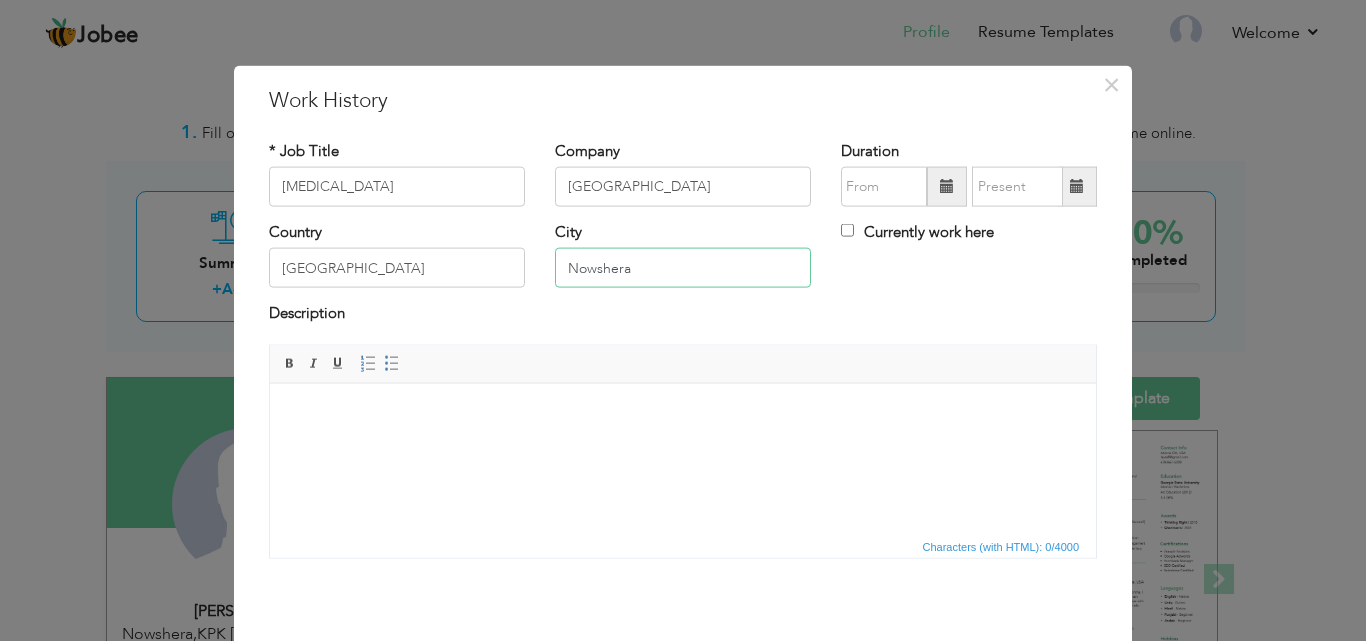click on "Nowshera" at bounding box center (683, 268) 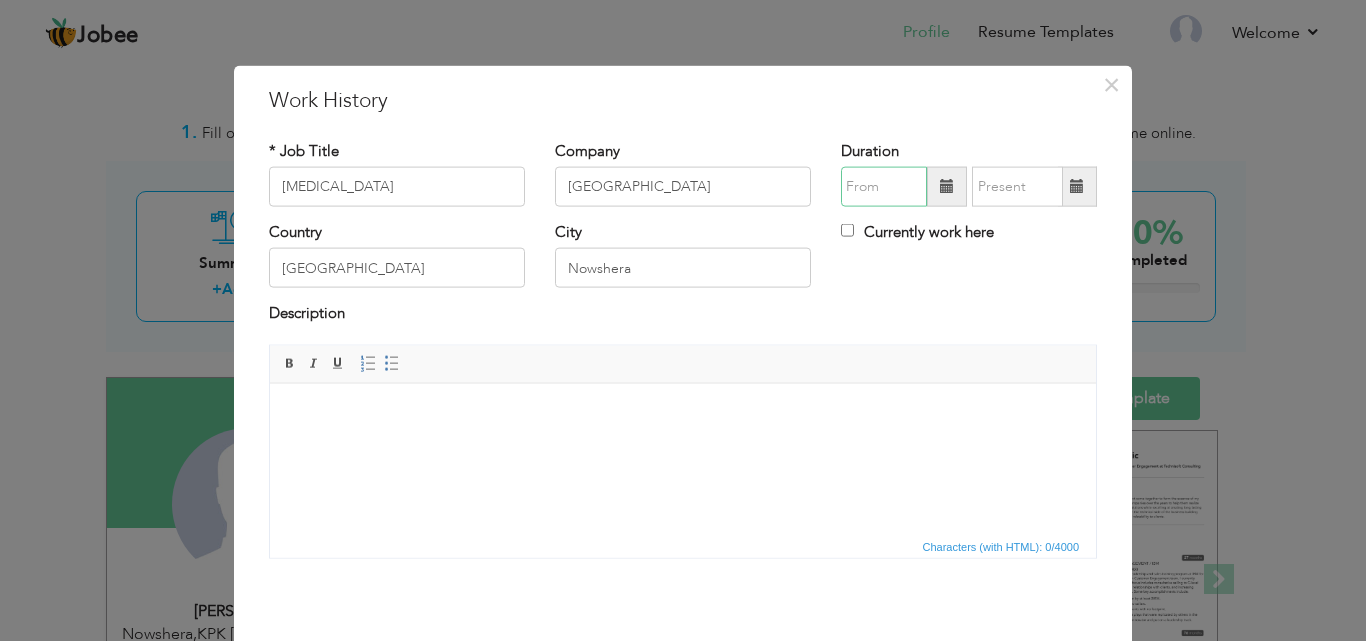 click at bounding box center [884, 187] 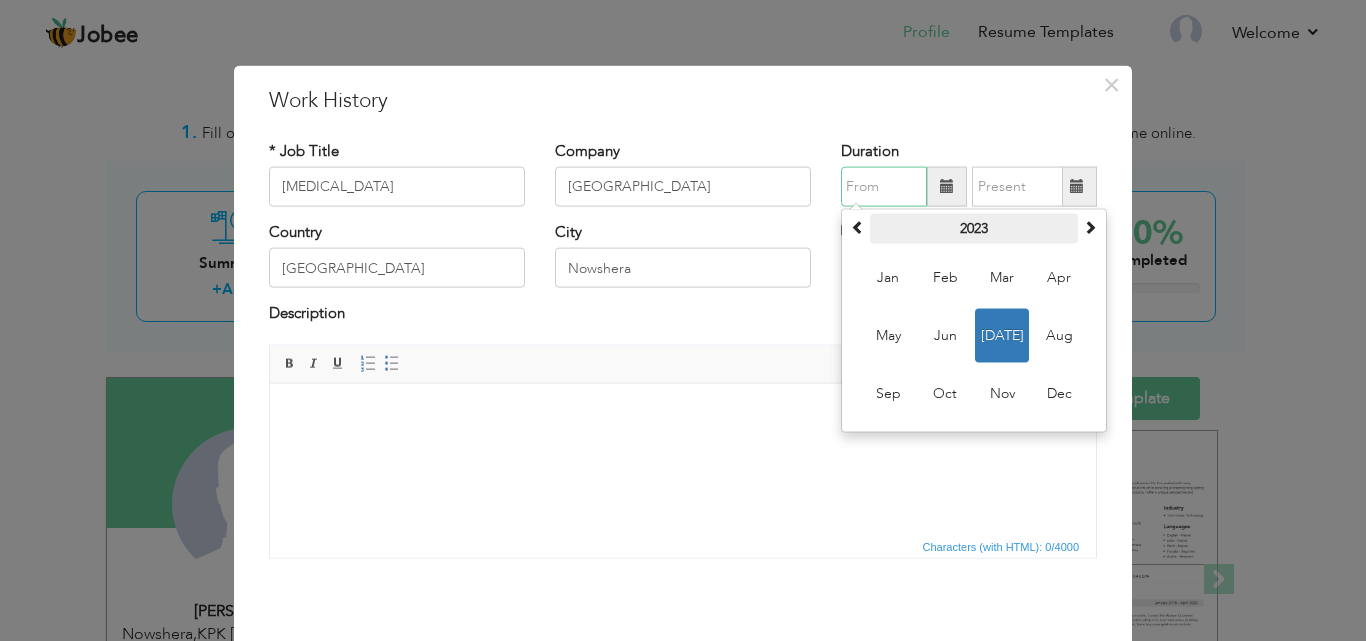 click on "2023" at bounding box center [974, 229] 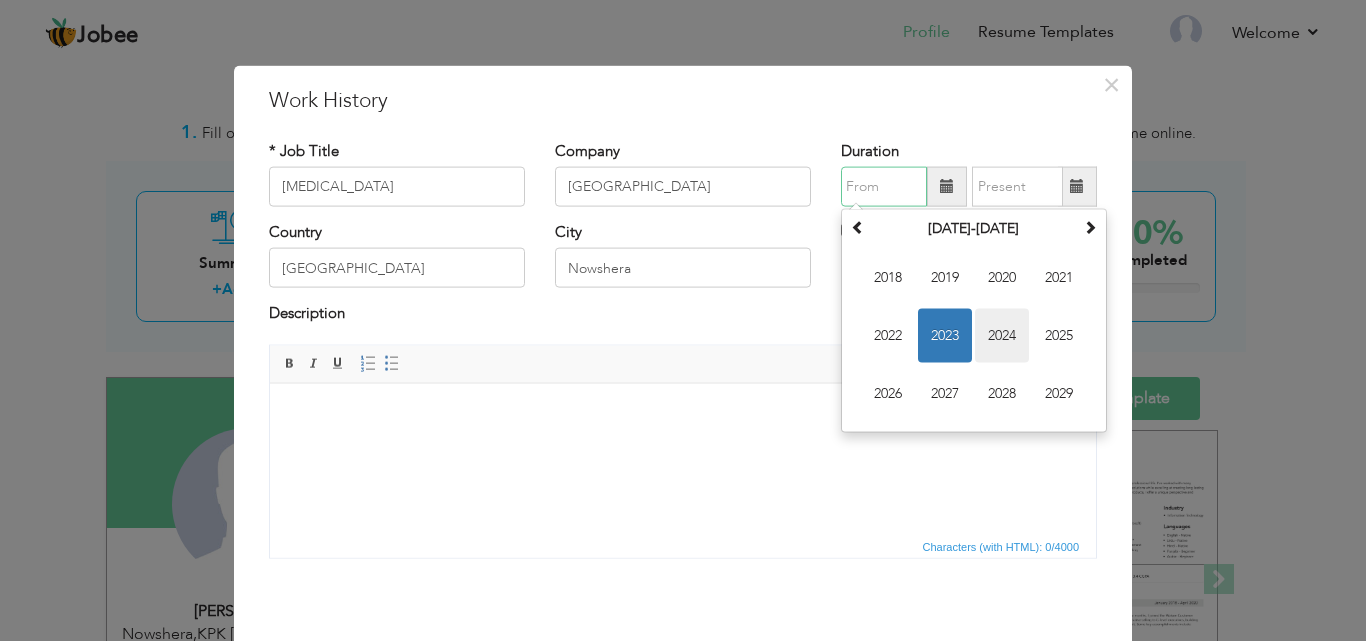 click on "2024" at bounding box center [1002, 336] 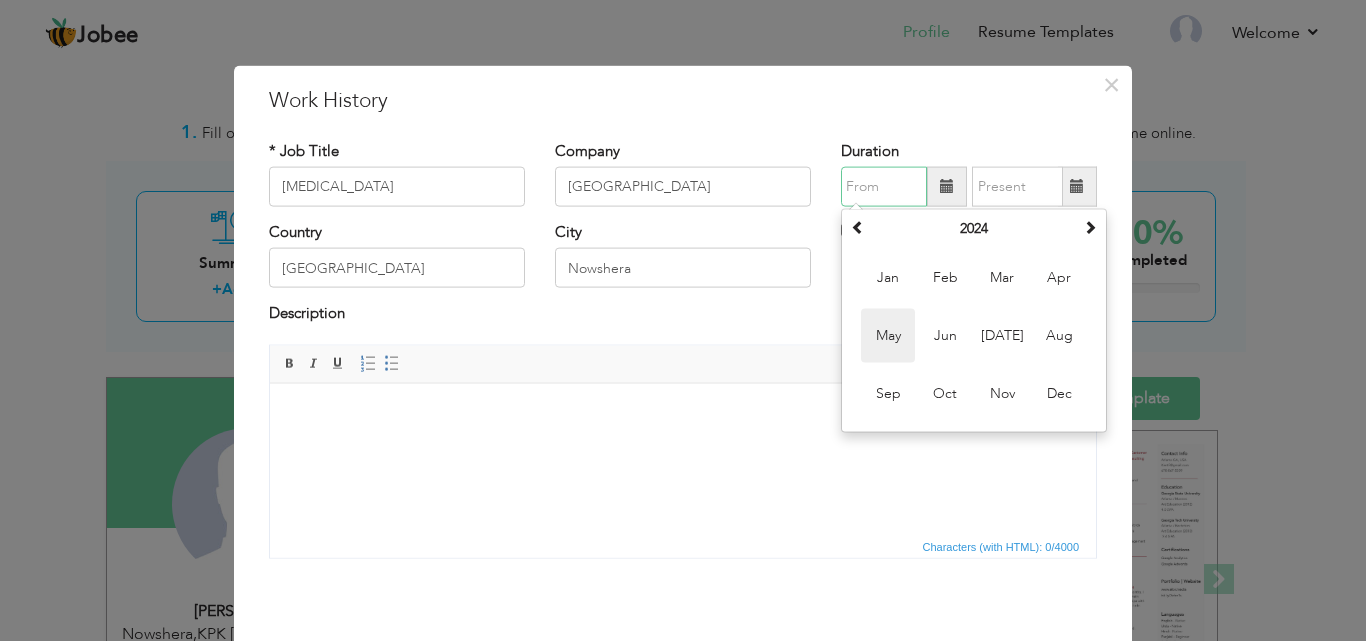 click on "May" at bounding box center [888, 336] 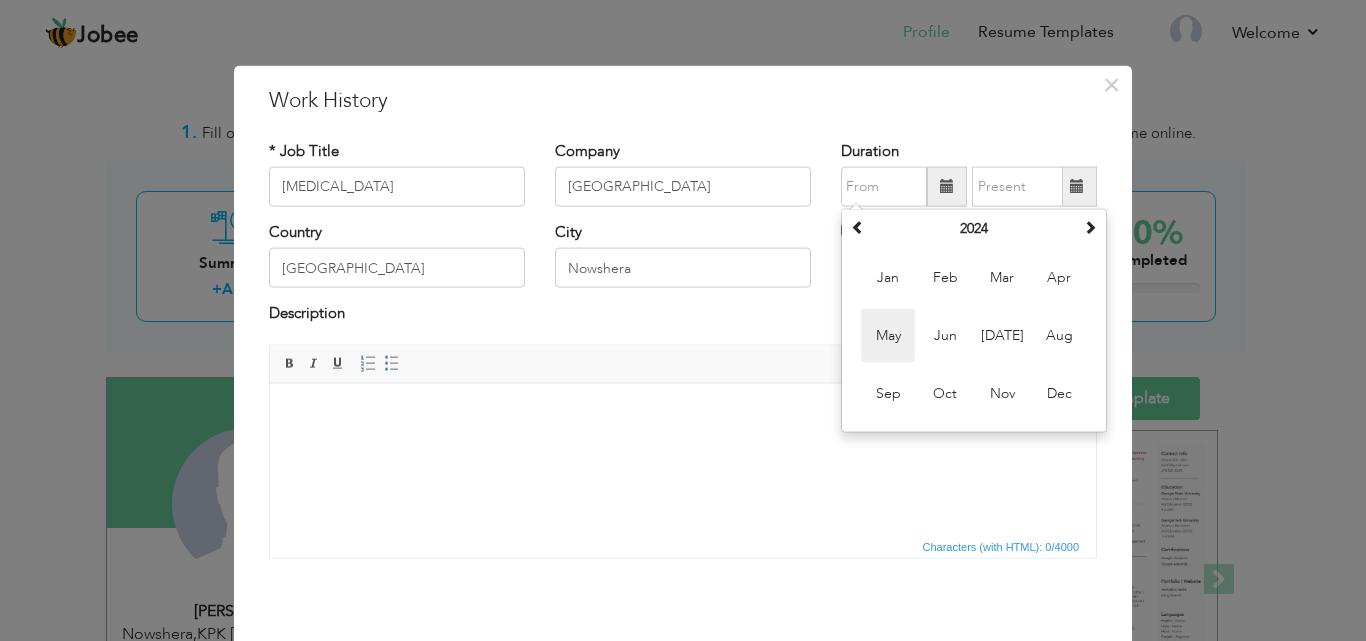 type on "05/2024" 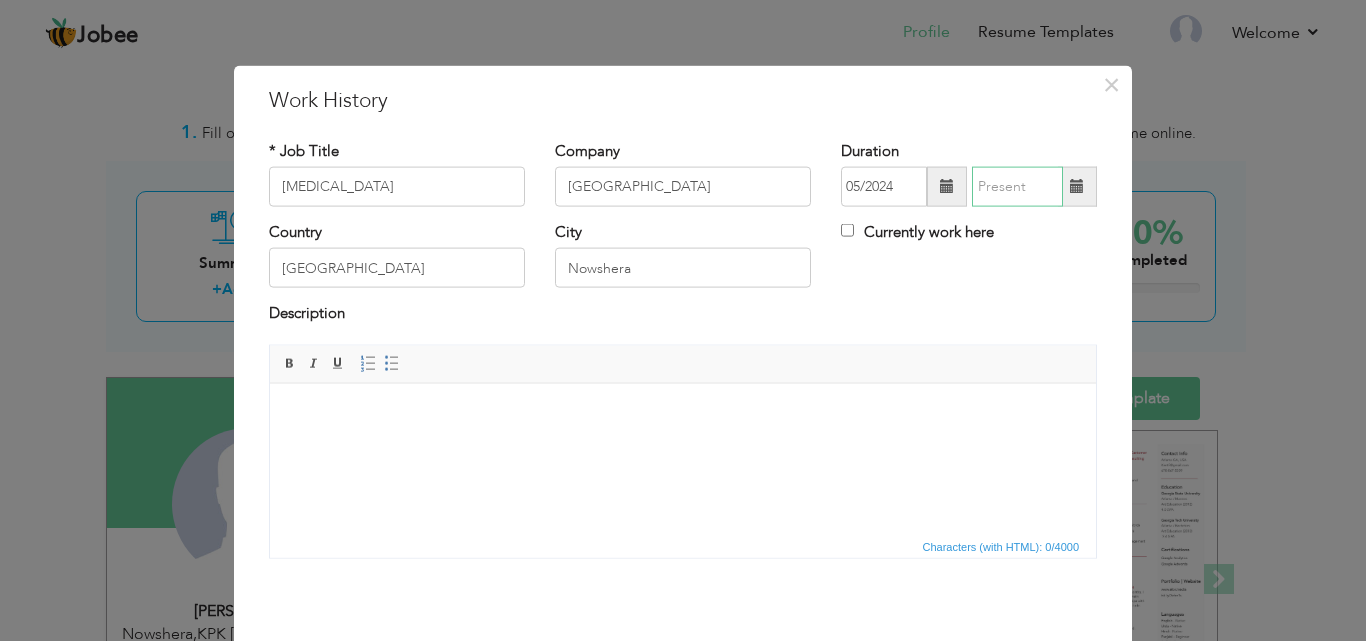 click at bounding box center (1017, 187) 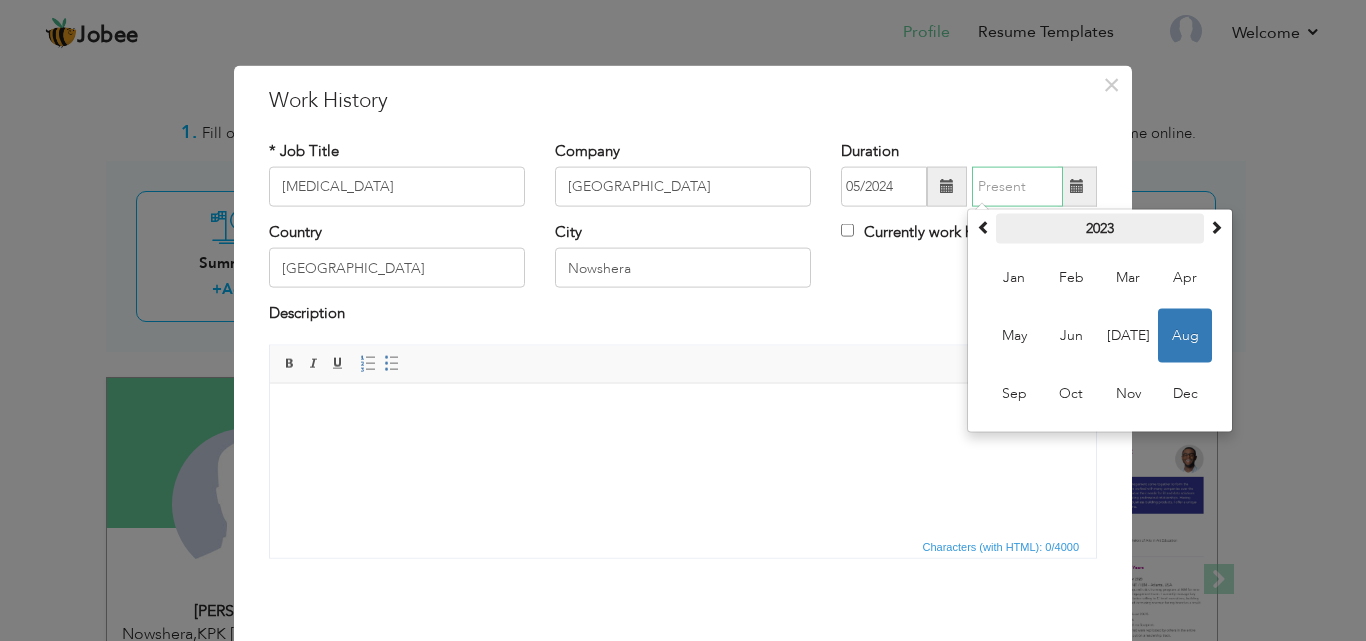 click on "2023" at bounding box center [1100, 229] 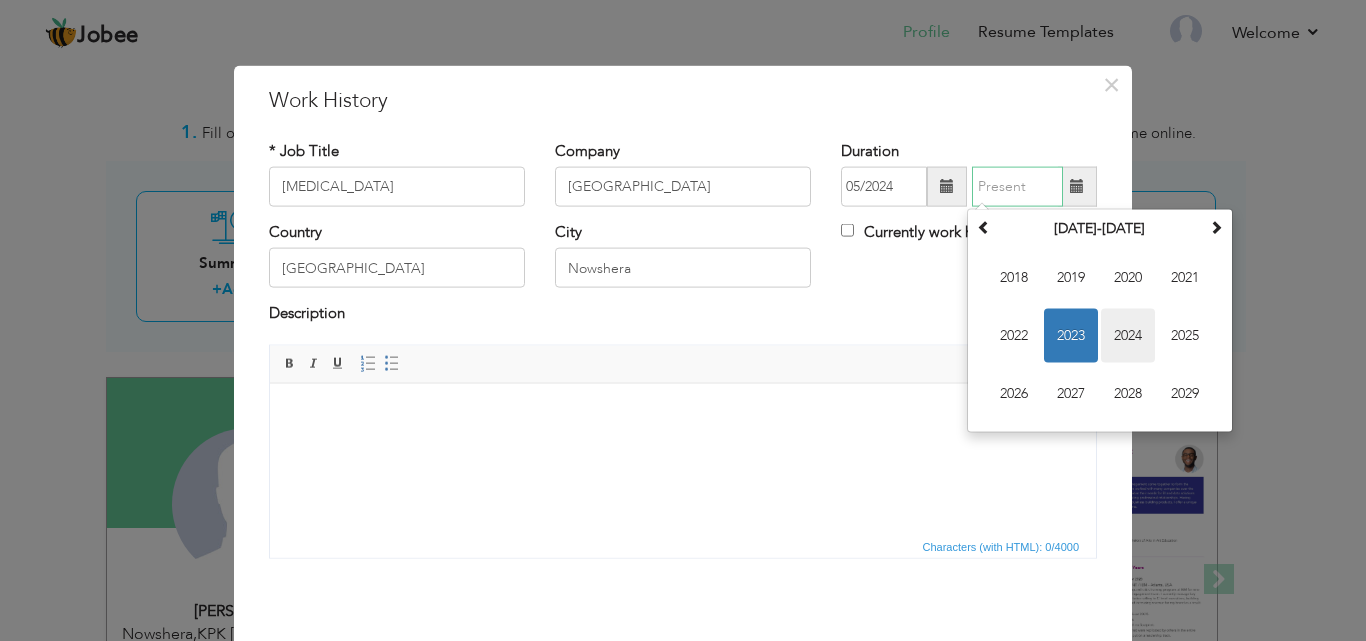 click on "2024" at bounding box center [1128, 336] 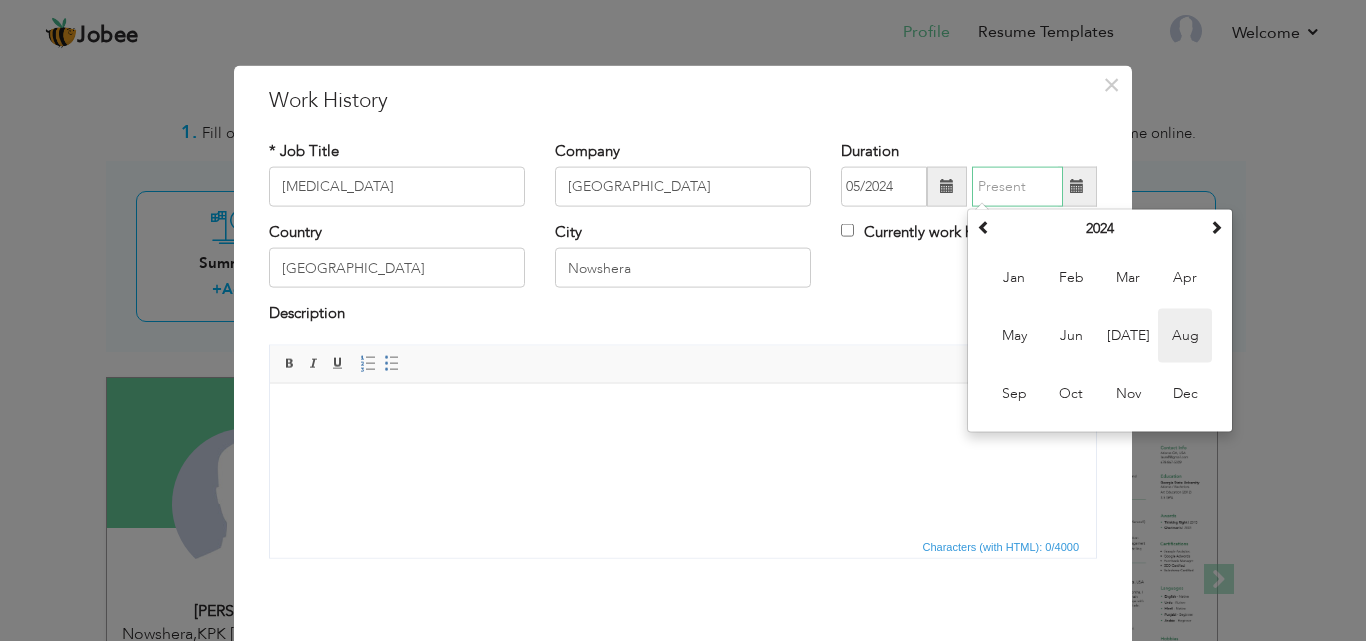drag, startPoint x: 1116, startPoint y: 334, endPoint x: 1166, endPoint y: 342, distance: 50.635956 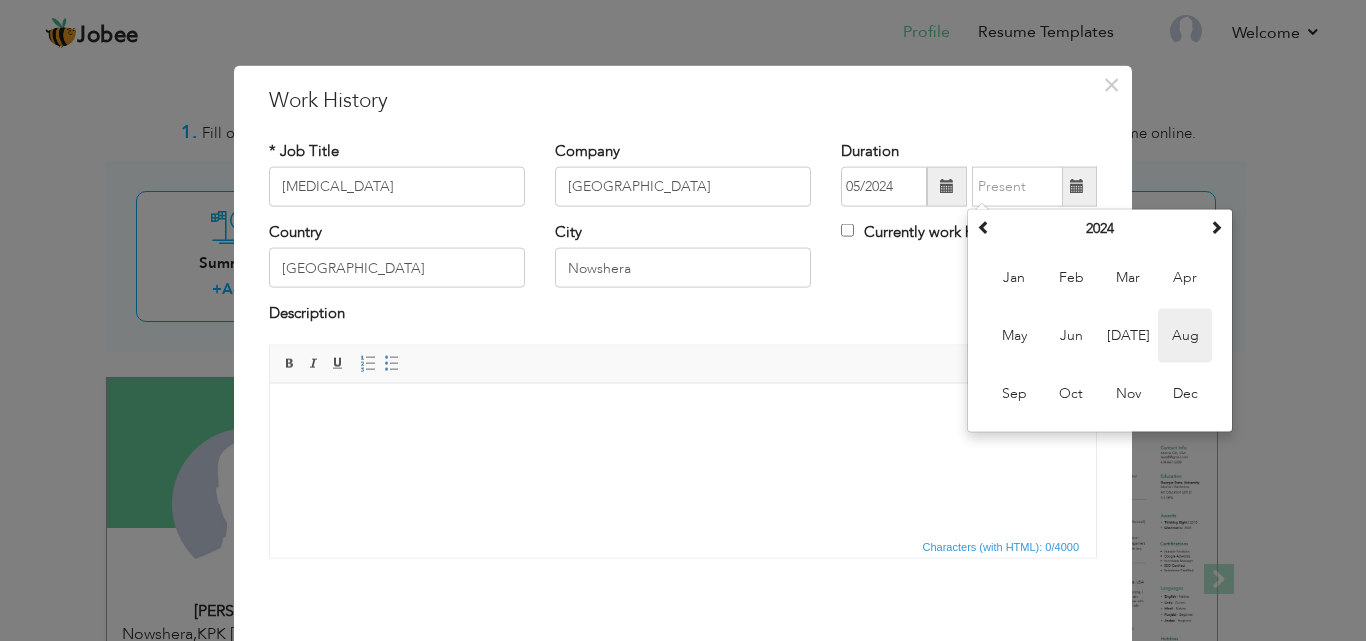 type on "08/2024" 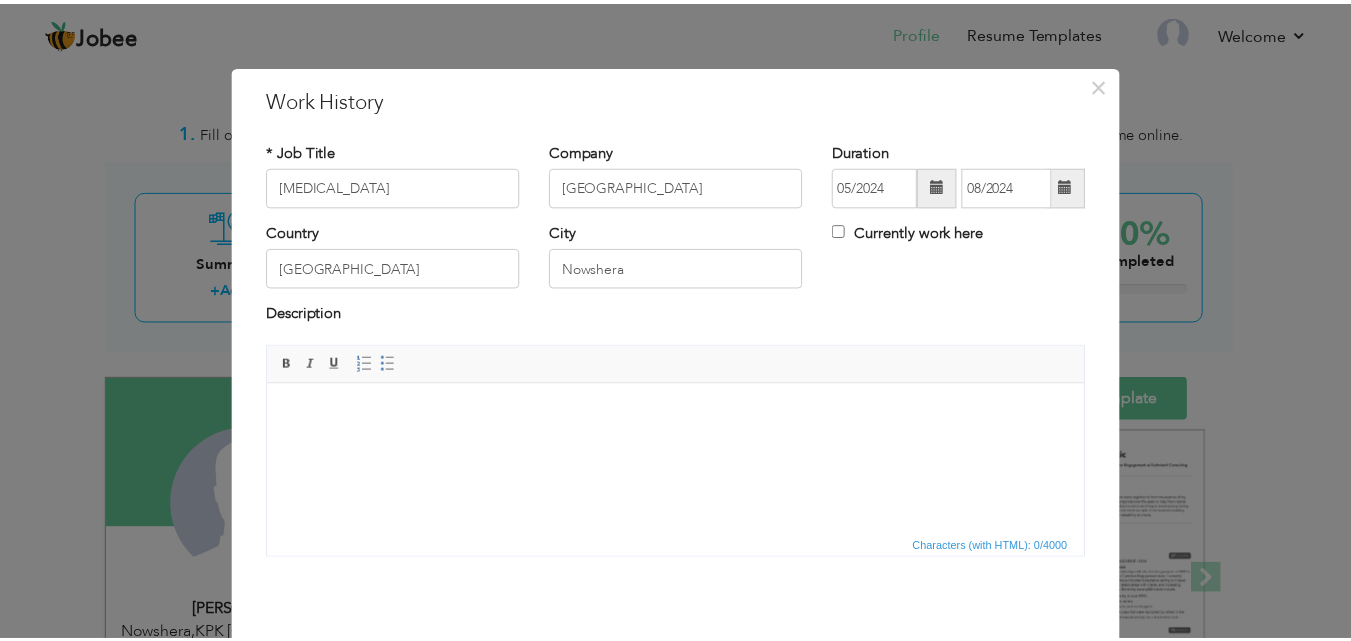 scroll, scrollTop: 79, scrollLeft: 0, axis: vertical 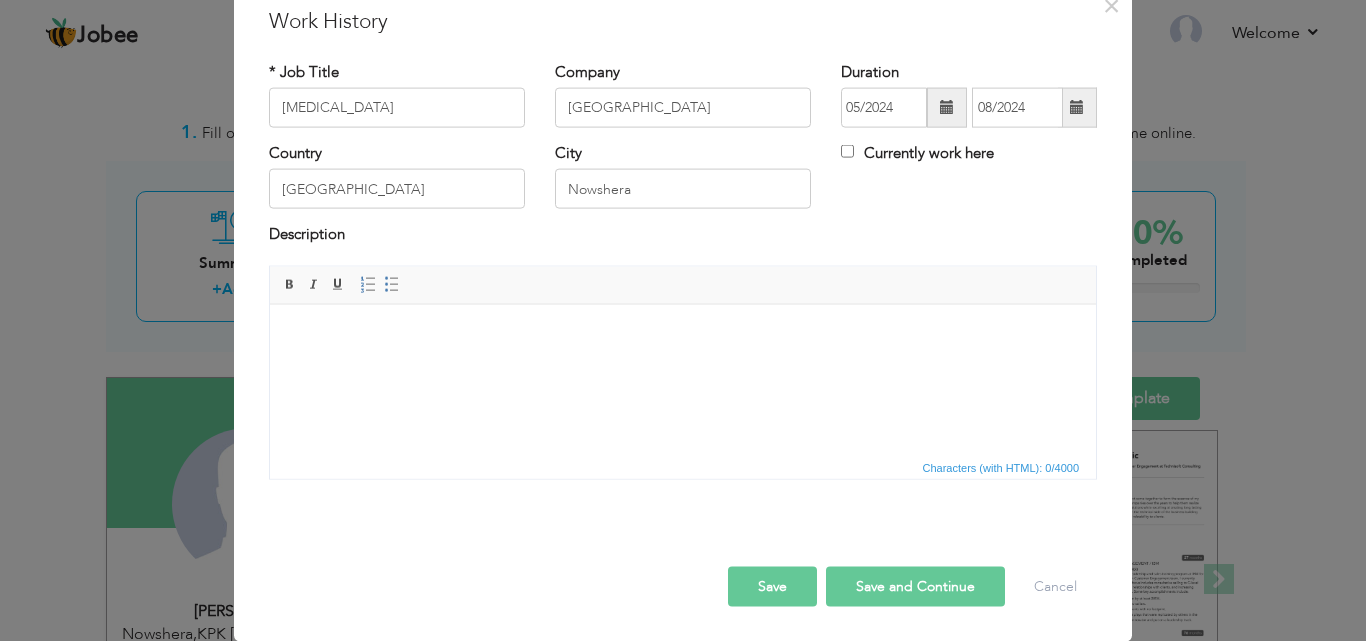click on "Save and Continue" at bounding box center [915, 586] 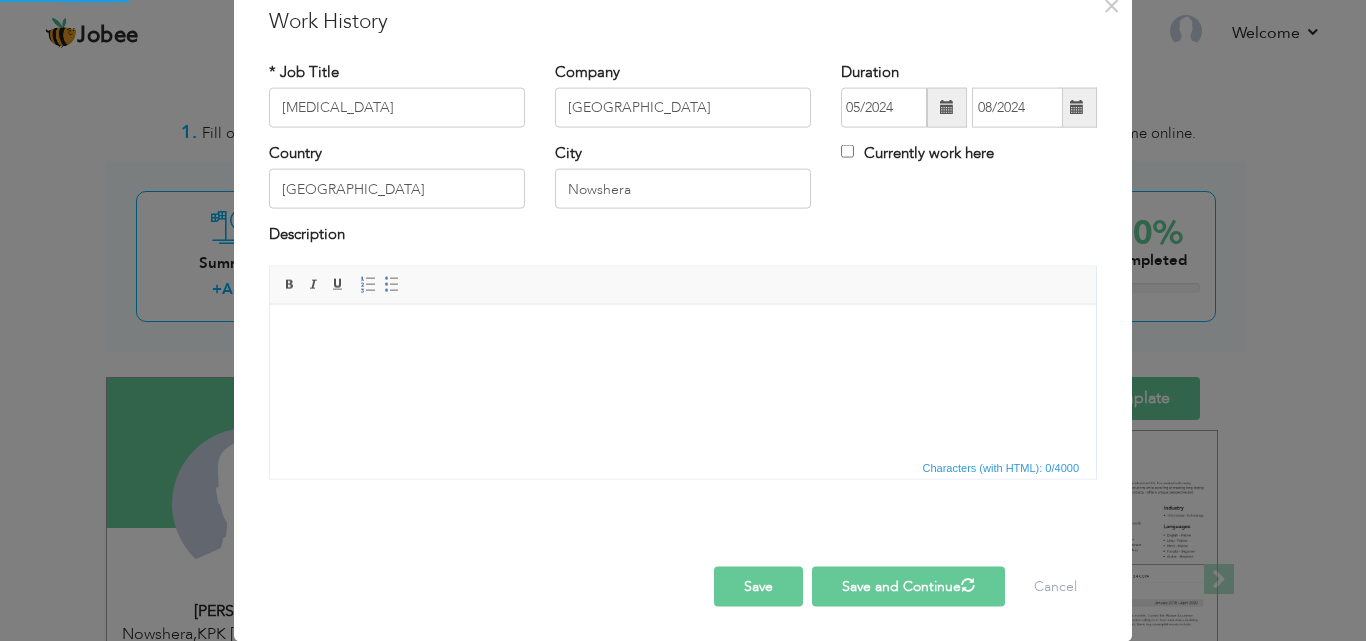 type 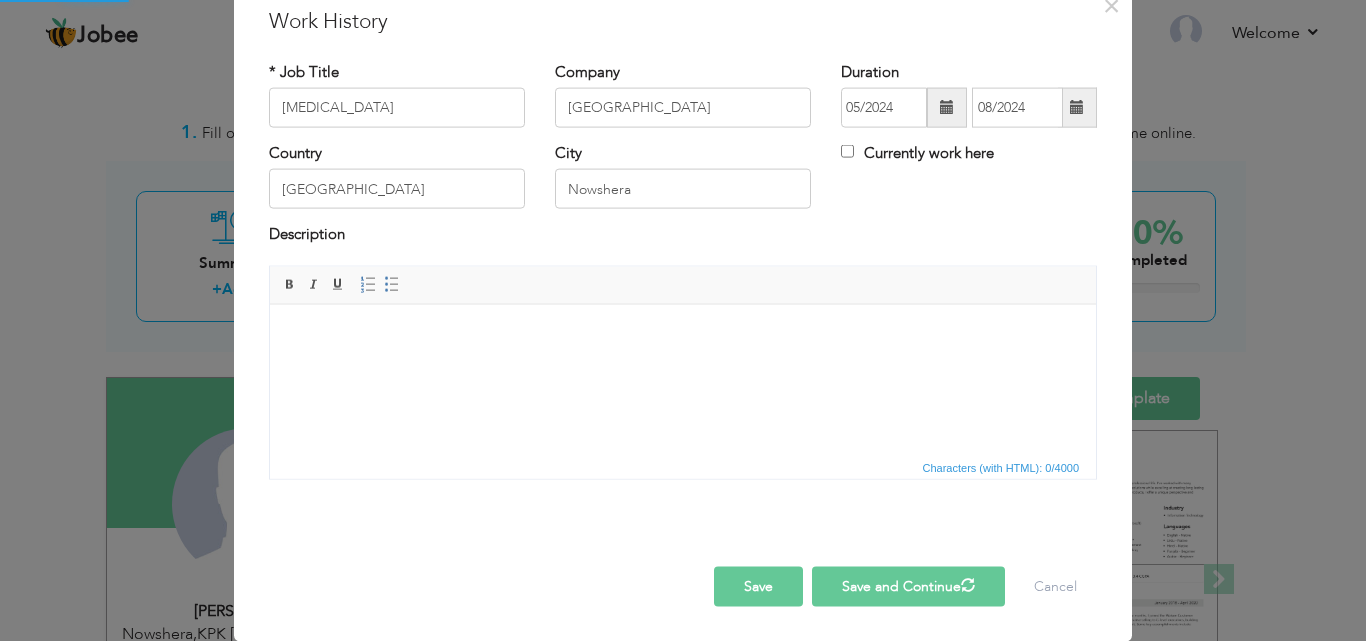type 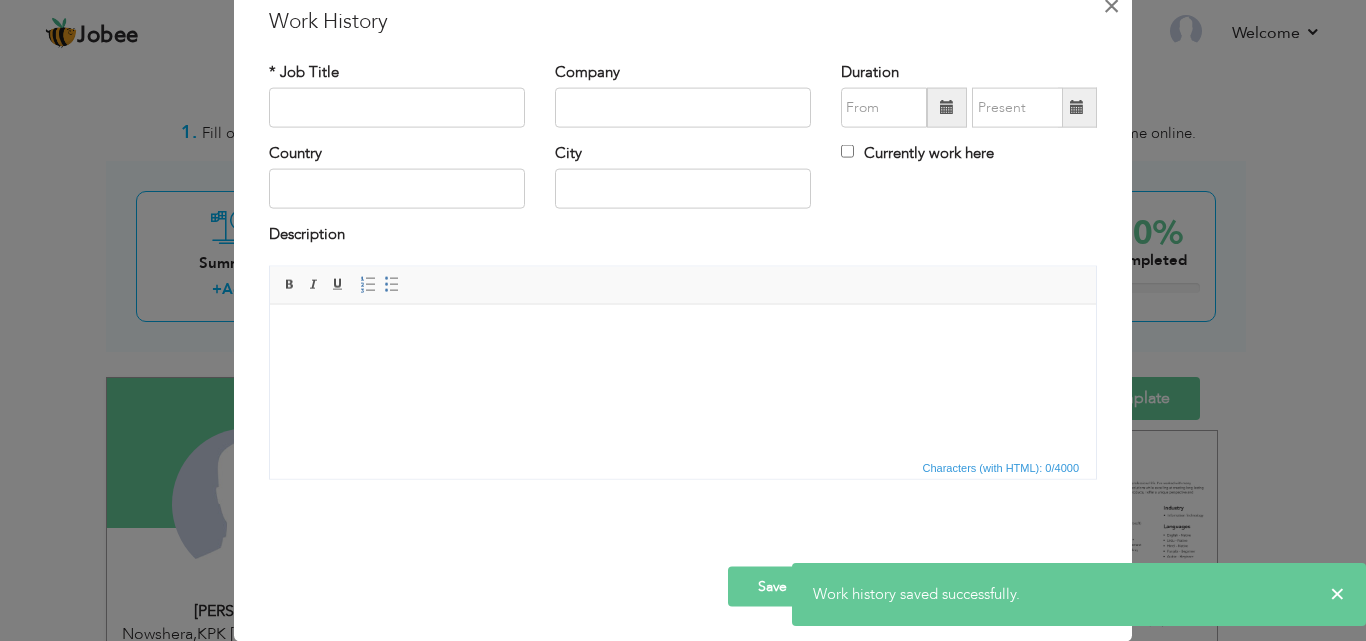 click on "×" at bounding box center [1111, 5] 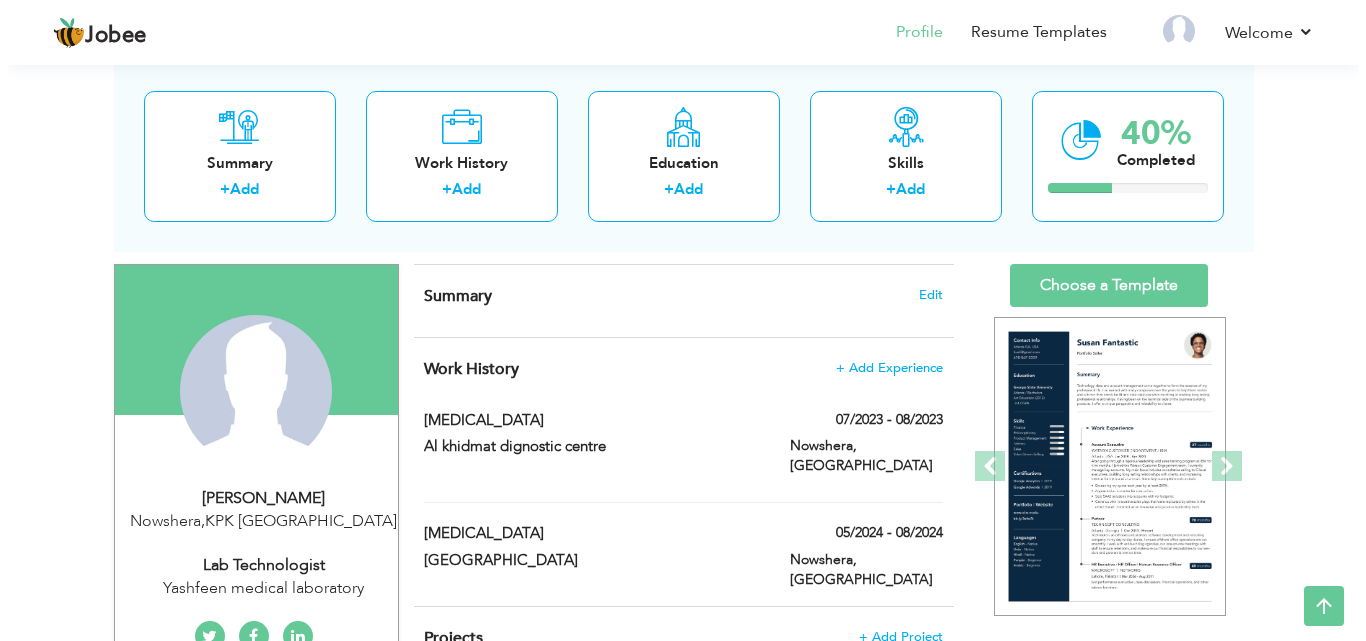 scroll, scrollTop: 0, scrollLeft: 0, axis: both 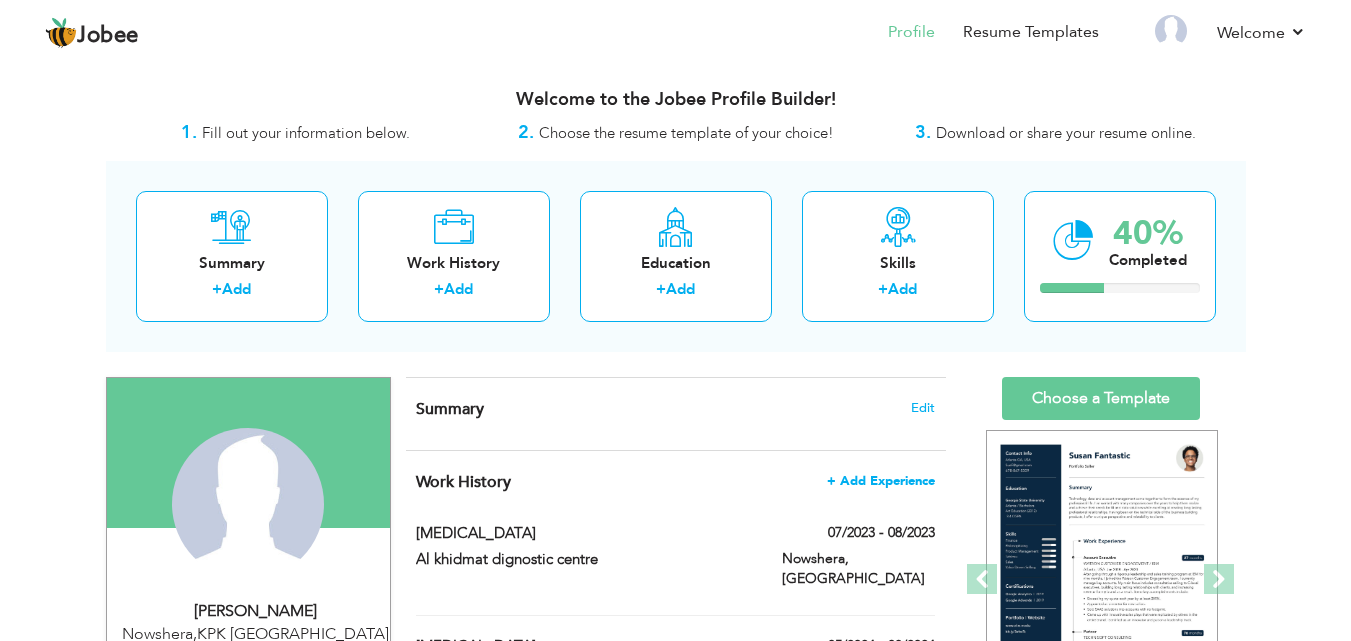 click on "+ Add Experience" at bounding box center (881, 481) 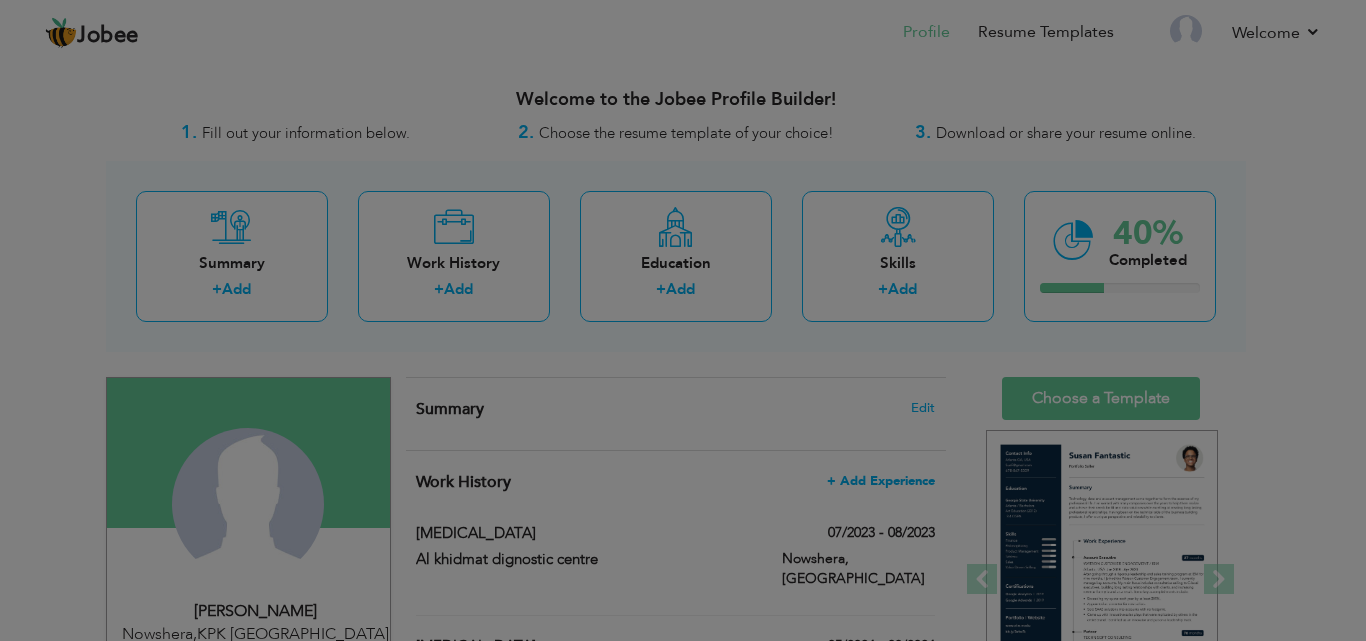 scroll, scrollTop: 0, scrollLeft: 0, axis: both 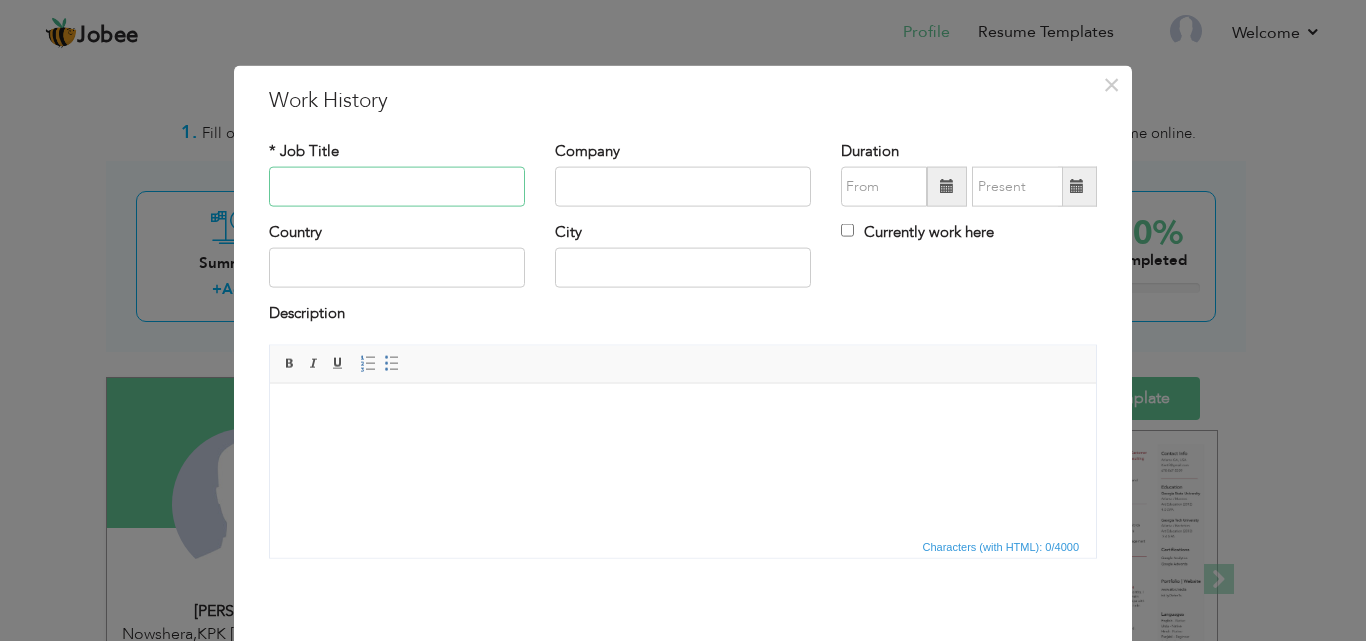 click at bounding box center [397, 187] 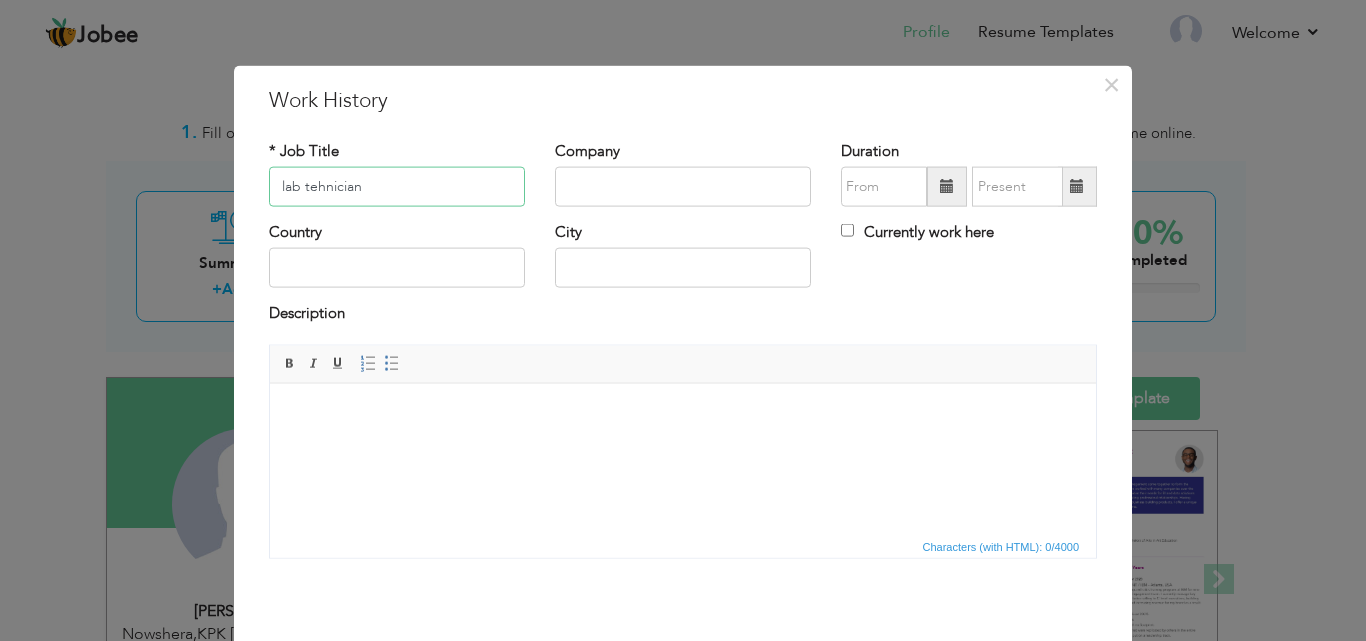 type on "lab tehnician" 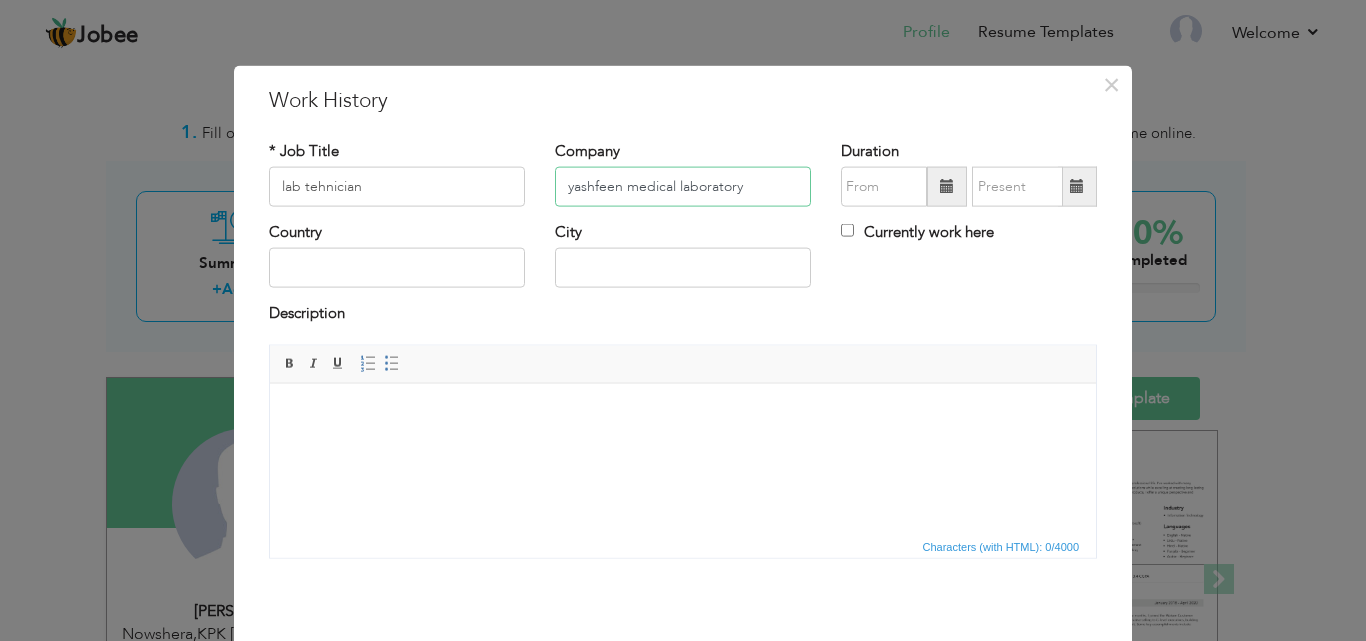 type on "yashfeen medical laboratory" 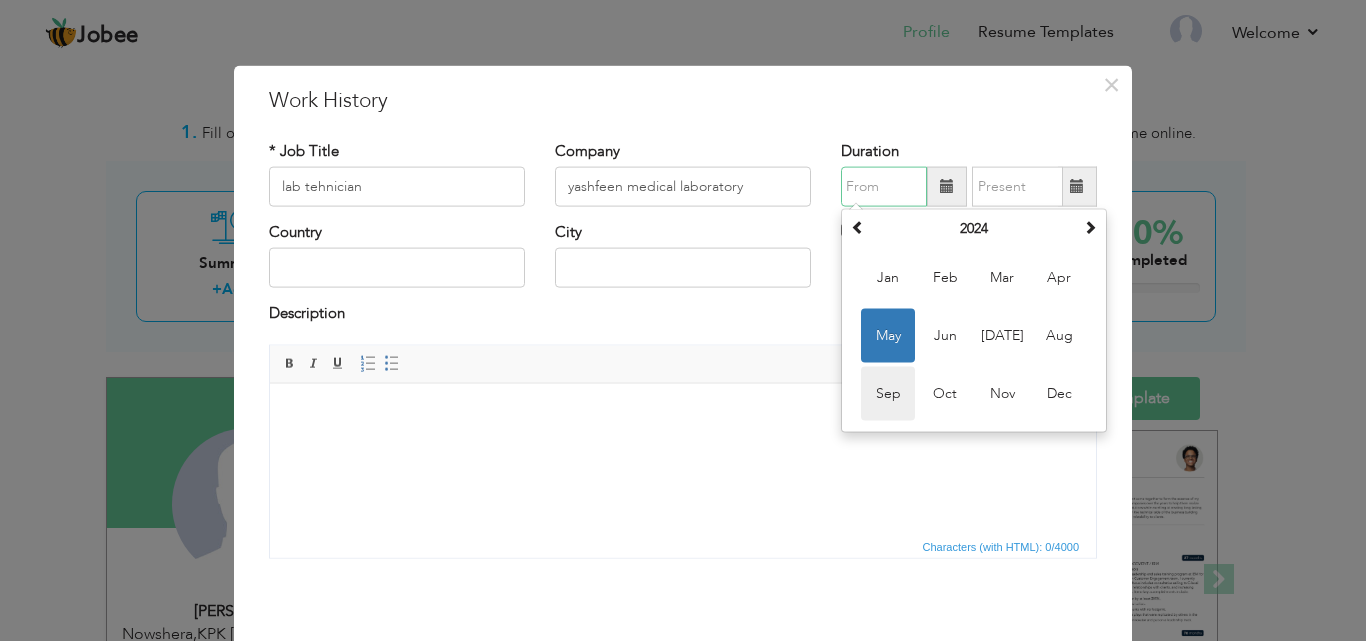 click on "Sep" at bounding box center (888, 394) 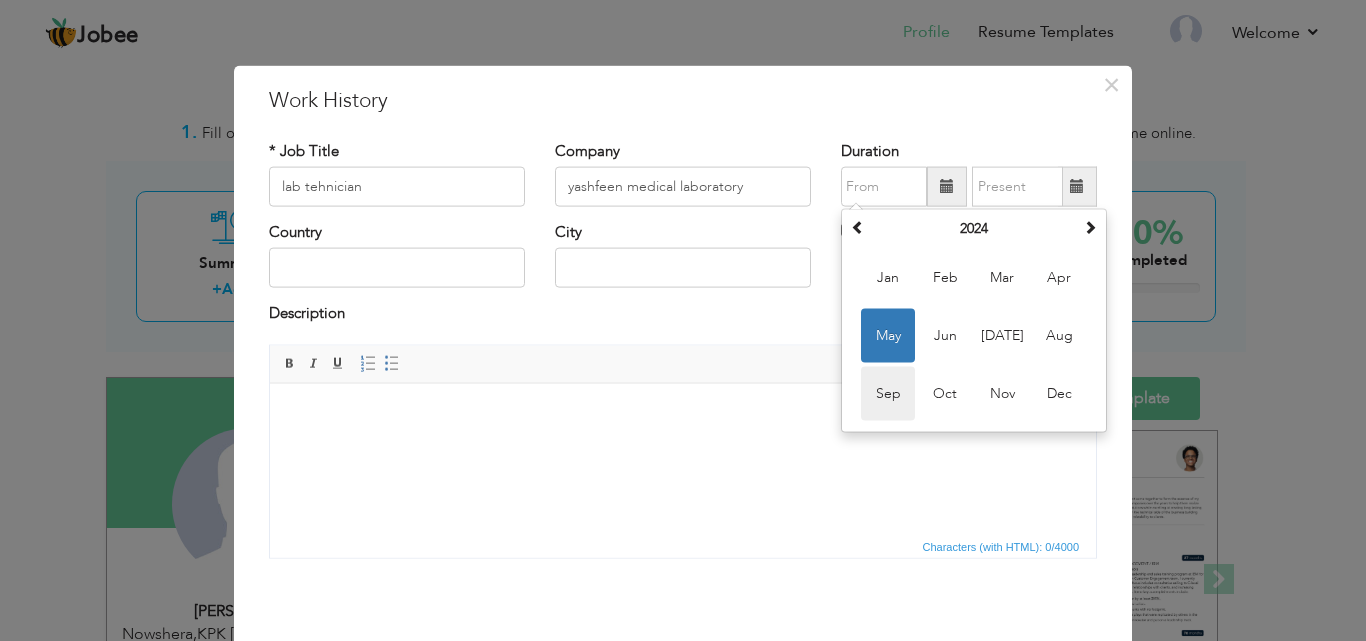 type on "09/2024" 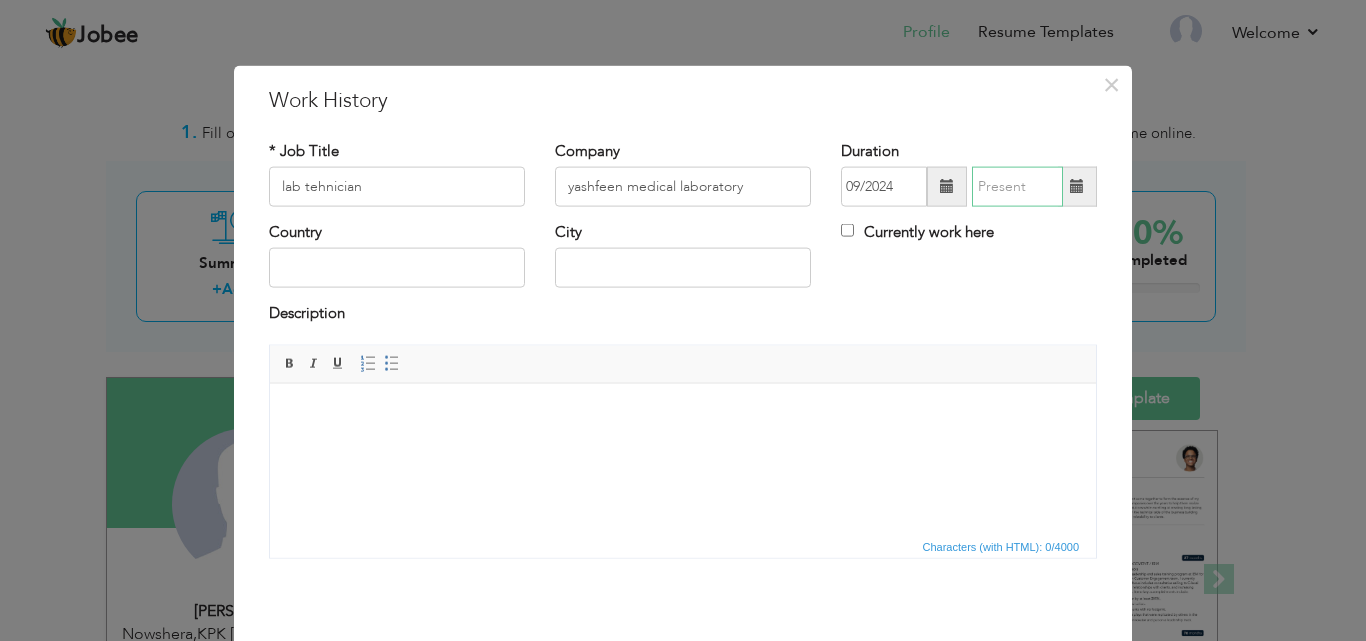 click at bounding box center (1017, 187) 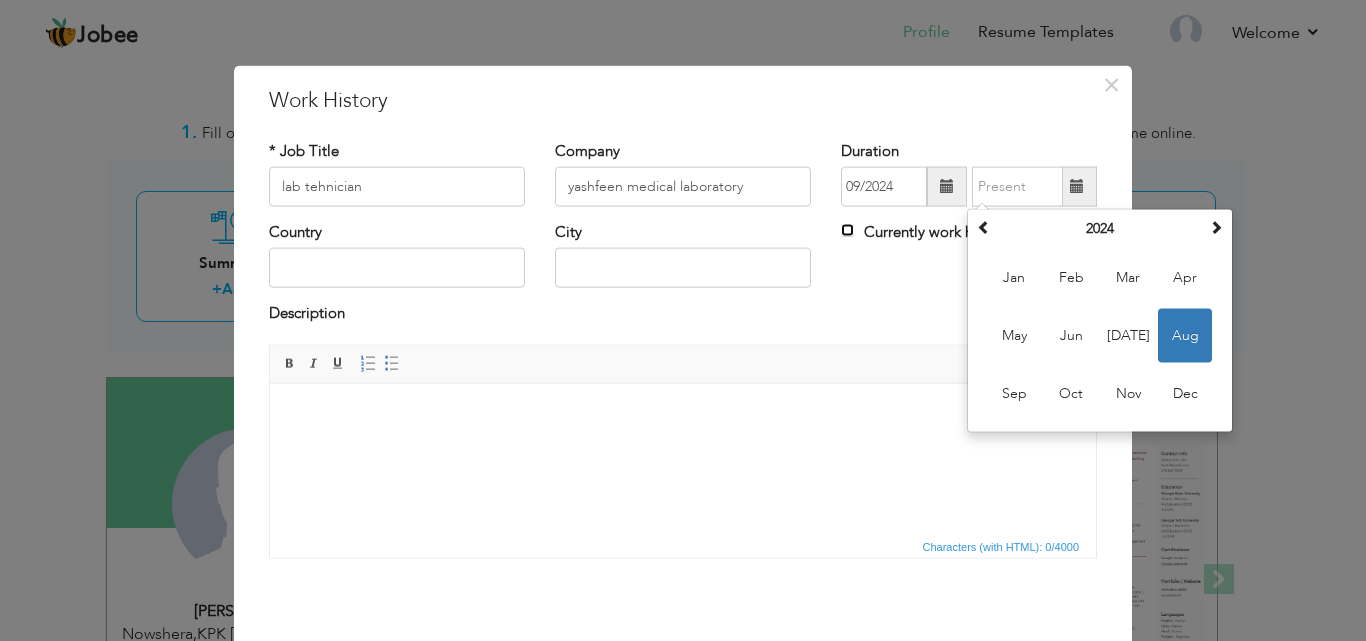 click on "Currently work here" at bounding box center (847, 230) 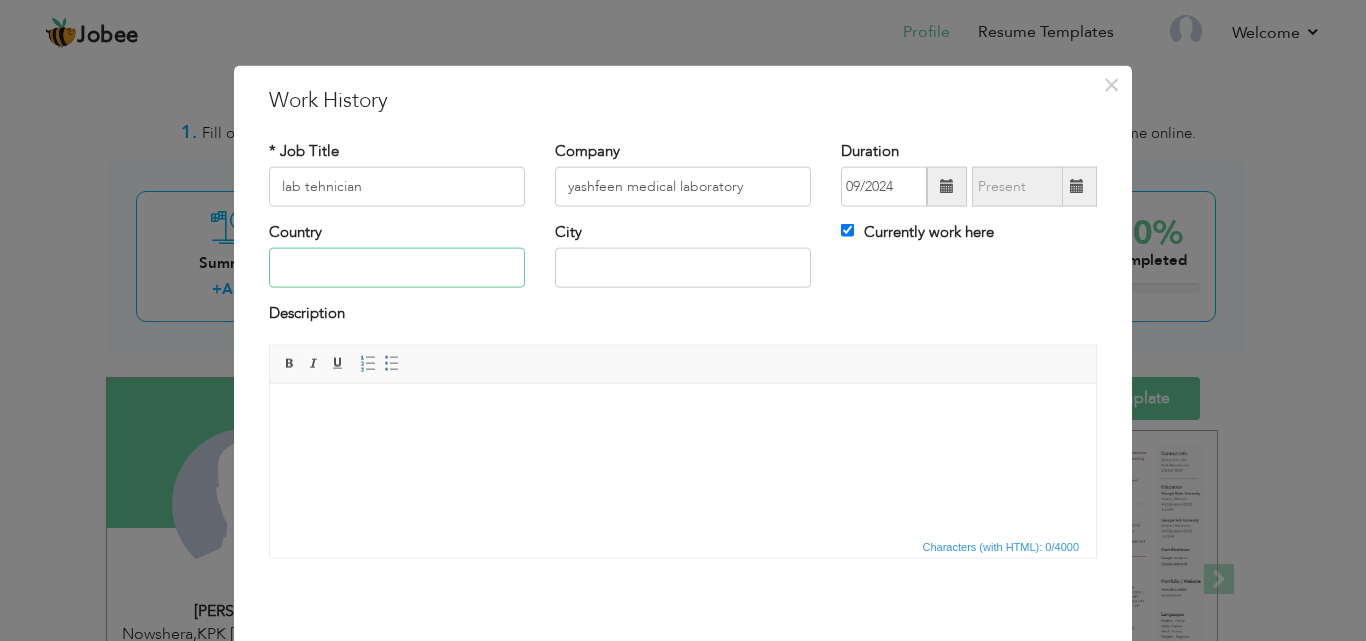 click at bounding box center (397, 268) 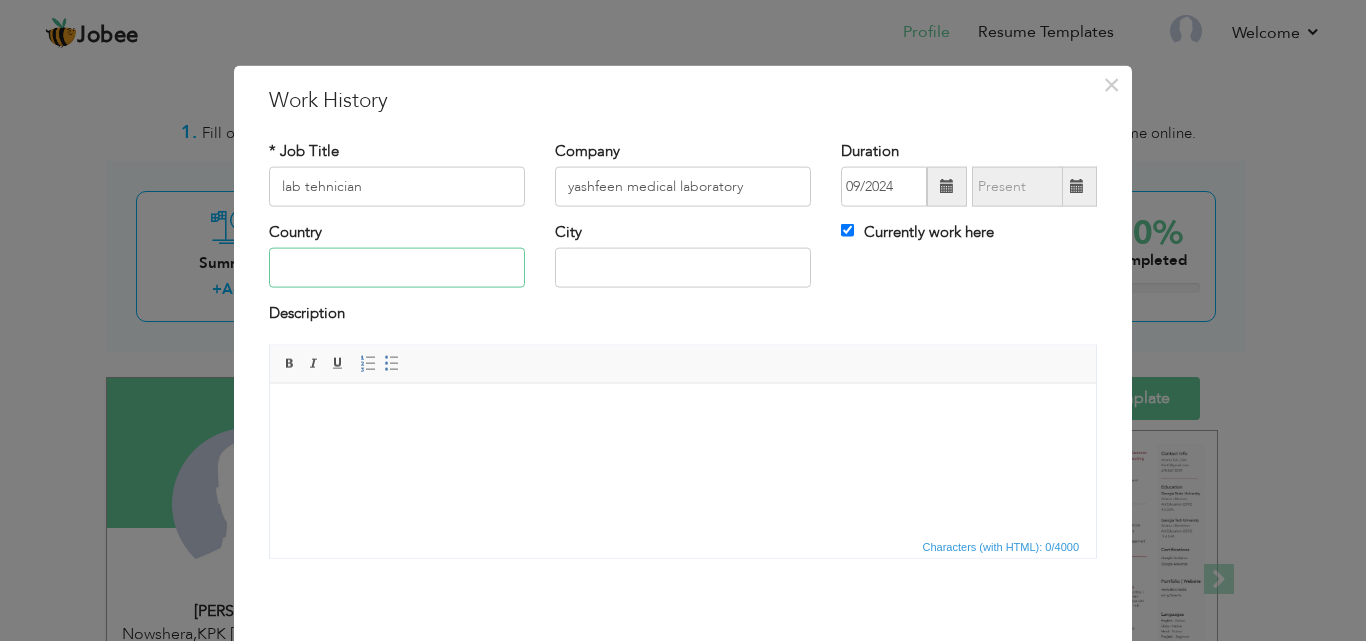type on "[GEOGRAPHIC_DATA]" 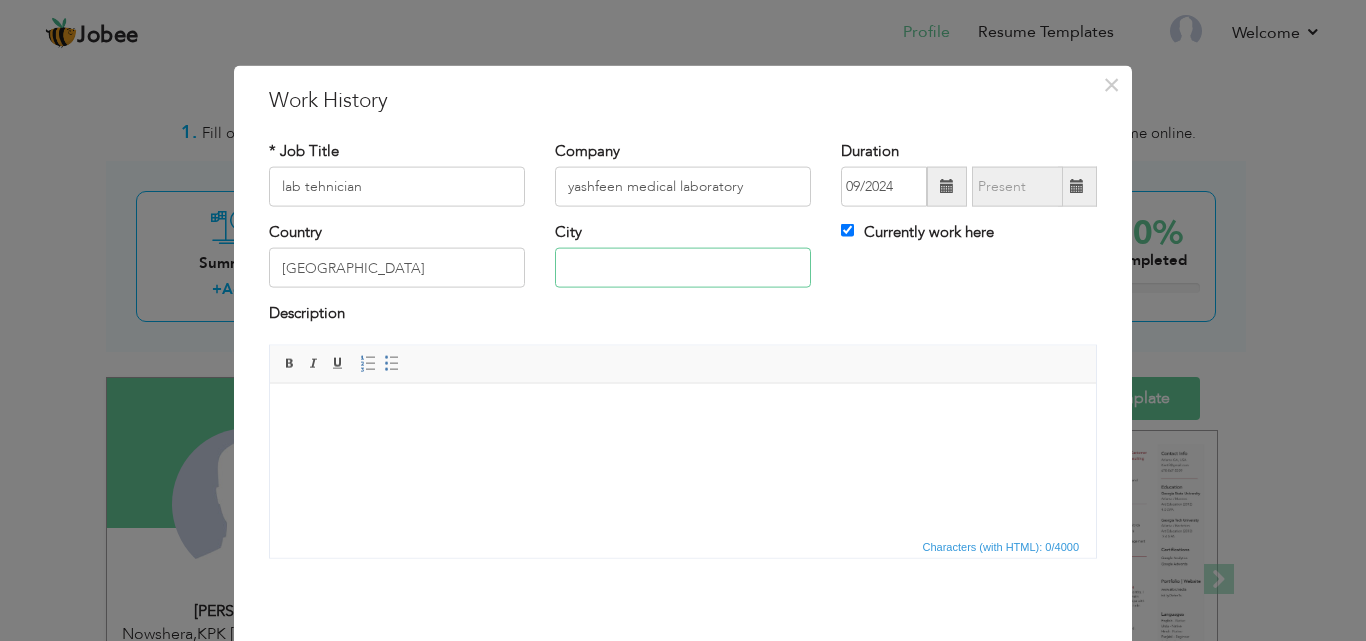 type on "Nowshera" 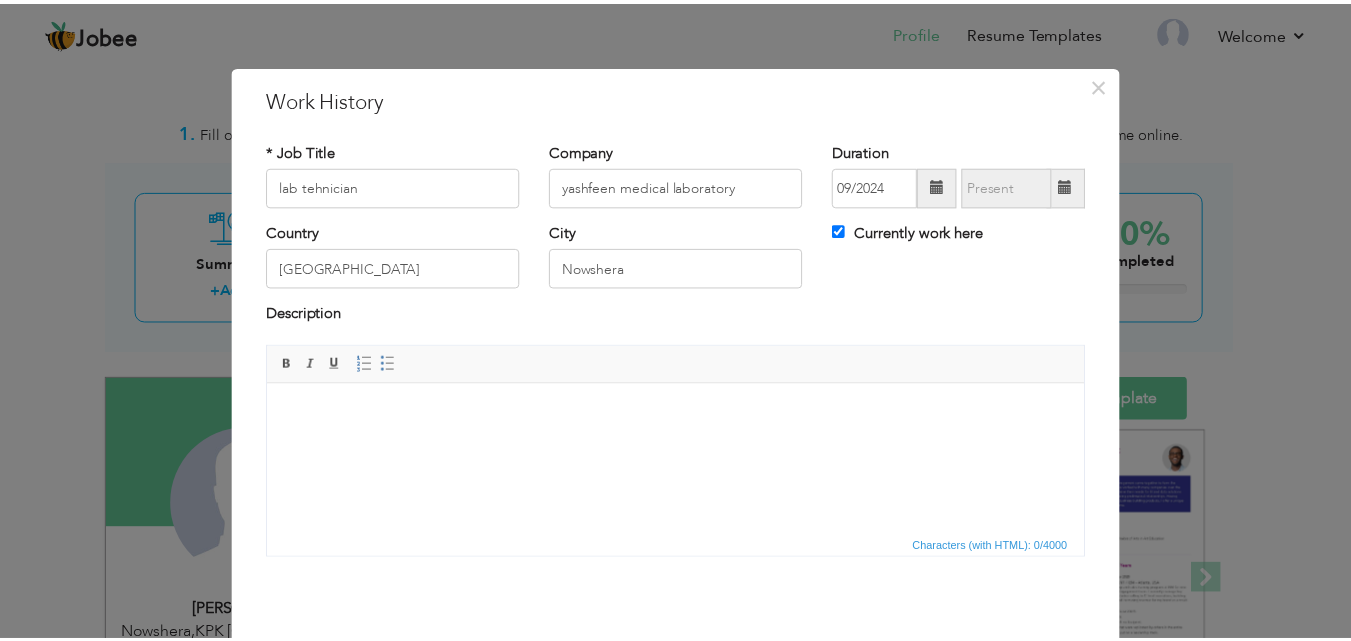 scroll, scrollTop: 79, scrollLeft: 0, axis: vertical 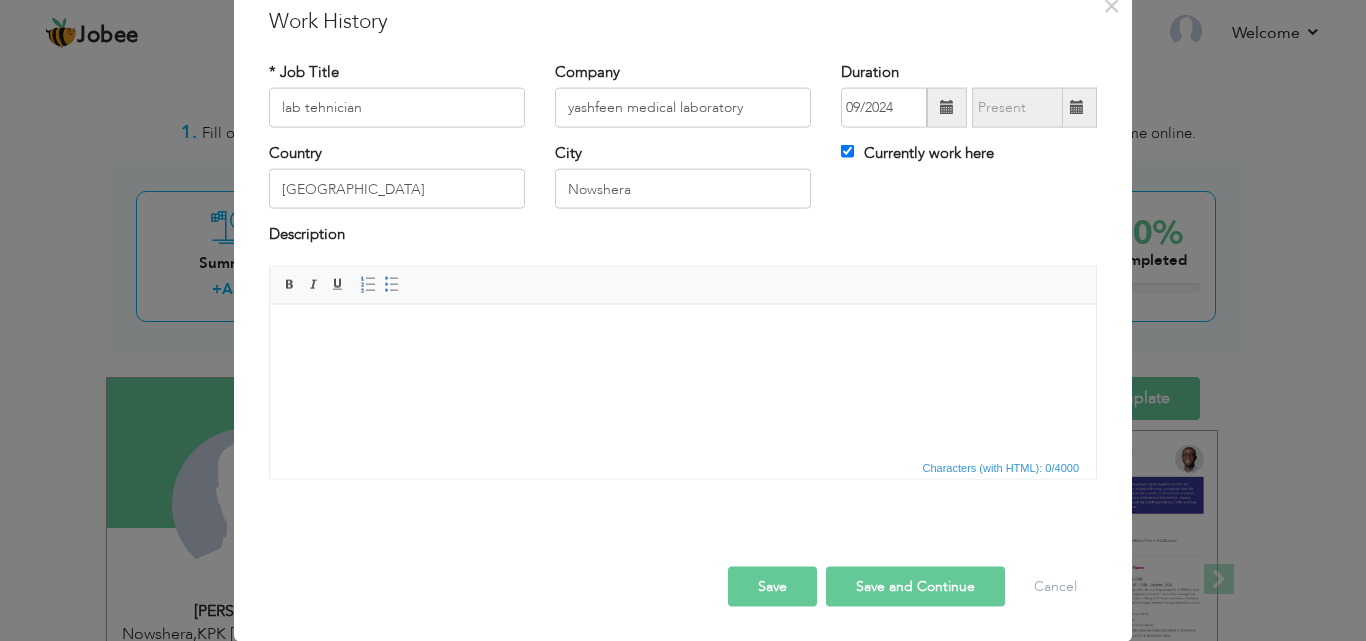 click on "Save and Continue" at bounding box center (915, 586) 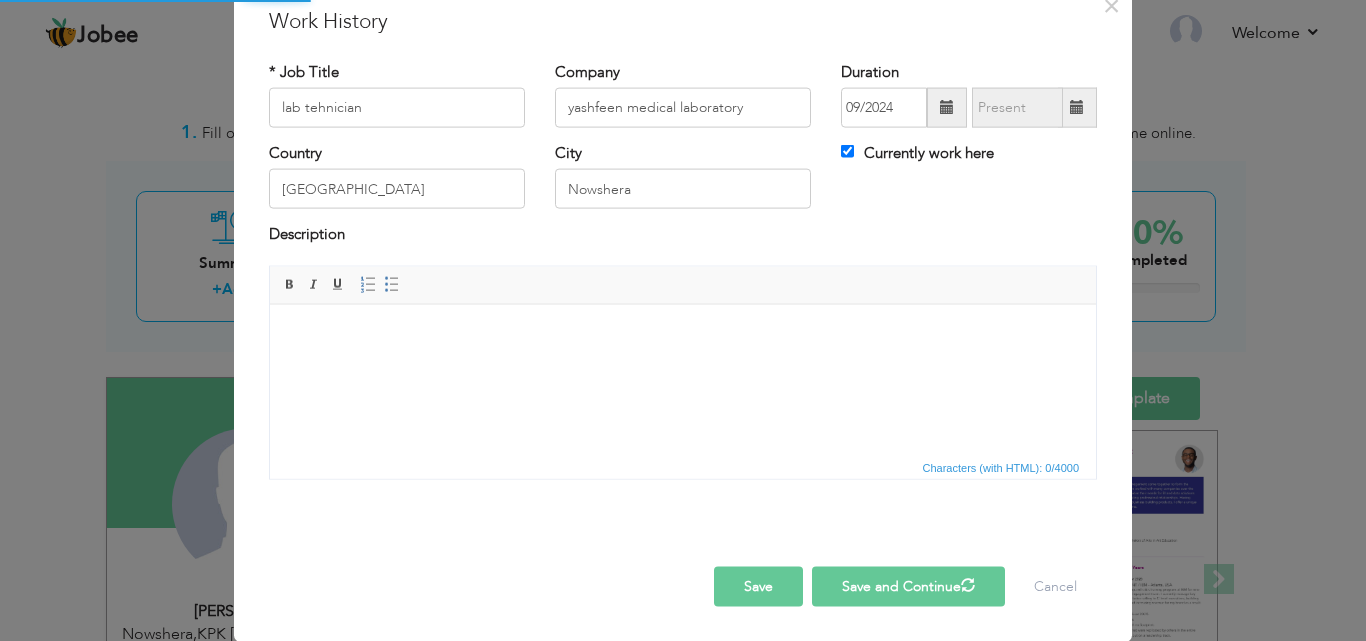 type 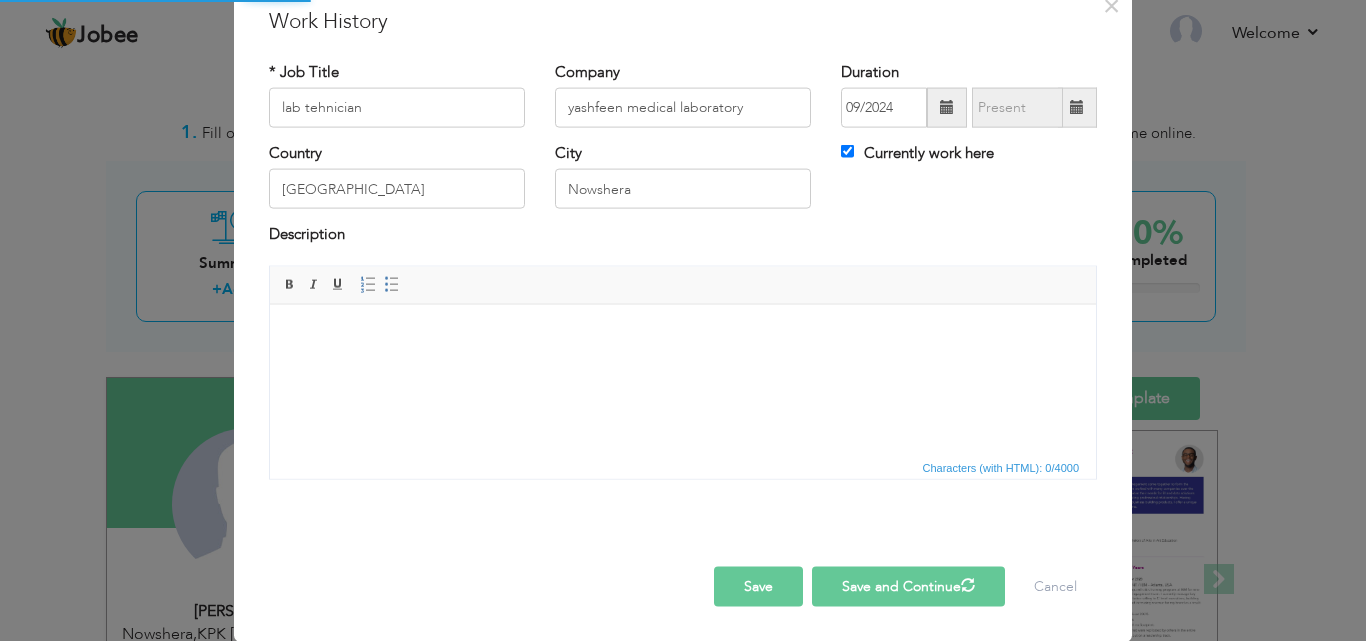 type 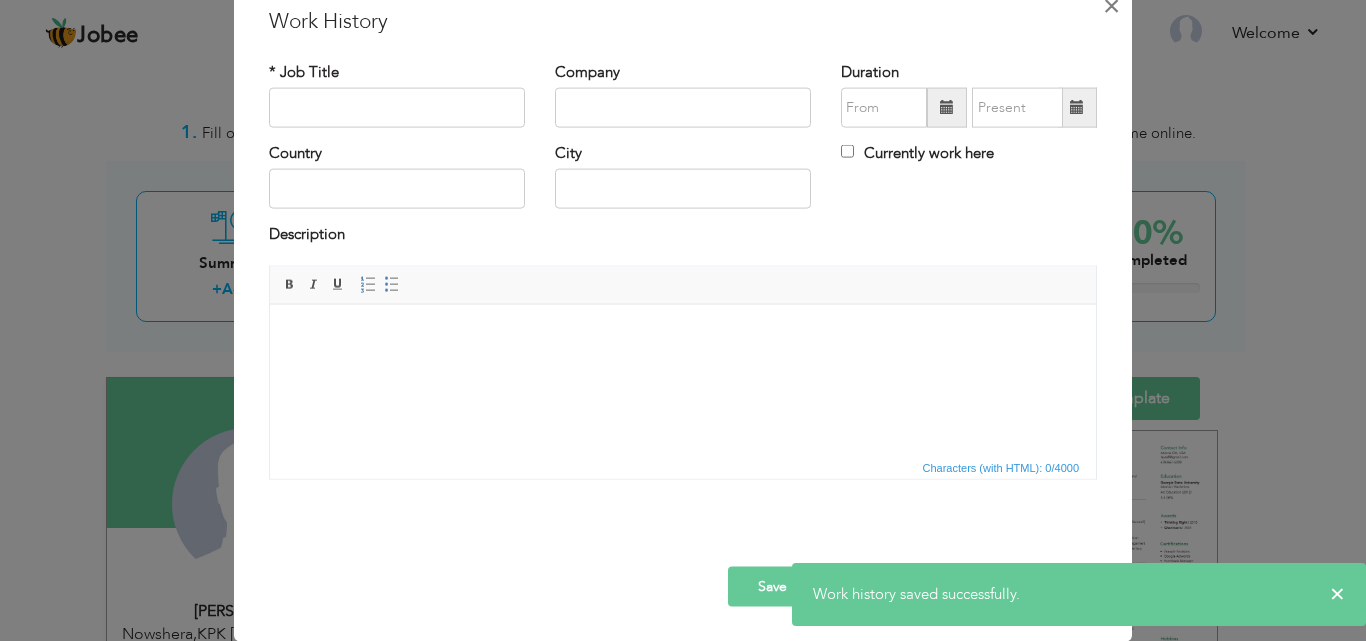 click on "×" at bounding box center [1111, 5] 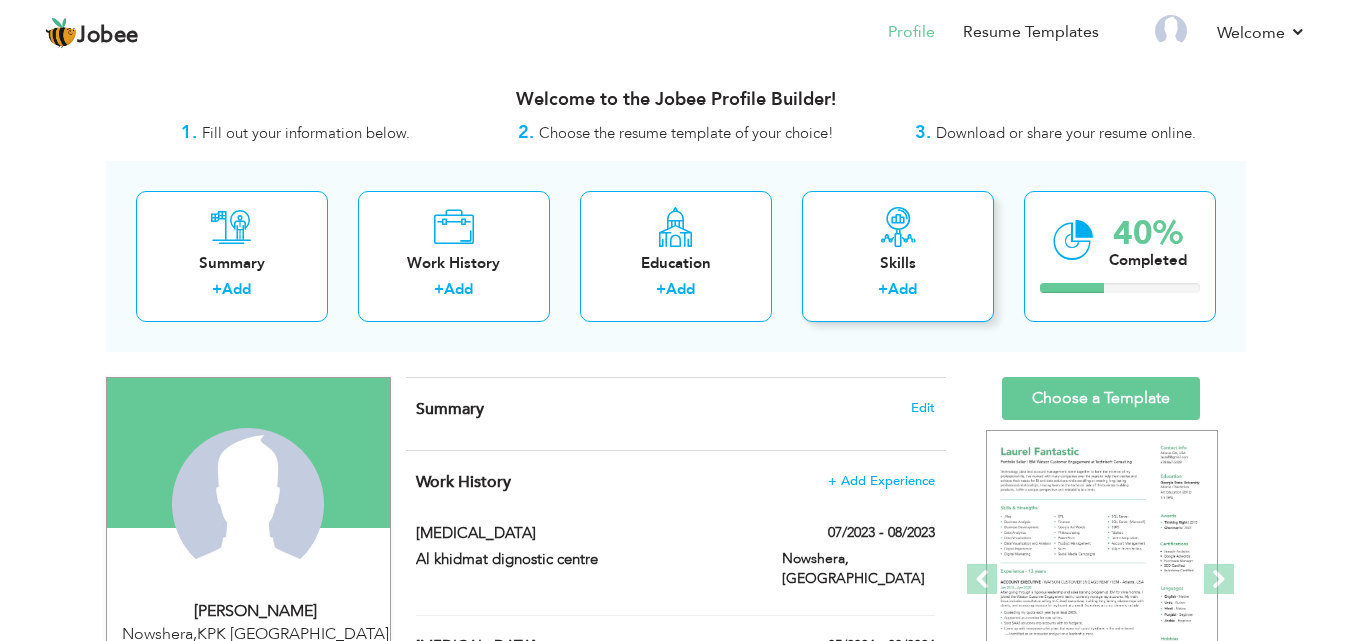 click on "Skills" at bounding box center [898, 263] 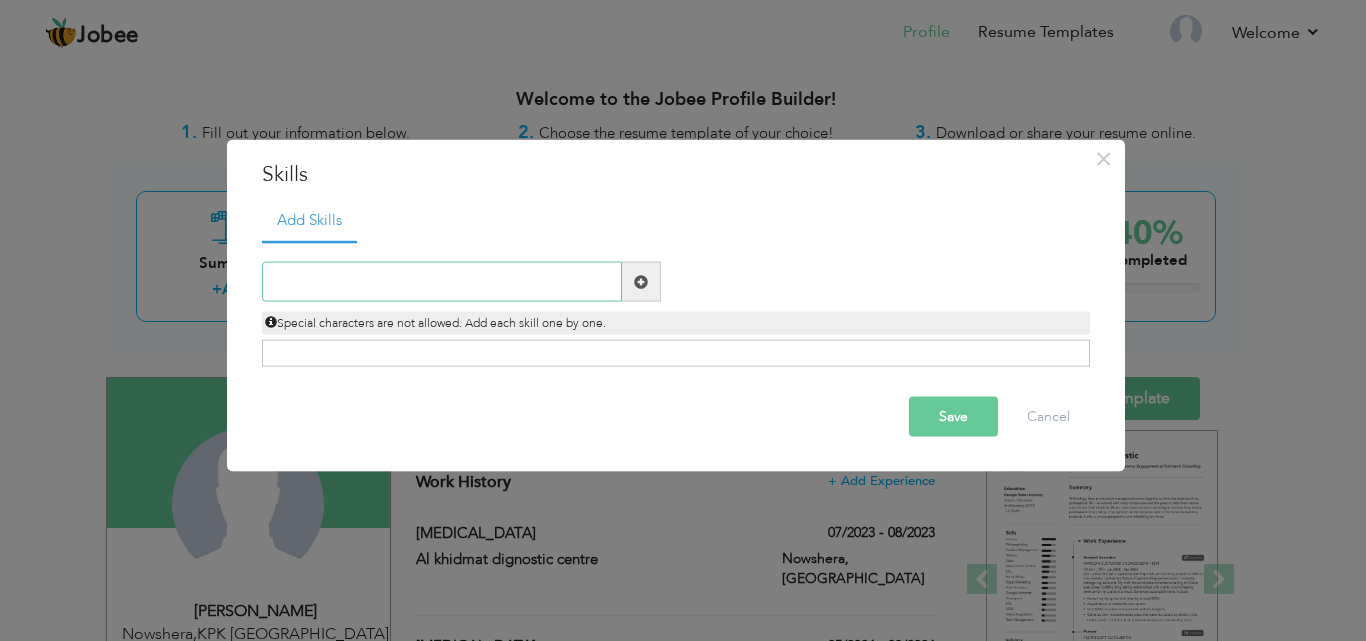 click at bounding box center (442, 282) 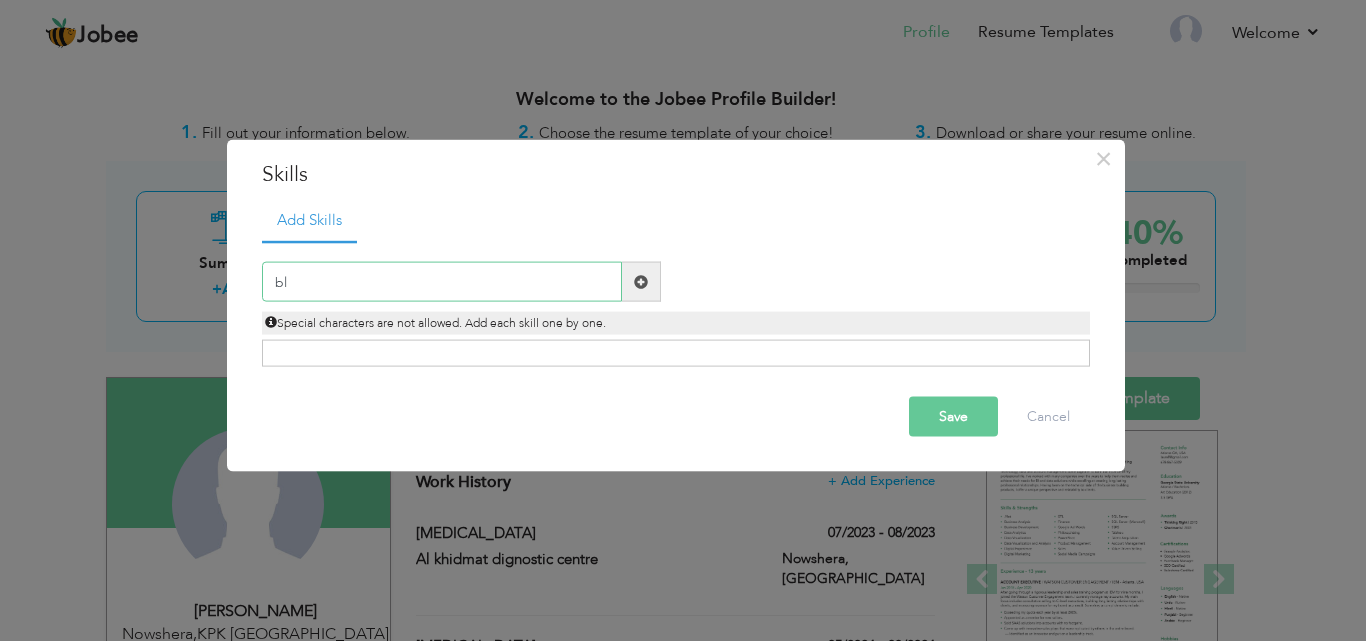 type on "b" 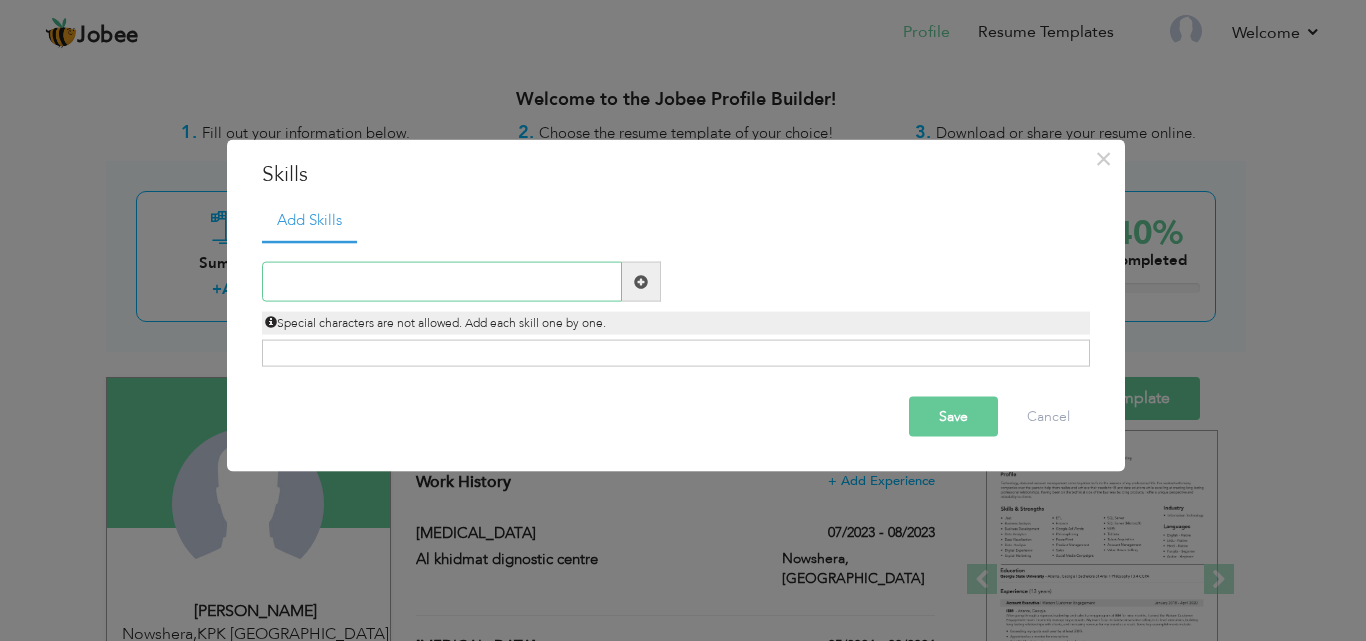 paste on "Analytical thinking Attention to detail Problem-so" 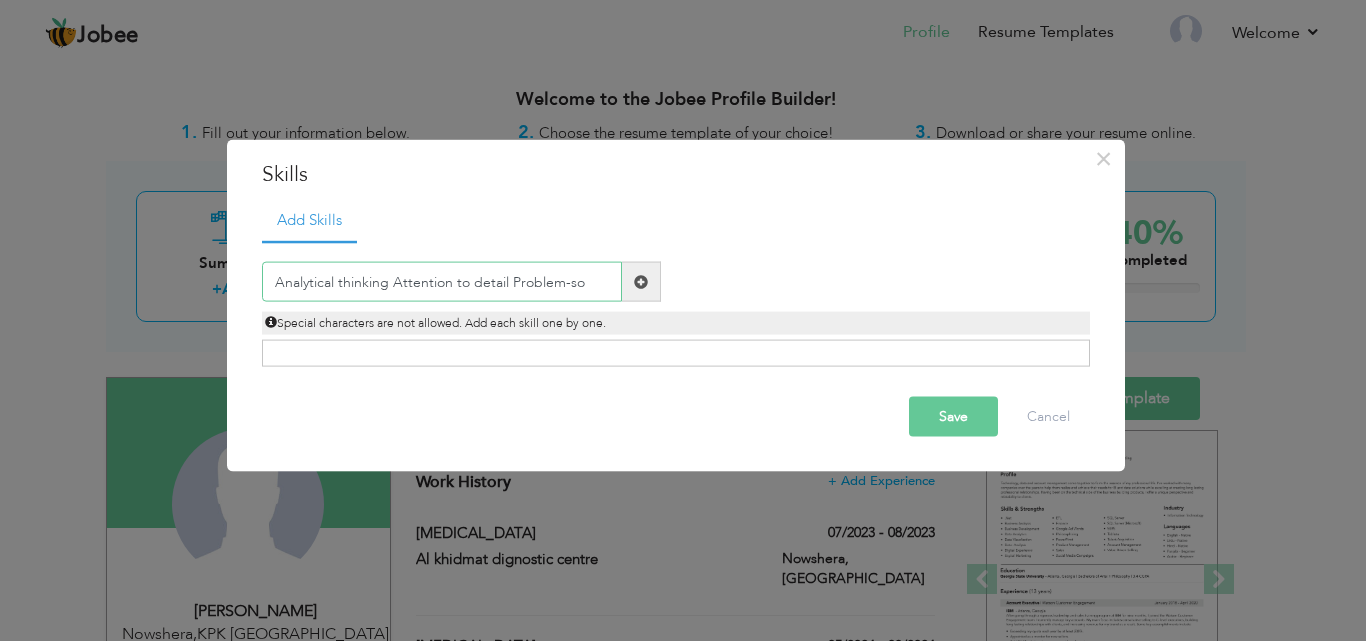 type on "Analytical thinking Attention to detail Problem-so" 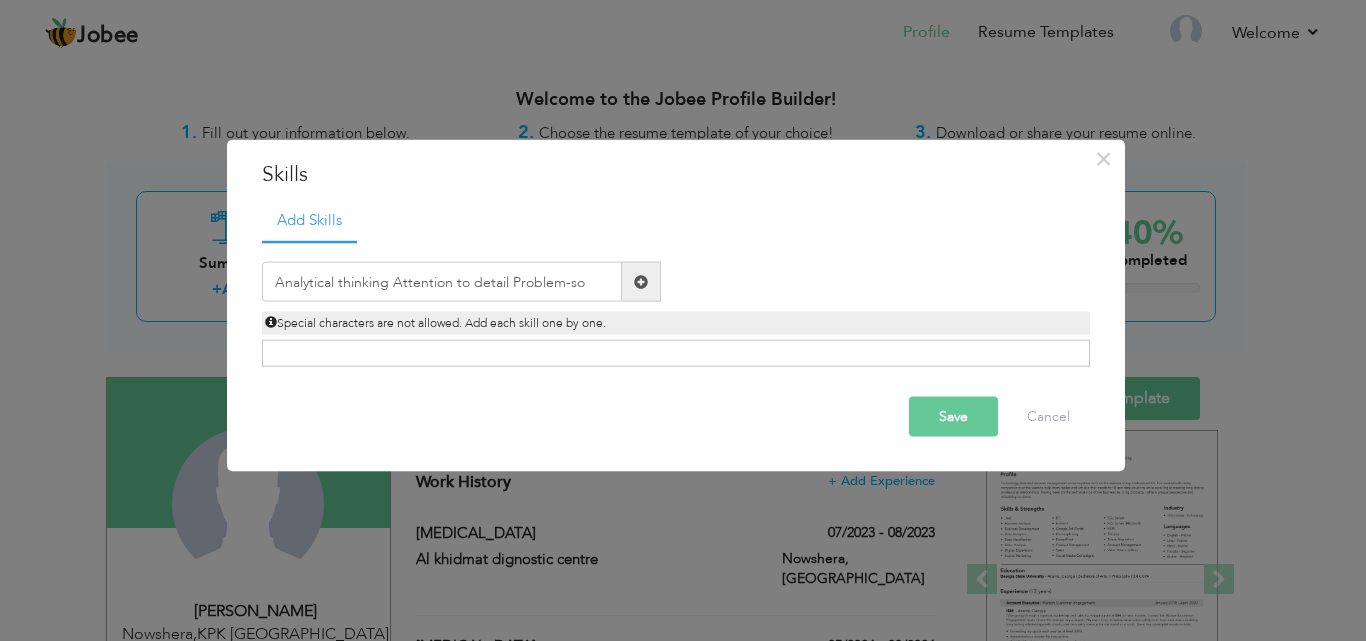 click at bounding box center [641, 282] 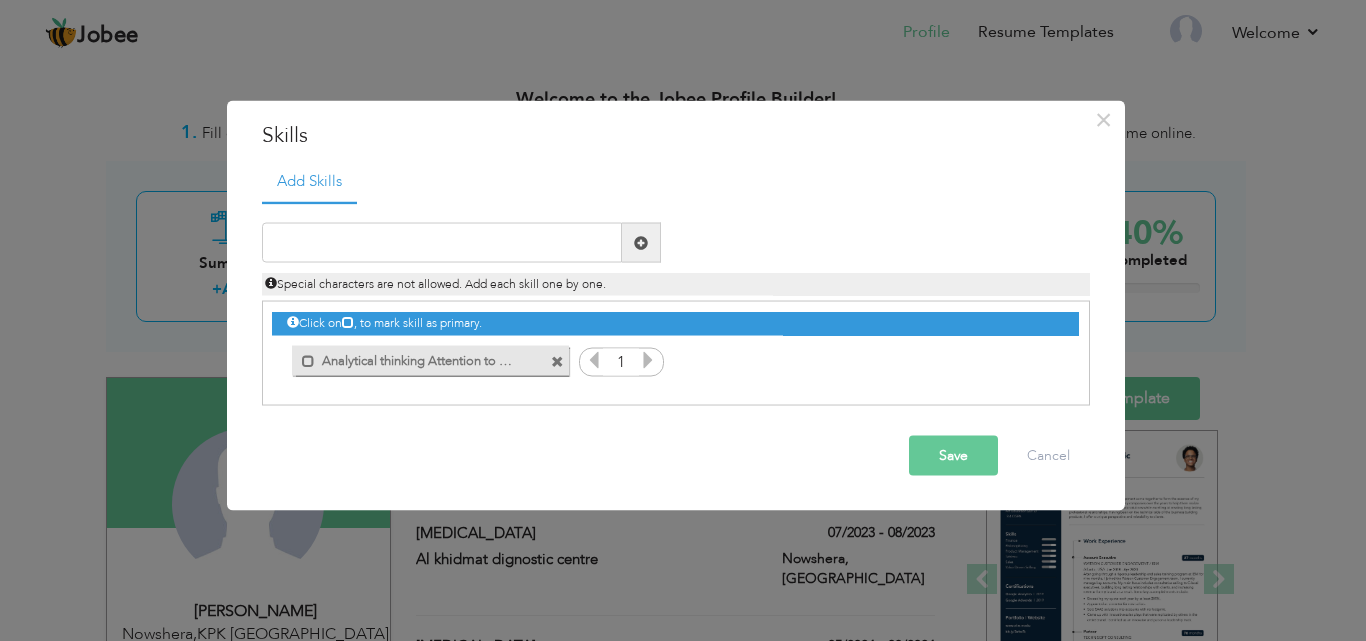 click on "Mark as primary skill." at bounding box center (425, 360) 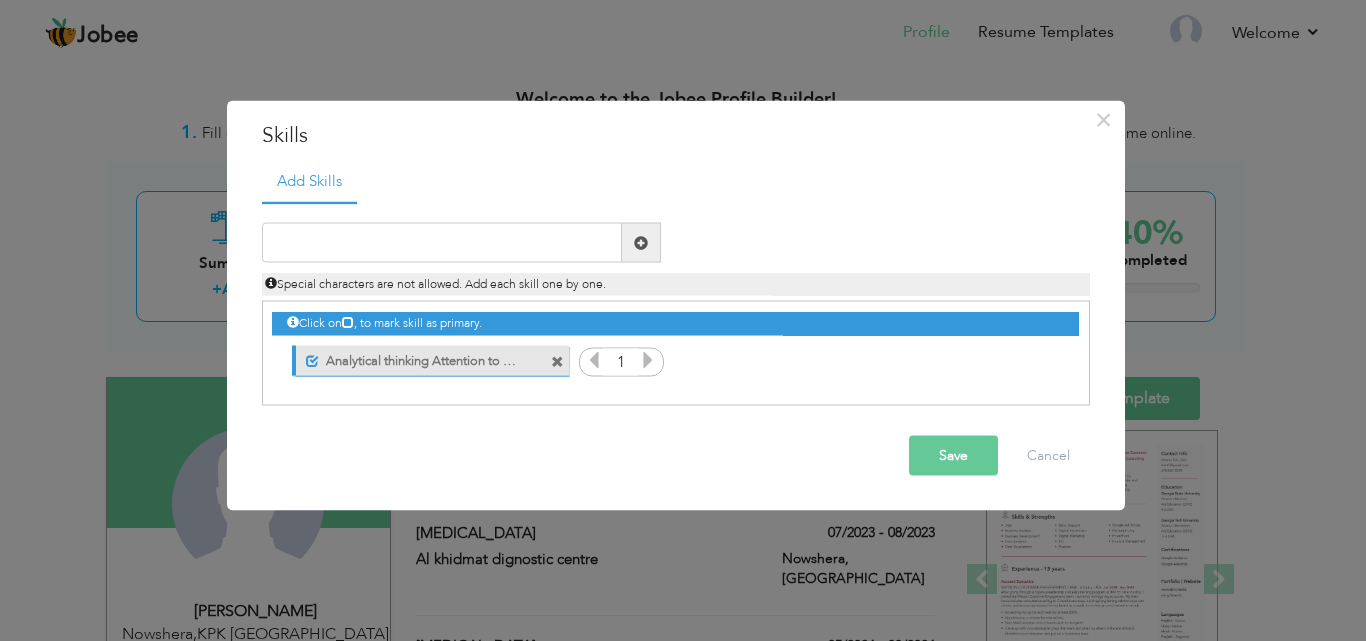 click on "Analytical thinking Attention to detail Problem-so" at bounding box center (418, 357) 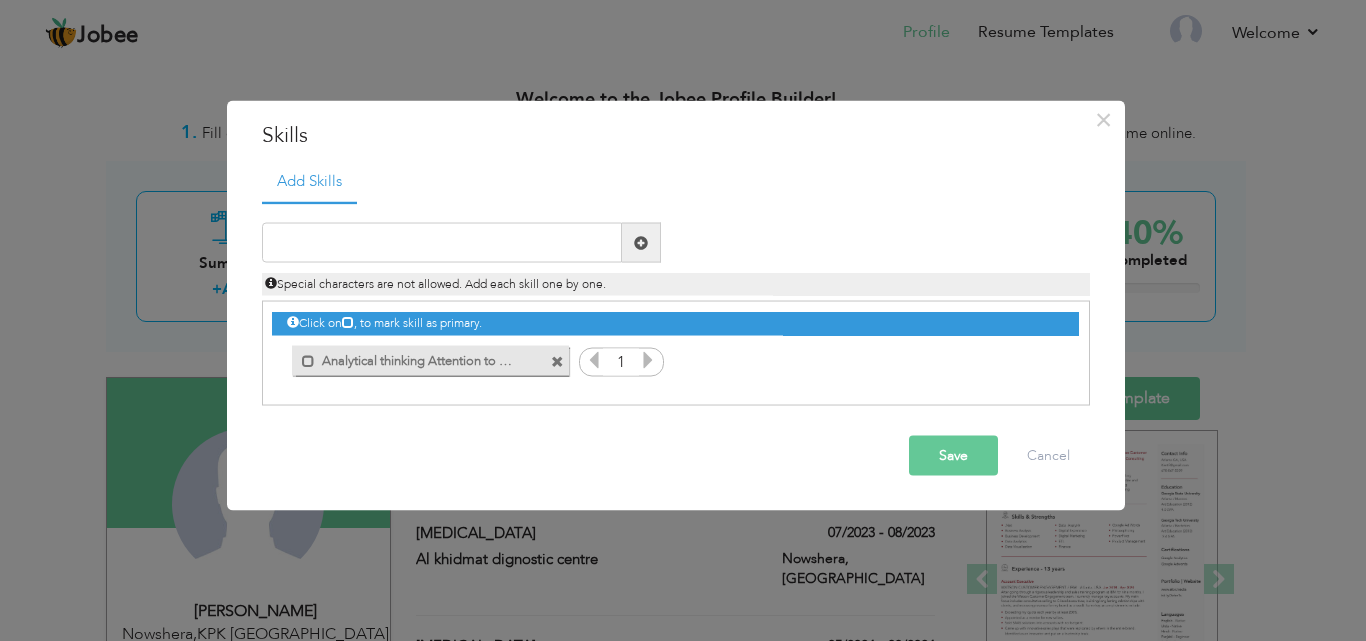 click on "Analytical thinking Attention to detail Problem-so" at bounding box center (416, 357) 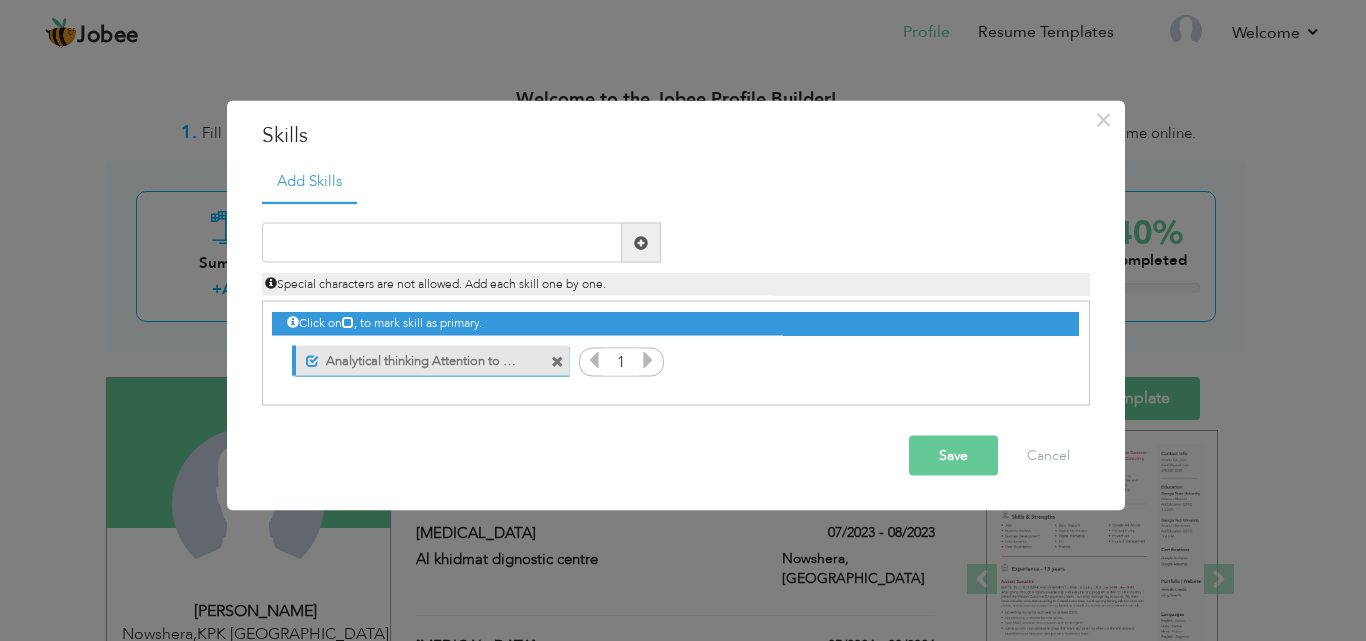 click on "Analytical thinking Attention to detail Problem-so" at bounding box center (418, 357) 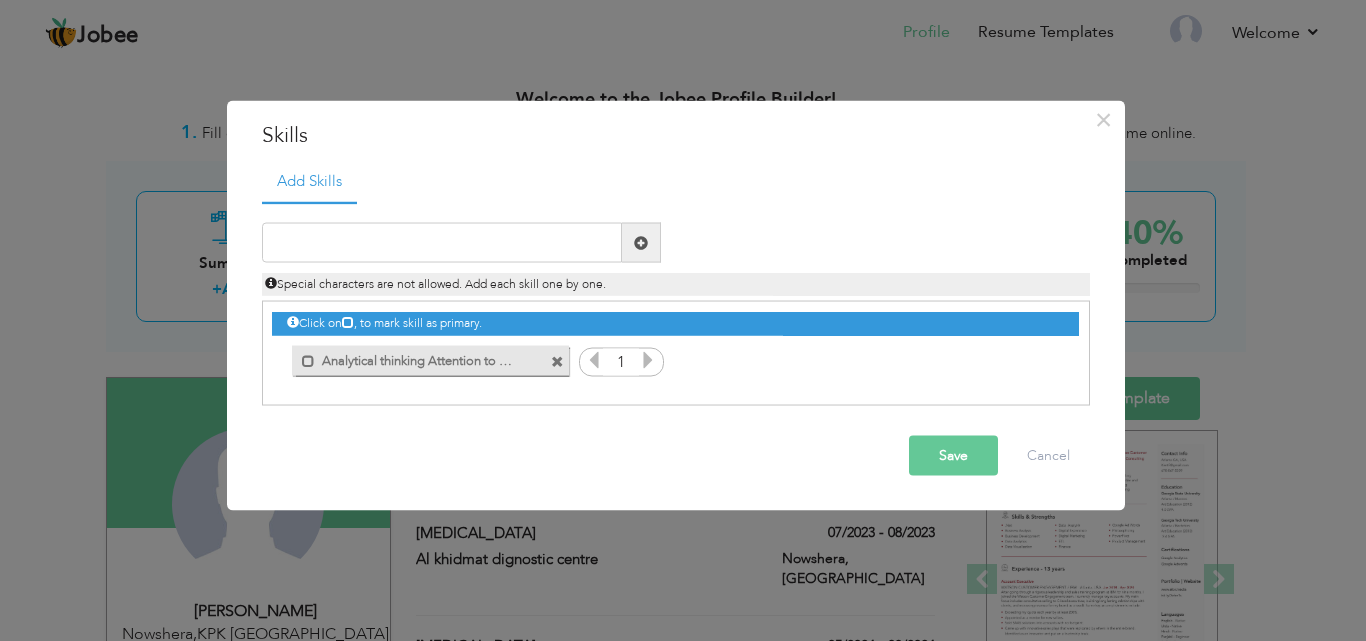 click on "Save" at bounding box center [953, 456] 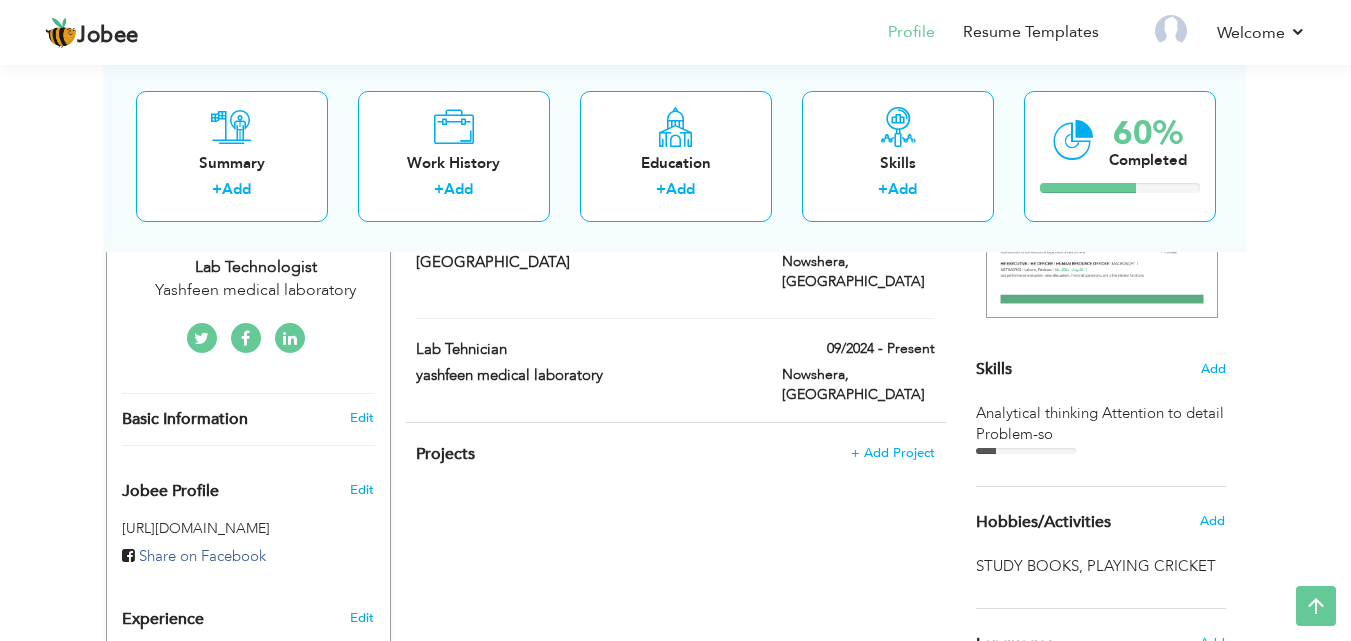 scroll, scrollTop: 446, scrollLeft: 0, axis: vertical 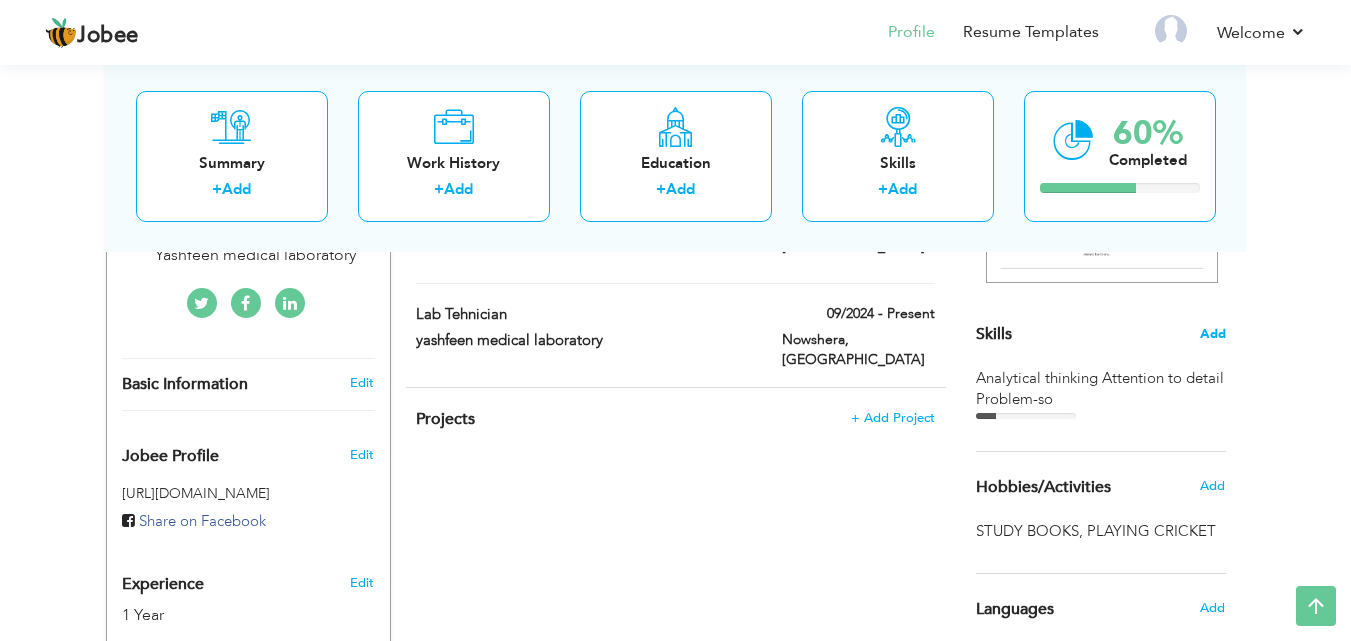 click on "Add" at bounding box center (1213, 334) 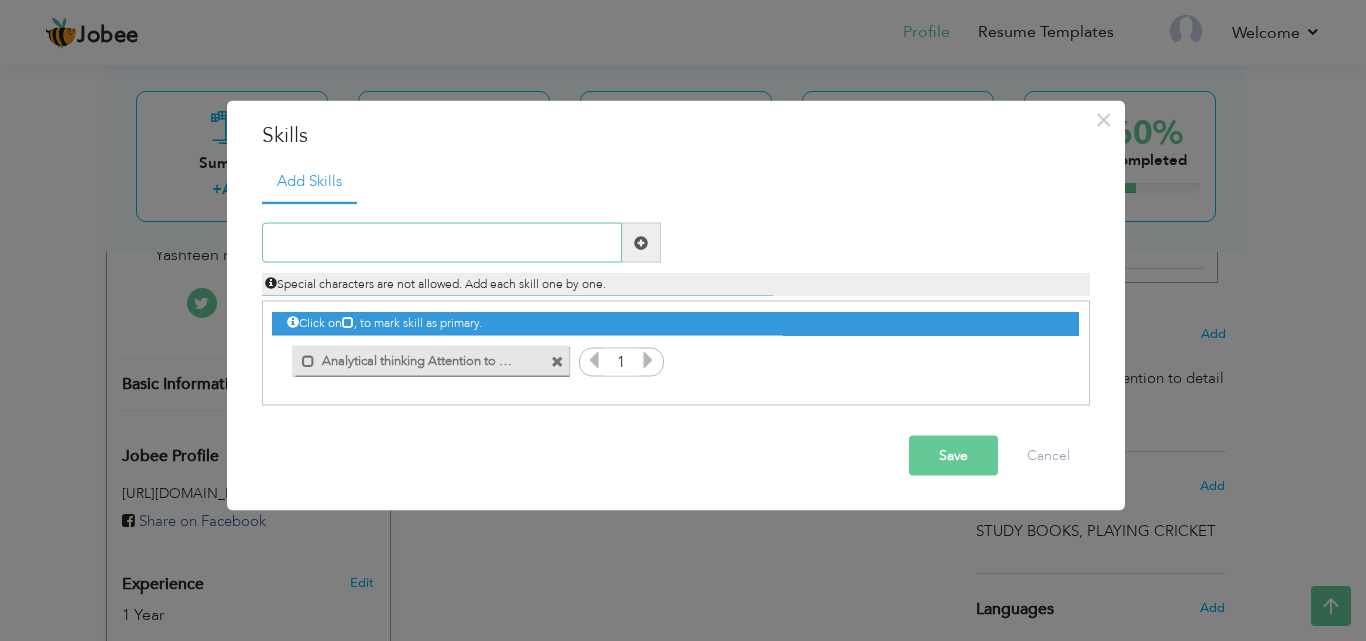 click at bounding box center [442, 243] 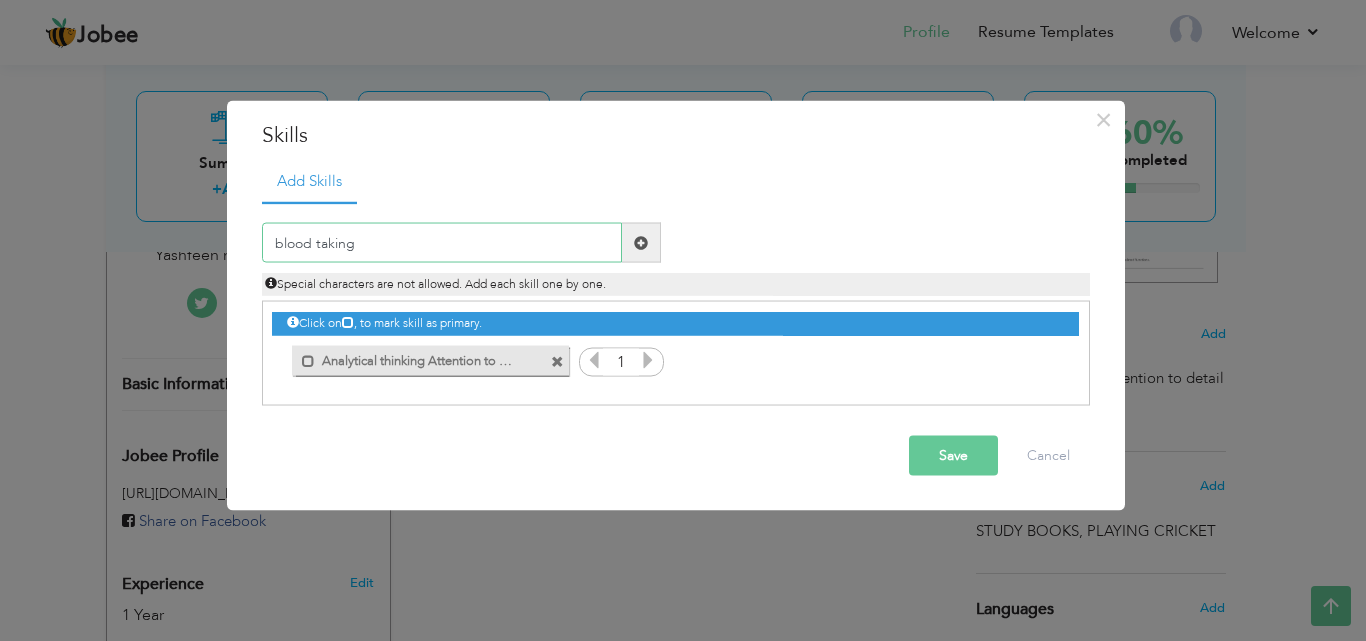 type on "blood taking" 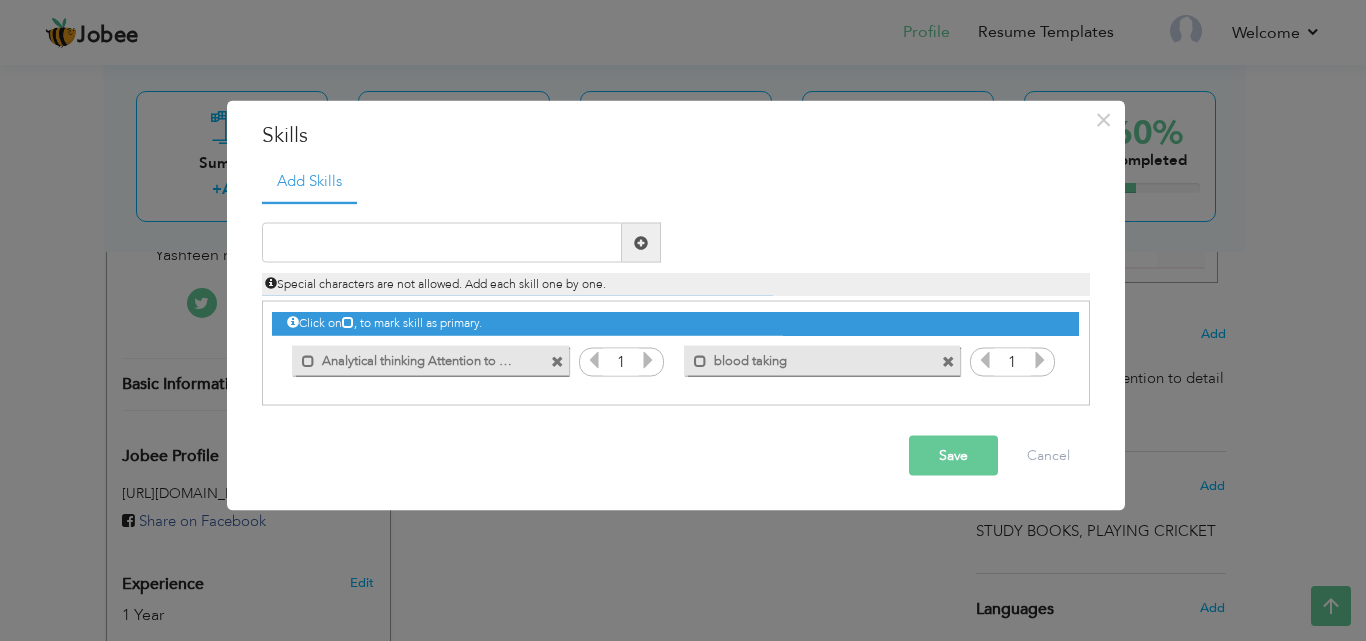 click on "Save" at bounding box center (953, 456) 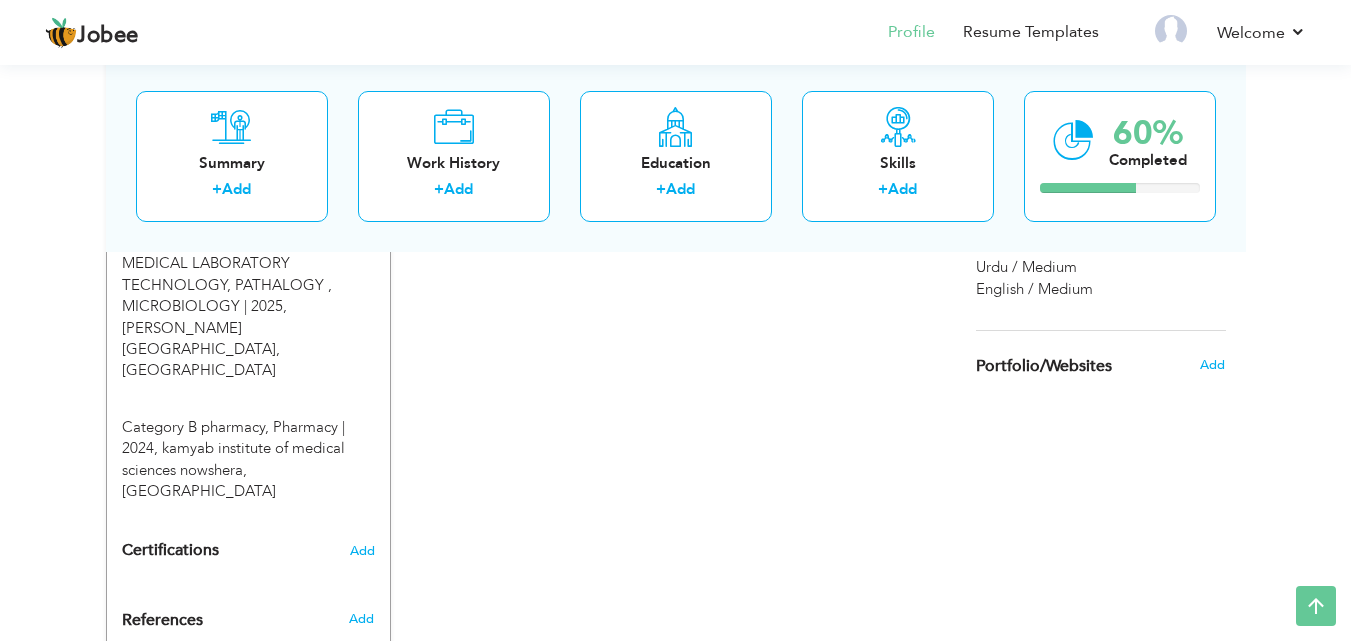scroll, scrollTop: 983, scrollLeft: 0, axis: vertical 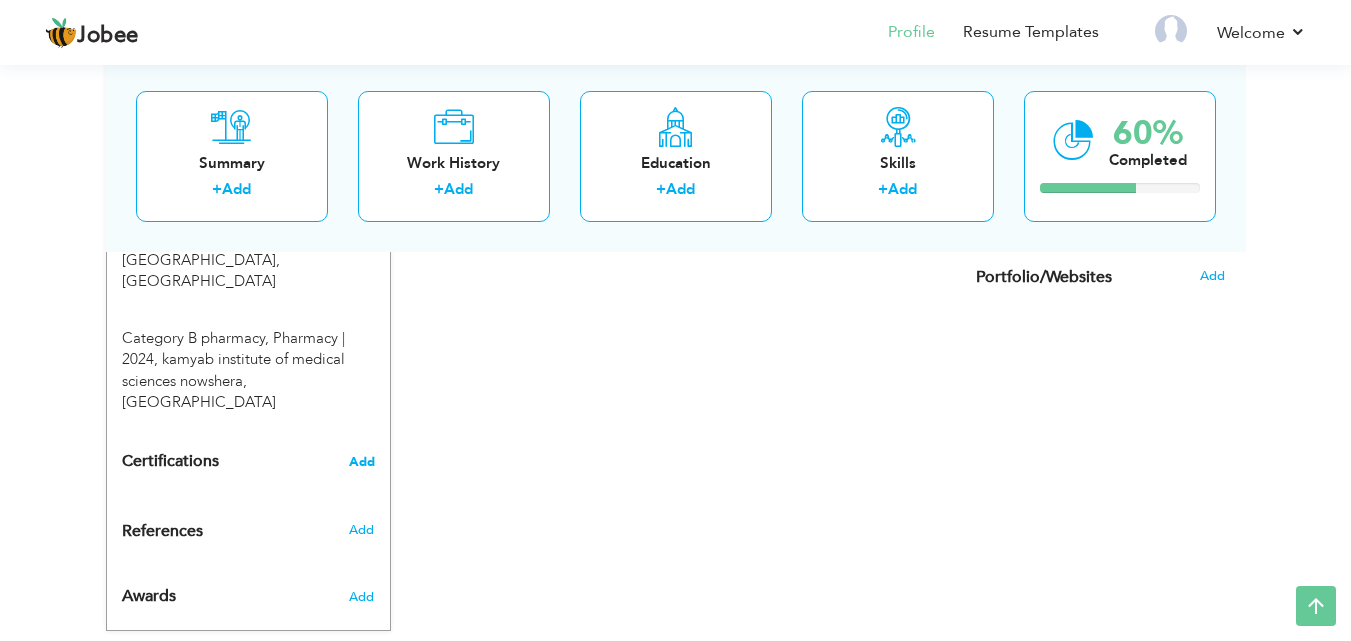 click on "Add" at bounding box center (362, 462) 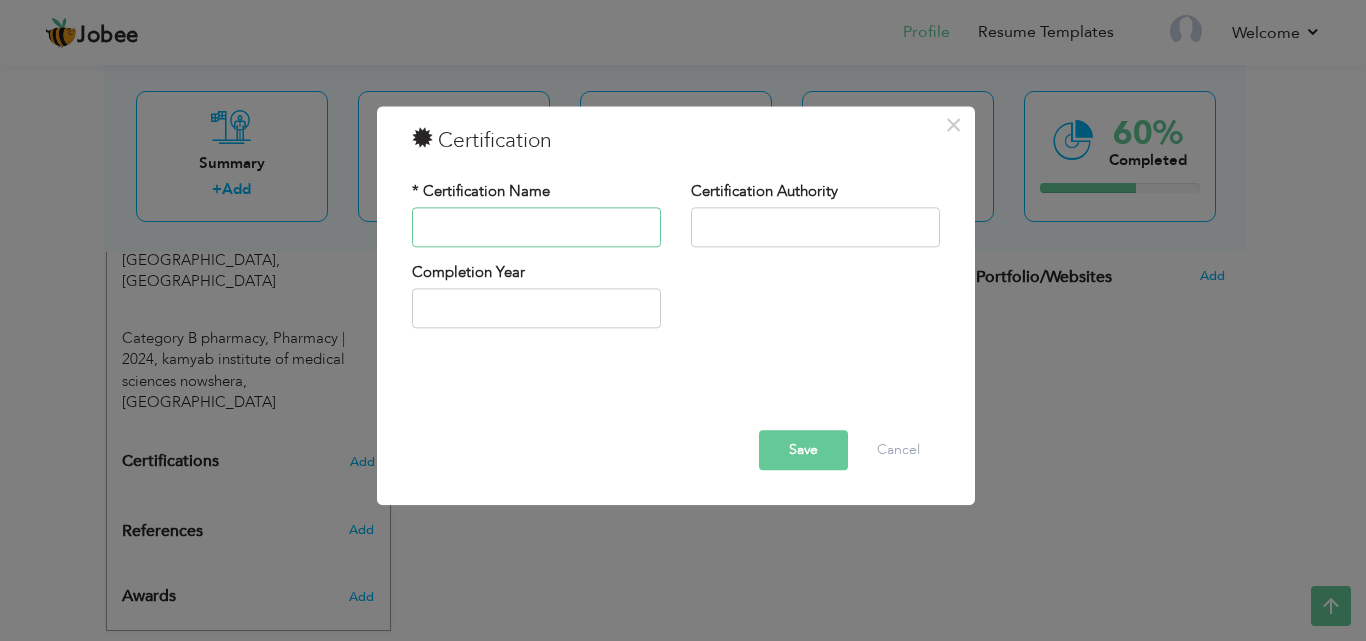 click at bounding box center [536, 227] 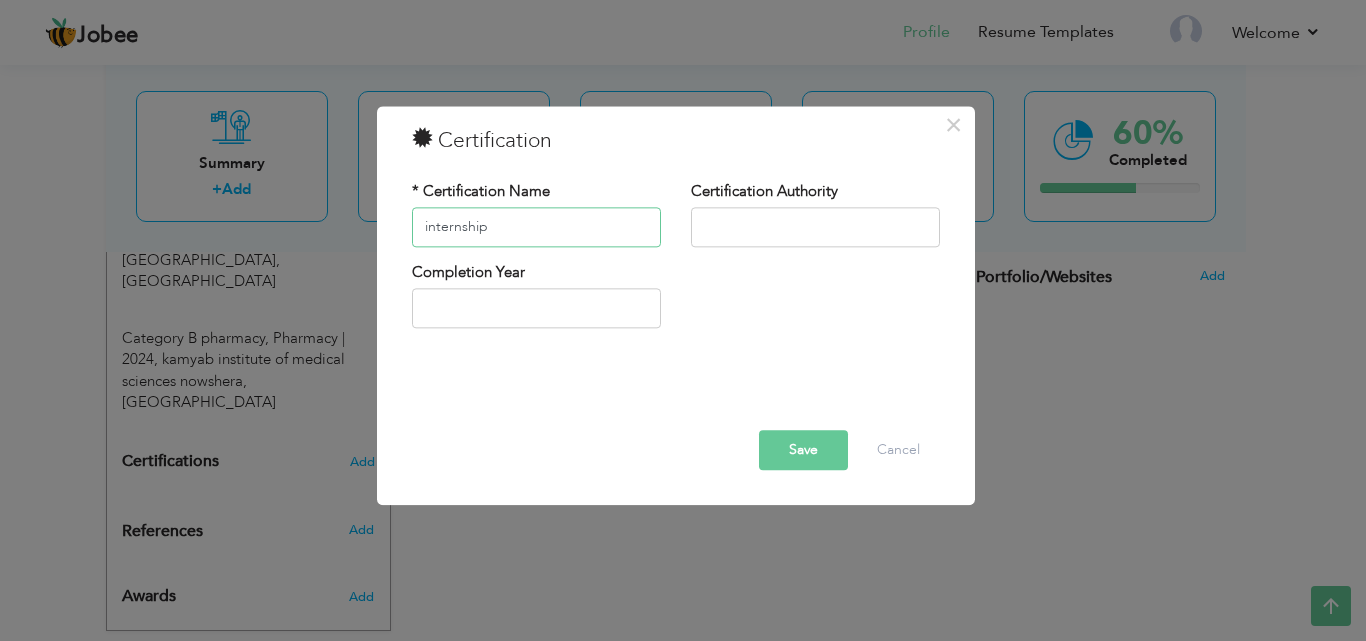 type on "internship" 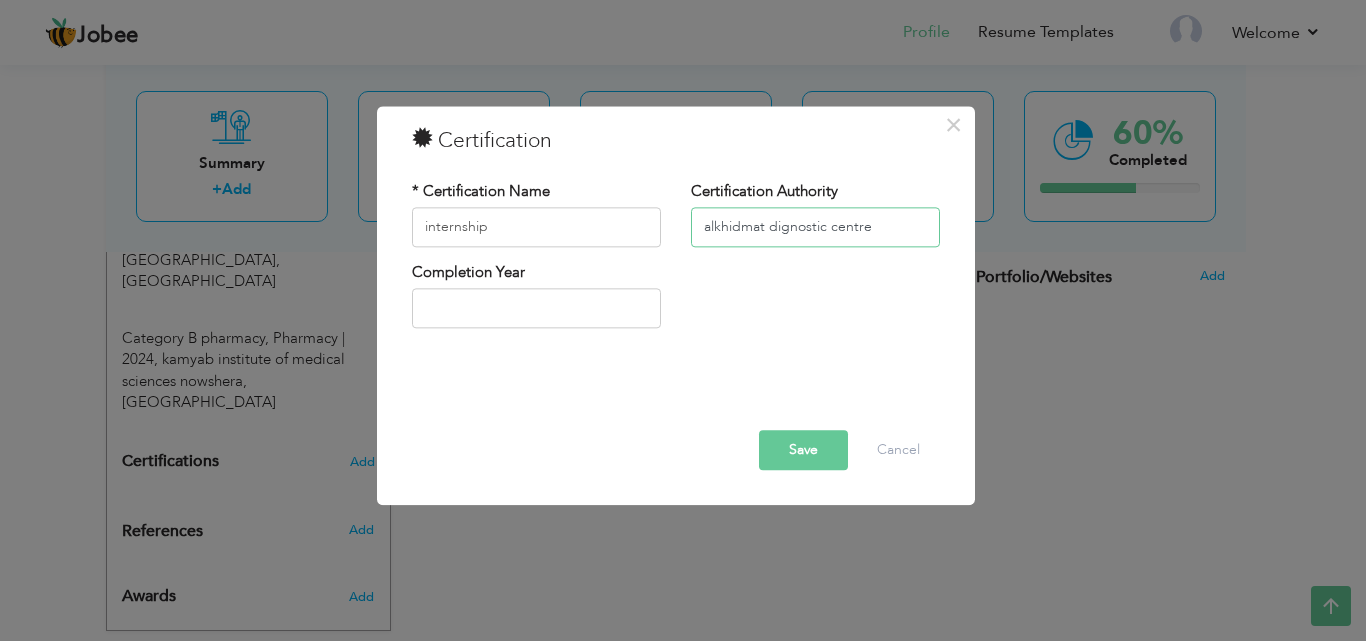 type on "alkhidmat dignostic centre" 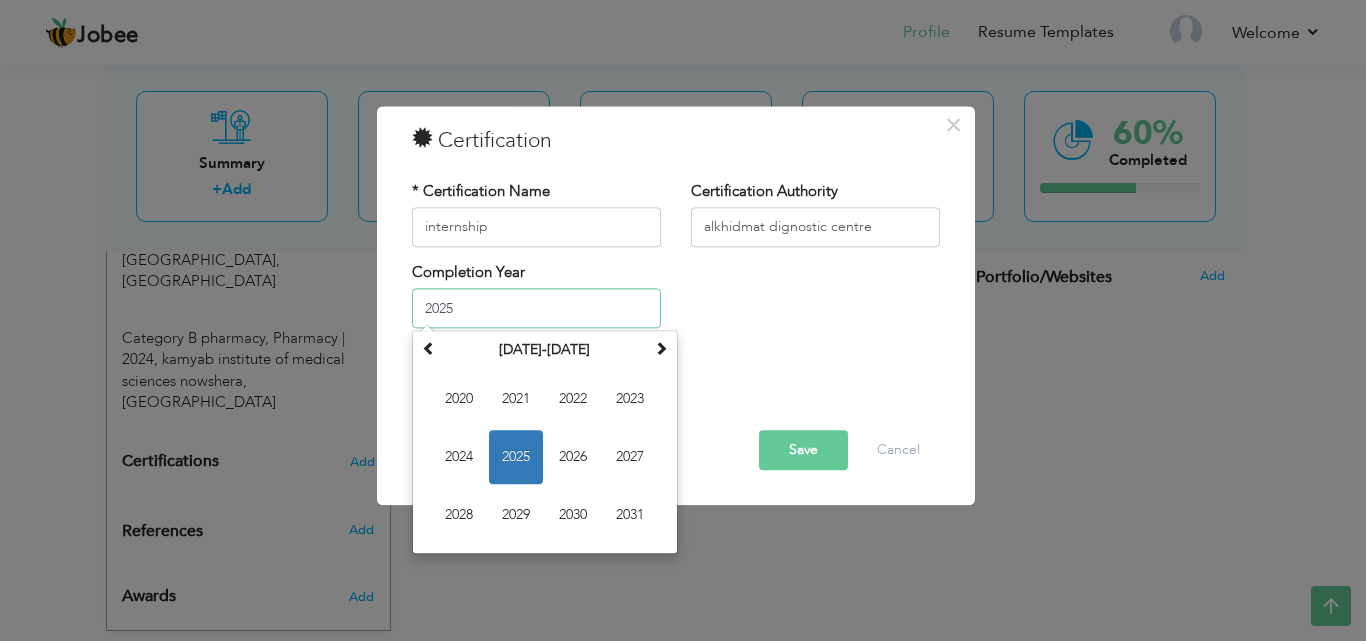 click on "2025" at bounding box center (536, 309) 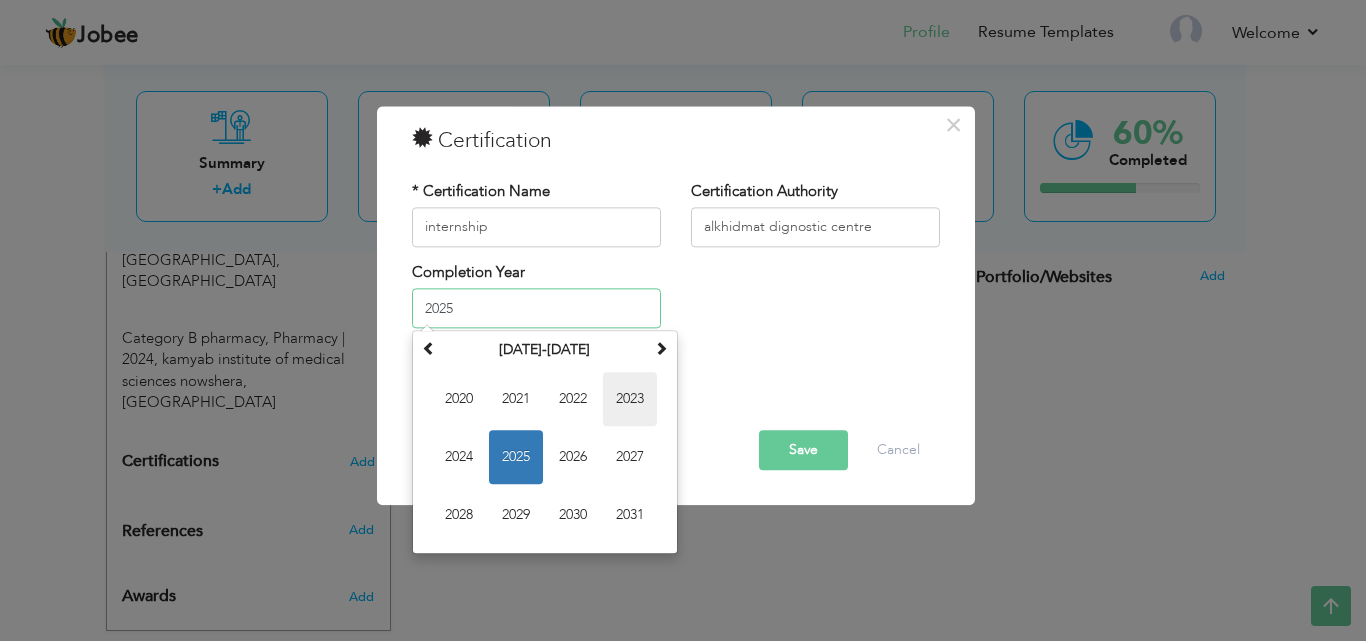click on "2023" at bounding box center [630, 400] 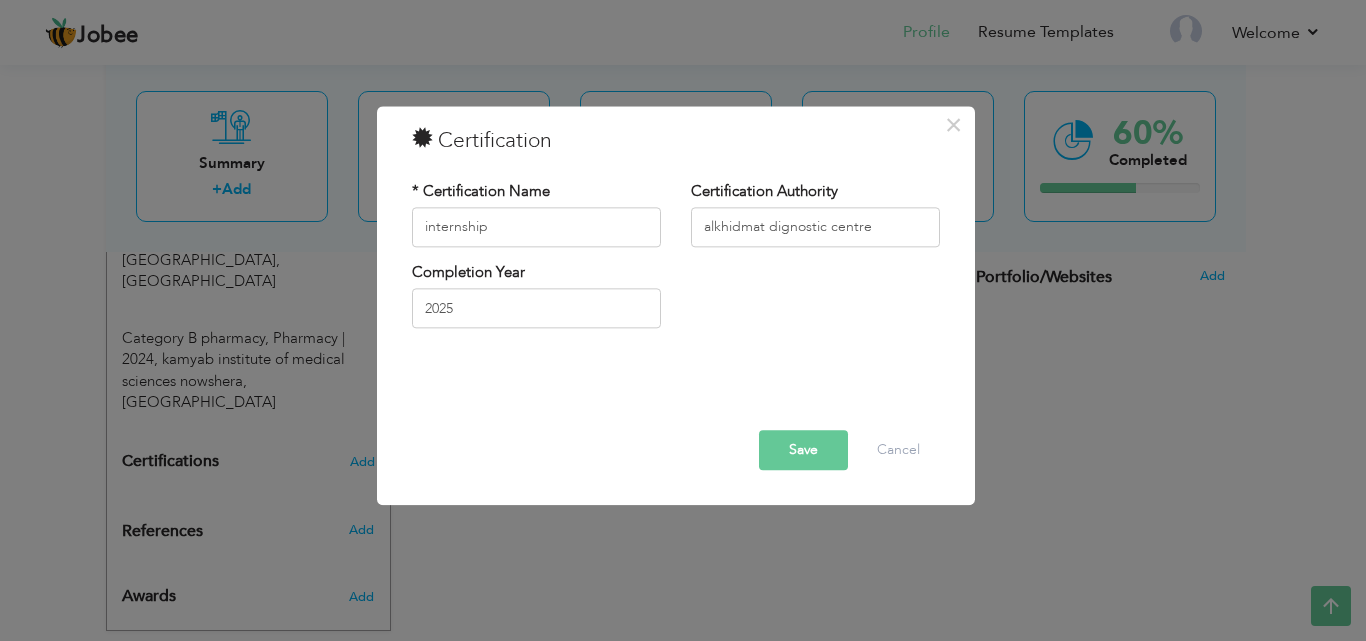 type on "2023" 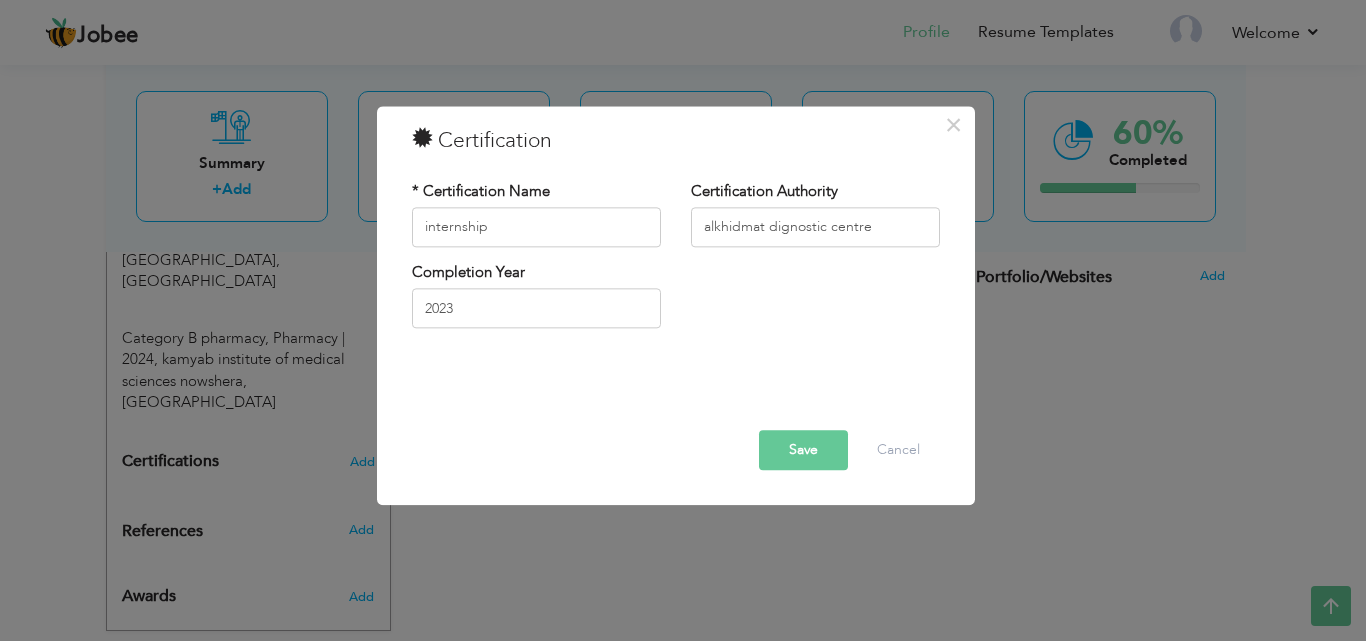 click on "Save" at bounding box center (803, 450) 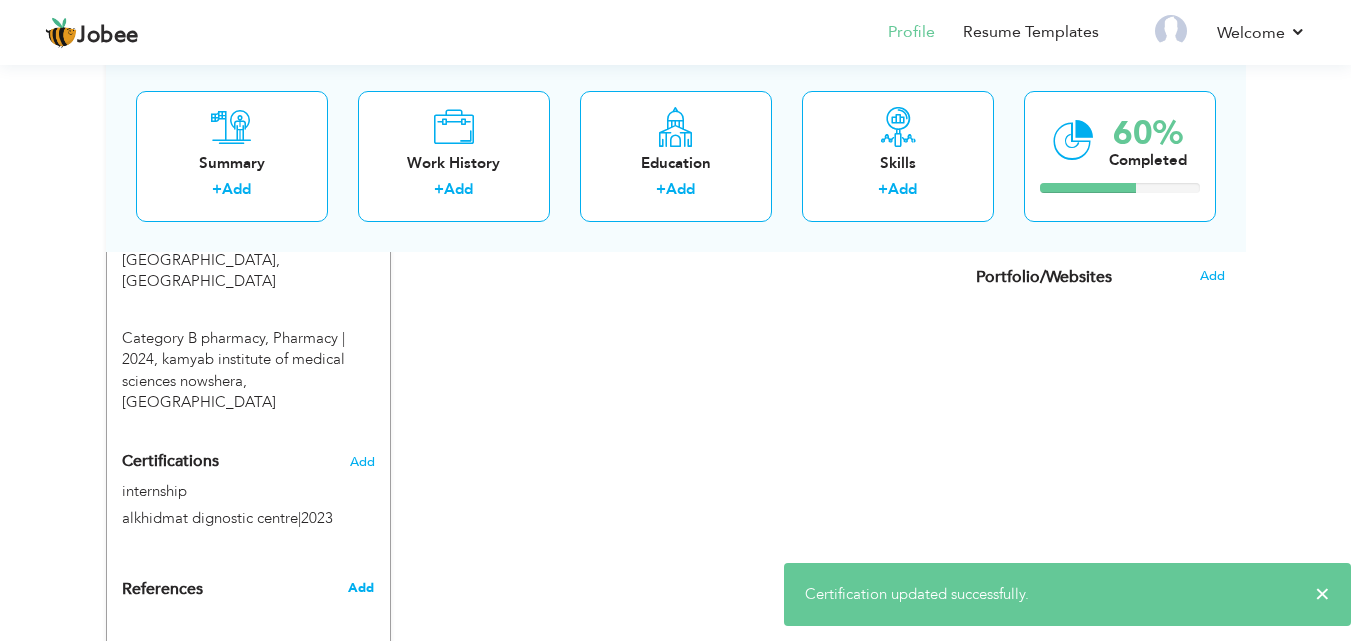 click on "Add" at bounding box center (361, 588) 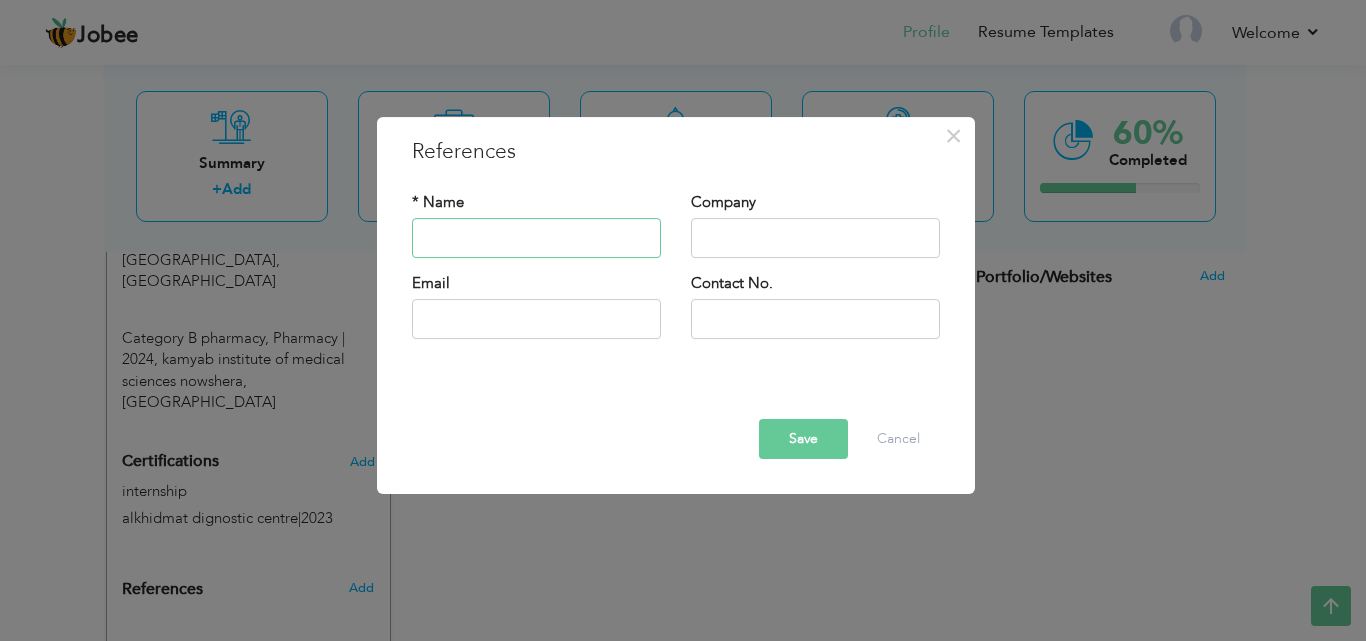 click at bounding box center [536, 238] 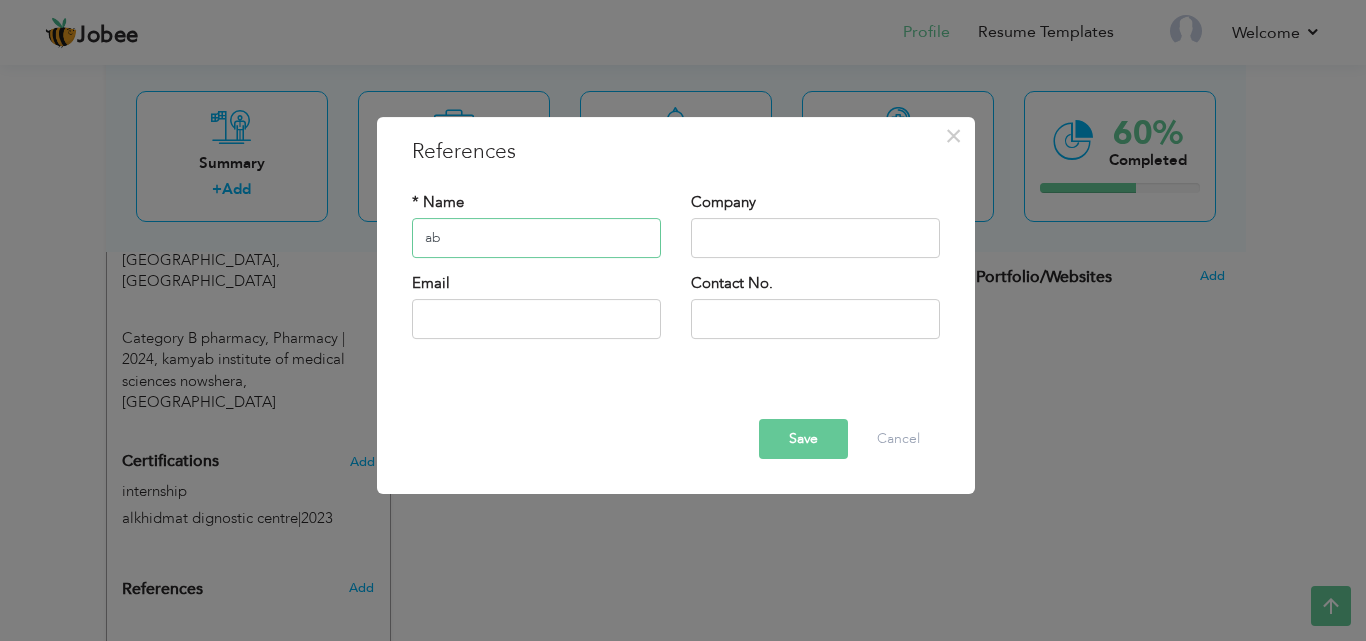 type on "a" 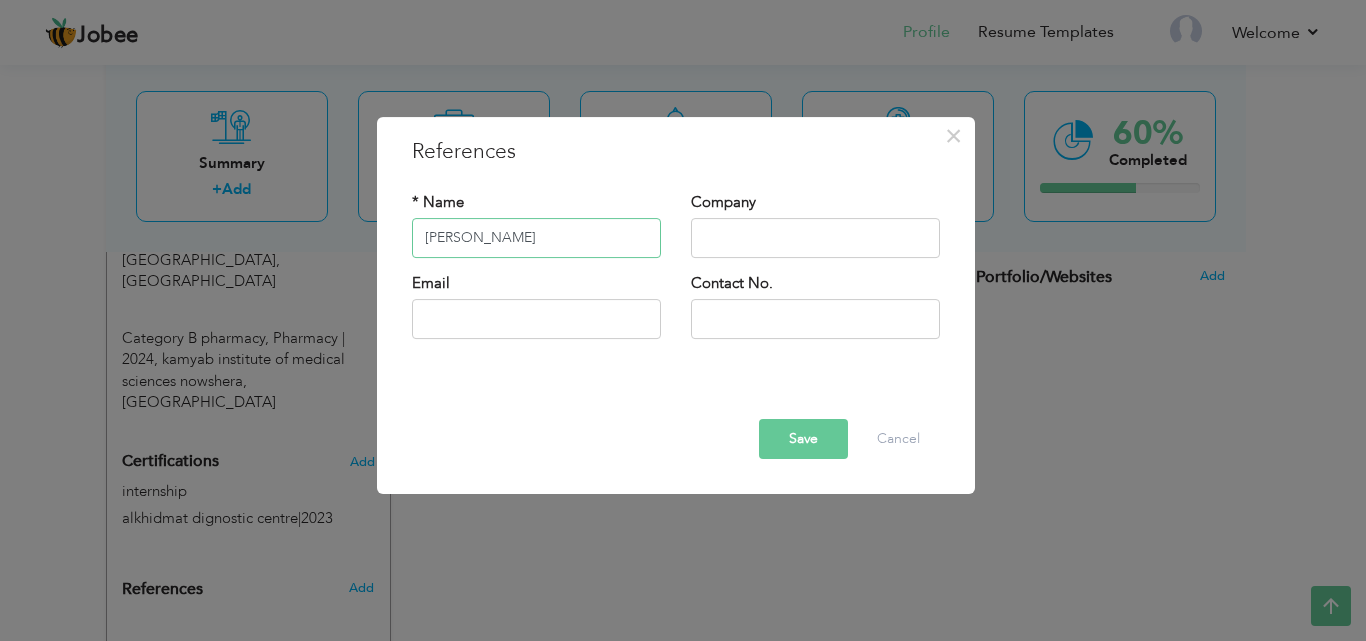 type on "[PERSON_NAME]" 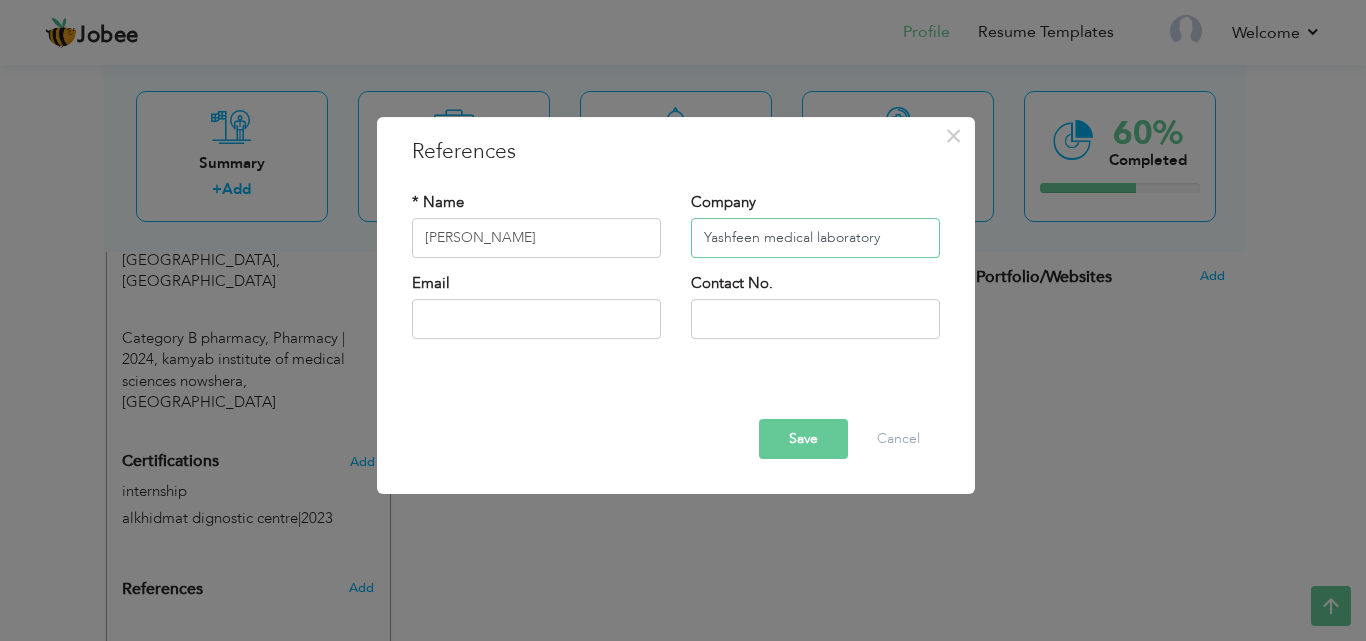 type on "Yashfeen medical laboratory" 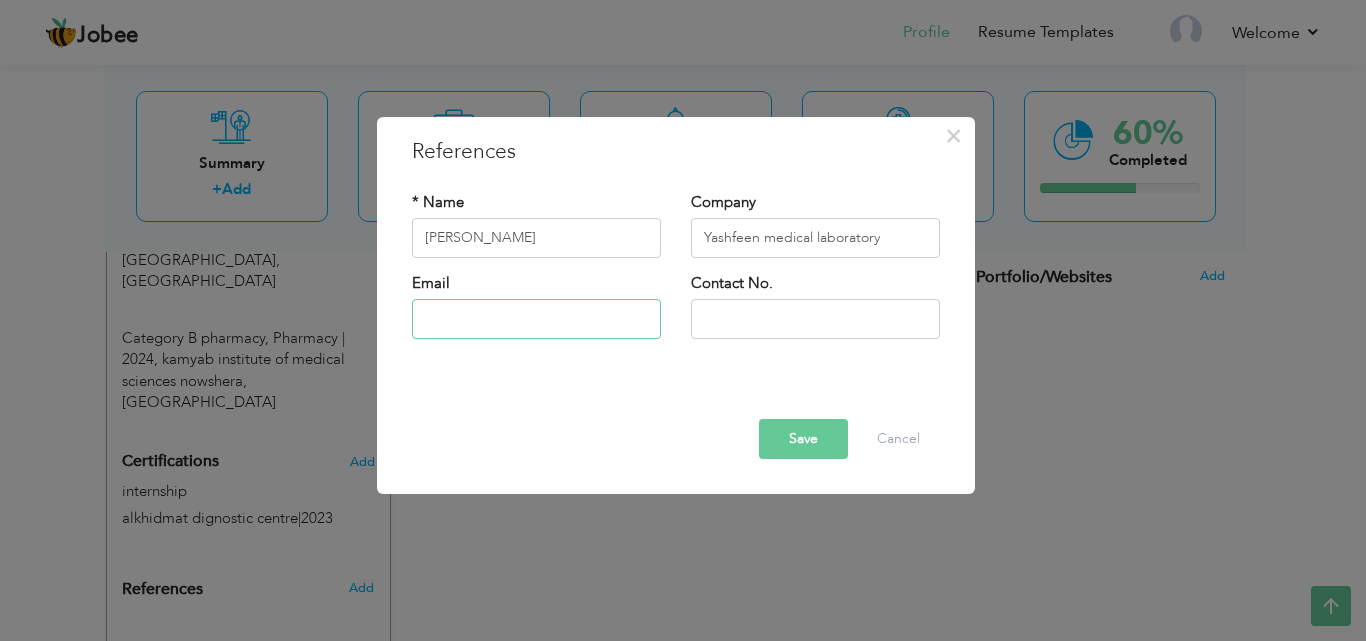 click at bounding box center [536, 319] 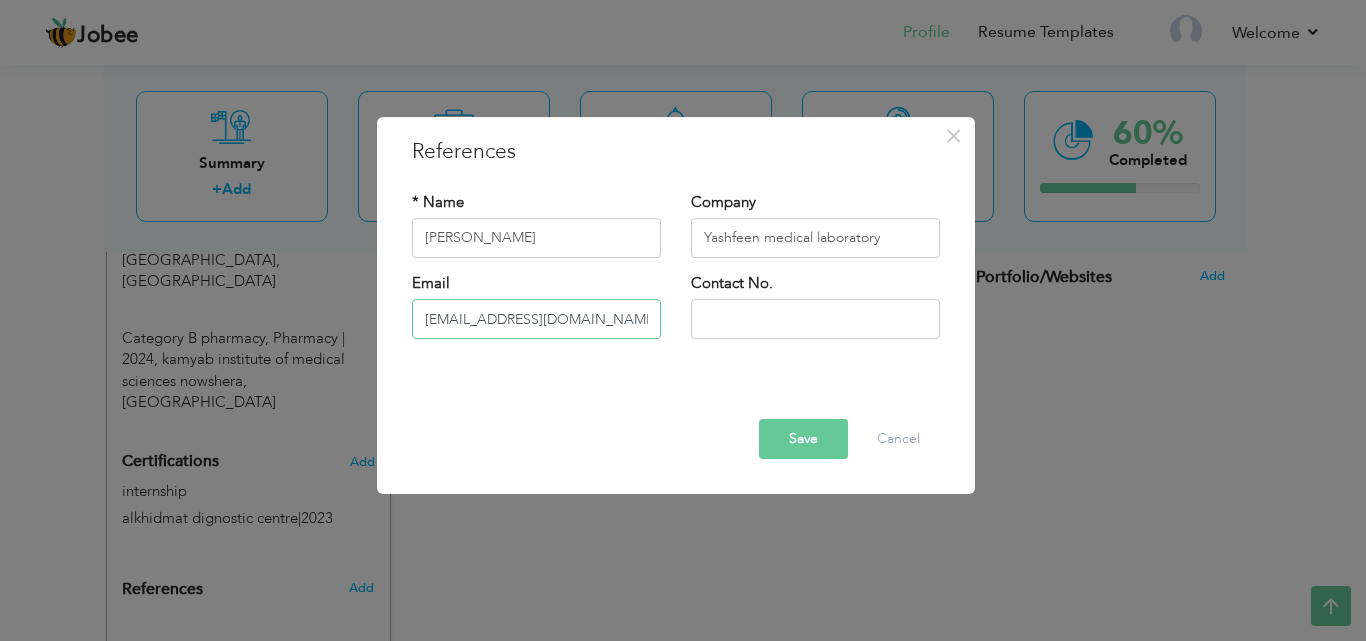 type on "[EMAIL_ADDRESS][DOMAIN_NAME]" 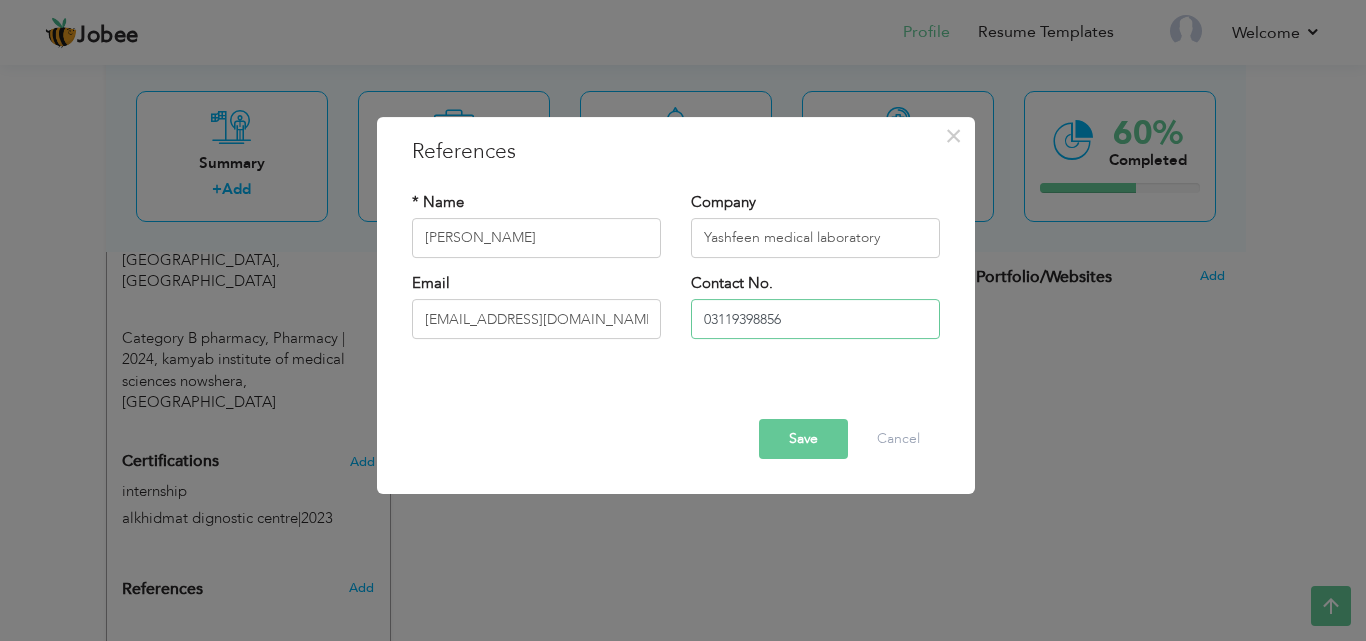 type on "03119398856" 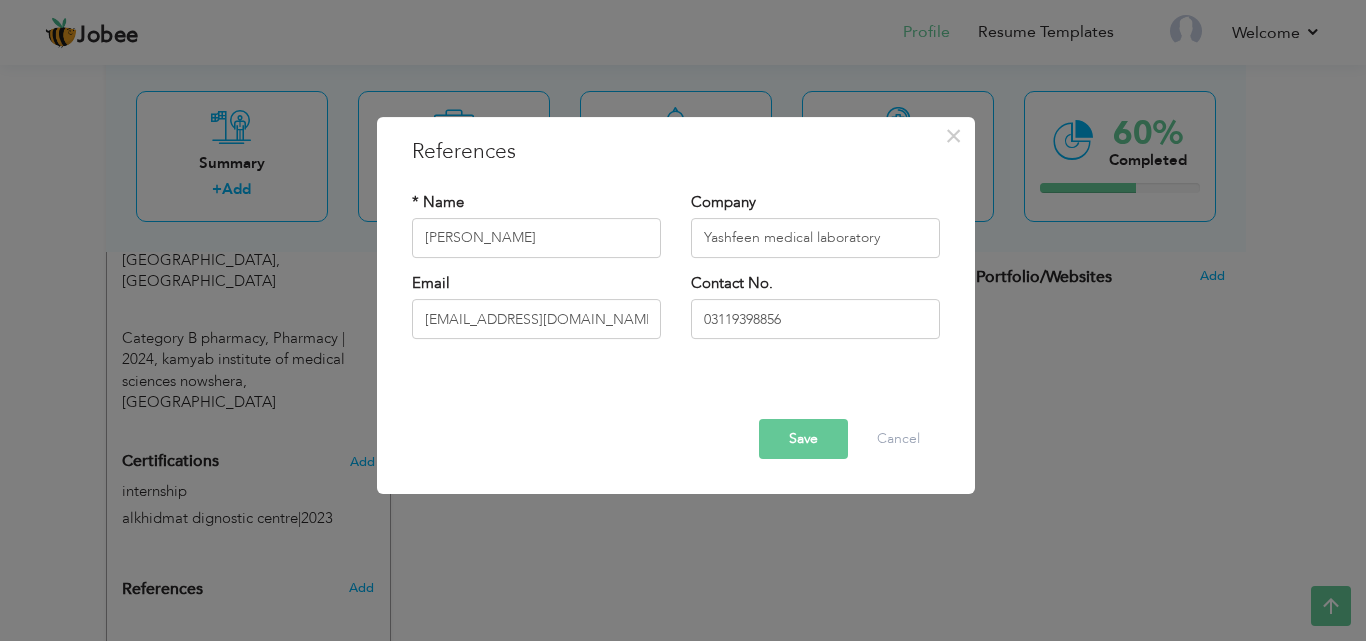 click on "Save" at bounding box center (803, 439) 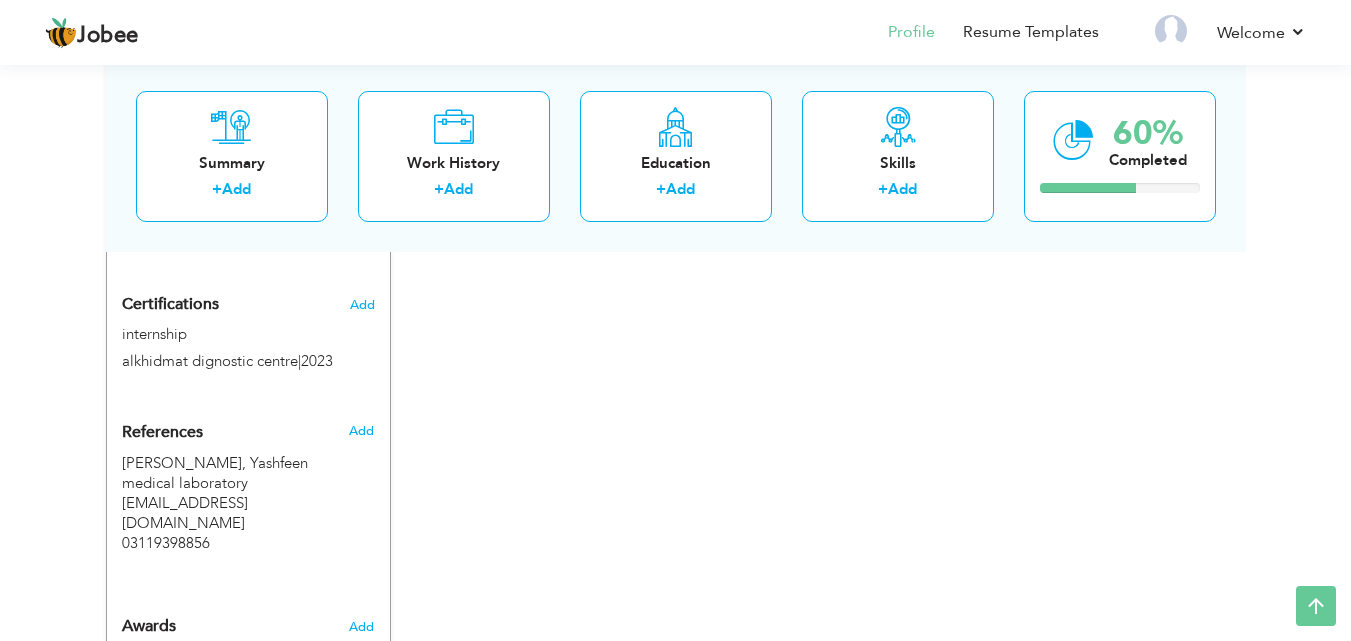 scroll, scrollTop: 1146, scrollLeft: 0, axis: vertical 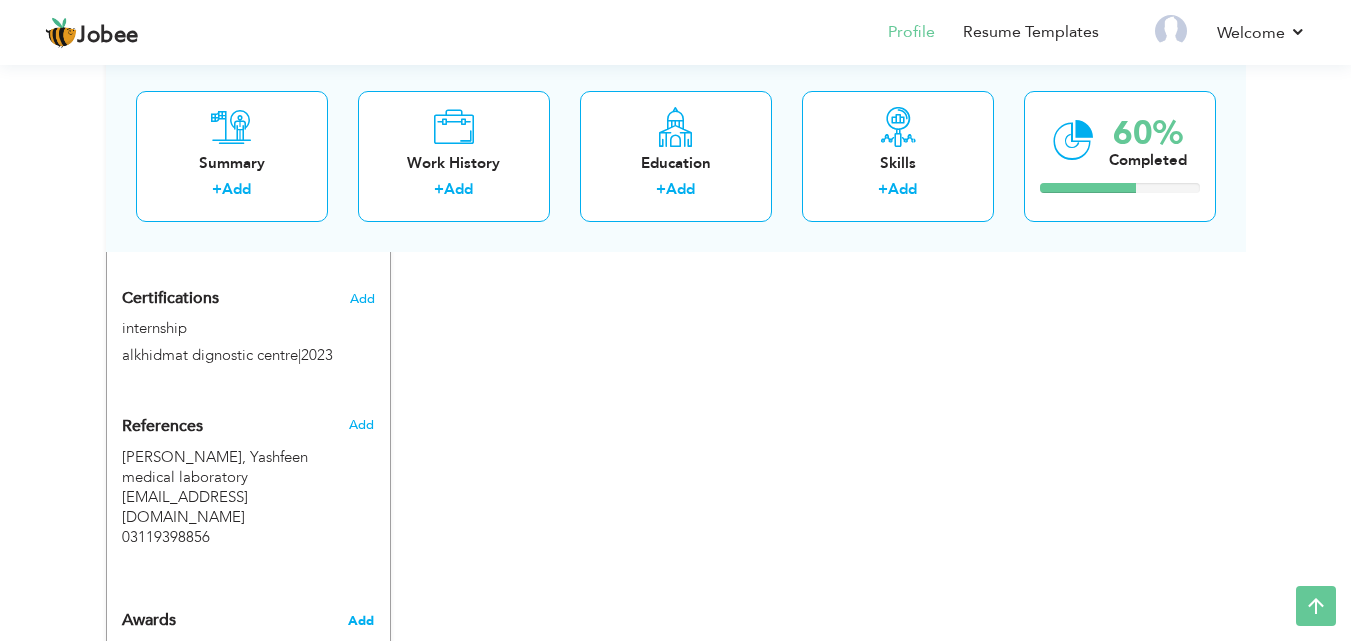 click on "Add" at bounding box center [361, 621] 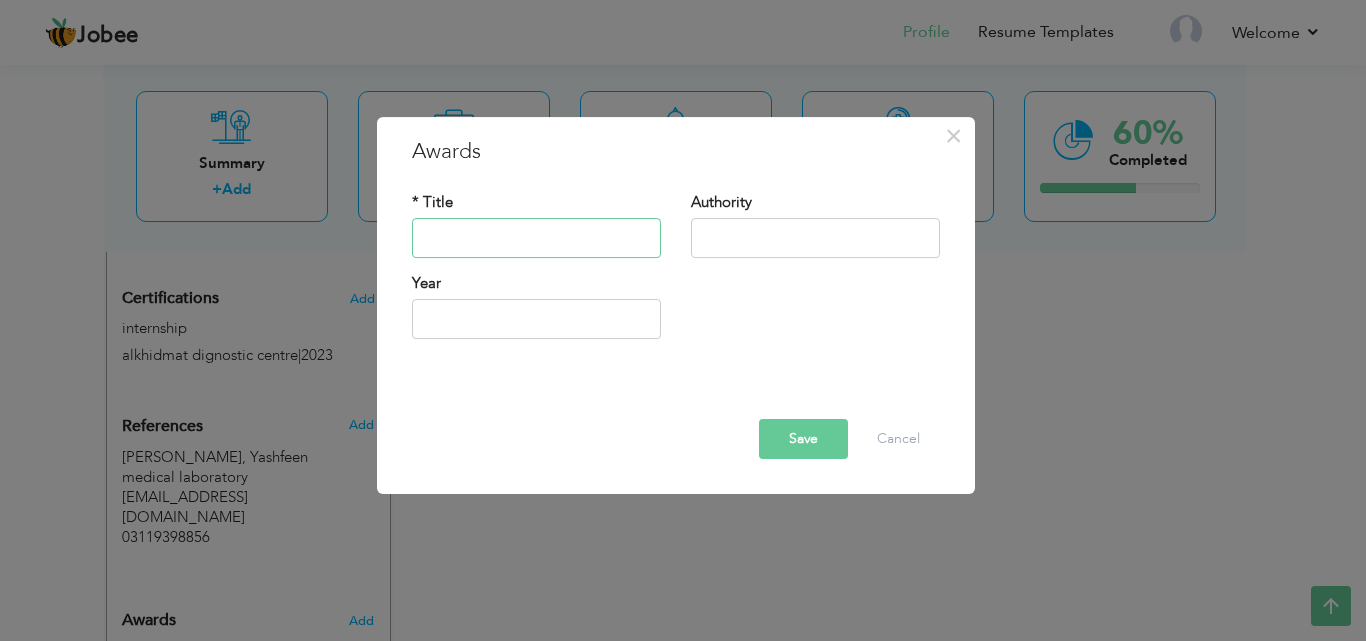 click at bounding box center [536, 238] 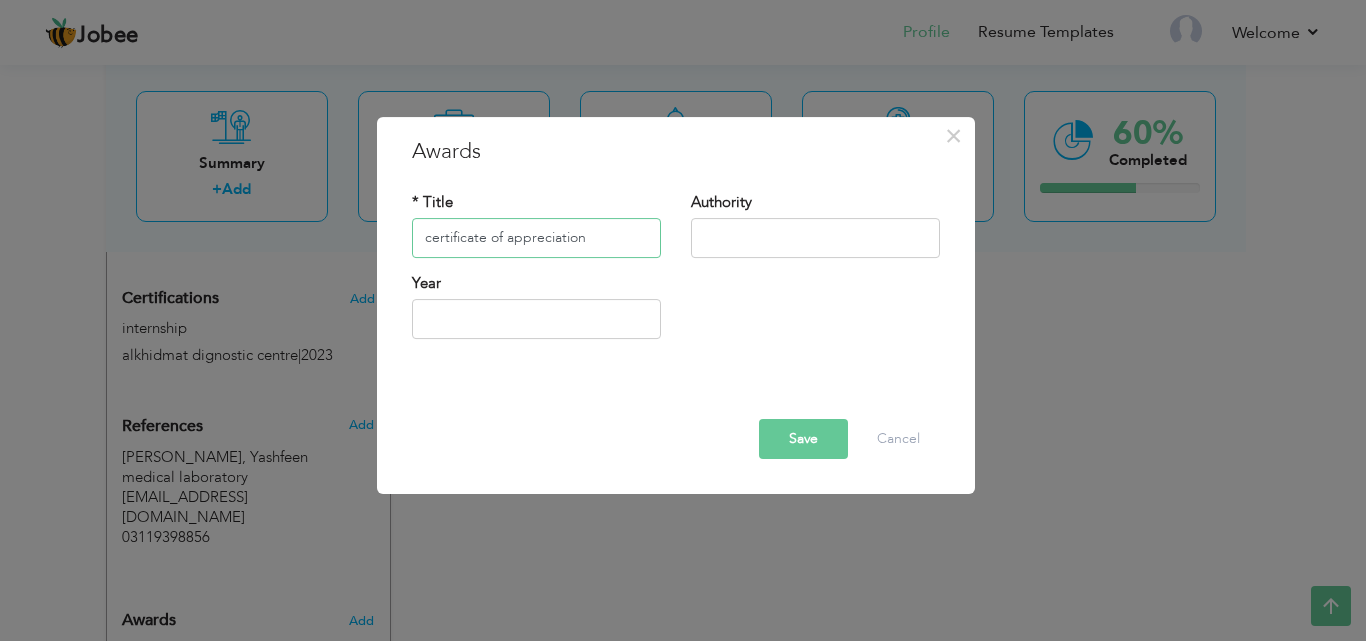 type on "certificate of appreciation" 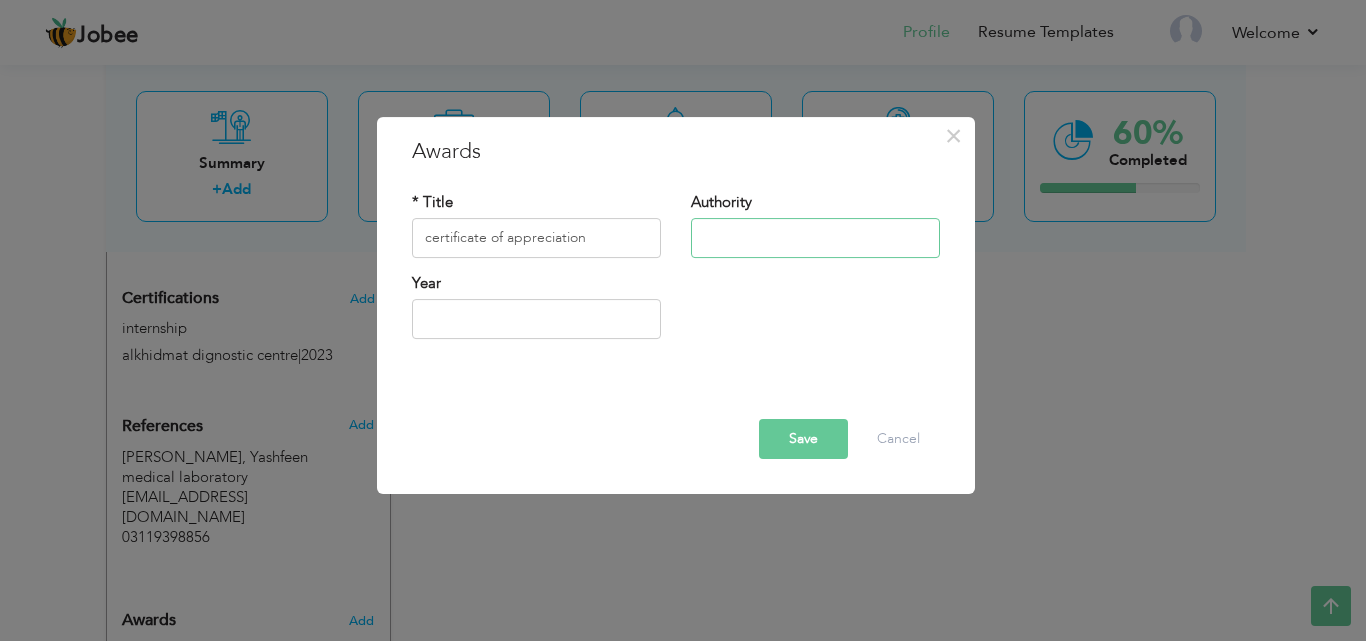 click at bounding box center [815, 238] 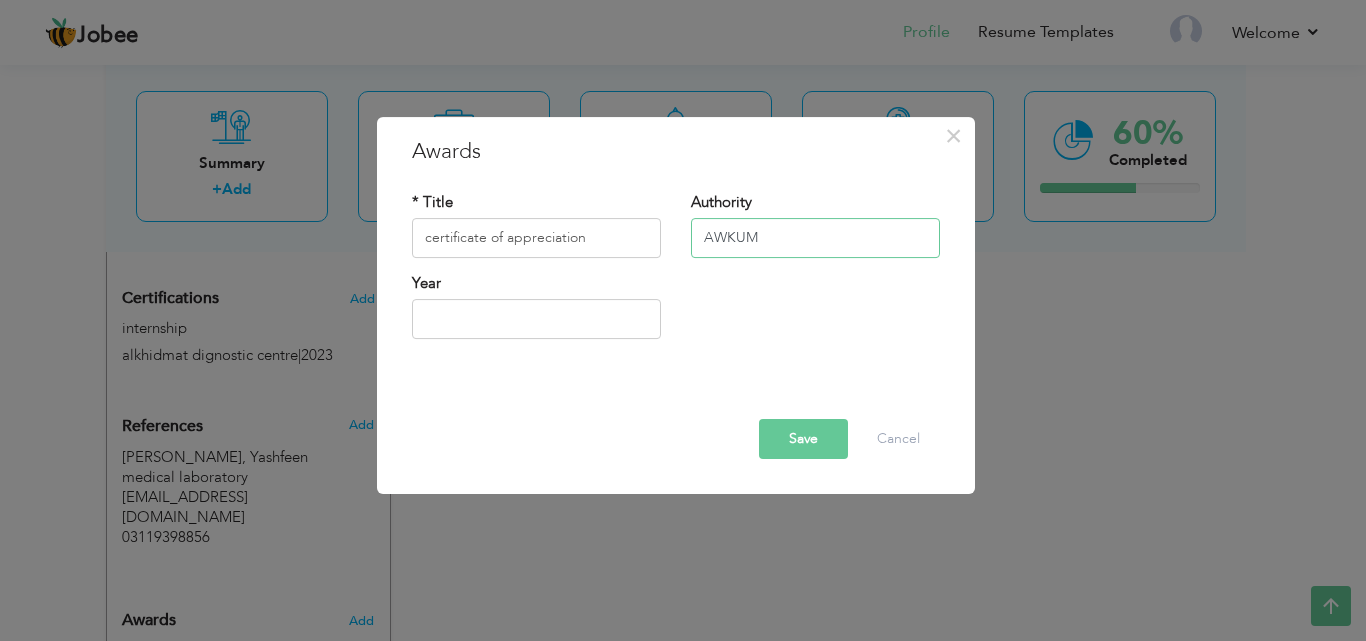 type on "AWKUM" 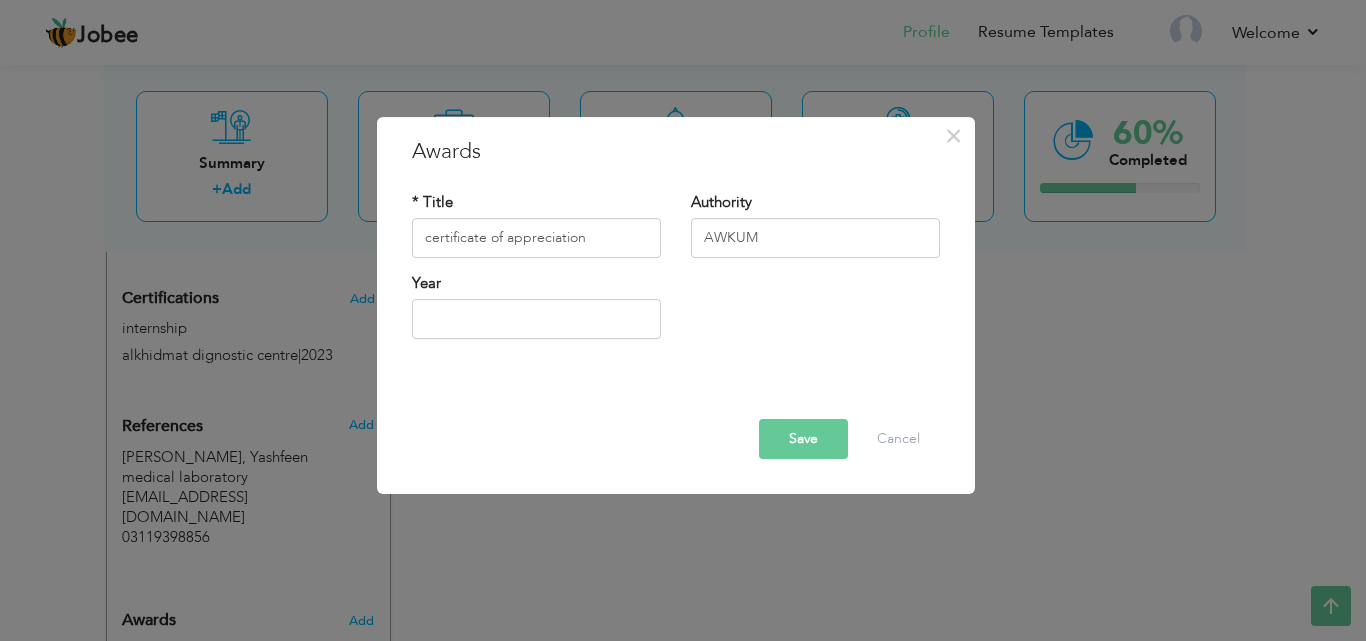 click on "Year" at bounding box center [536, 313] 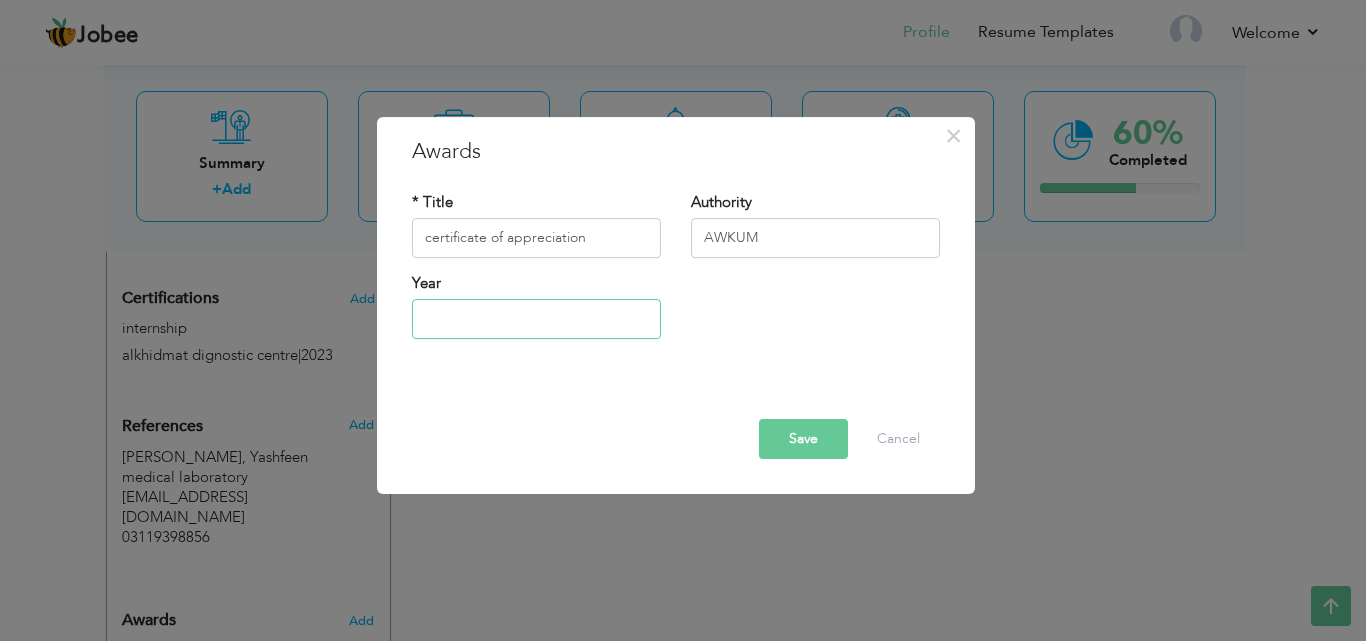 click at bounding box center [536, 319] 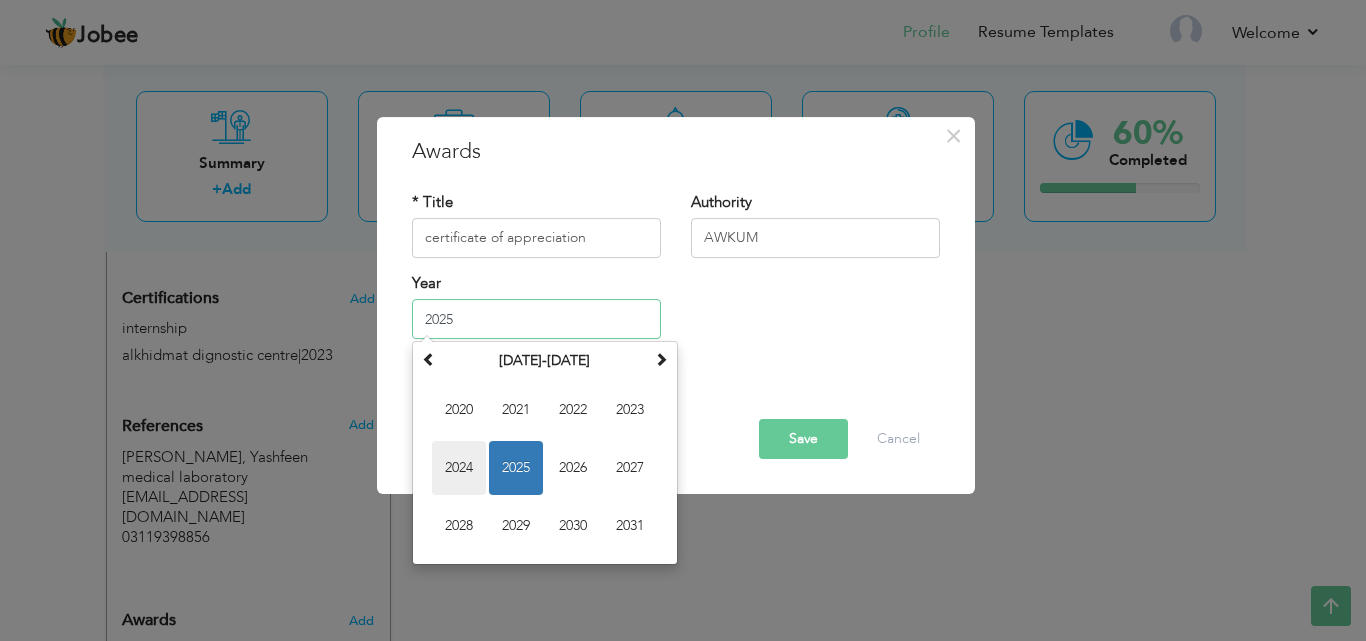 click on "2024" at bounding box center [459, 468] 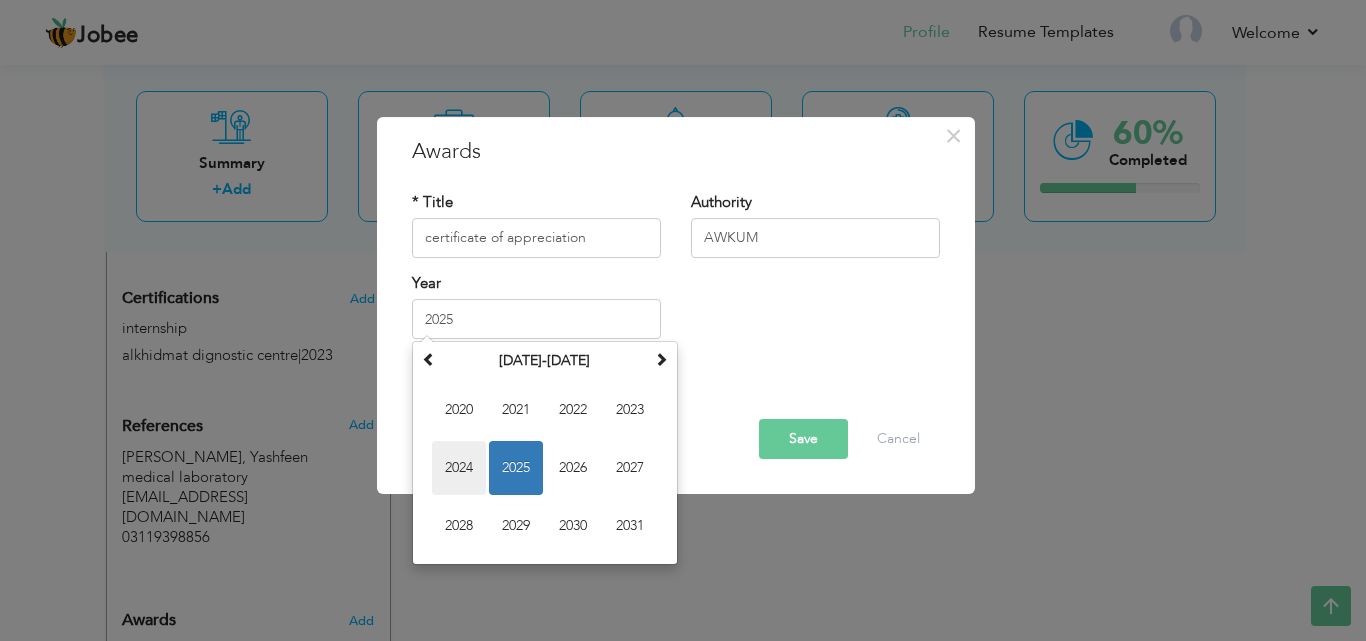 type on "2024" 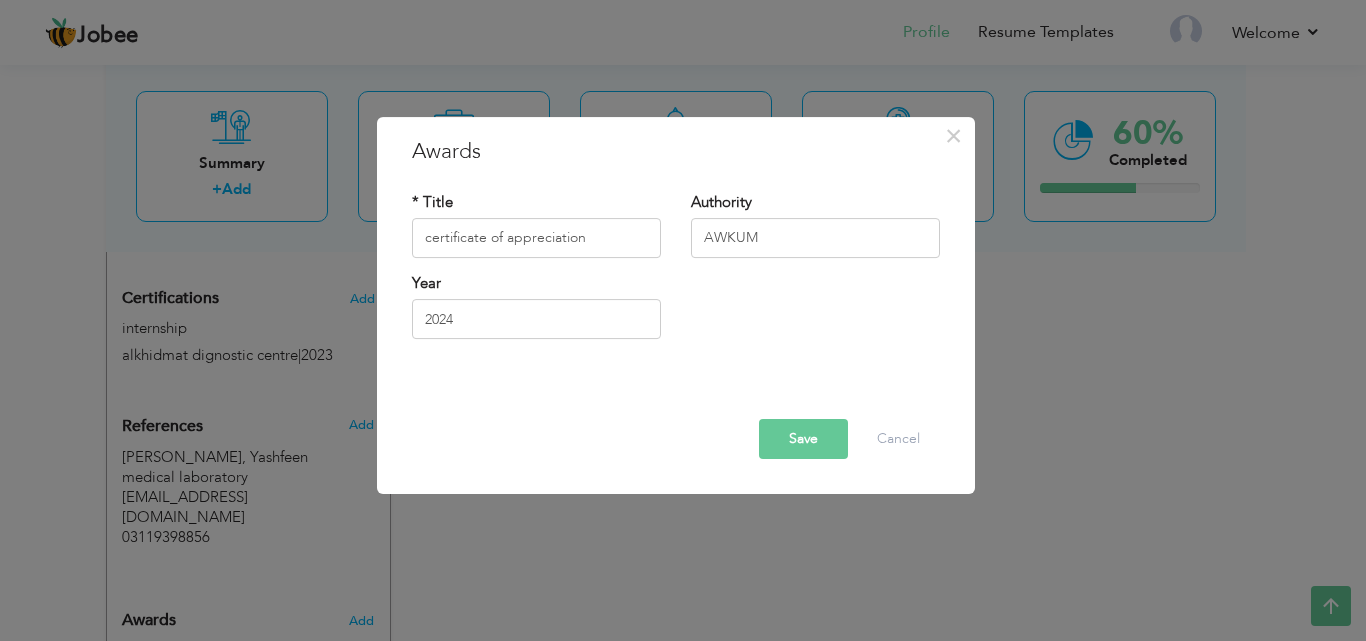 click on "Save" at bounding box center (803, 439) 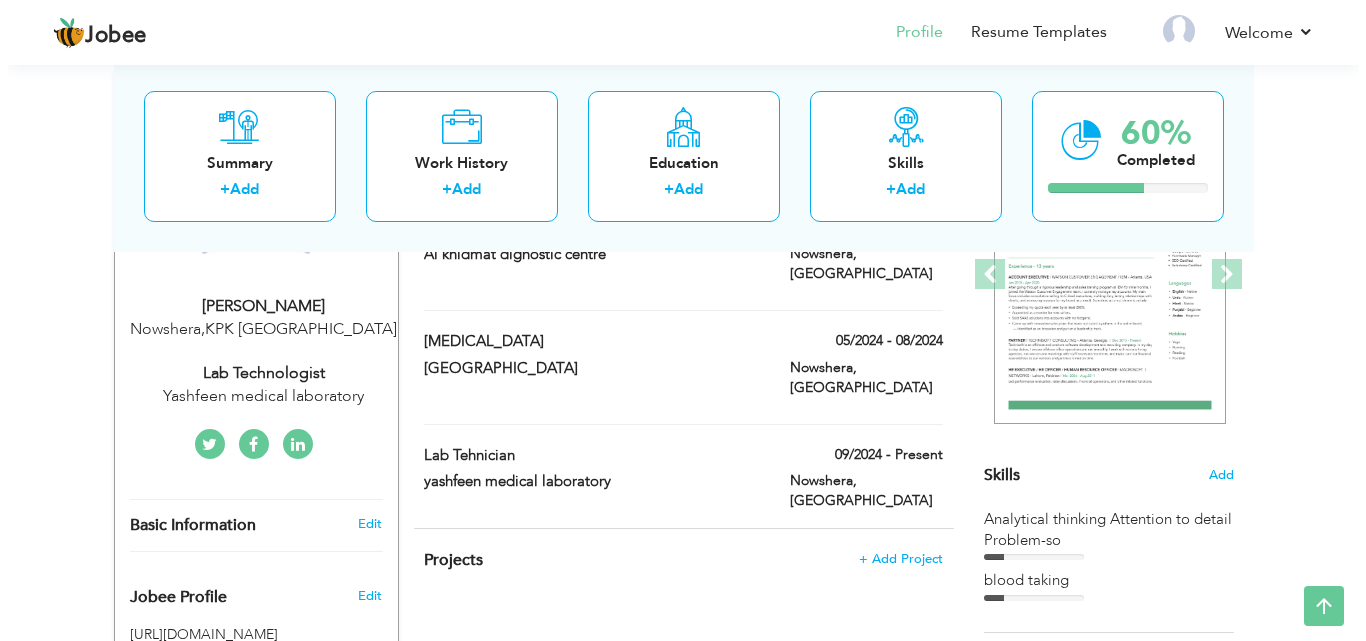 scroll, scrollTop: 238, scrollLeft: 0, axis: vertical 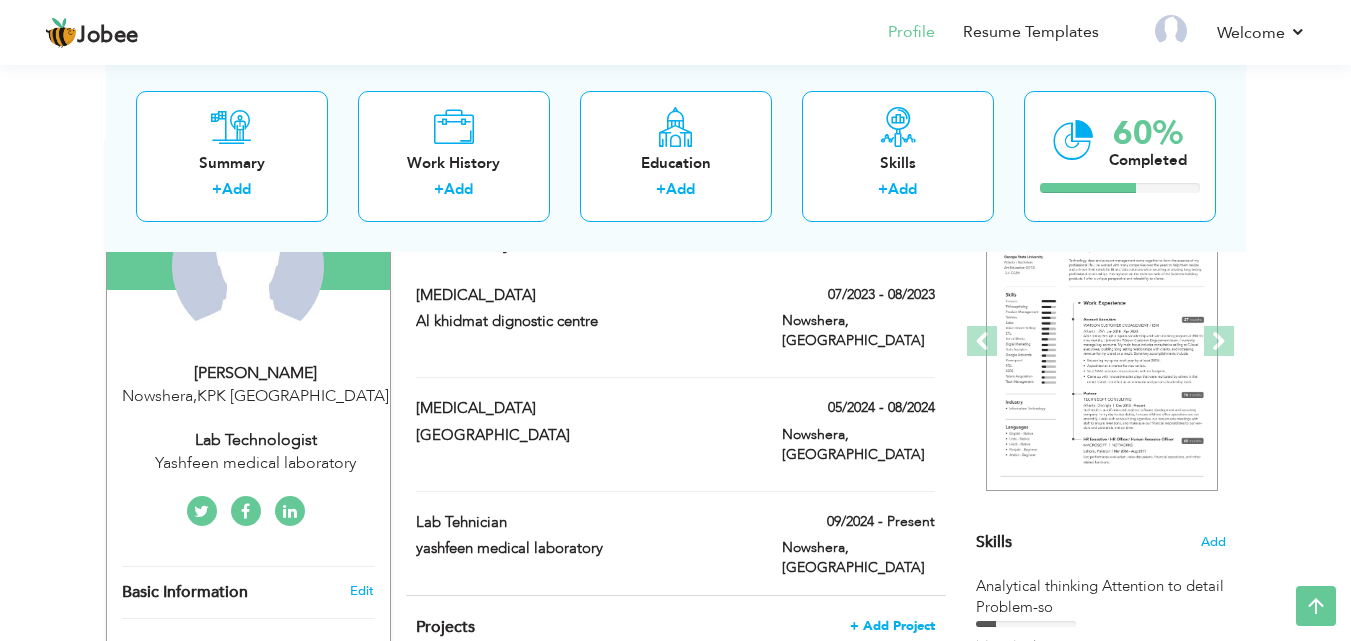 click on "+ Add Project" at bounding box center (892, 626) 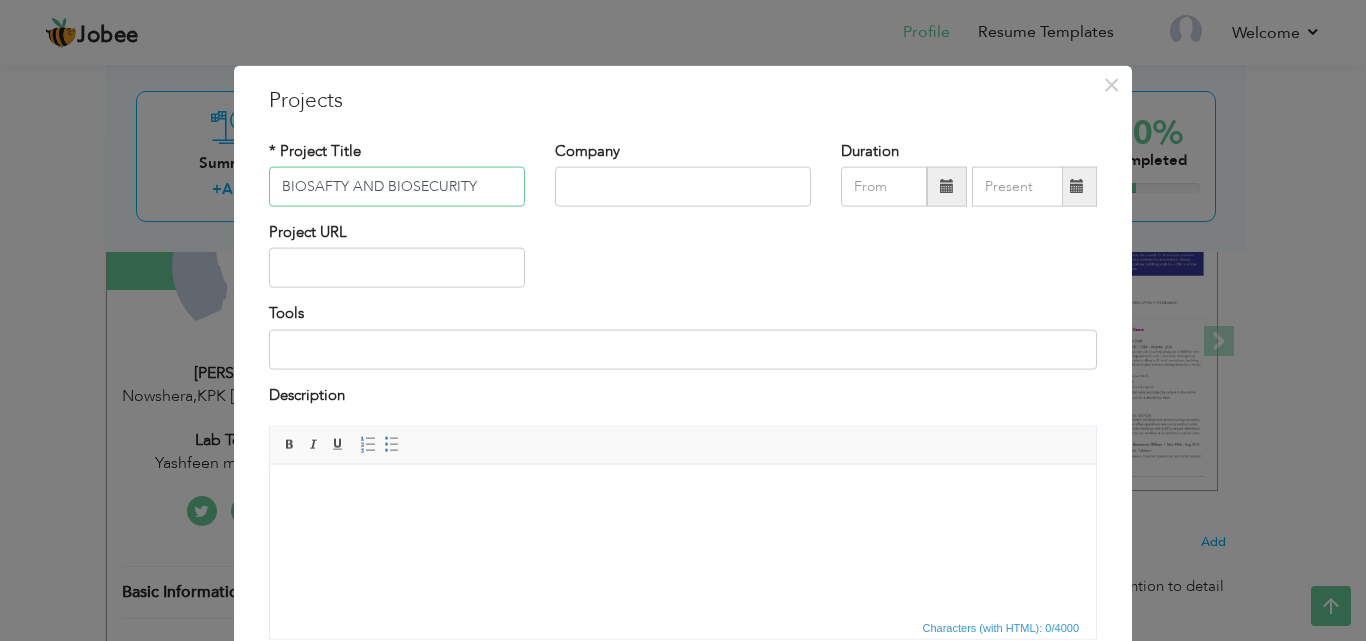 type on "BIOSAFTY AND BIOSECURITY" 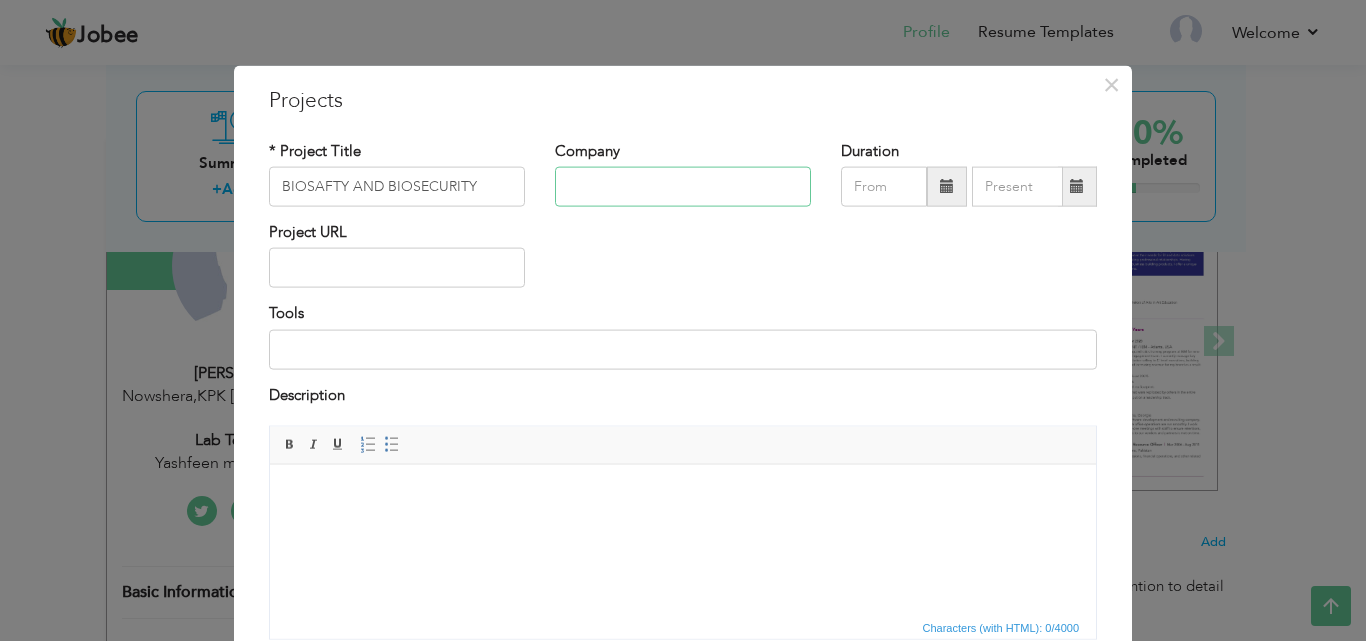 click at bounding box center [683, 187] 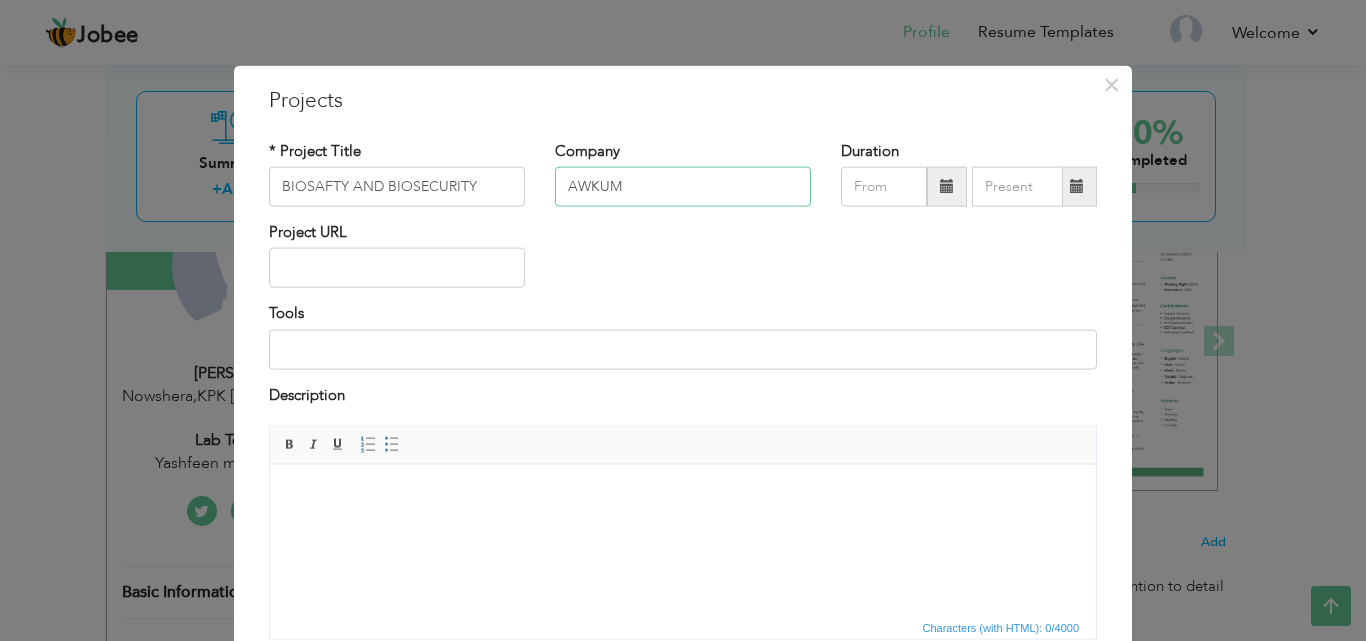 type on "AWKUM" 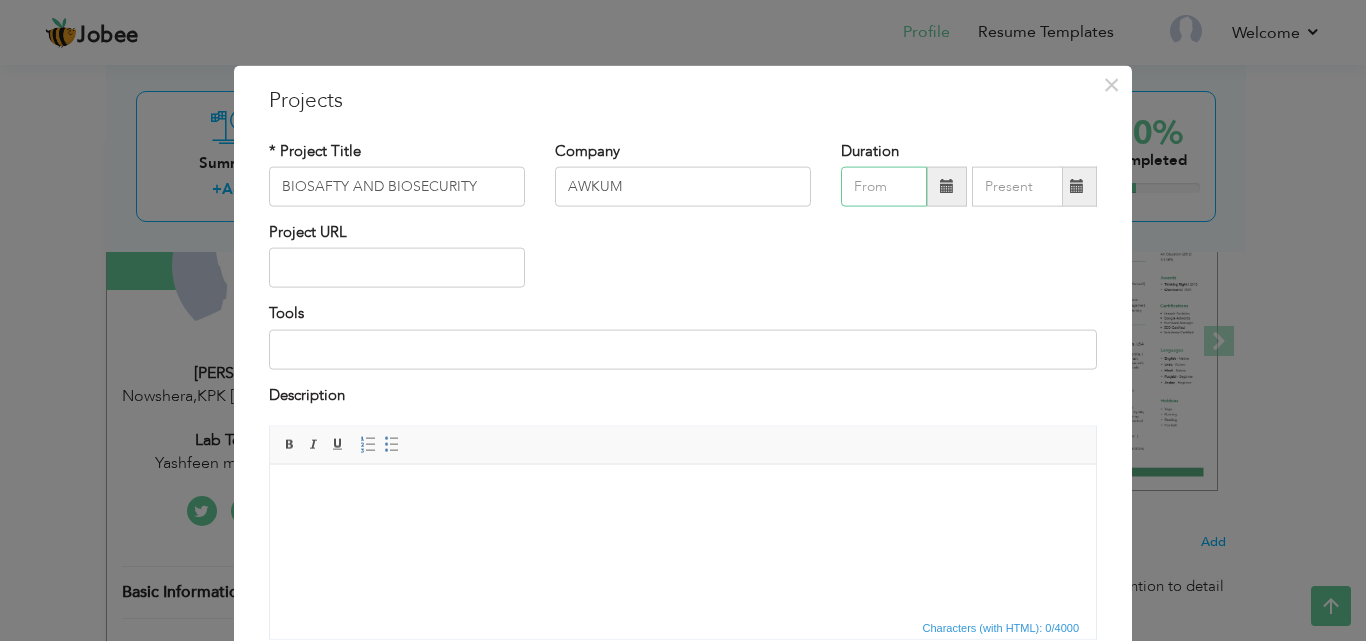click at bounding box center (884, 187) 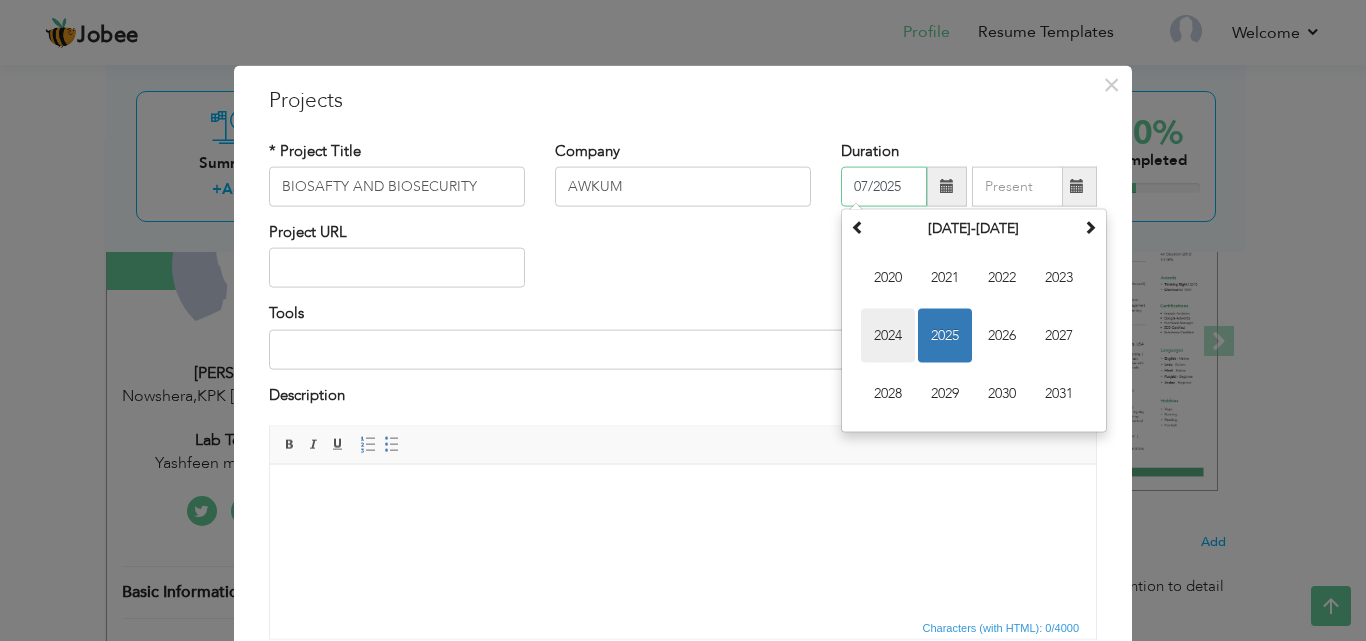 click on "2024" at bounding box center (888, 336) 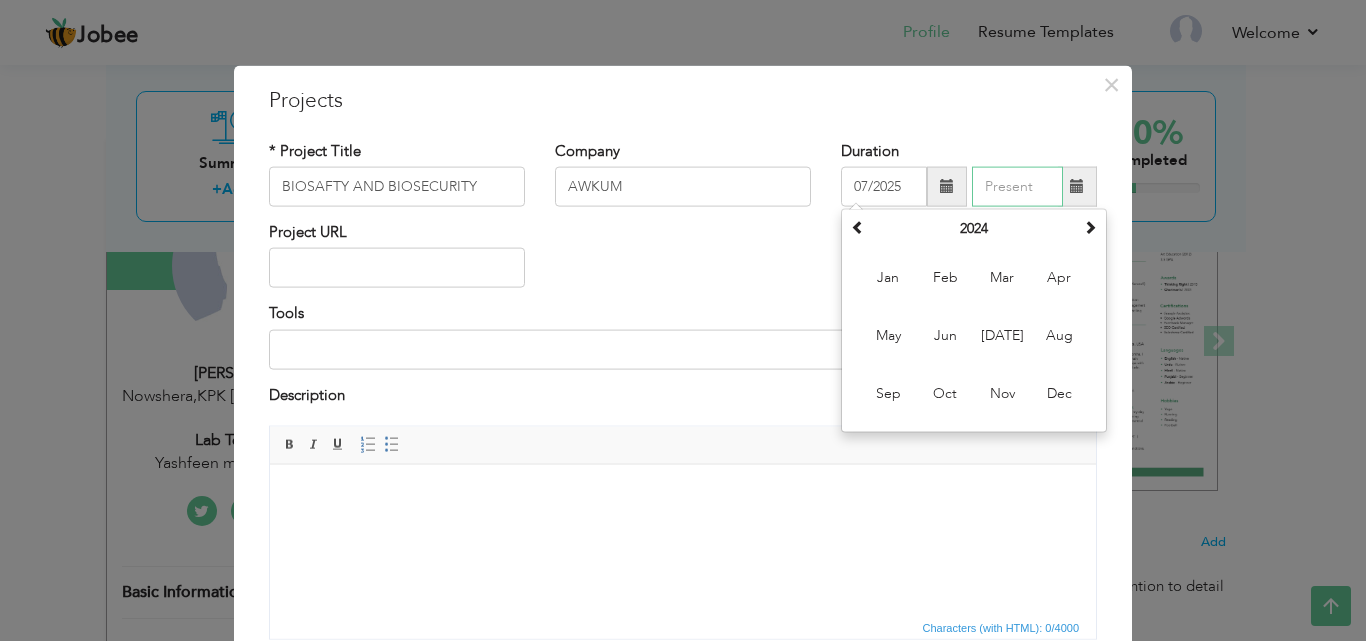 click at bounding box center [1017, 187] 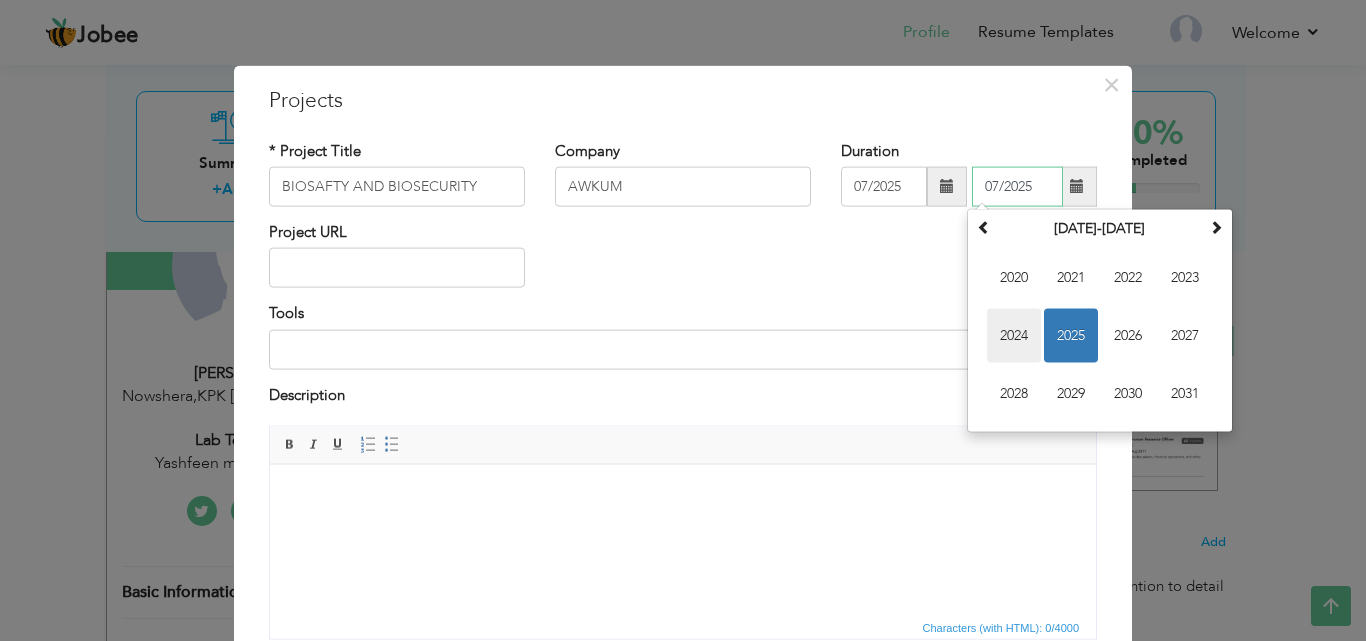 click on "2024" at bounding box center (1014, 336) 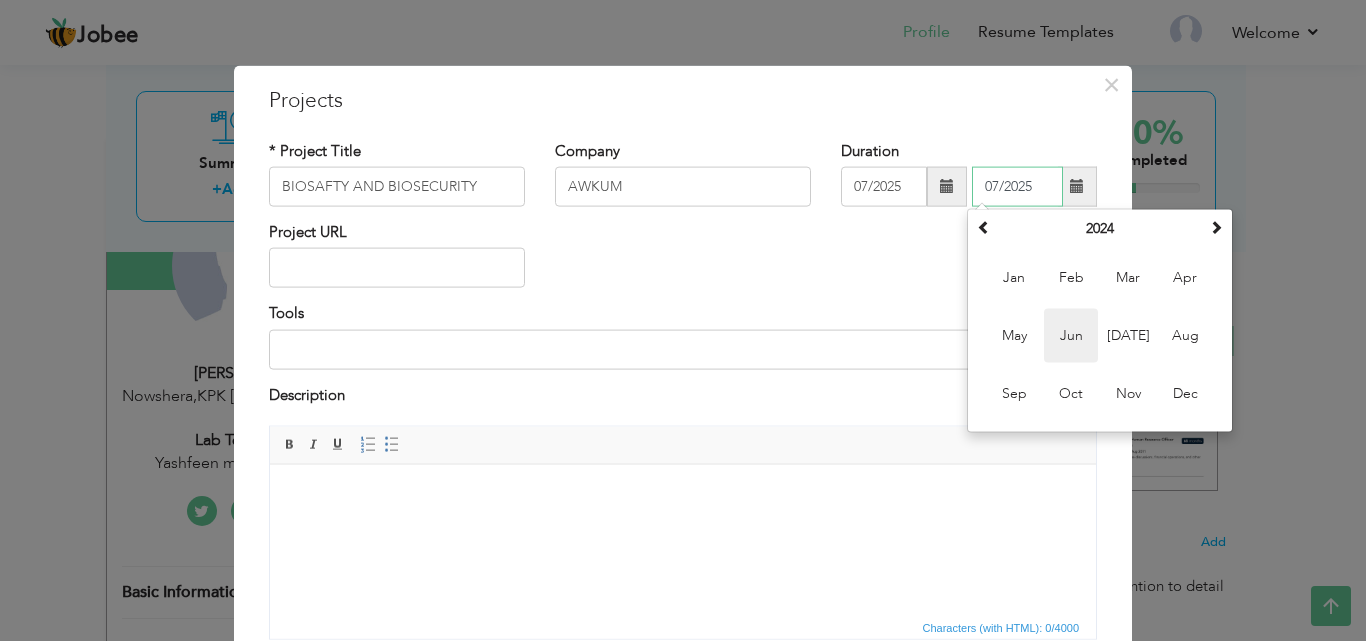click on "Jun" at bounding box center (1071, 336) 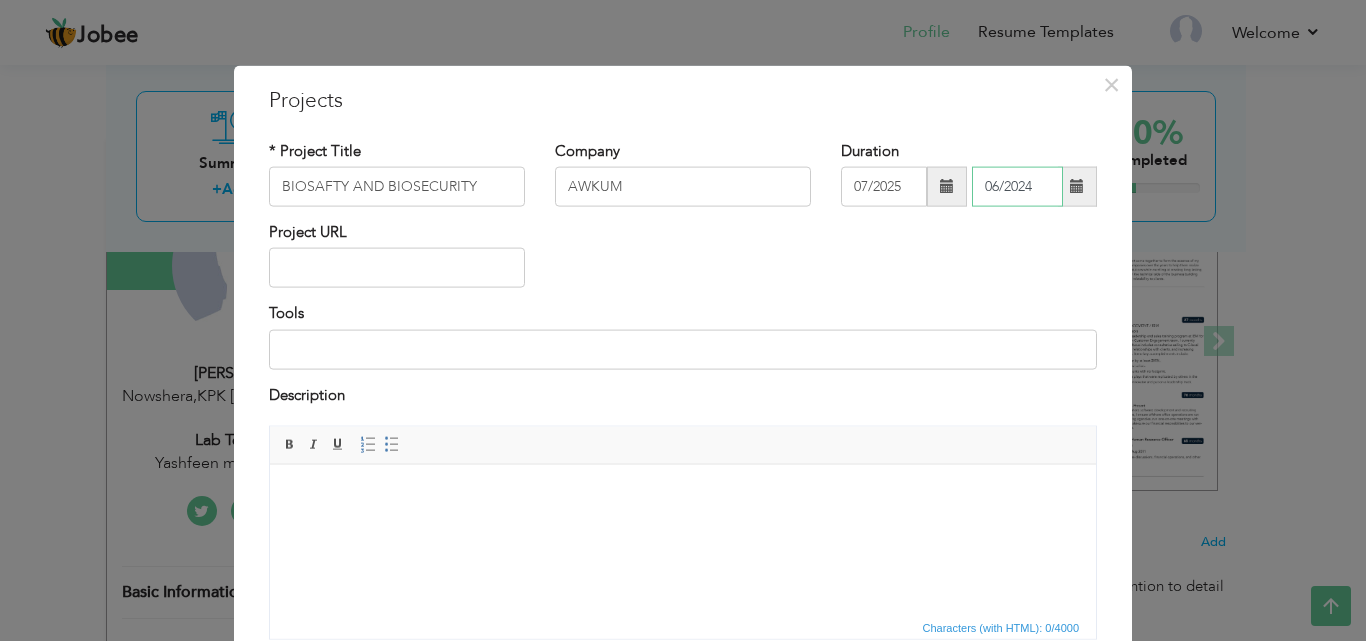 click on "06/2024" at bounding box center (1017, 187) 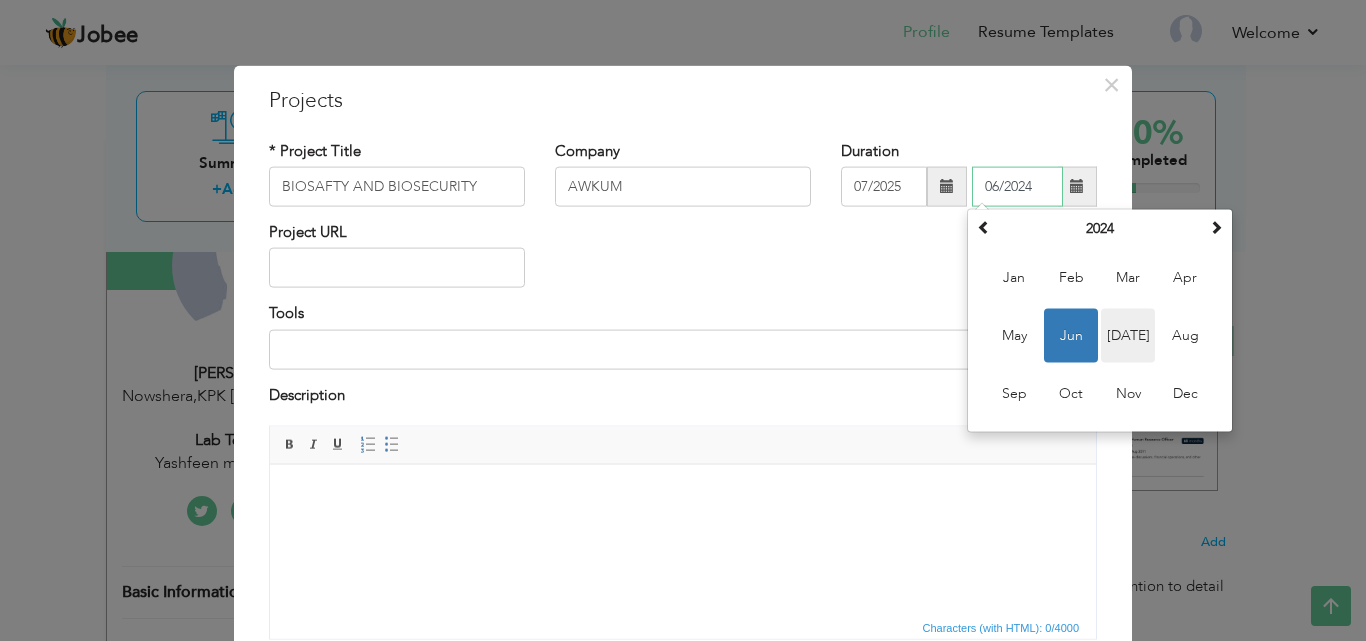 click on "Jul" at bounding box center (1128, 336) 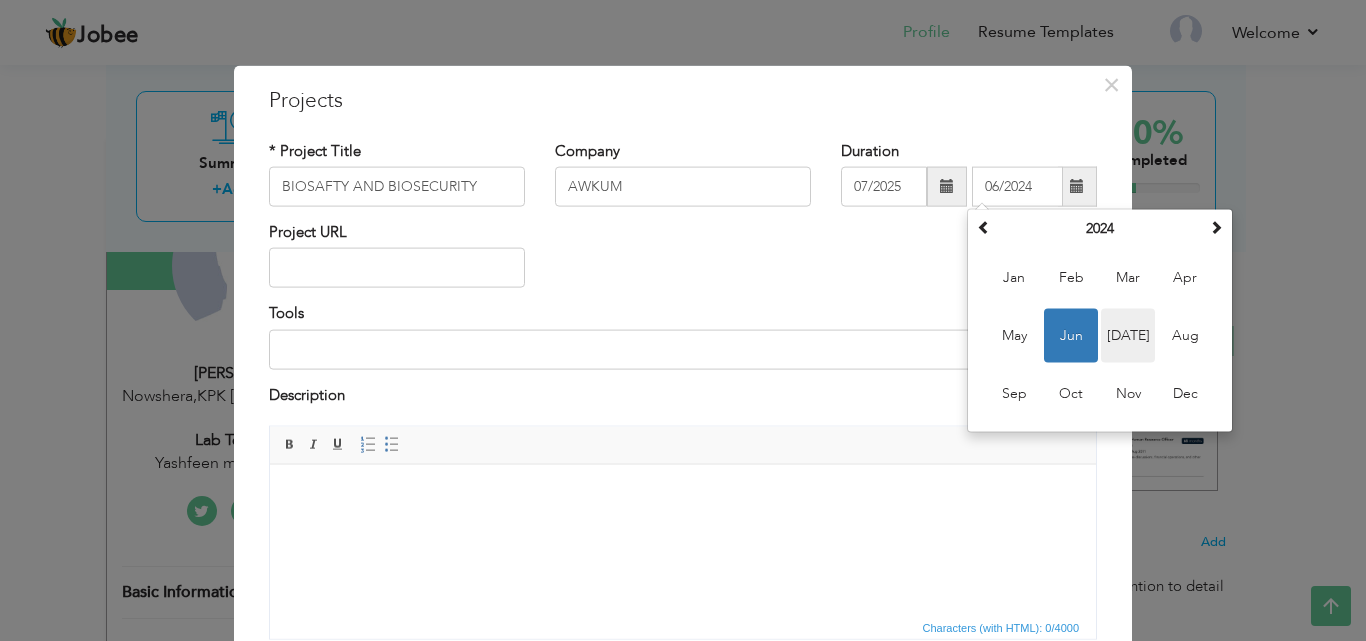 type on "07/2024" 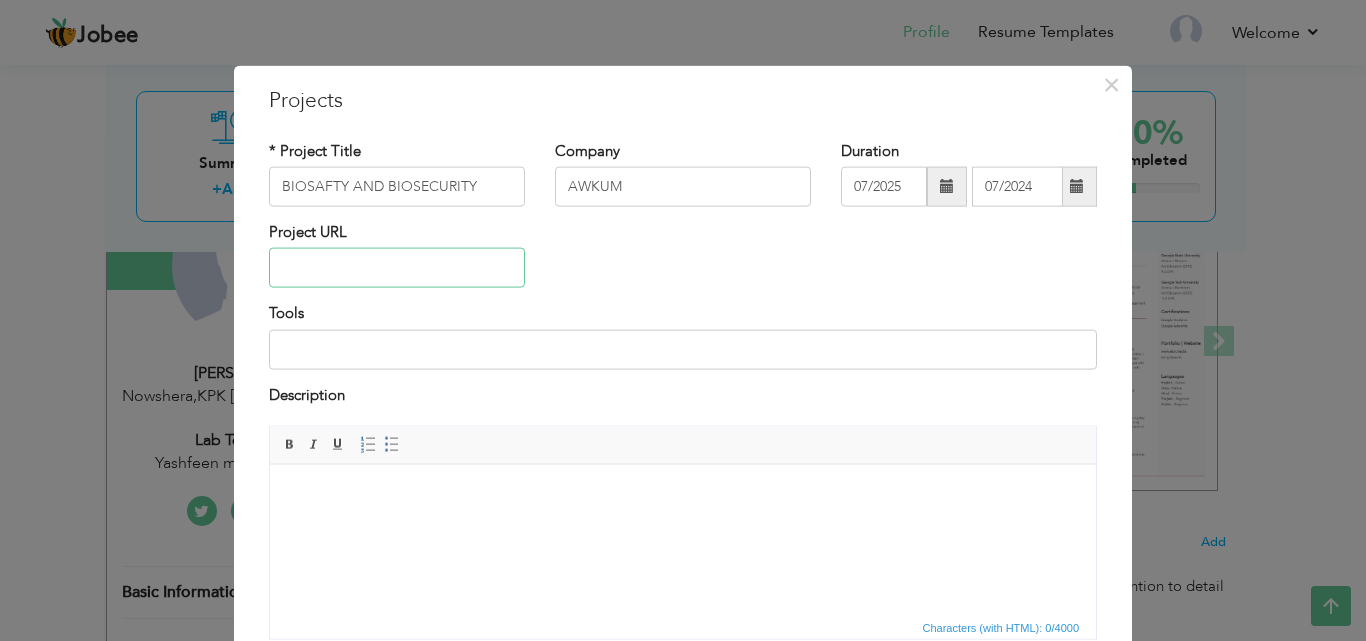 click at bounding box center (397, 268) 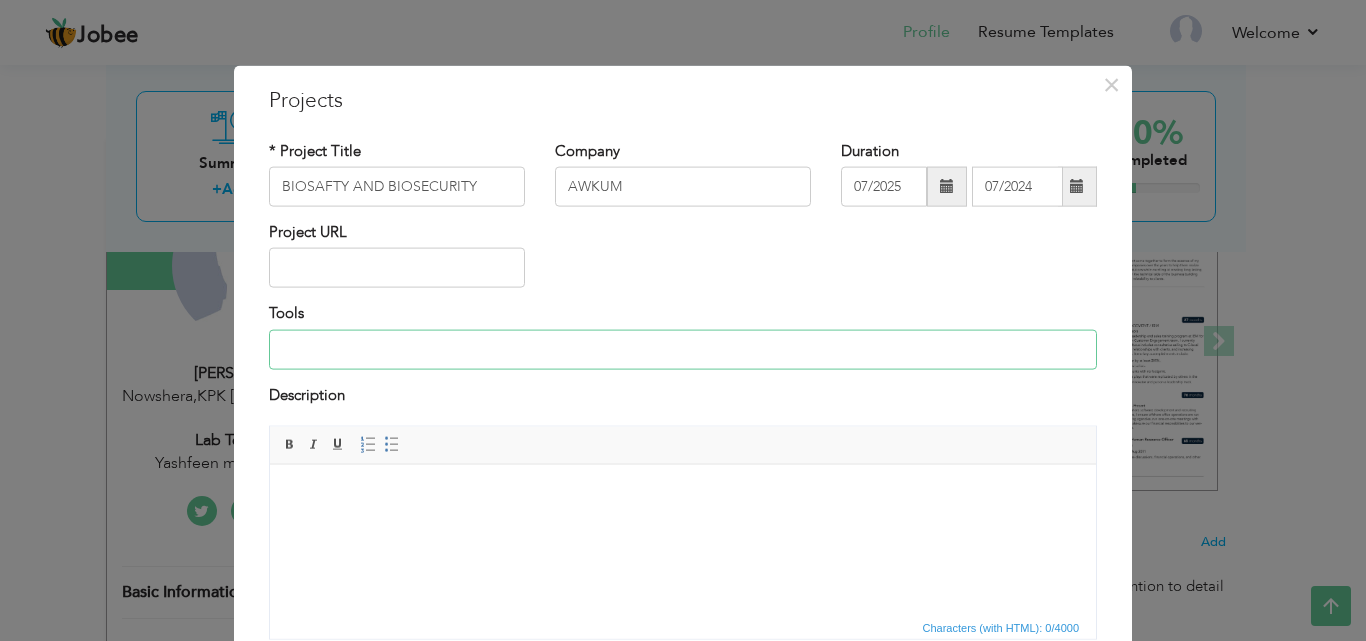 click at bounding box center [683, 349] 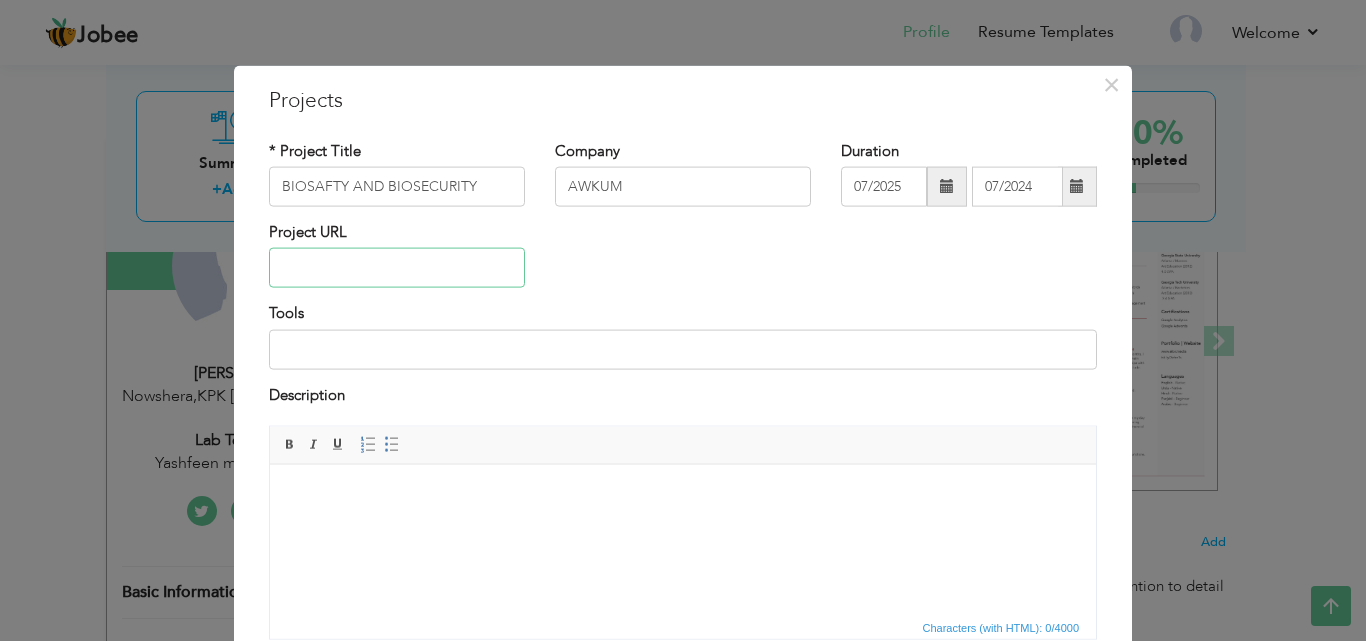 click at bounding box center (397, 268) 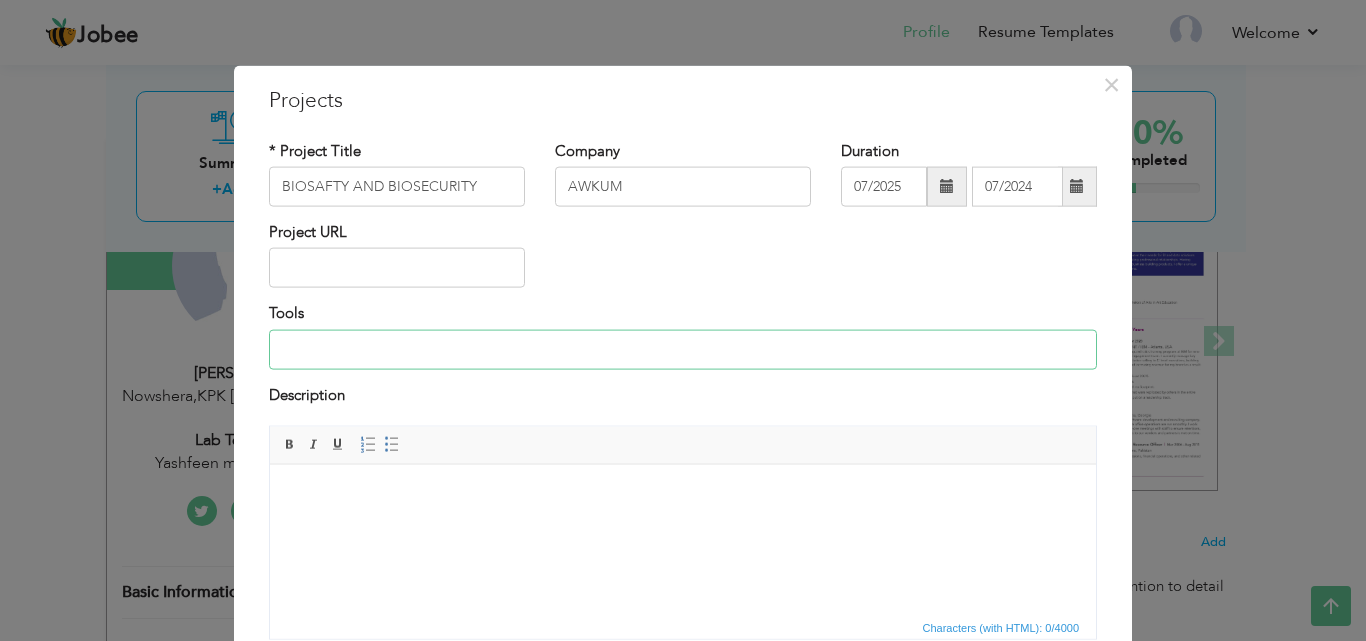 click at bounding box center [683, 349] 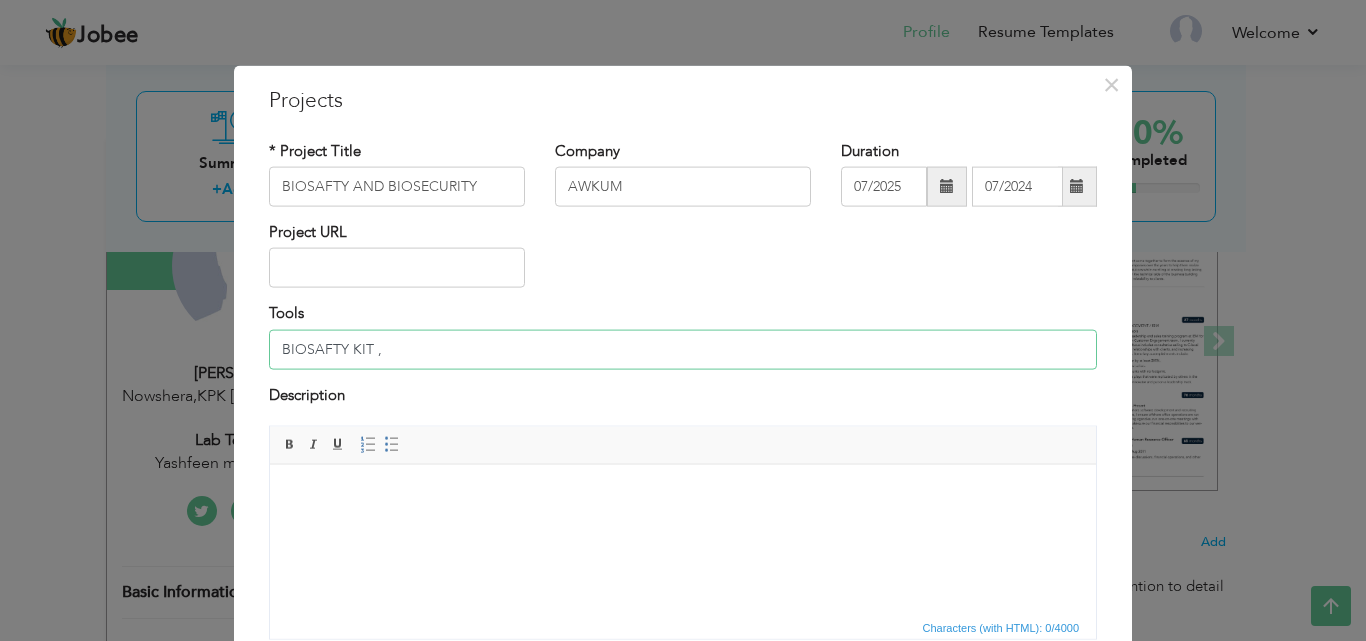 type on "BIOSAFTY KIT ," 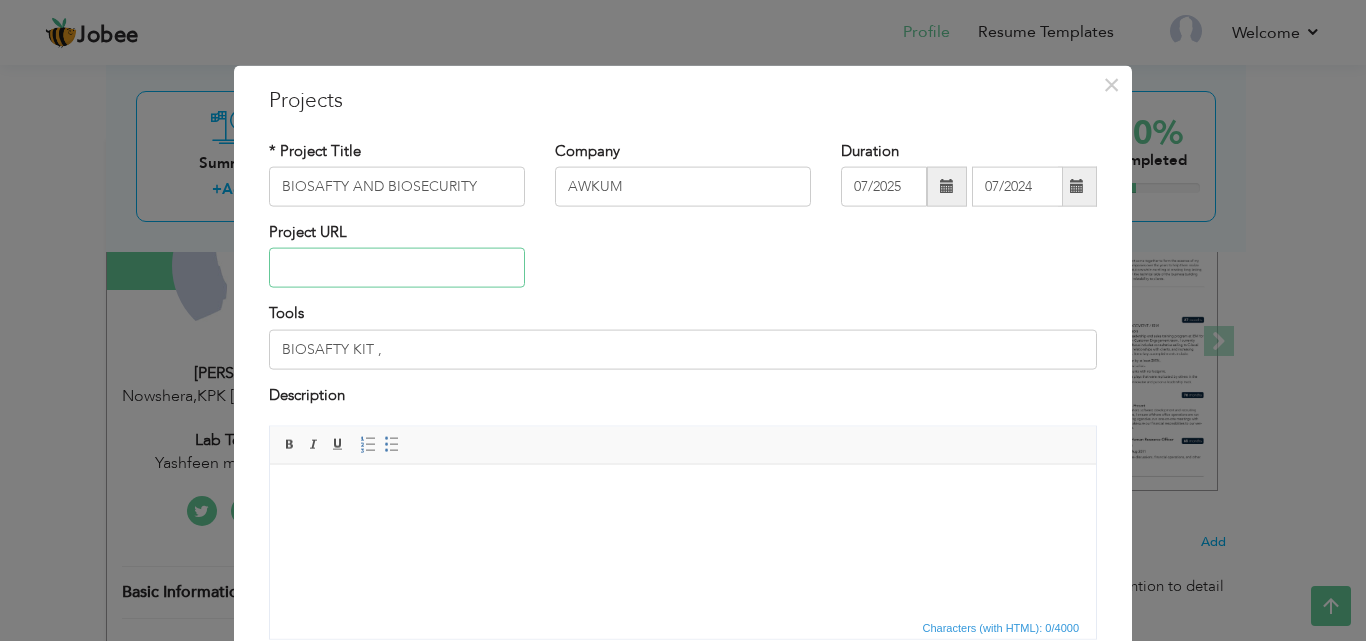 click at bounding box center (397, 268) 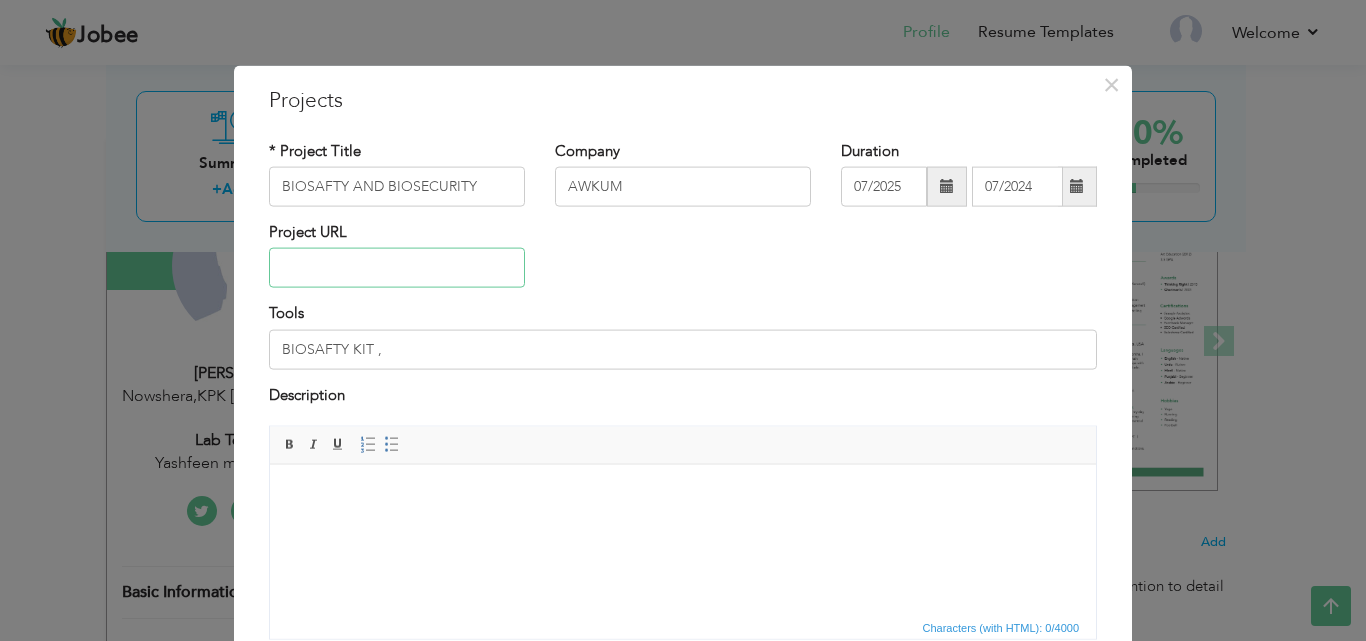 type on "v" 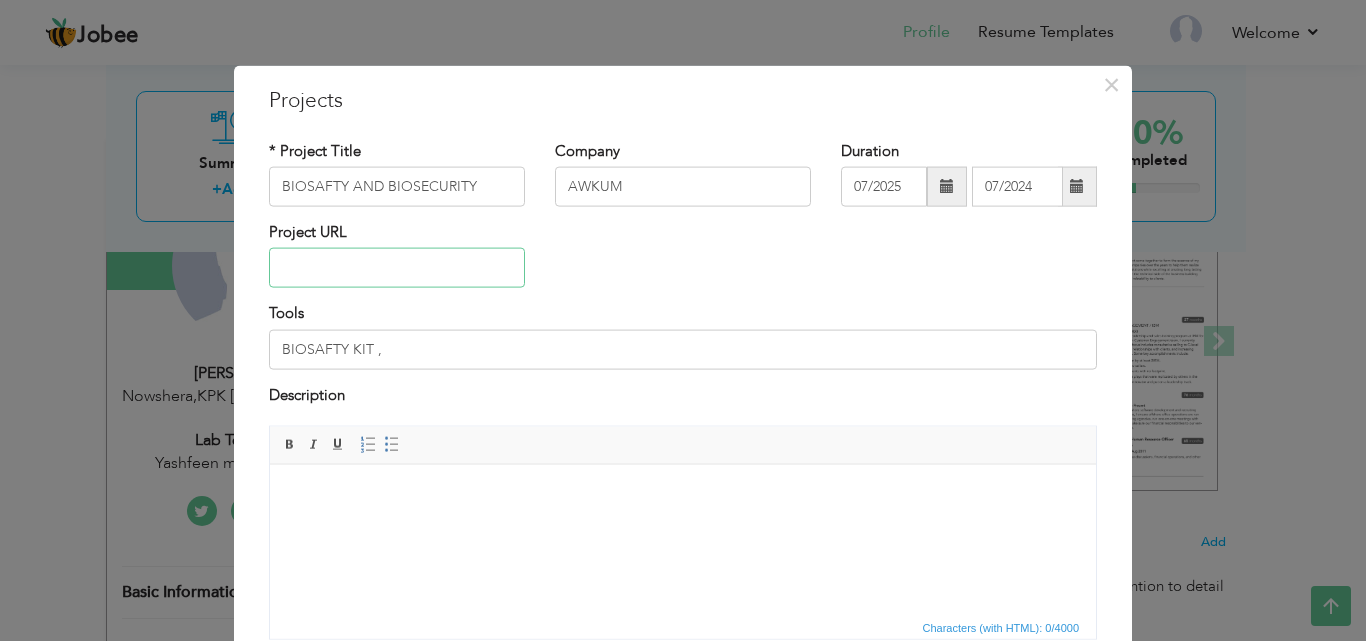 paste on "[URL][DOMAIN_NAME]" 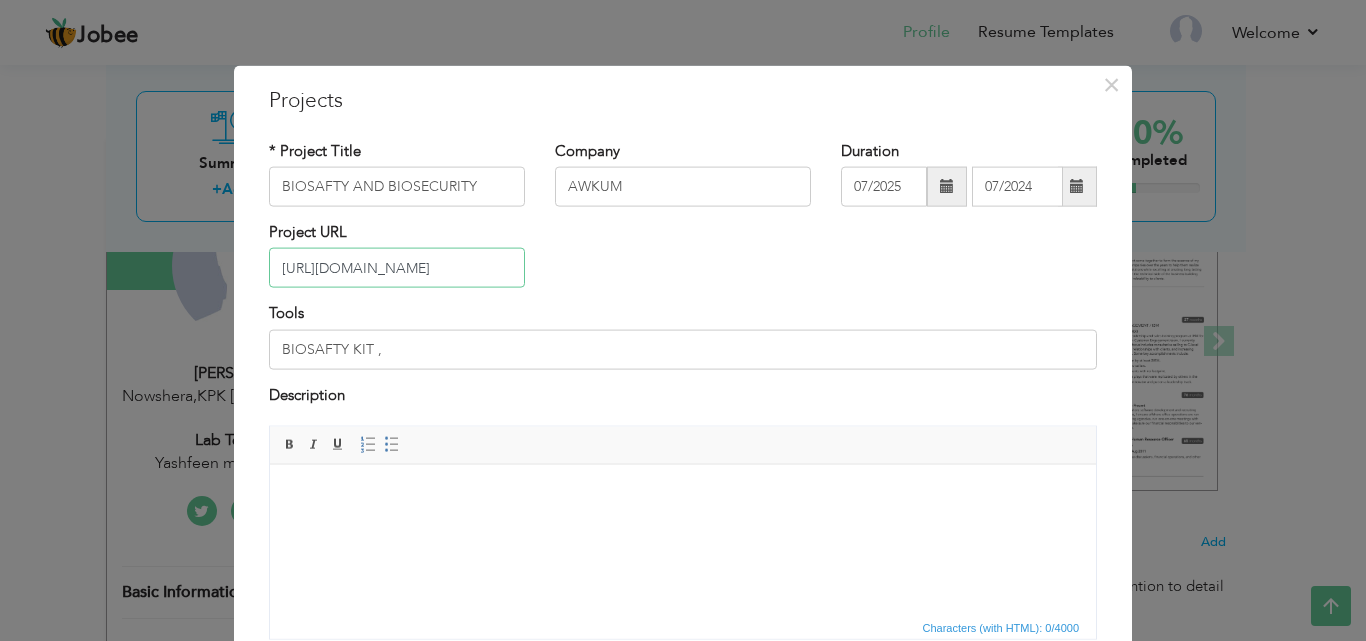 type on "[URL][DOMAIN_NAME]" 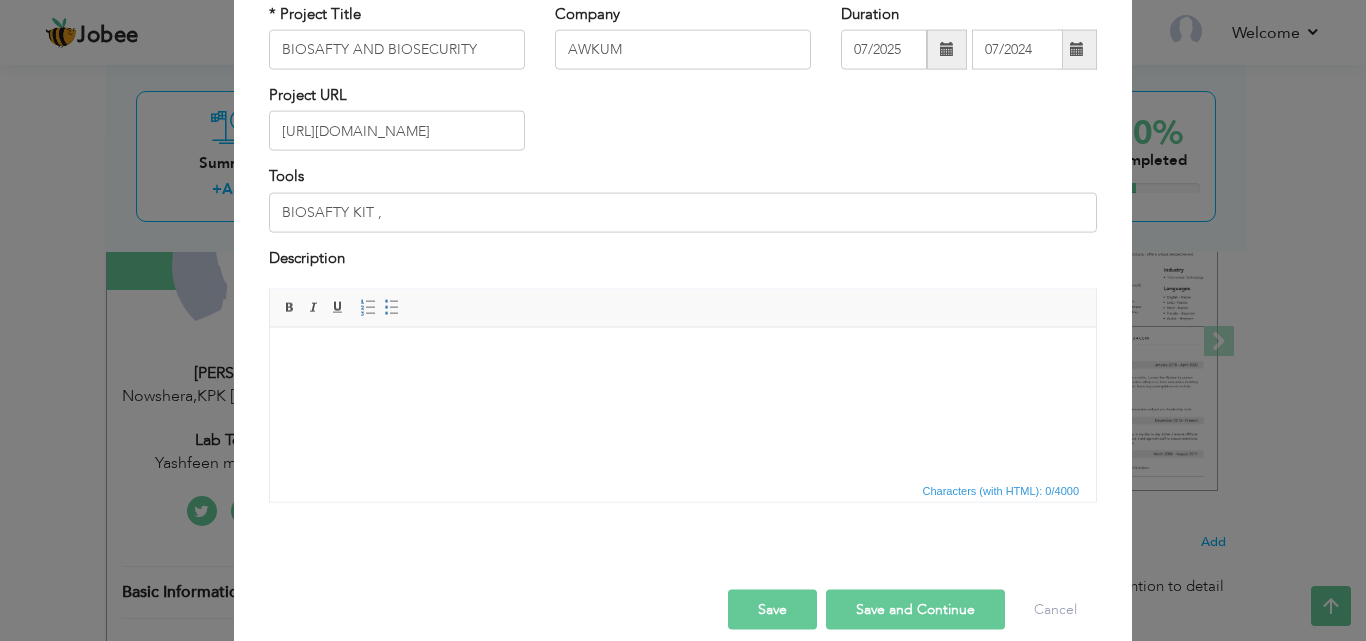 scroll, scrollTop: 154, scrollLeft: 0, axis: vertical 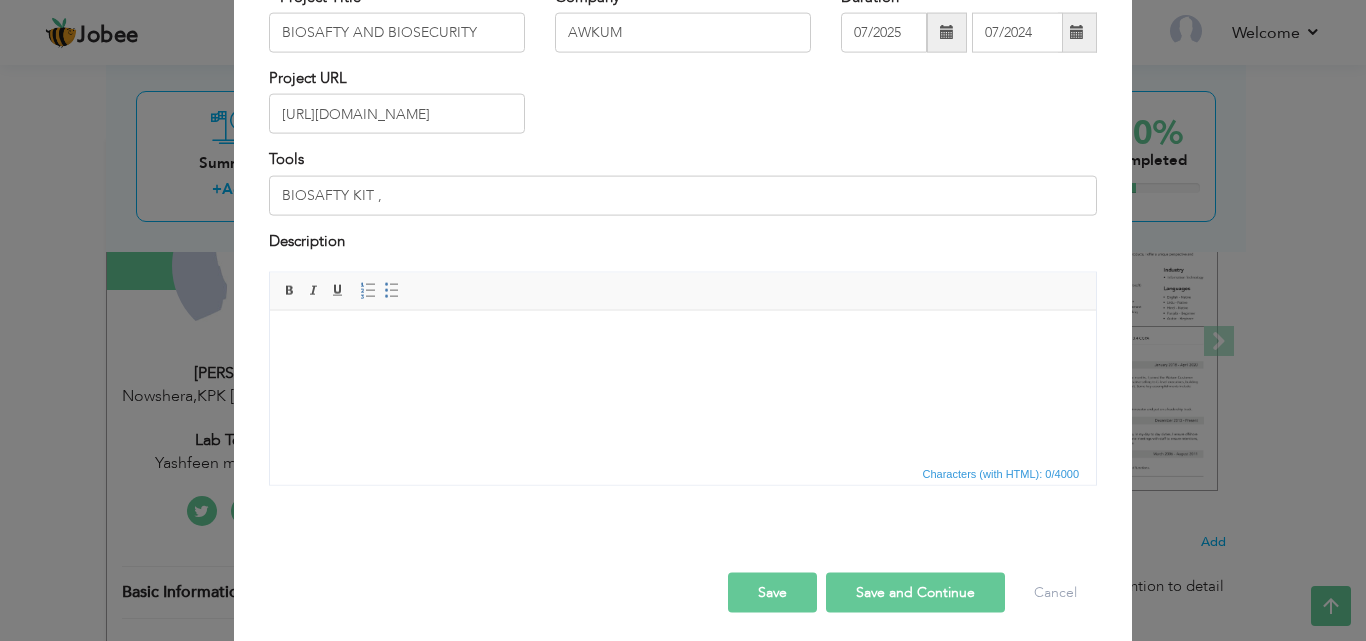click on "Save and Continue" at bounding box center [915, 593] 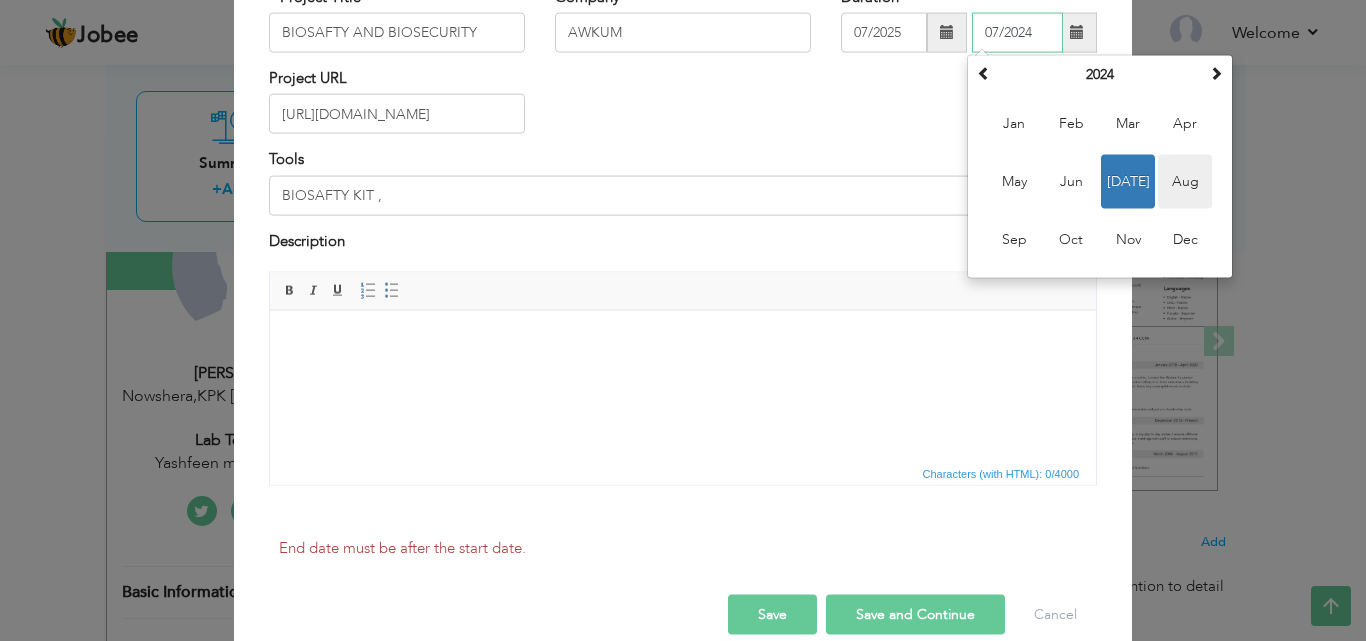 click on "Aug" at bounding box center [1185, 182] 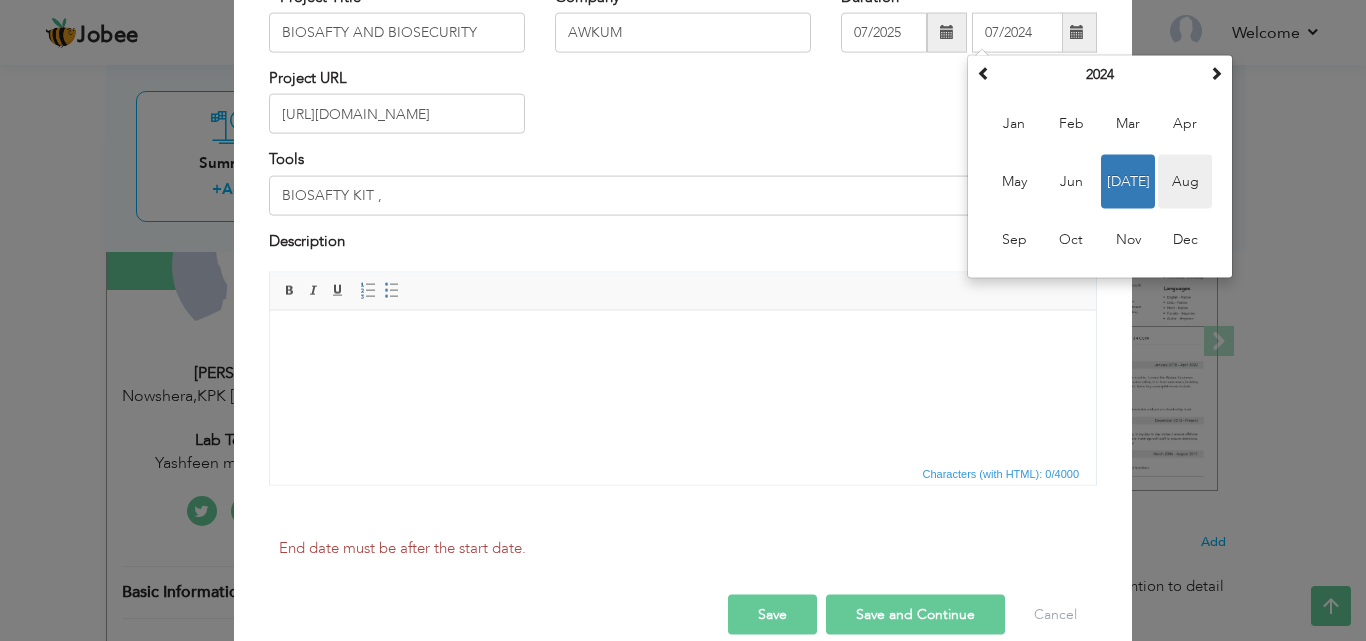 type on "08/2024" 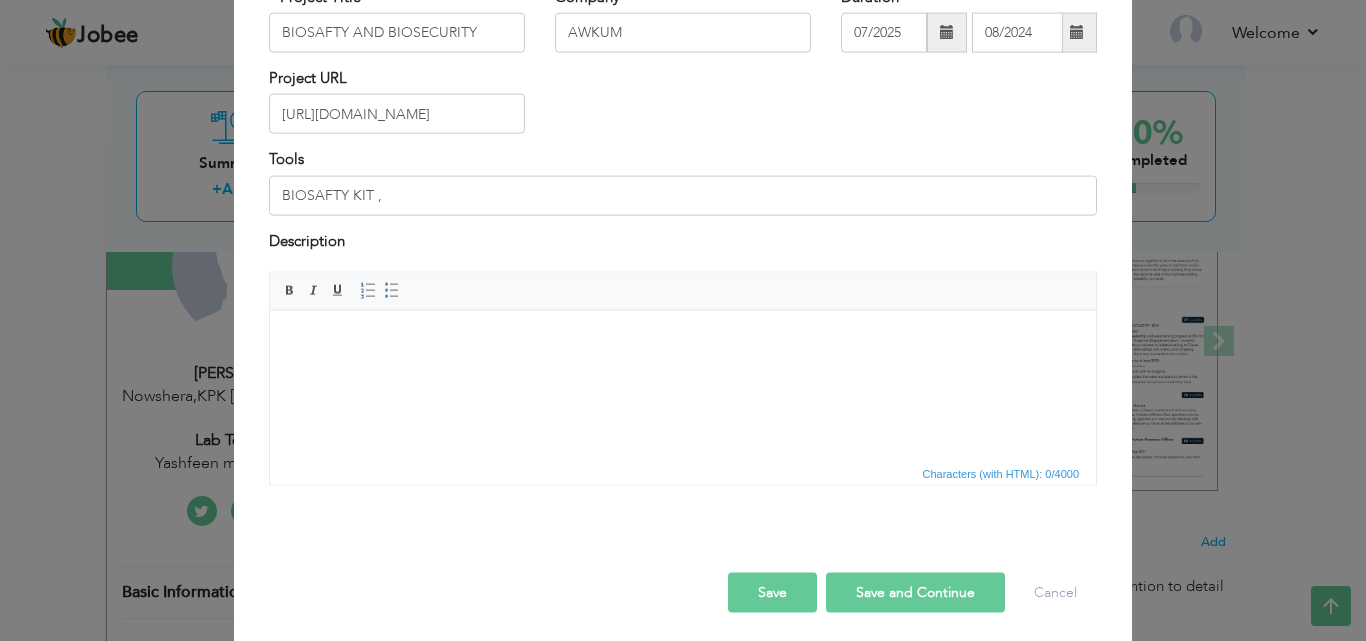 click on "Save and Continue" at bounding box center [915, 593] 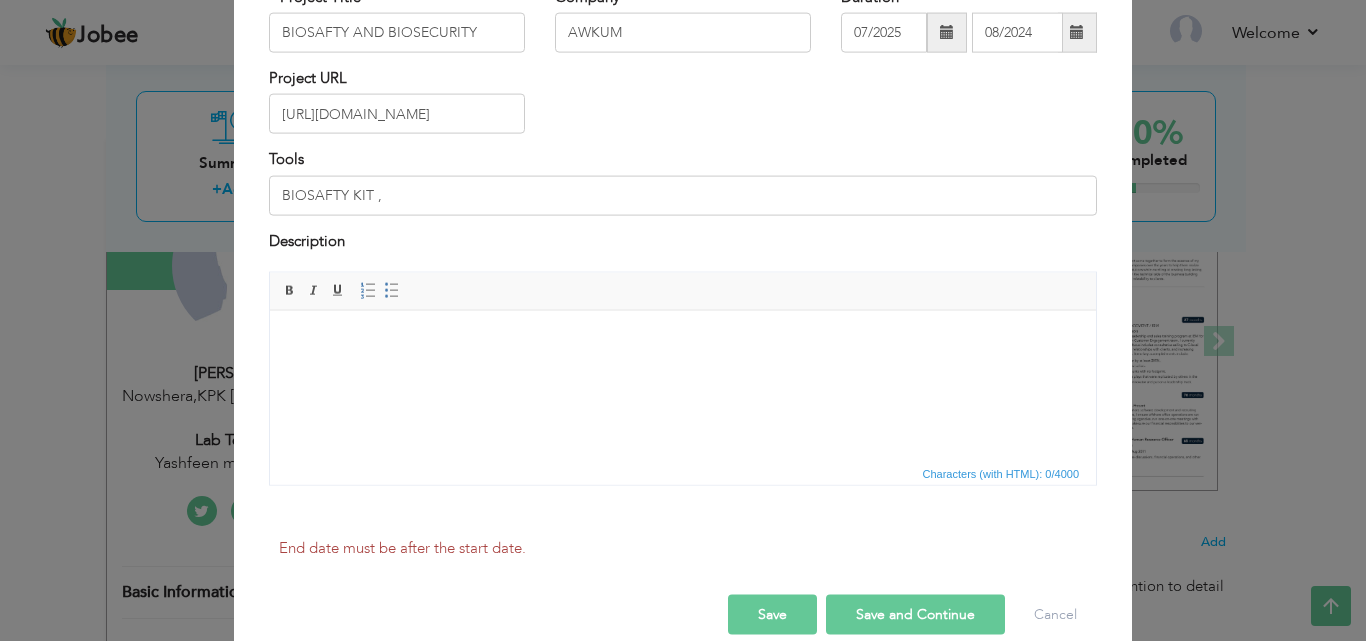 click on "End date must be after the start date." at bounding box center [683, 562] 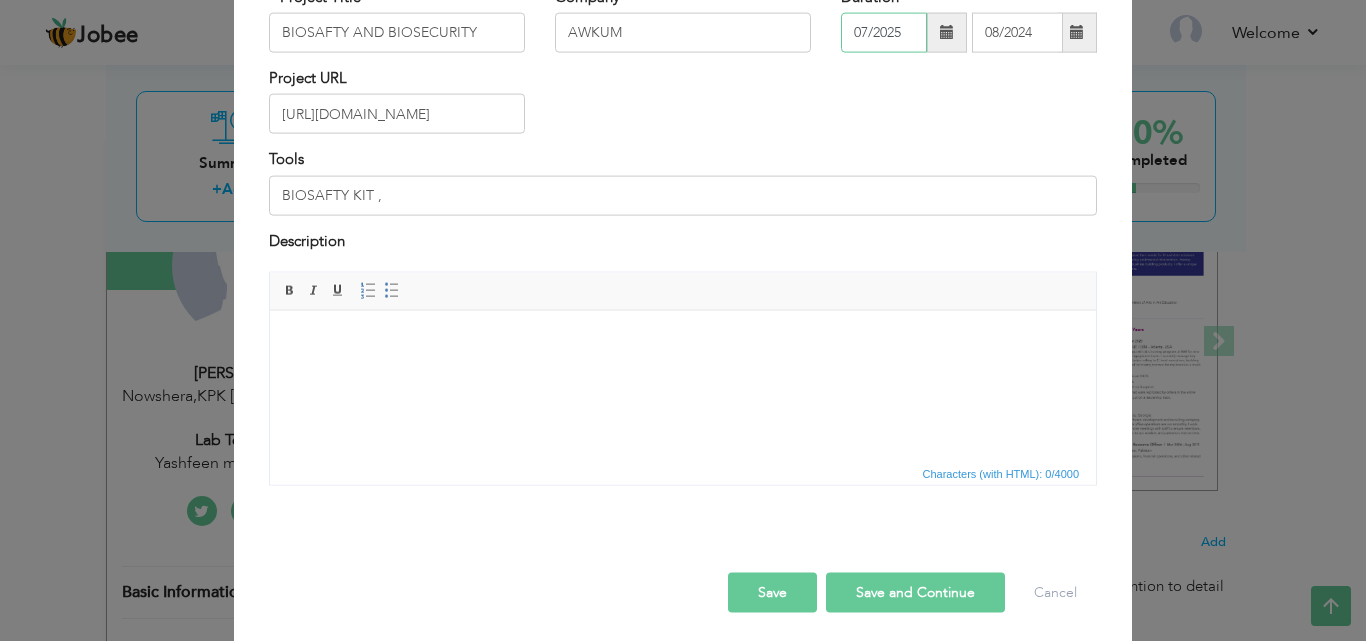click on "07/2025" at bounding box center (884, 33) 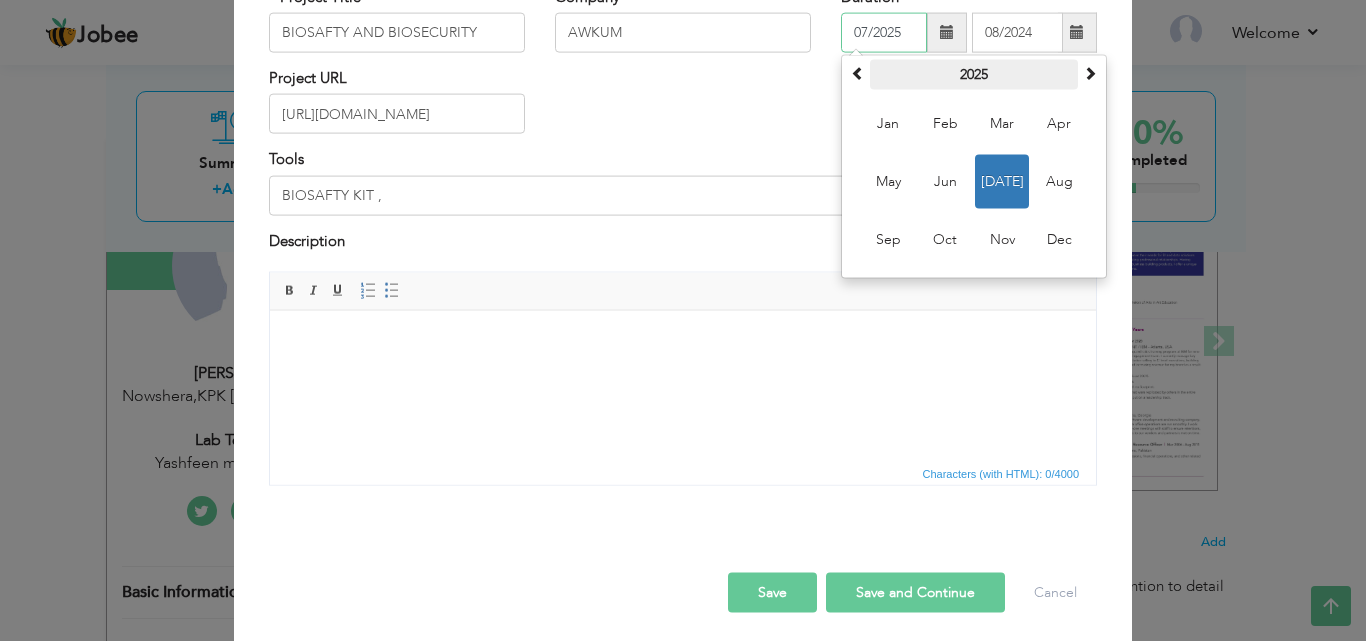 click on "2025" at bounding box center [974, 75] 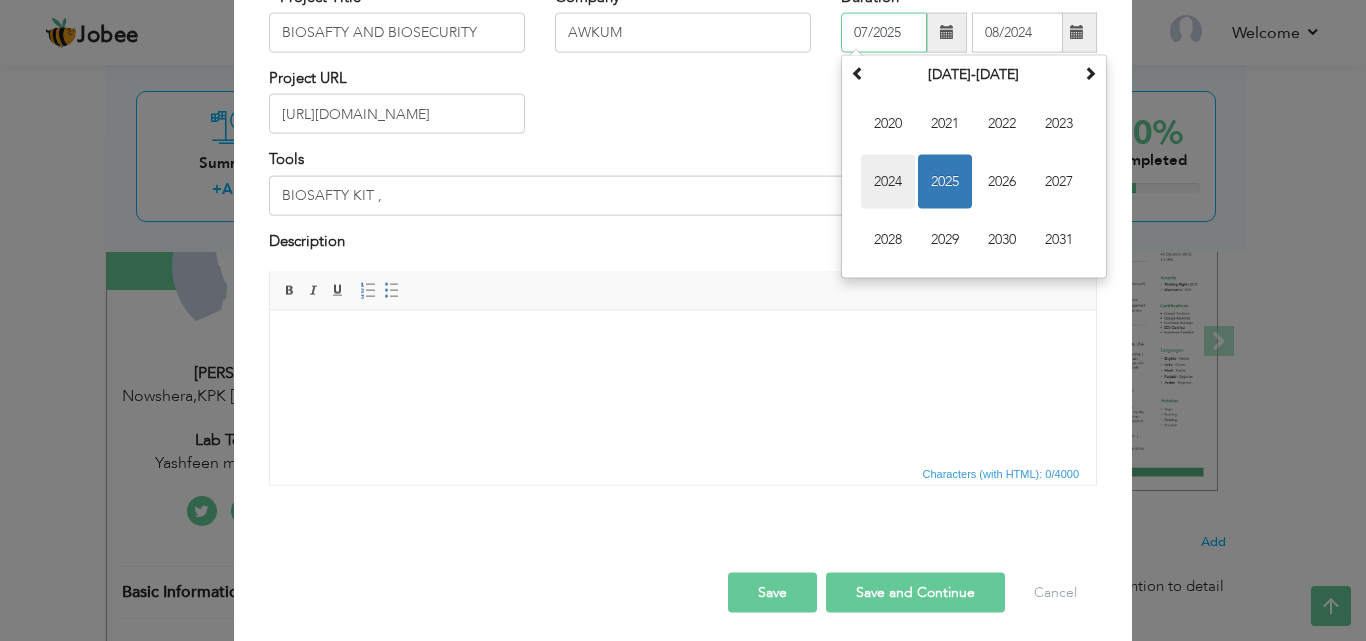 click on "2024" at bounding box center (888, 182) 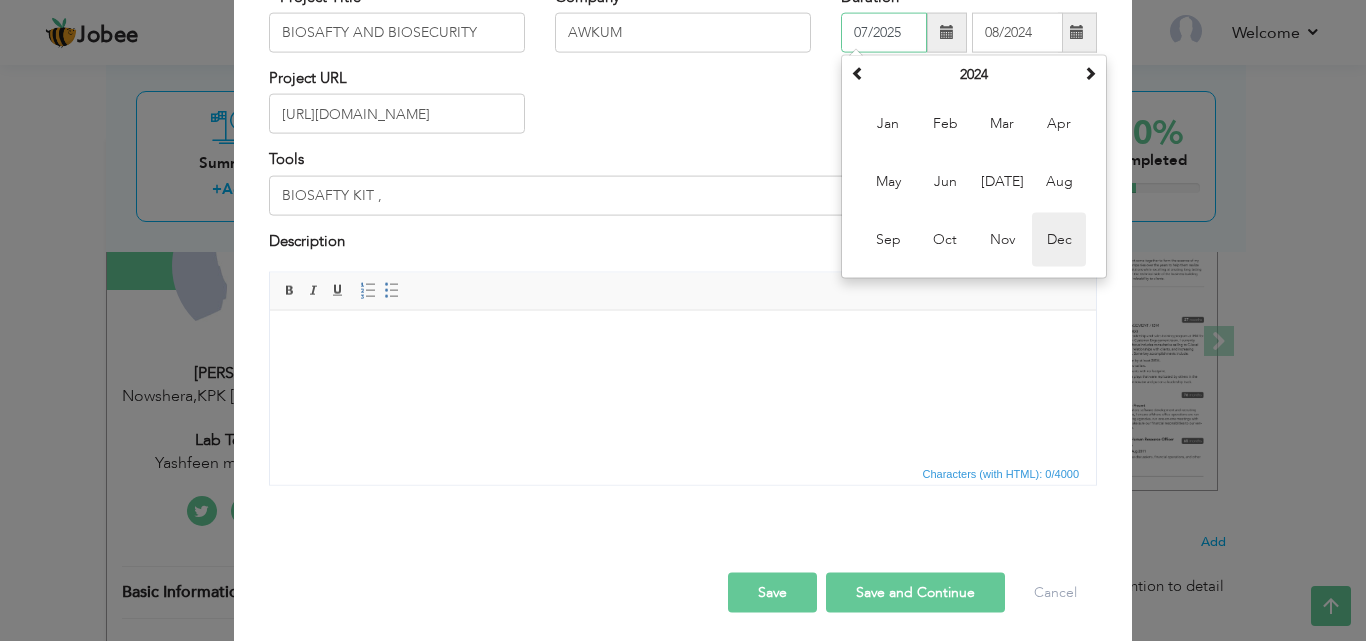 click on "Dec" at bounding box center (1059, 240) 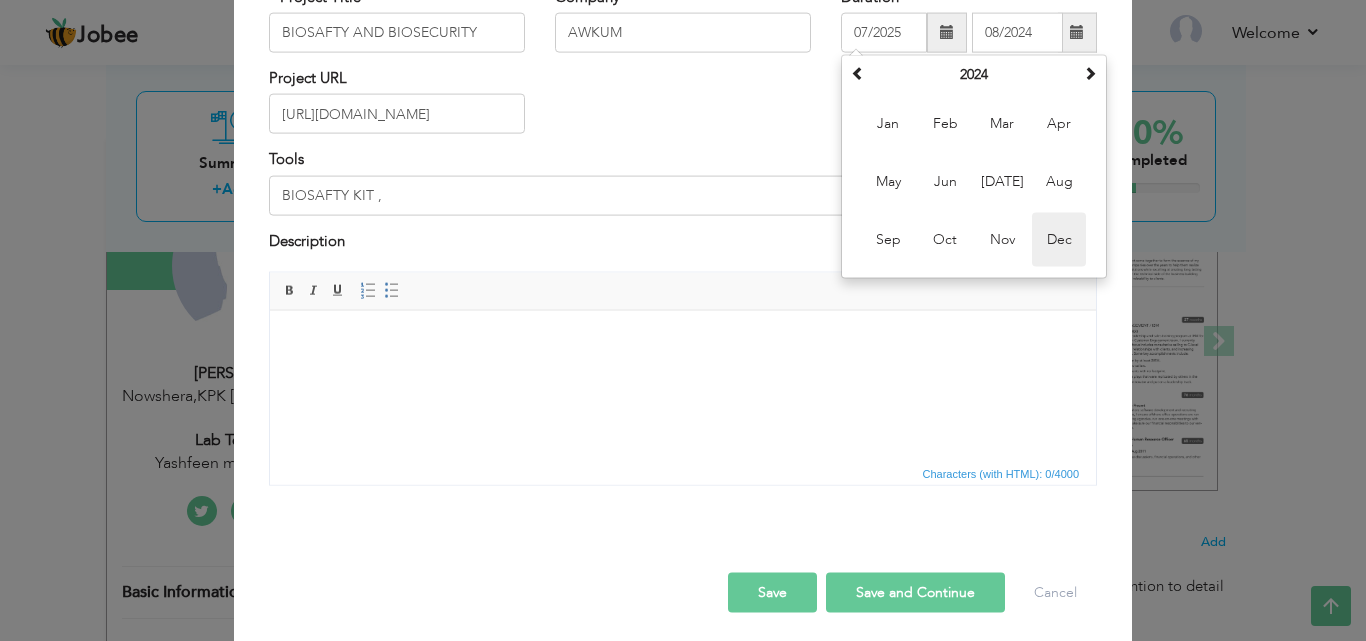 type on "12/2024" 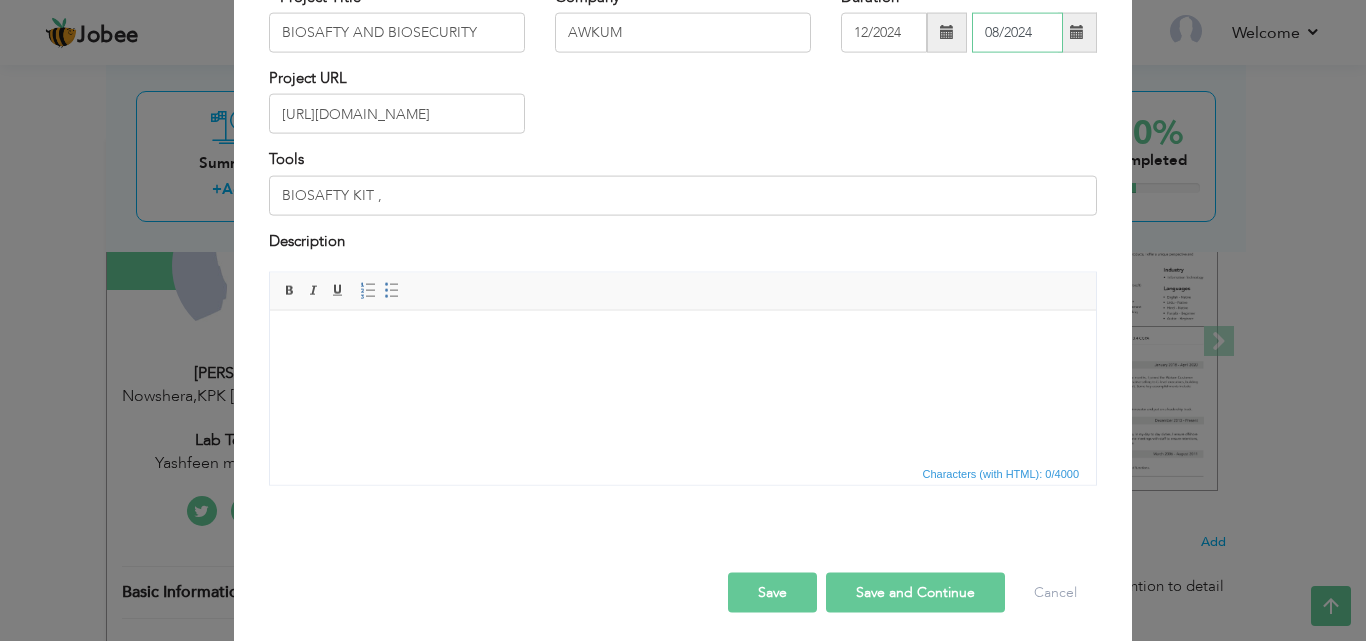click on "08/2024" at bounding box center (1017, 33) 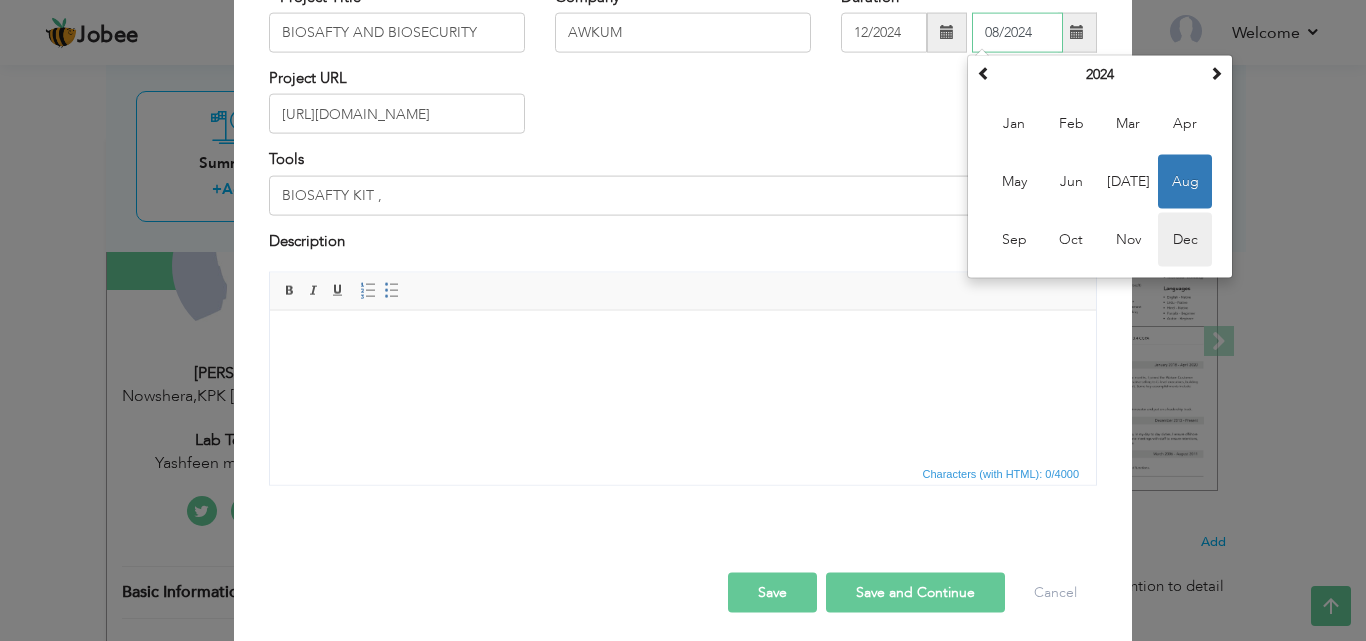 click on "Dec" at bounding box center [1185, 240] 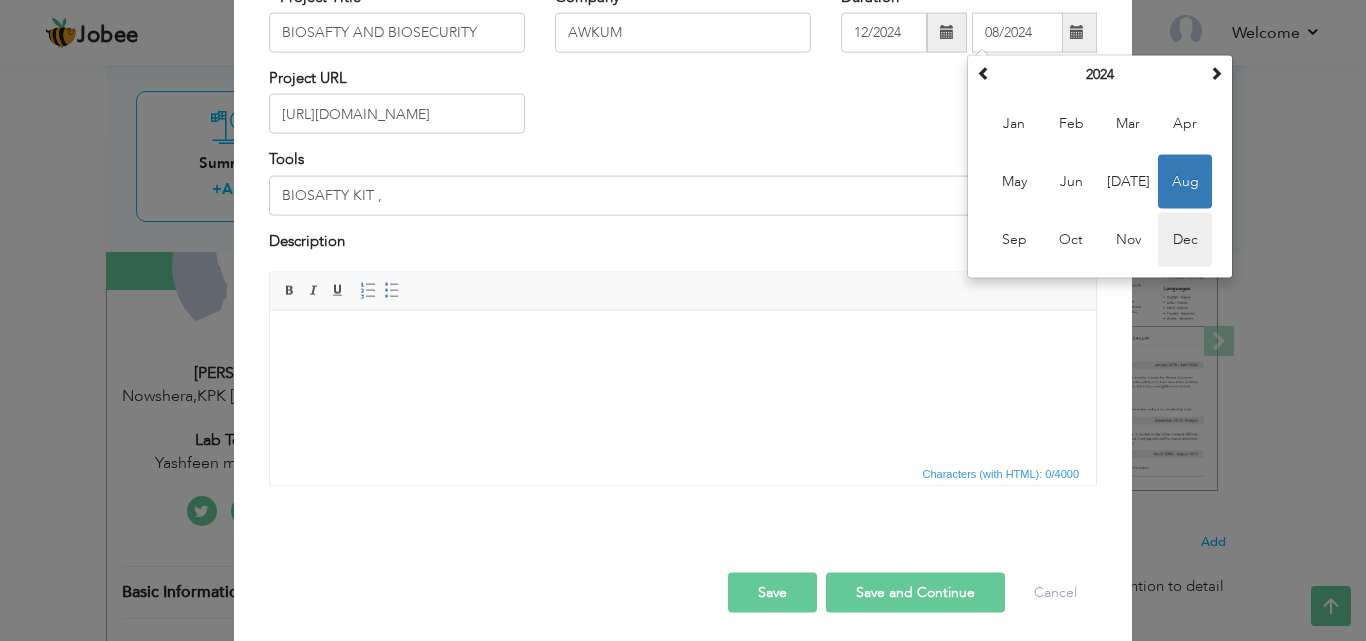 type on "12/2024" 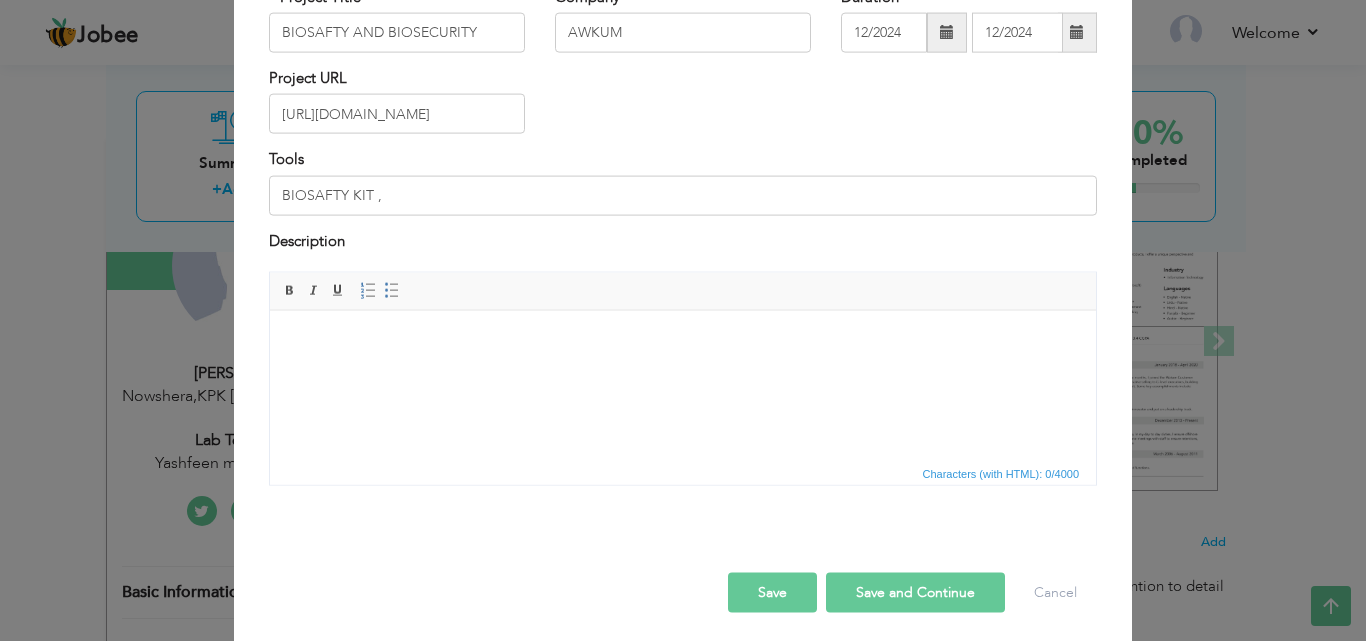 click on "Save and Continue" at bounding box center (915, 593) 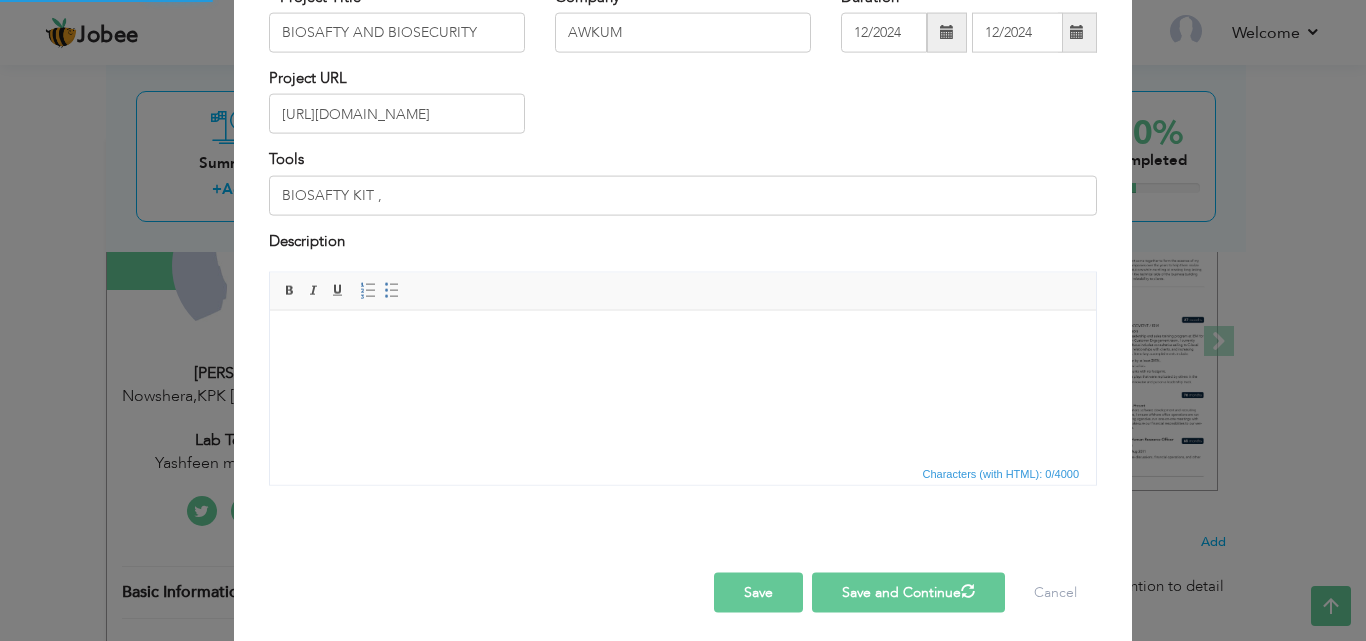 type 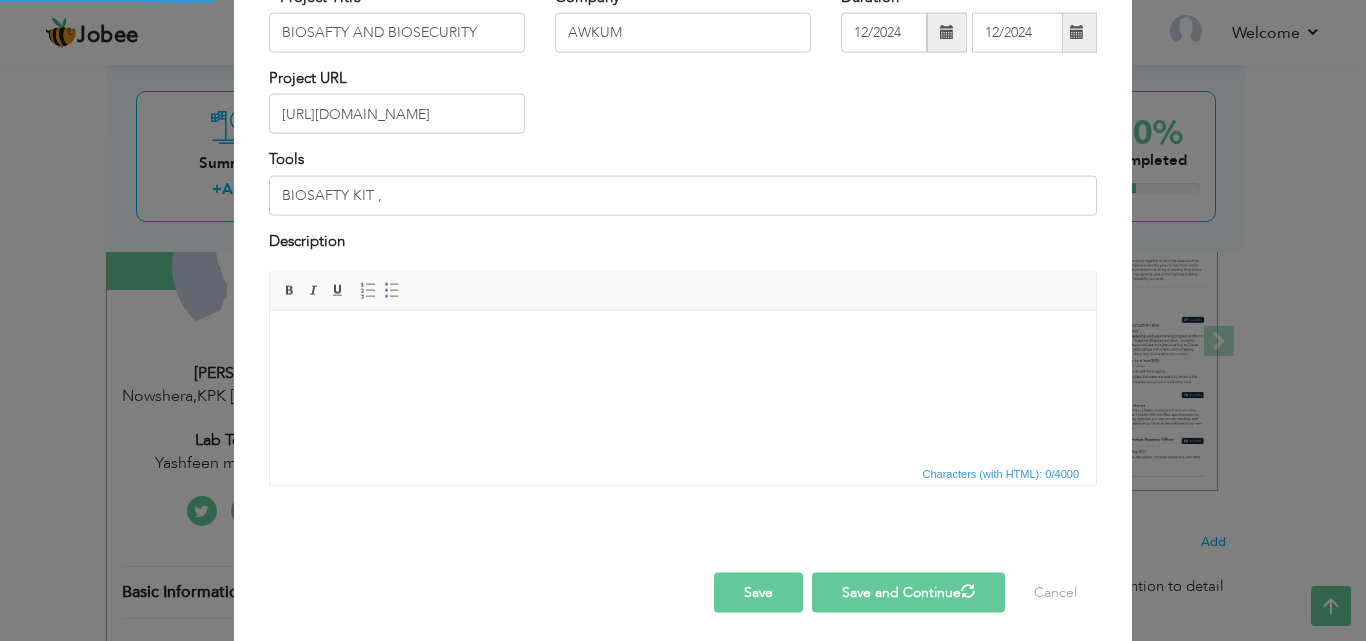 type 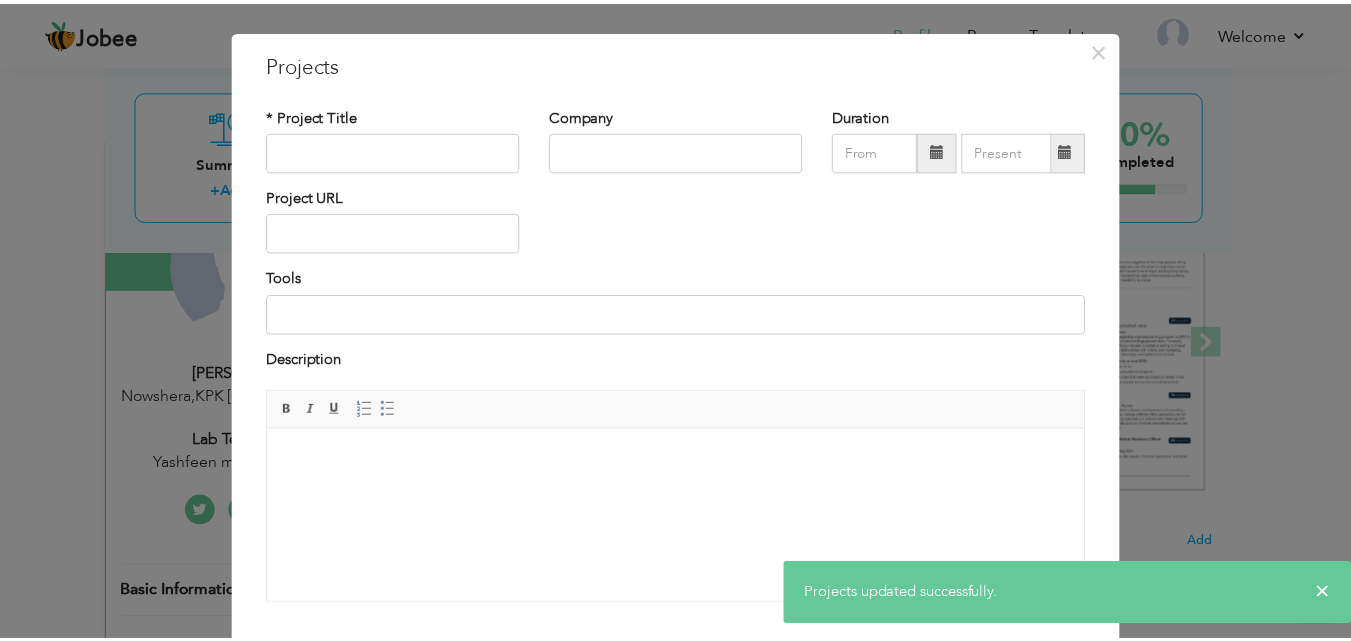 scroll, scrollTop: 32, scrollLeft: 0, axis: vertical 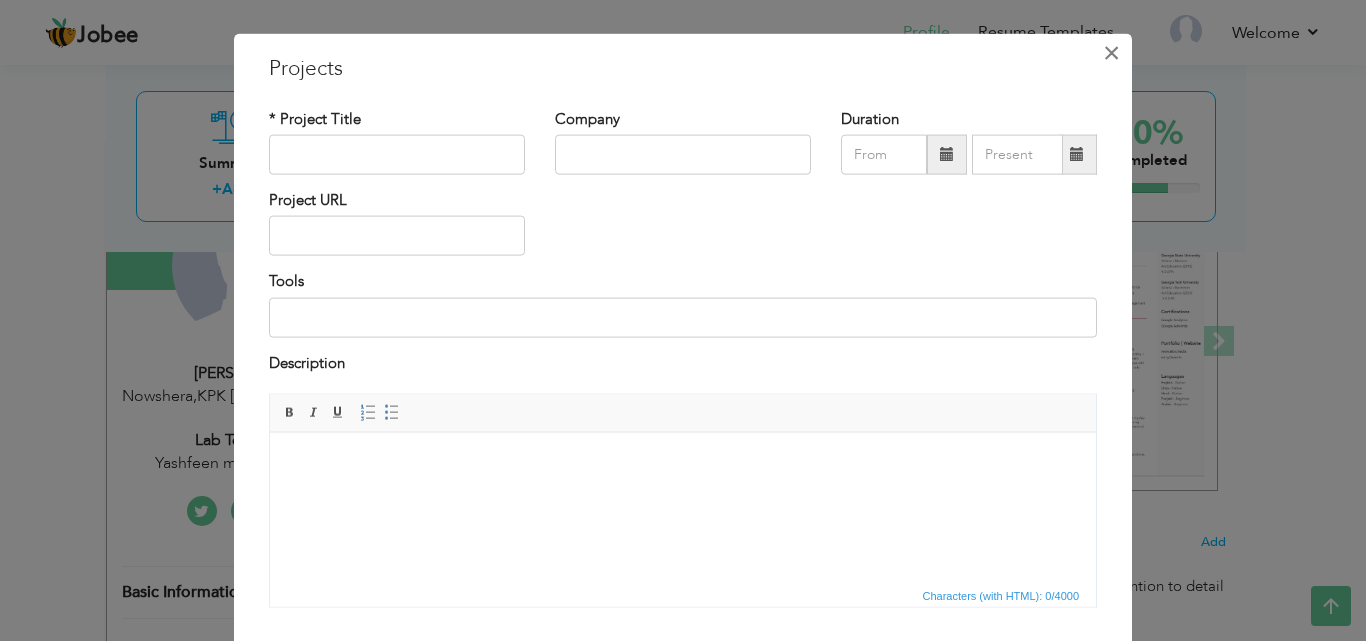 click on "×" at bounding box center [1111, 52] 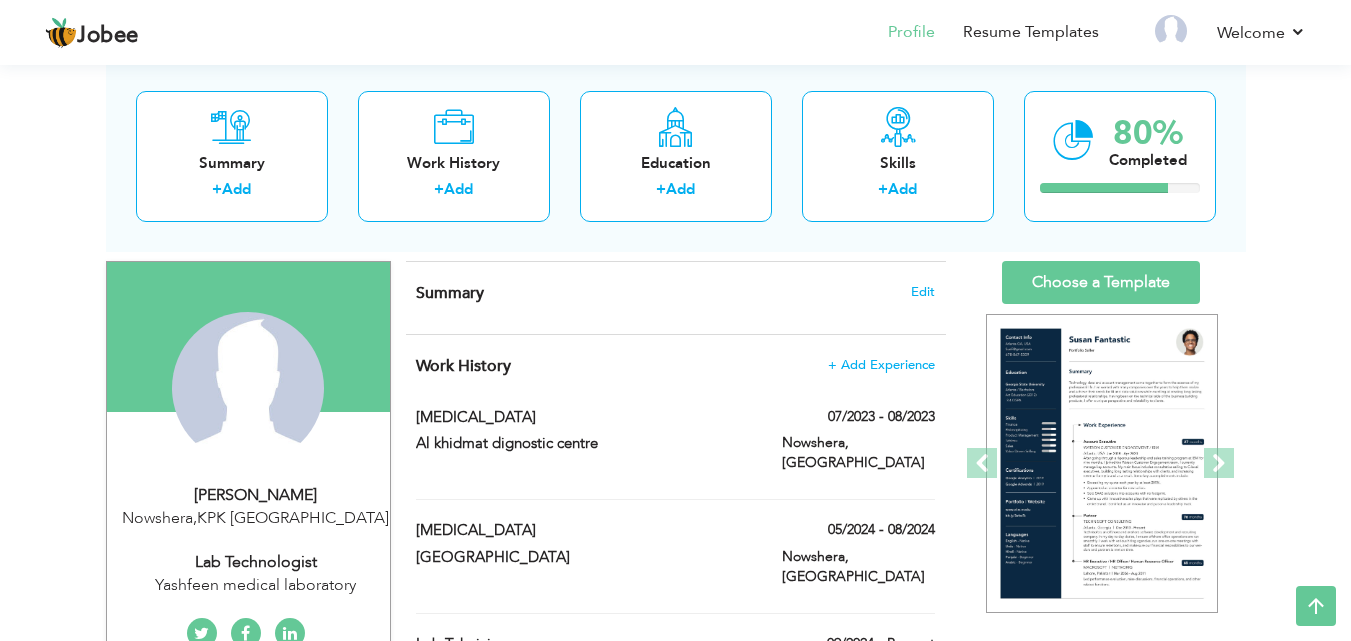 scroll, scrollTop: 107, scrollLeft: 0, axis: vertical 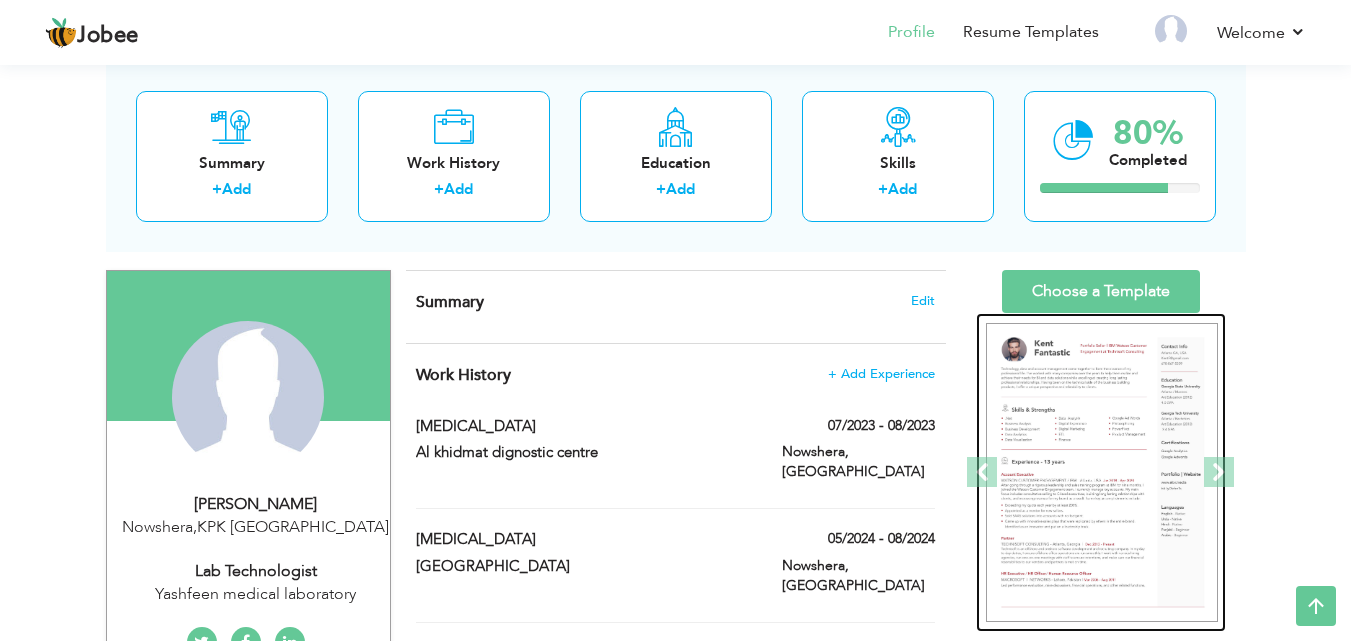 click at bounding box center [1102, 473] 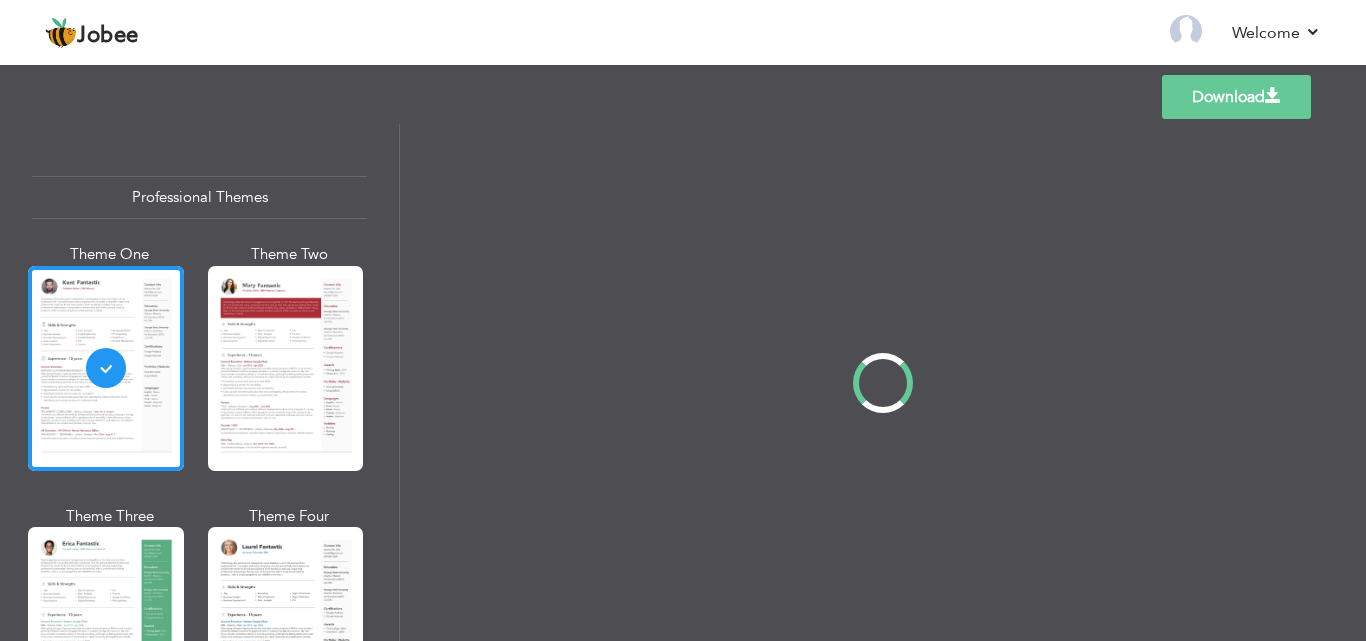 scroll, scrollTop: 0, scrollLeft: 0, axis: both 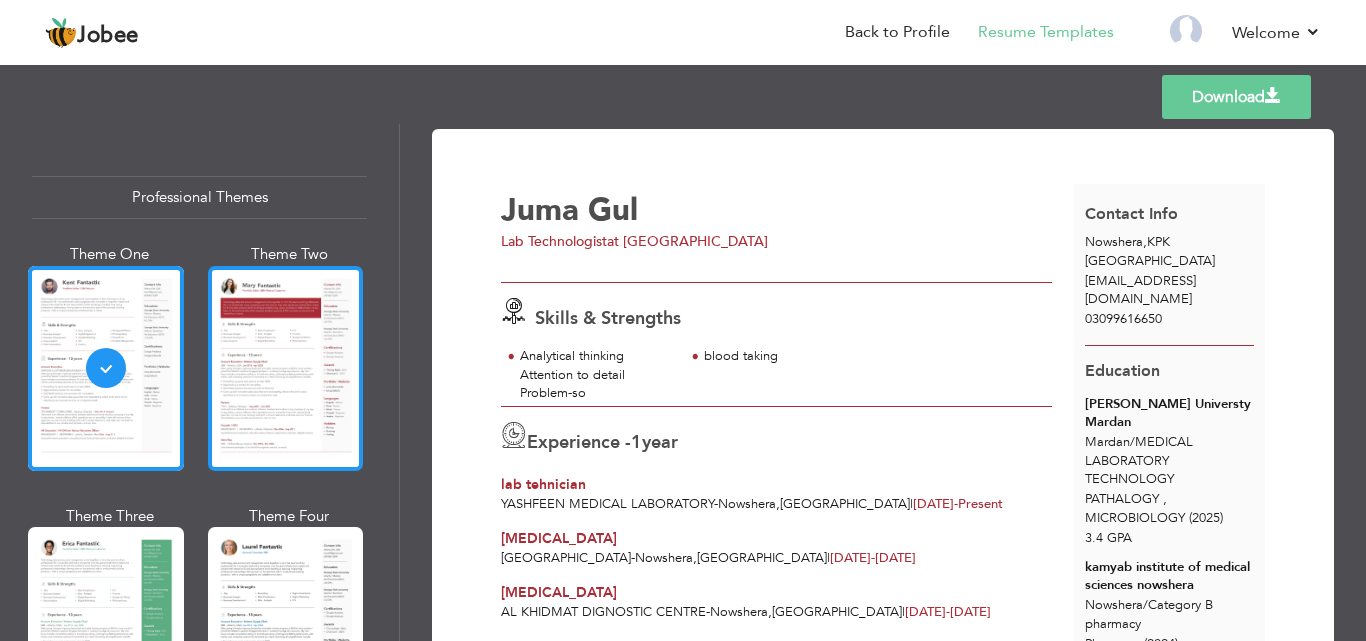 click at bounding box center (286, 368) 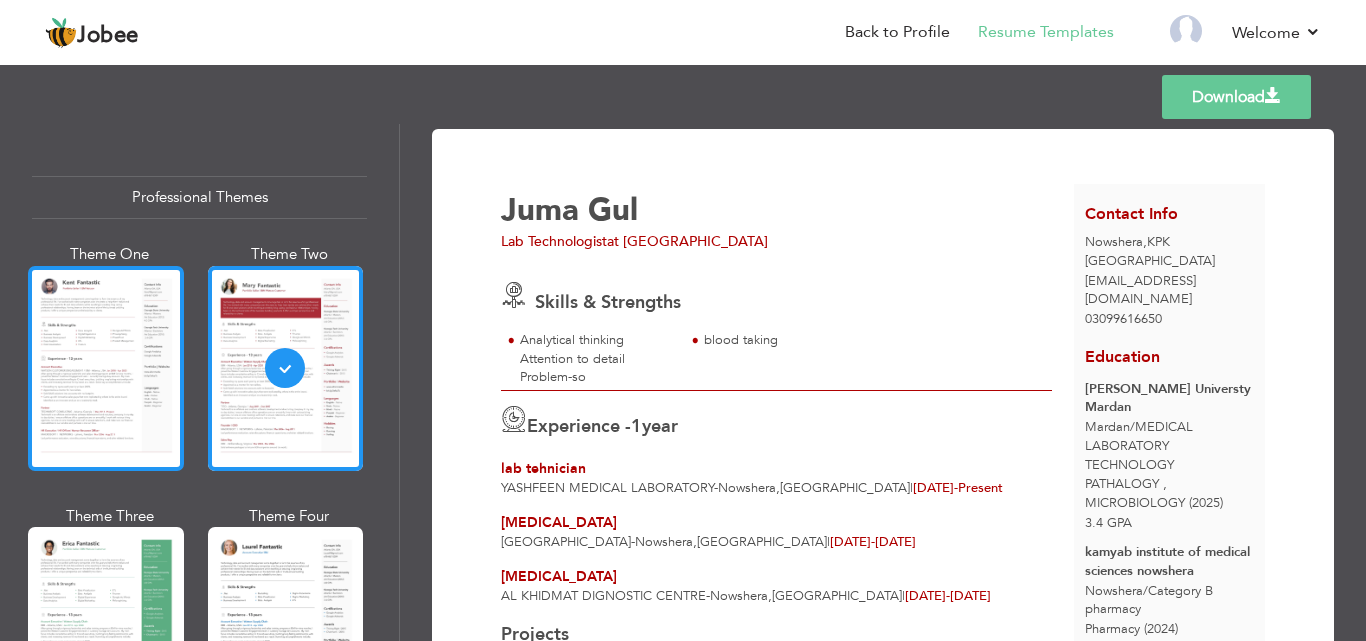 click at bounding box center [106, 368] 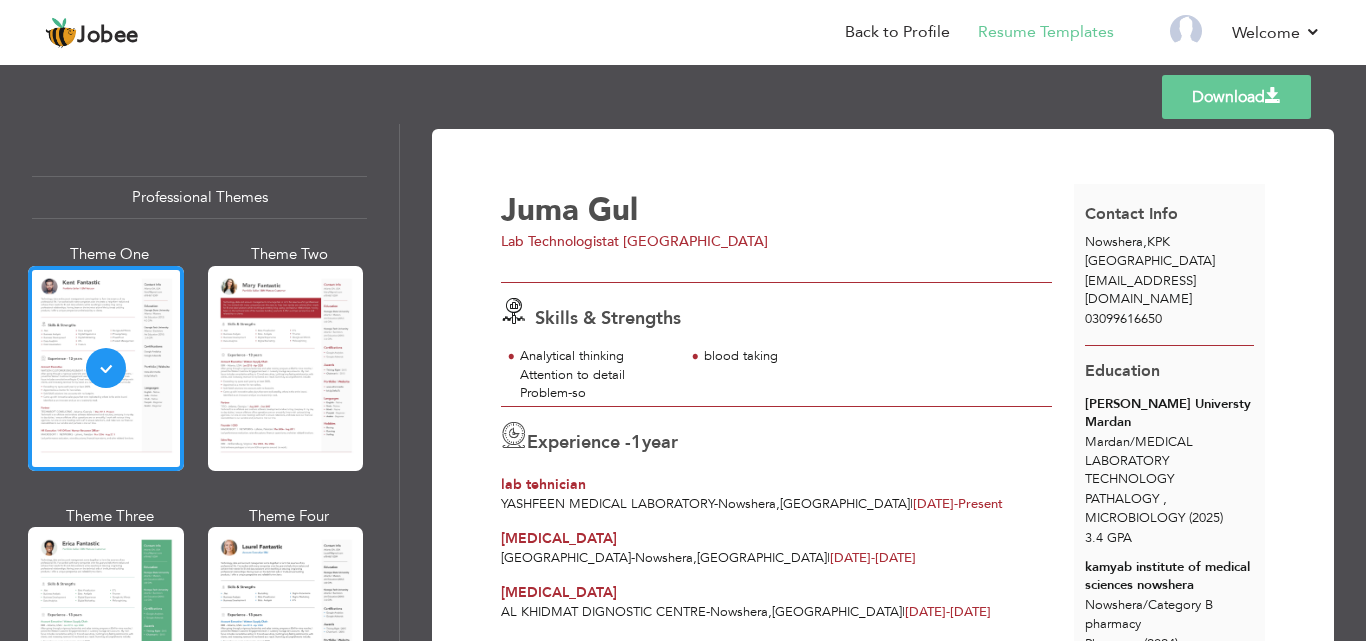 click on "Download" at bounding box center (1236, 97) 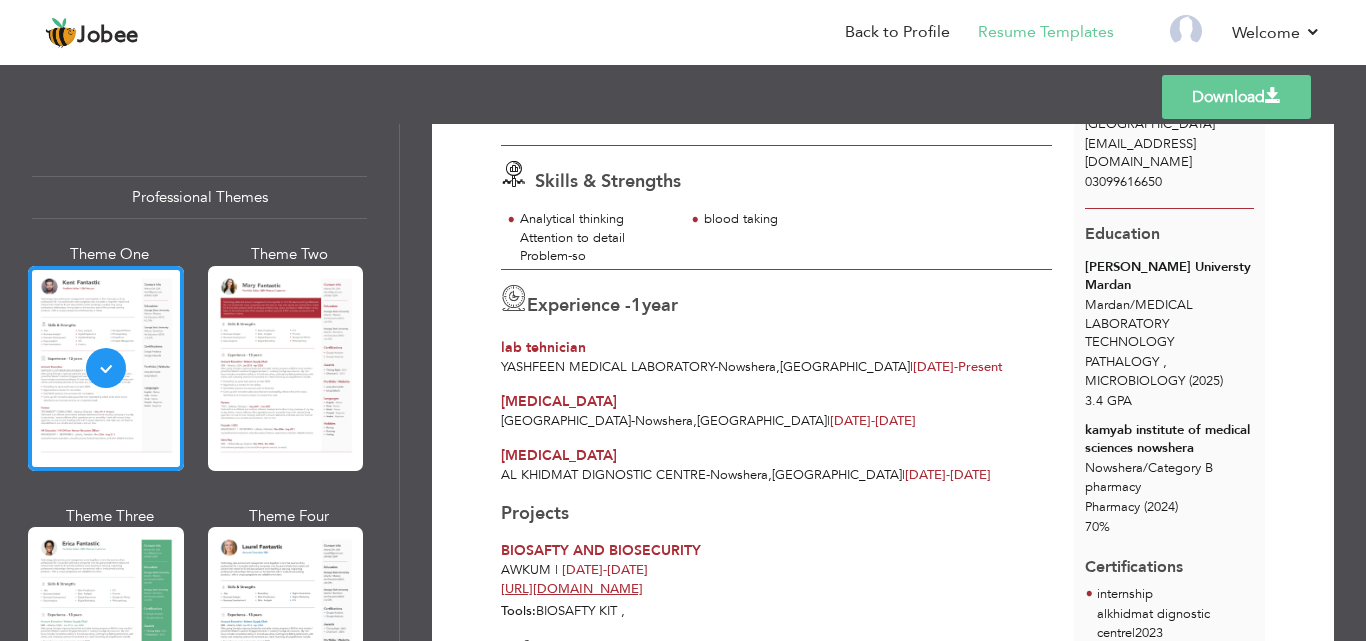 scroll, scrollTop: 0, scrollLeft: 0, axis: both 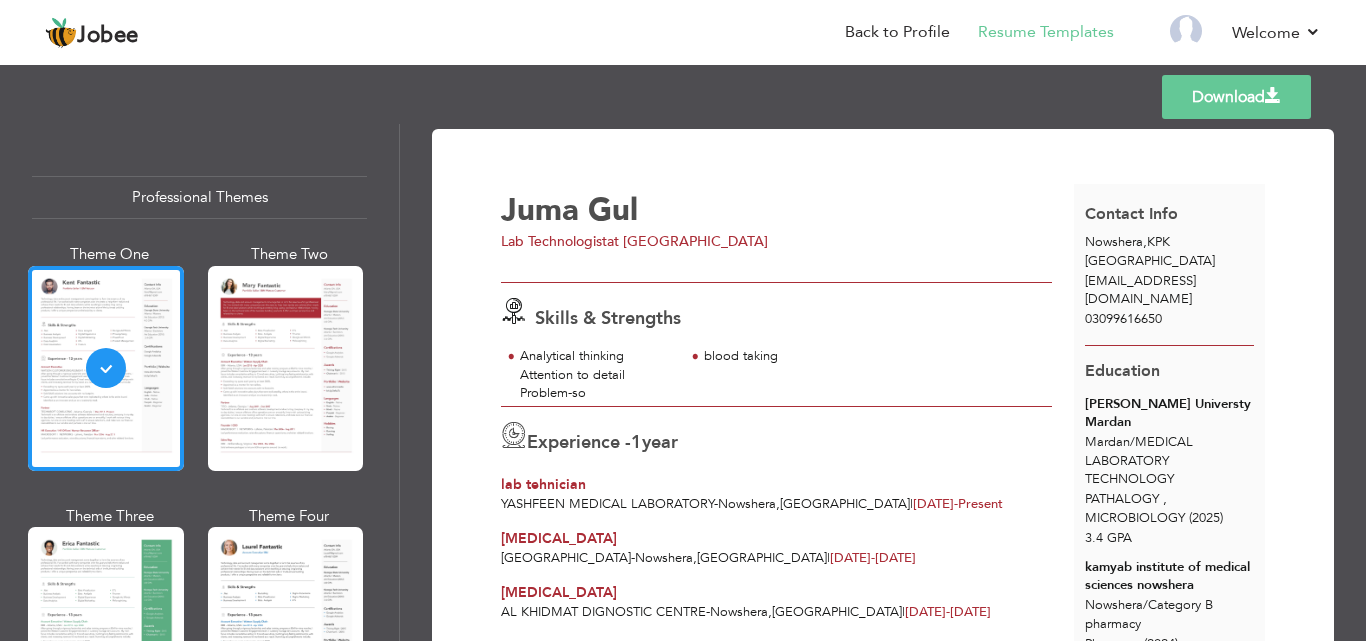 drag, startPoint x: 1357, startPoint y: 257, endPoint x: 1365, endPoint y: 304, distance: 47.67599 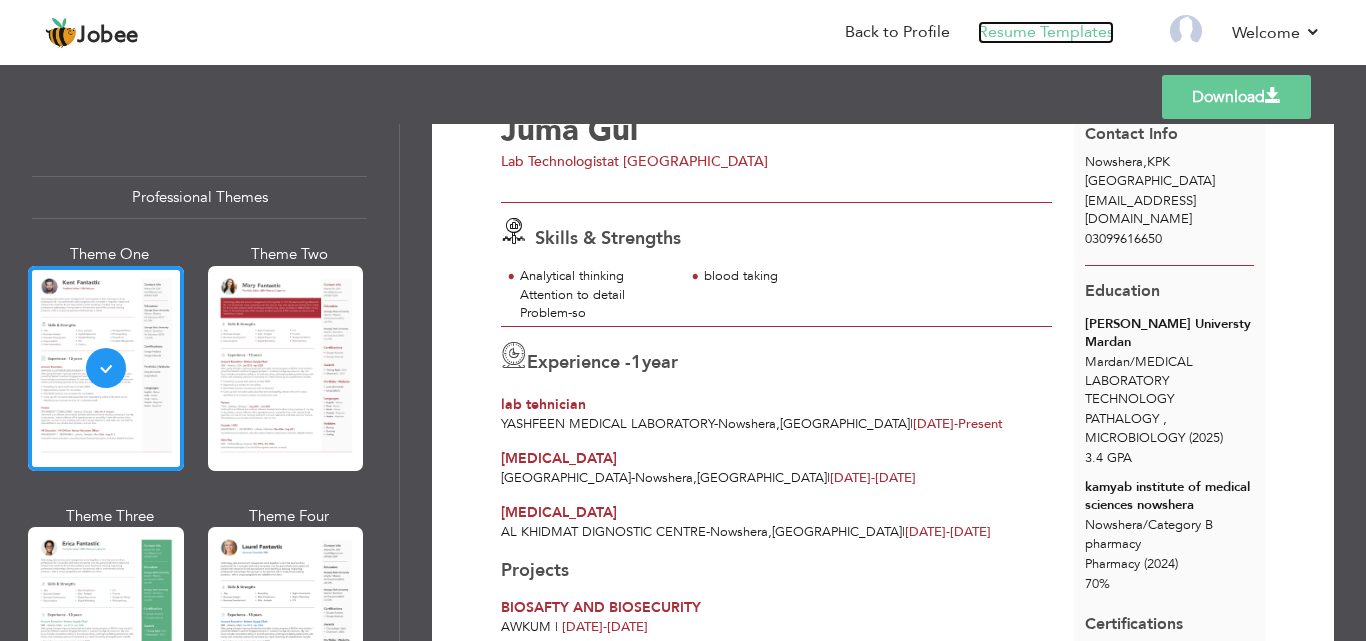 click on "Resume Templates" at bounding box center [1046, 32] 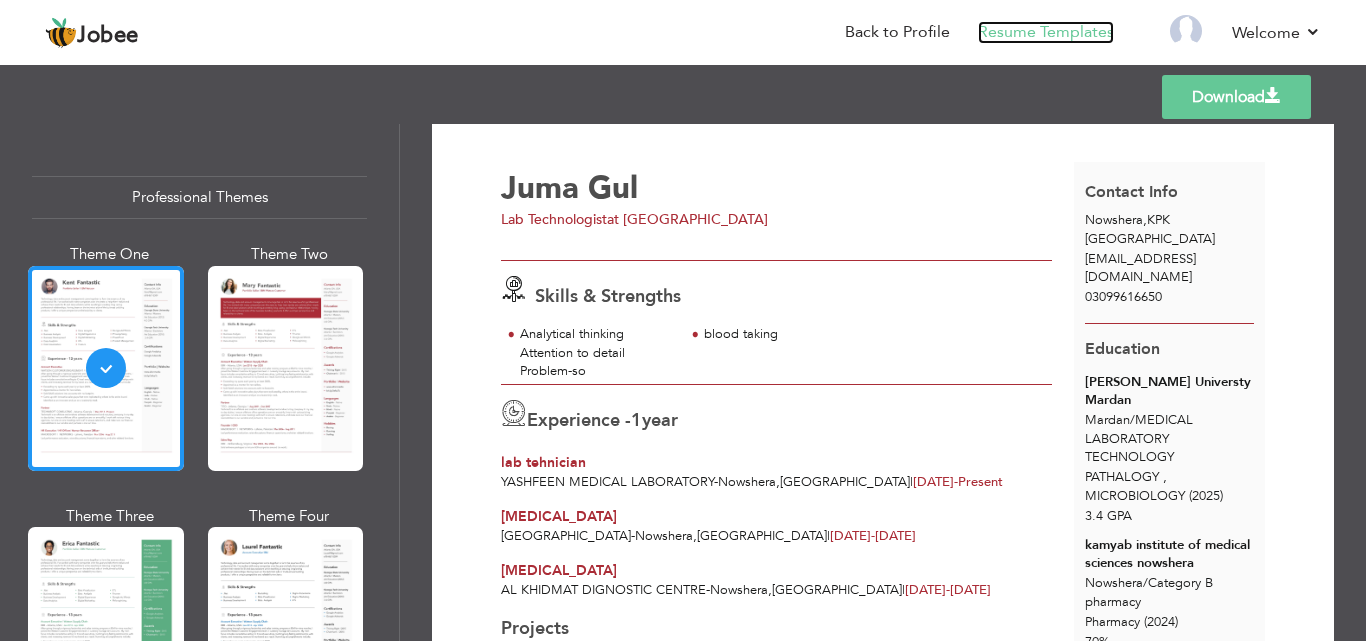 scroll, scrollTop: 0, scrollLeft: 0, axis: both 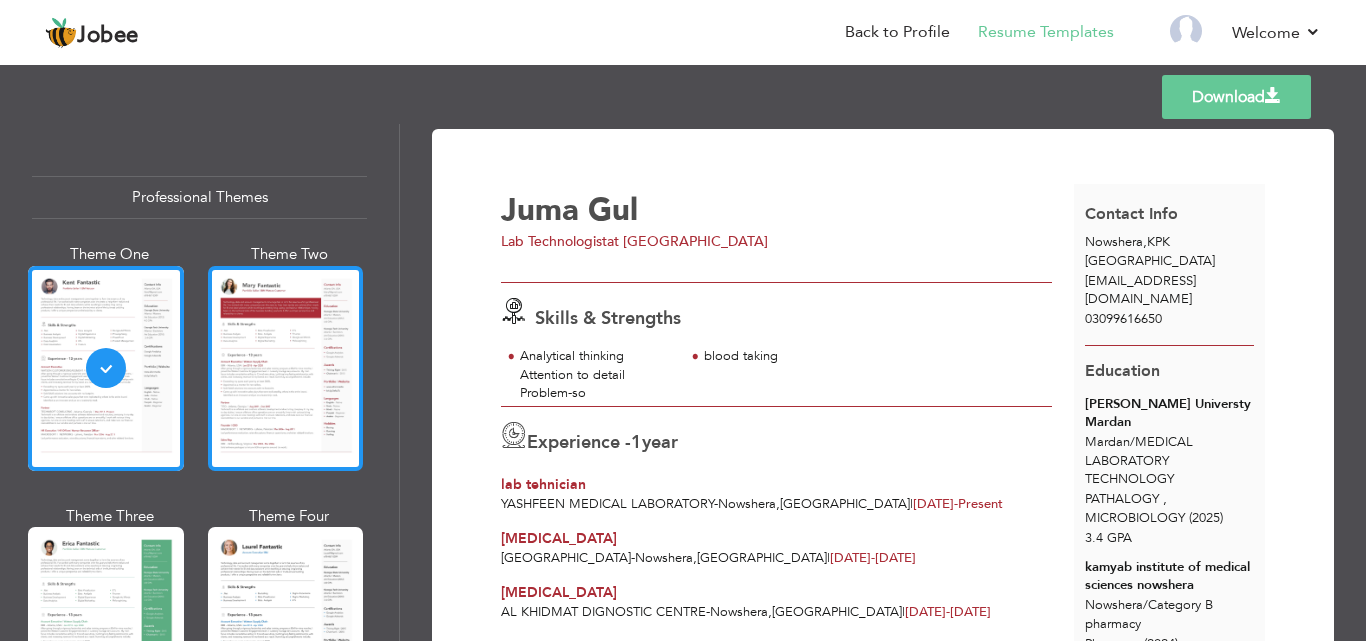 click at bounding box center [286, 368] 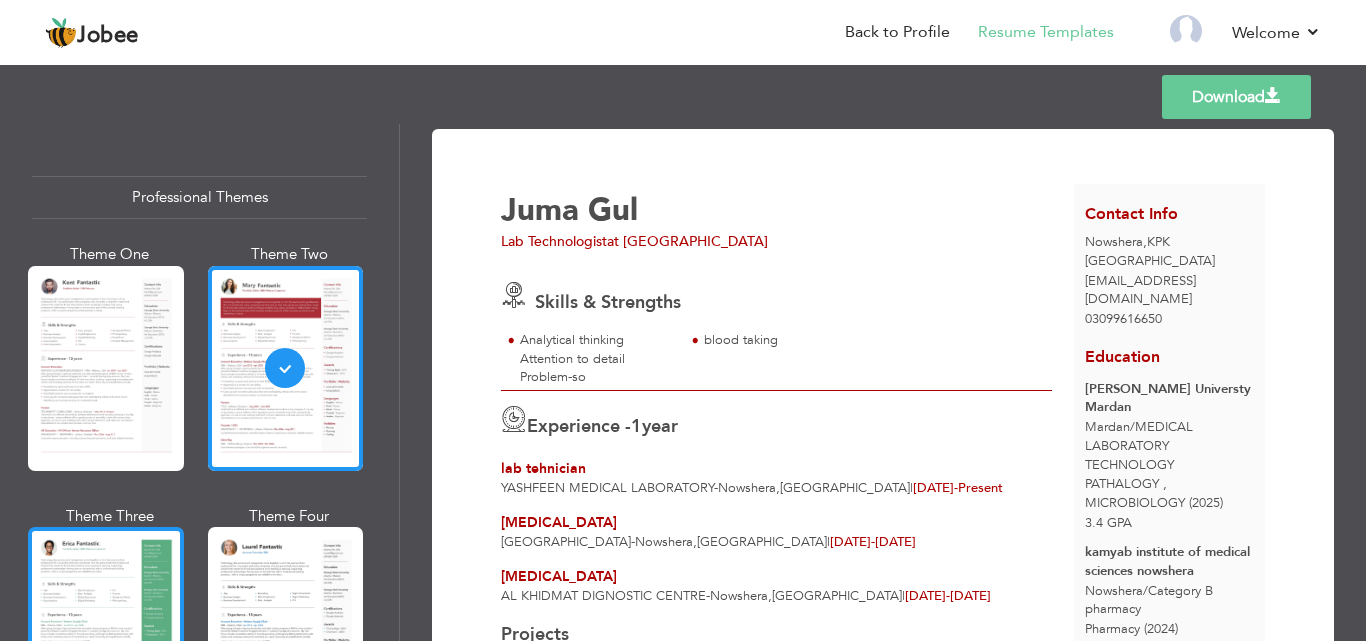 click at bounding box center [106, 629] 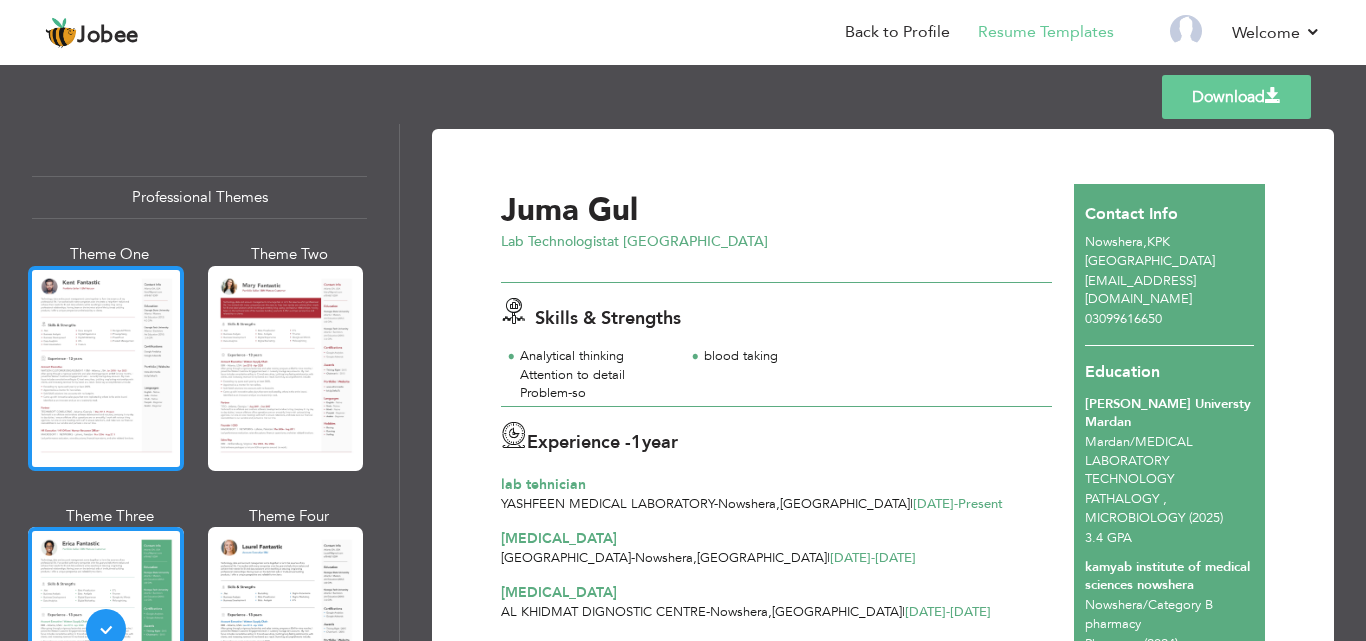 click at bounding box center [106, 368] 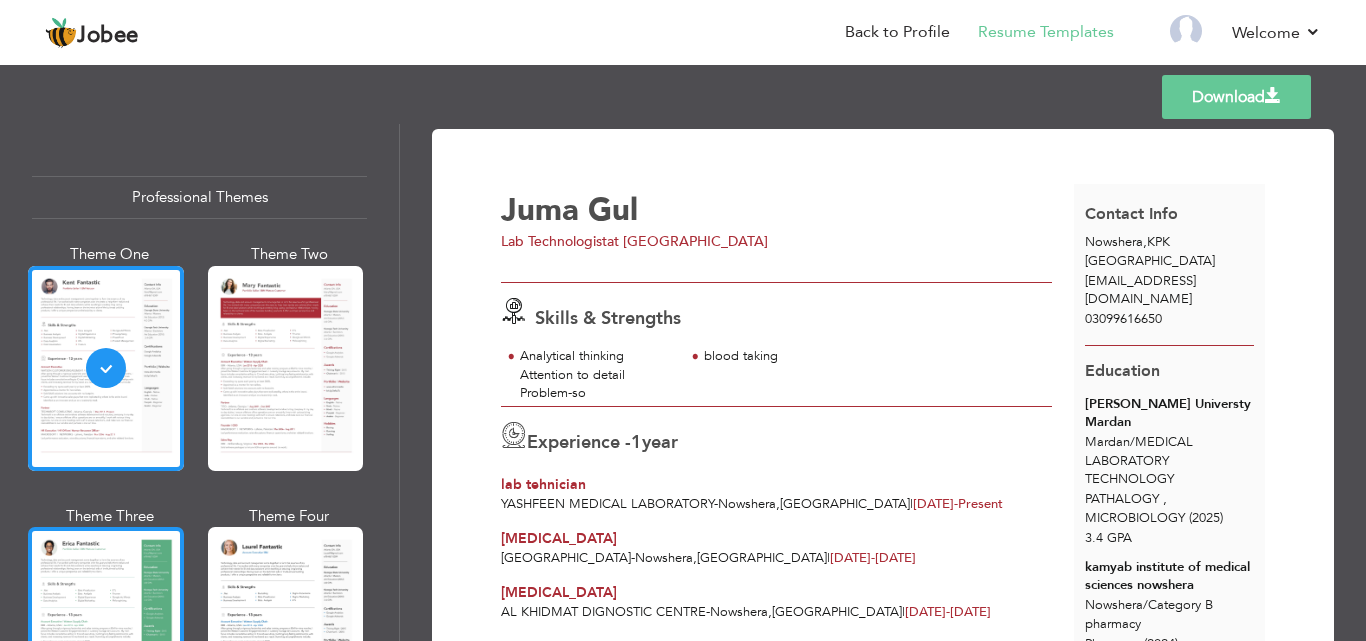 click at bounding box center [106, 629] 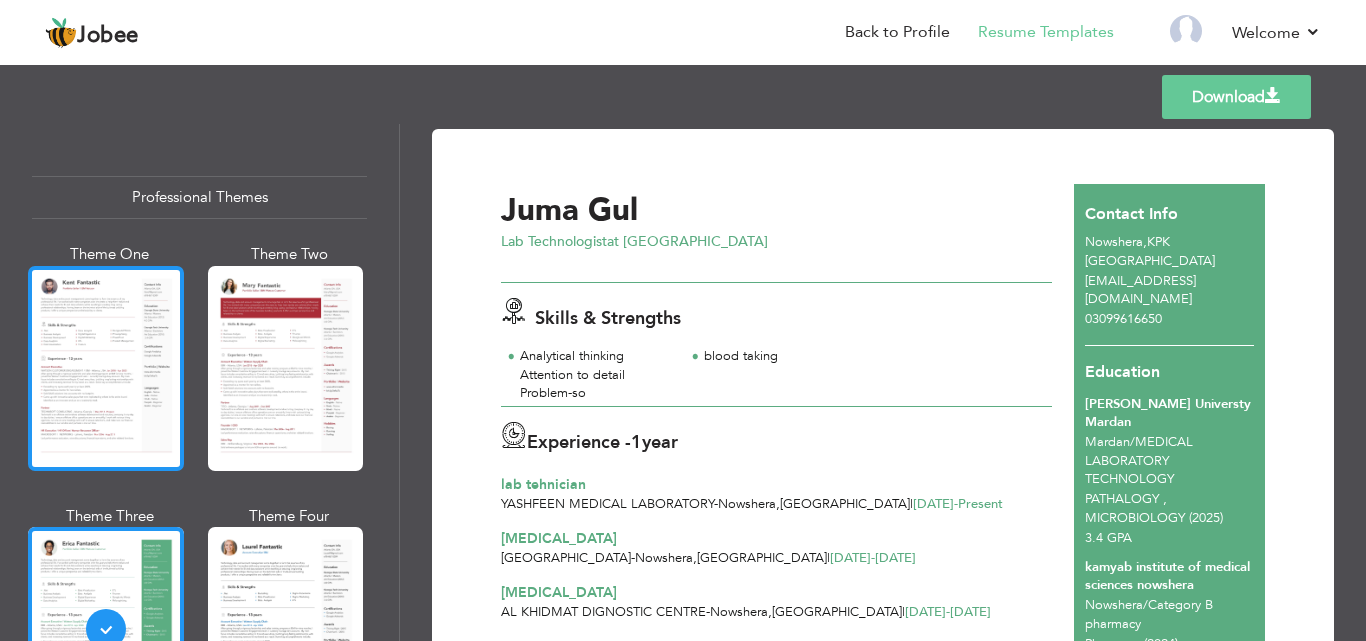 click at bounding box center (106, 368) 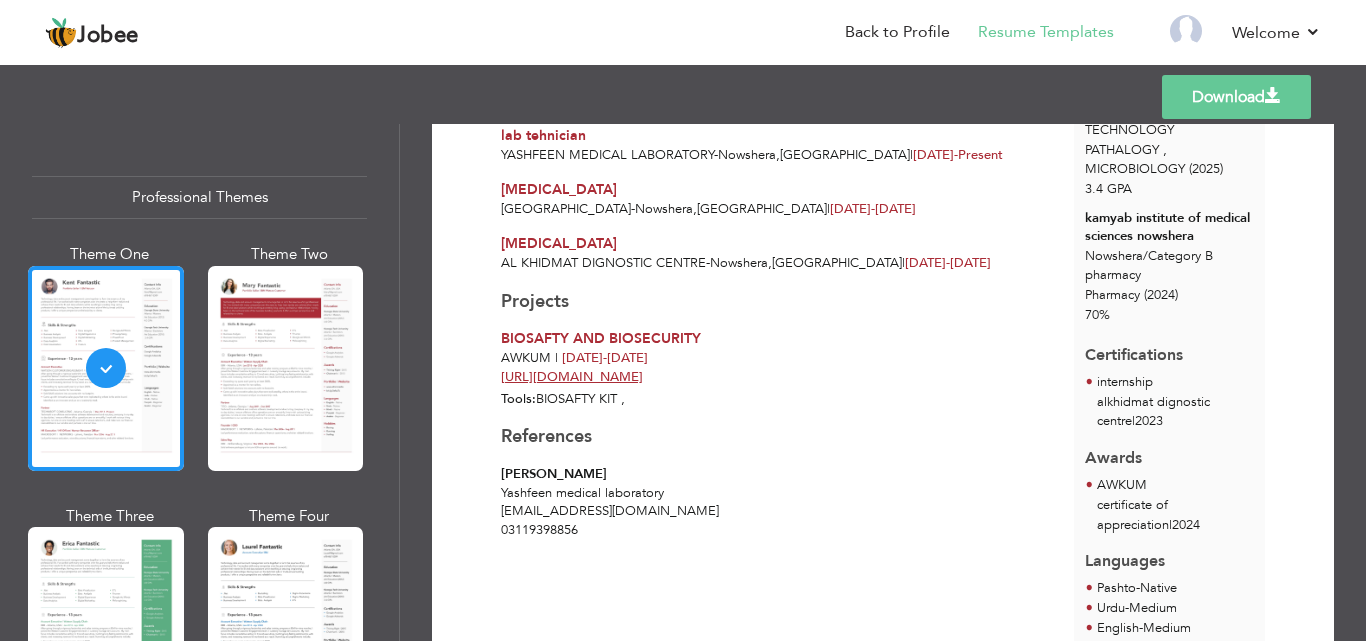 scroll, scrollTop: 363, scrollLeft: 0, axis: vertical 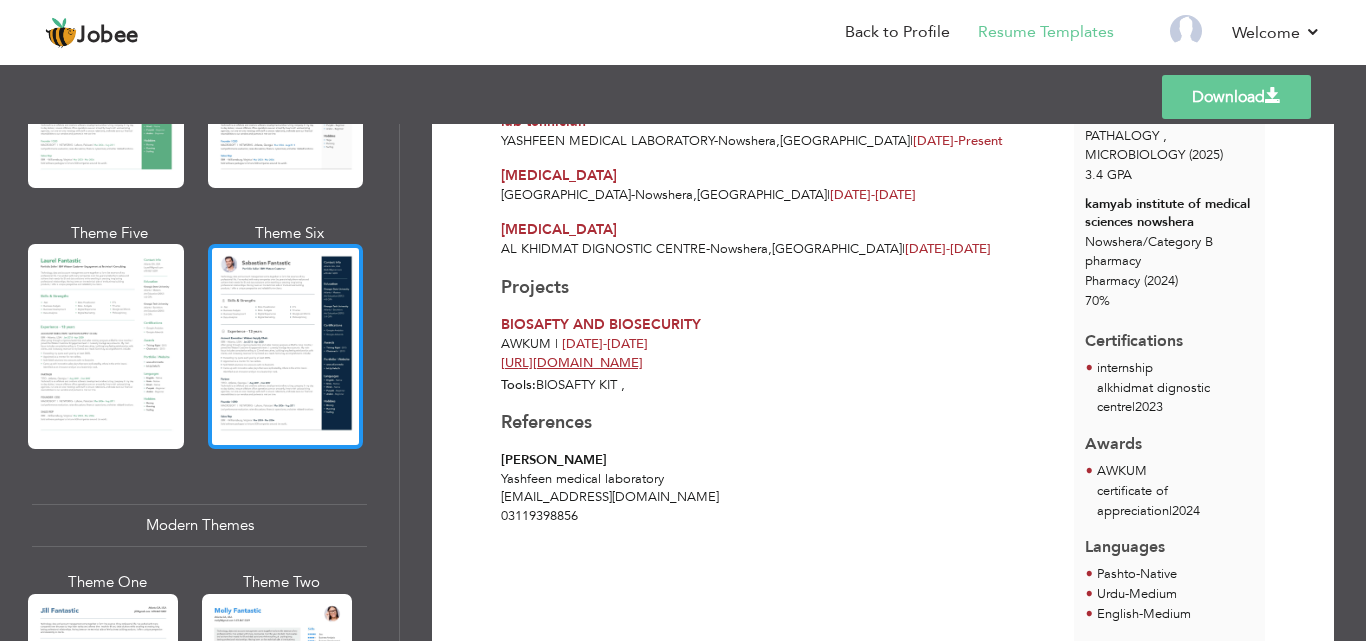 click at bounding box center (286, 346) 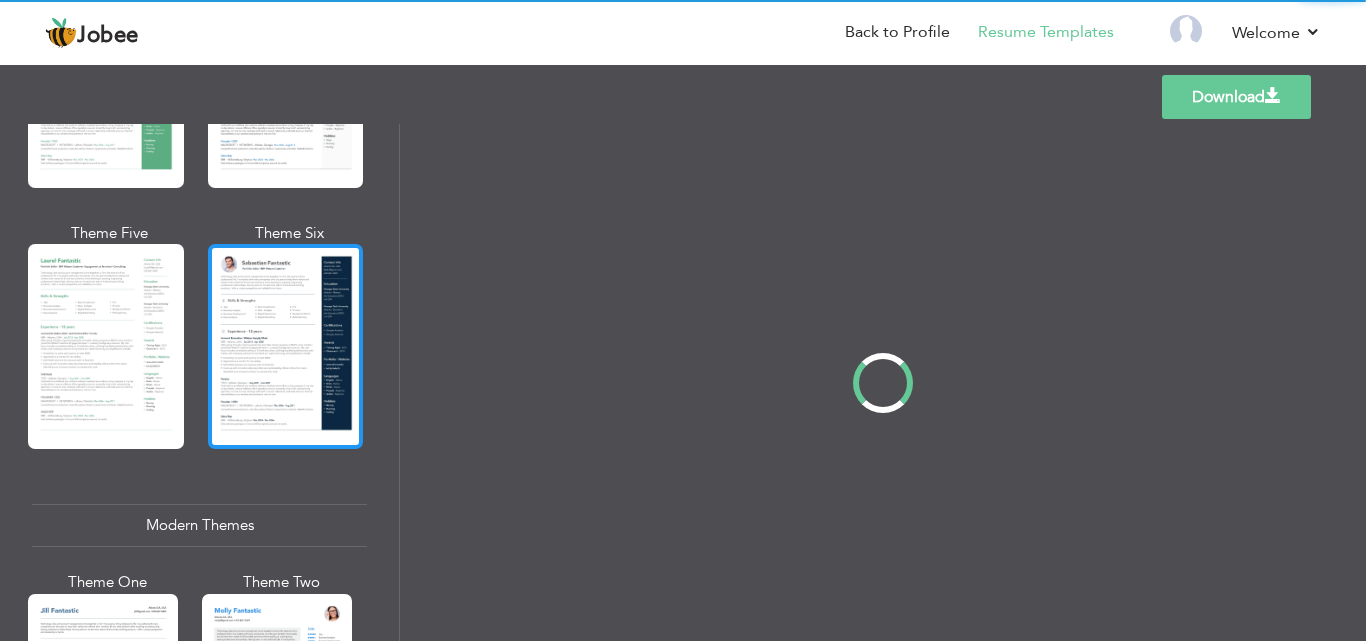scroll, scrollTop: 0, scrollLeft: 0, axis: both 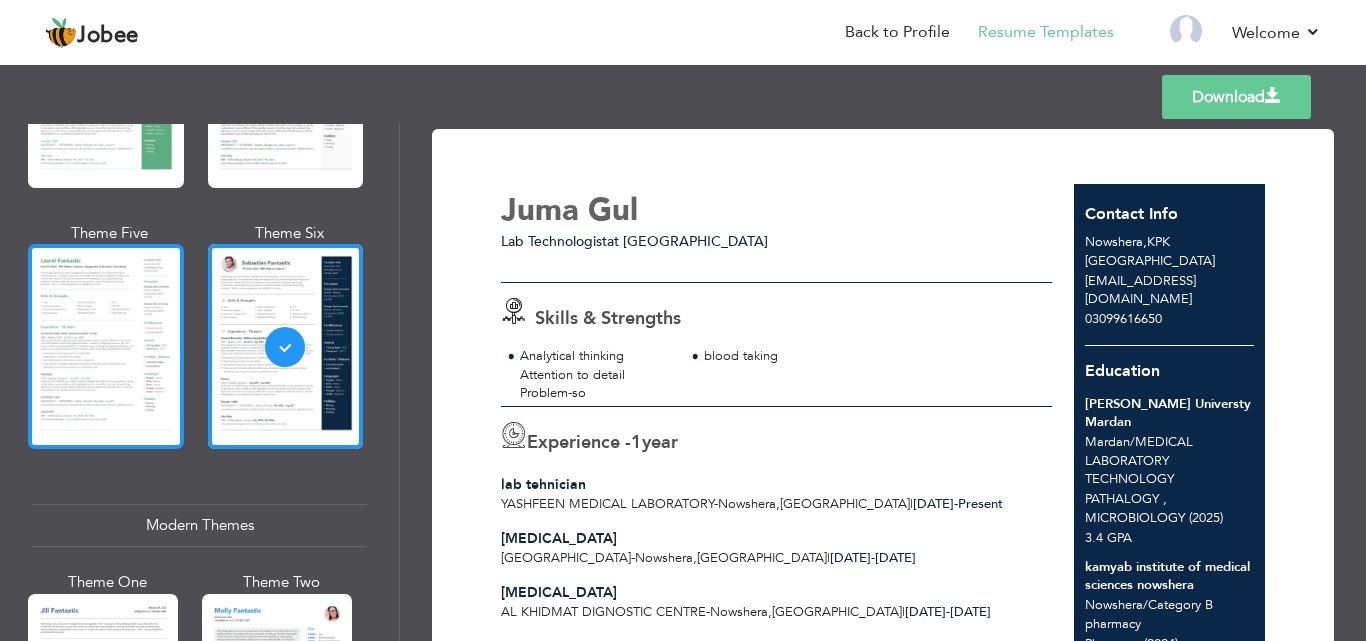 click at bounding box center (106, 346) 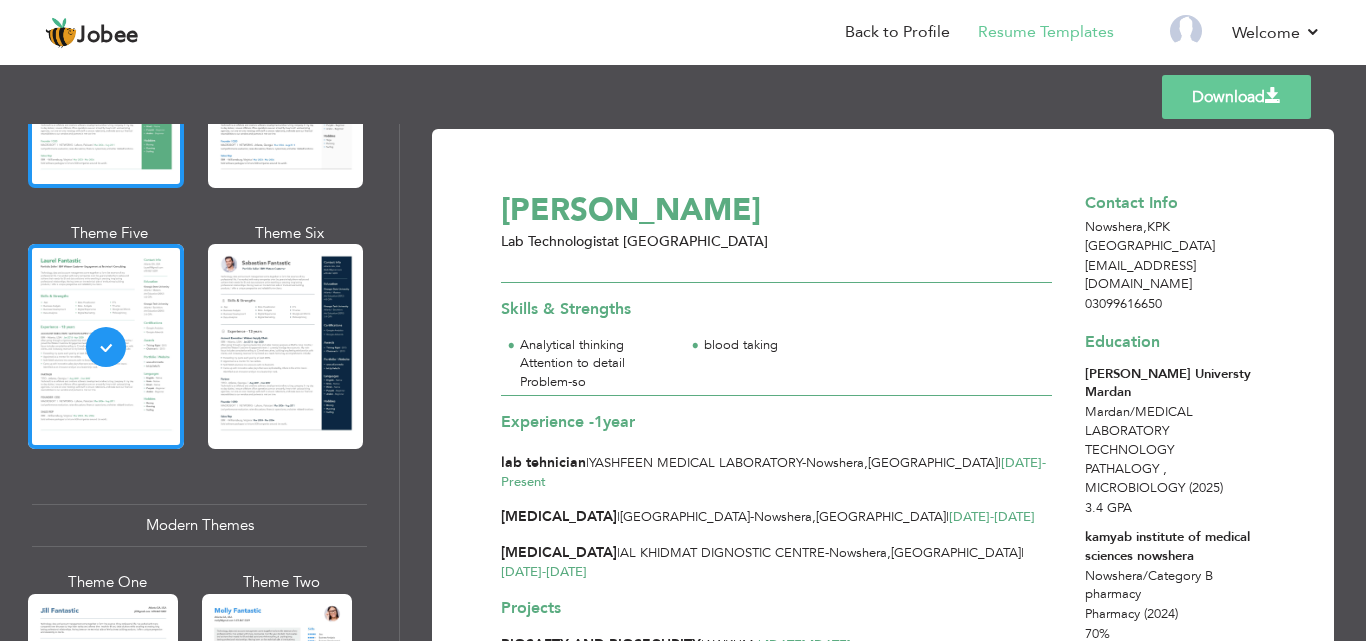click at bounding box center [106, 85] 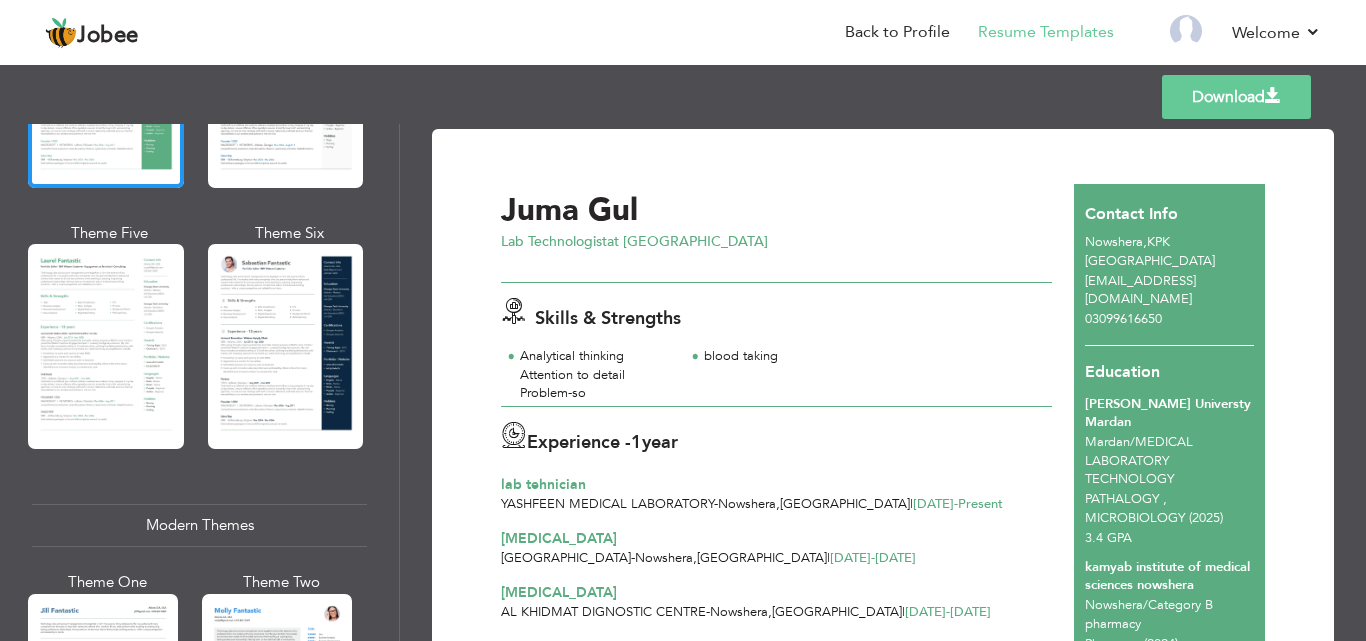 click on "Download" at bounding box center (1236, 97) 